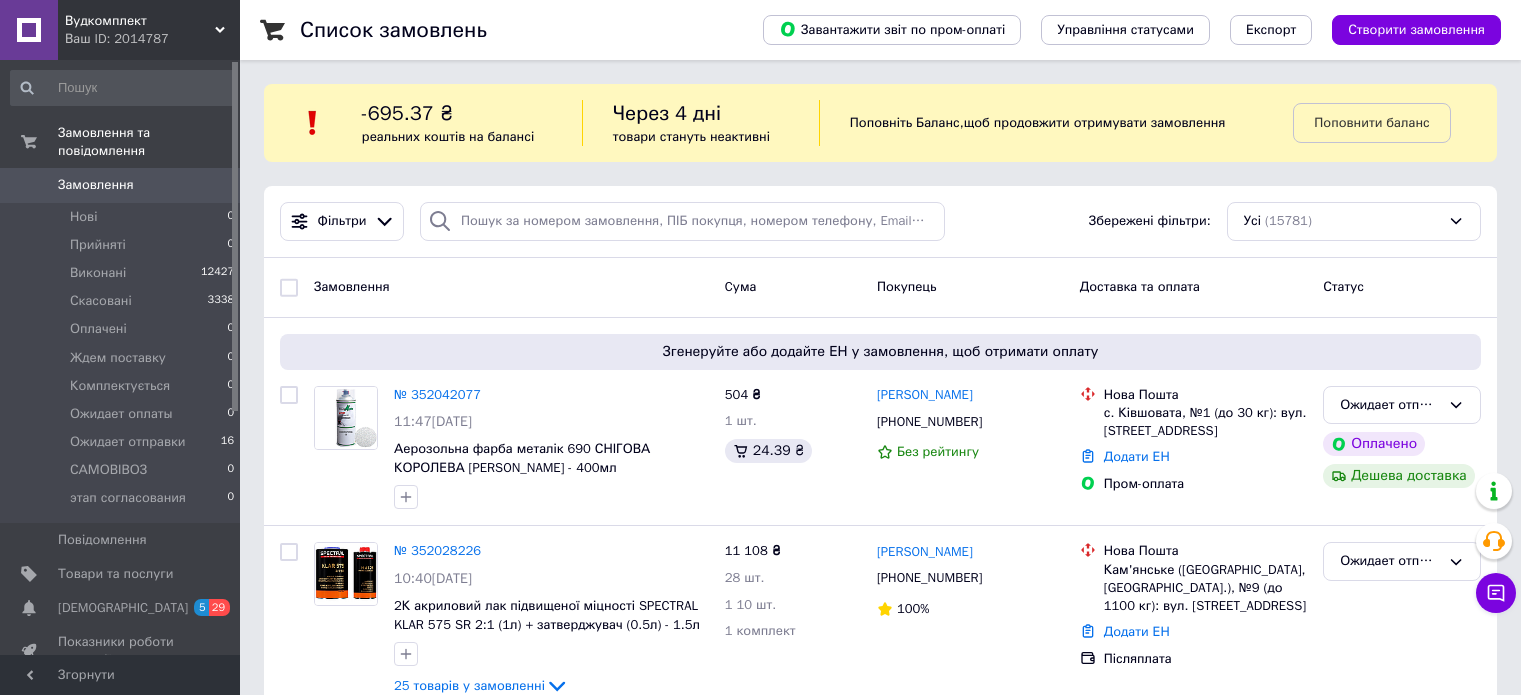 scroll, scrollTop: 0, scrollLeft: 0, axis: both 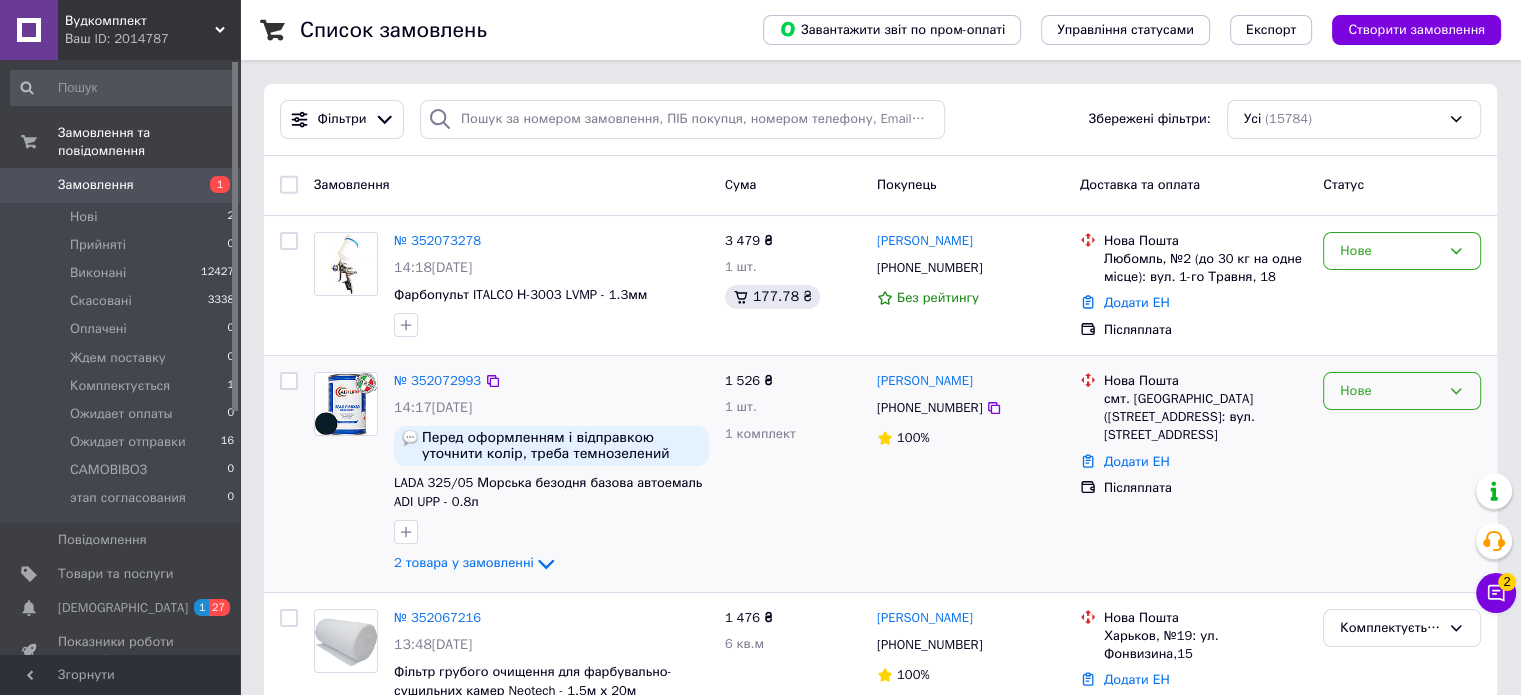 click on "Нове" at bounding box center [1402, 391] 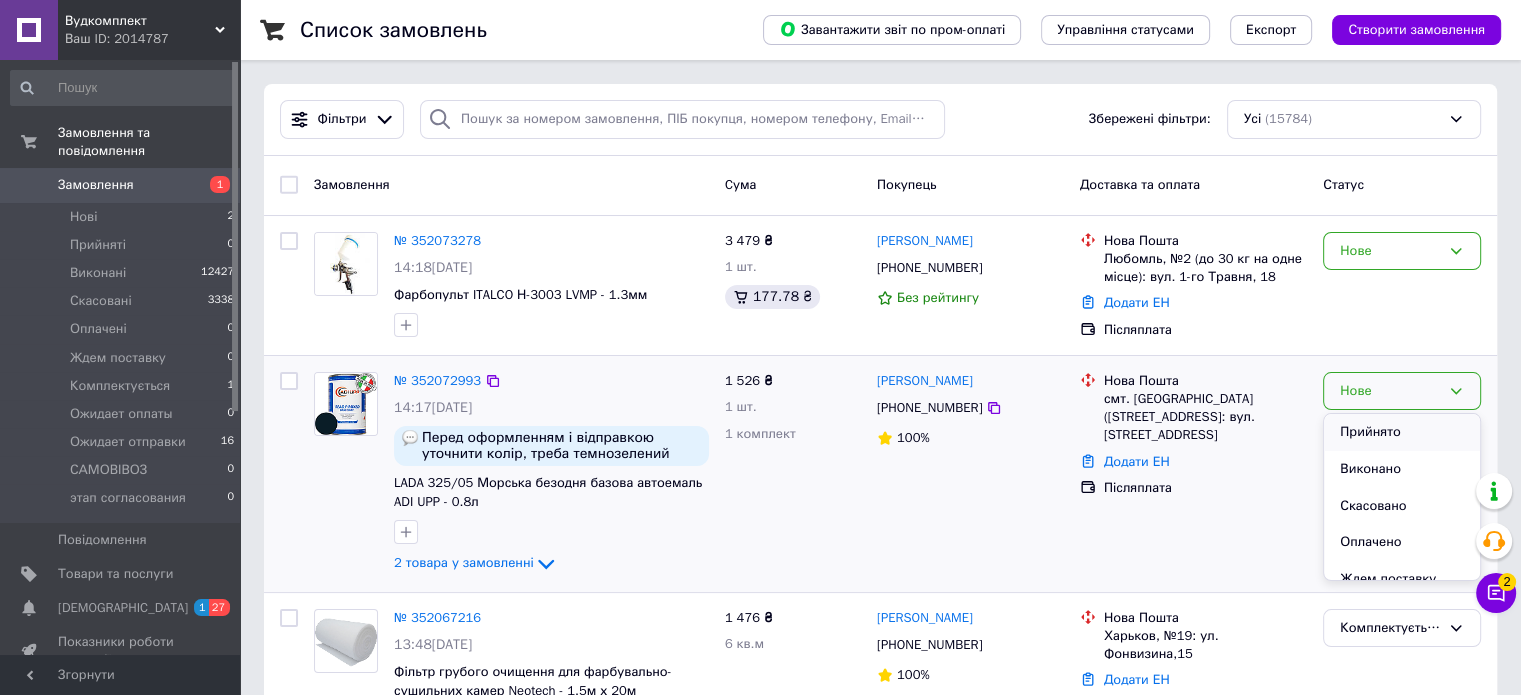 click on "Прийнято" at bounding box center (1402, 432) 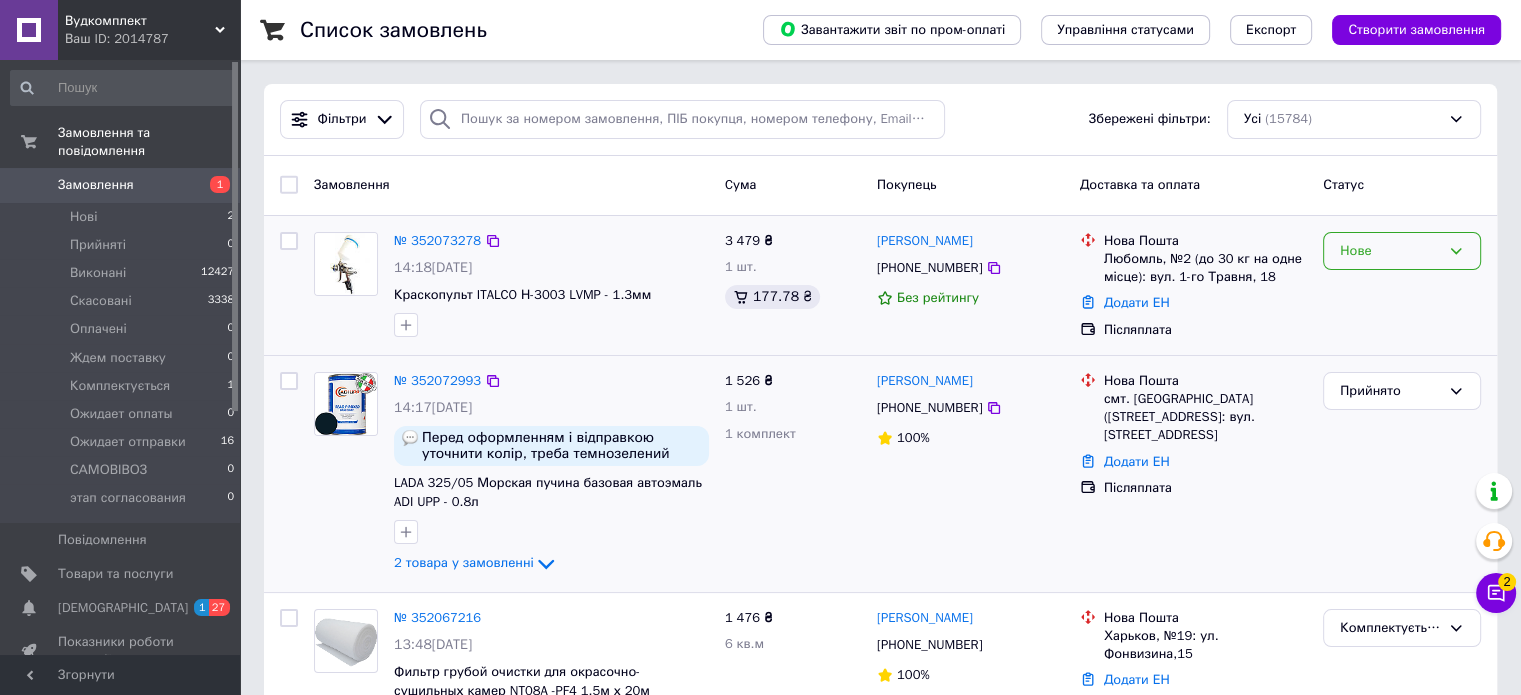 click on "Нове" at bounding box center [1390, 251] 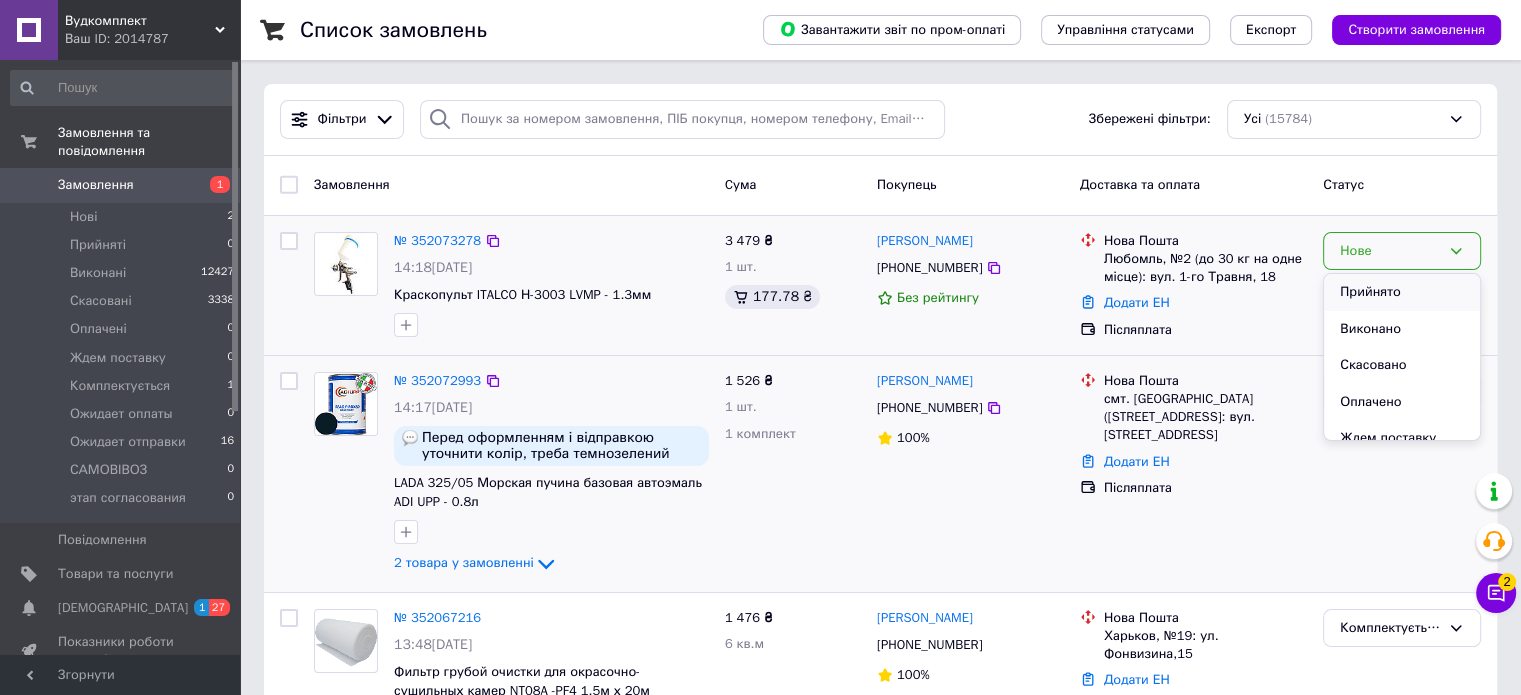 click on "Прийнято" at bounding box center [1402, 292] 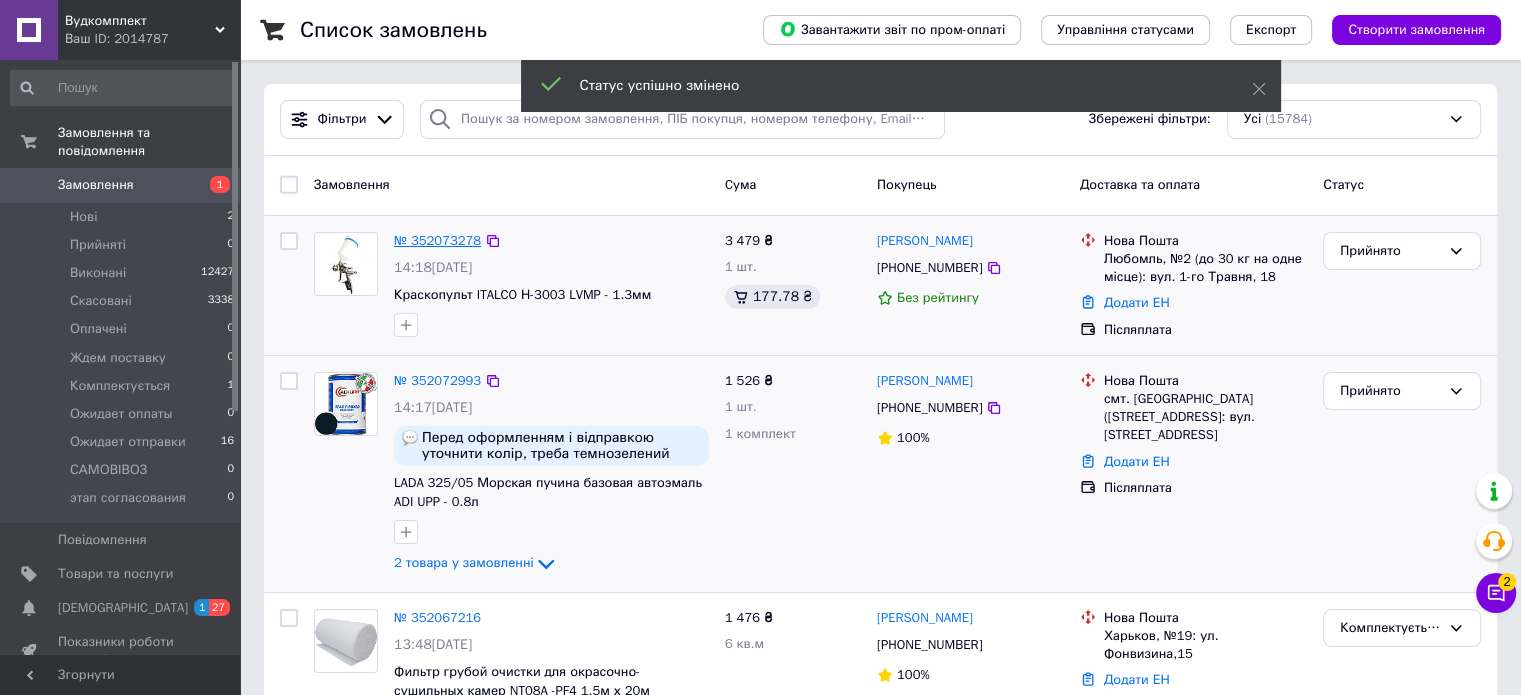 click on "№ 352073278" at bounding box center [437, 240] 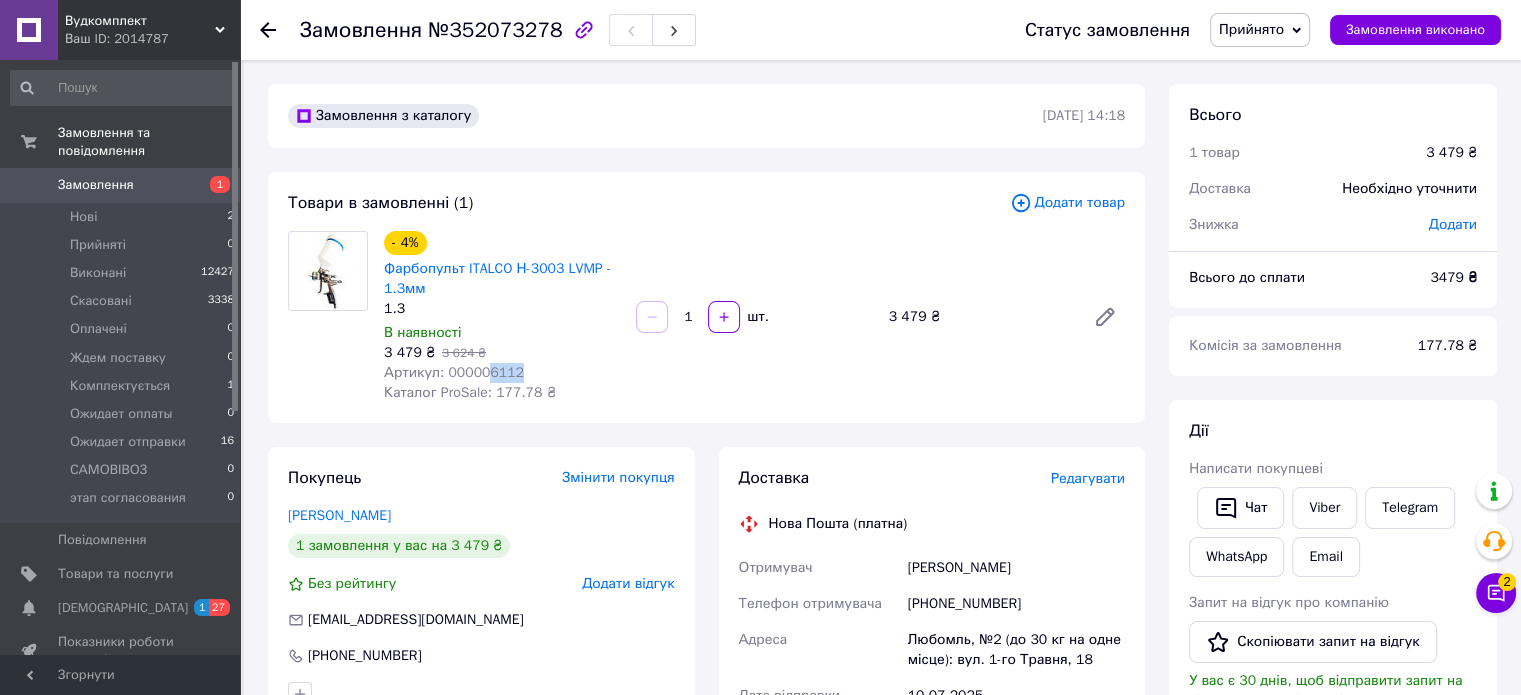 drag, startPoint x: 482, startPoint y: 375, endPoint x: 511, endPoint y: 375, distance: 29 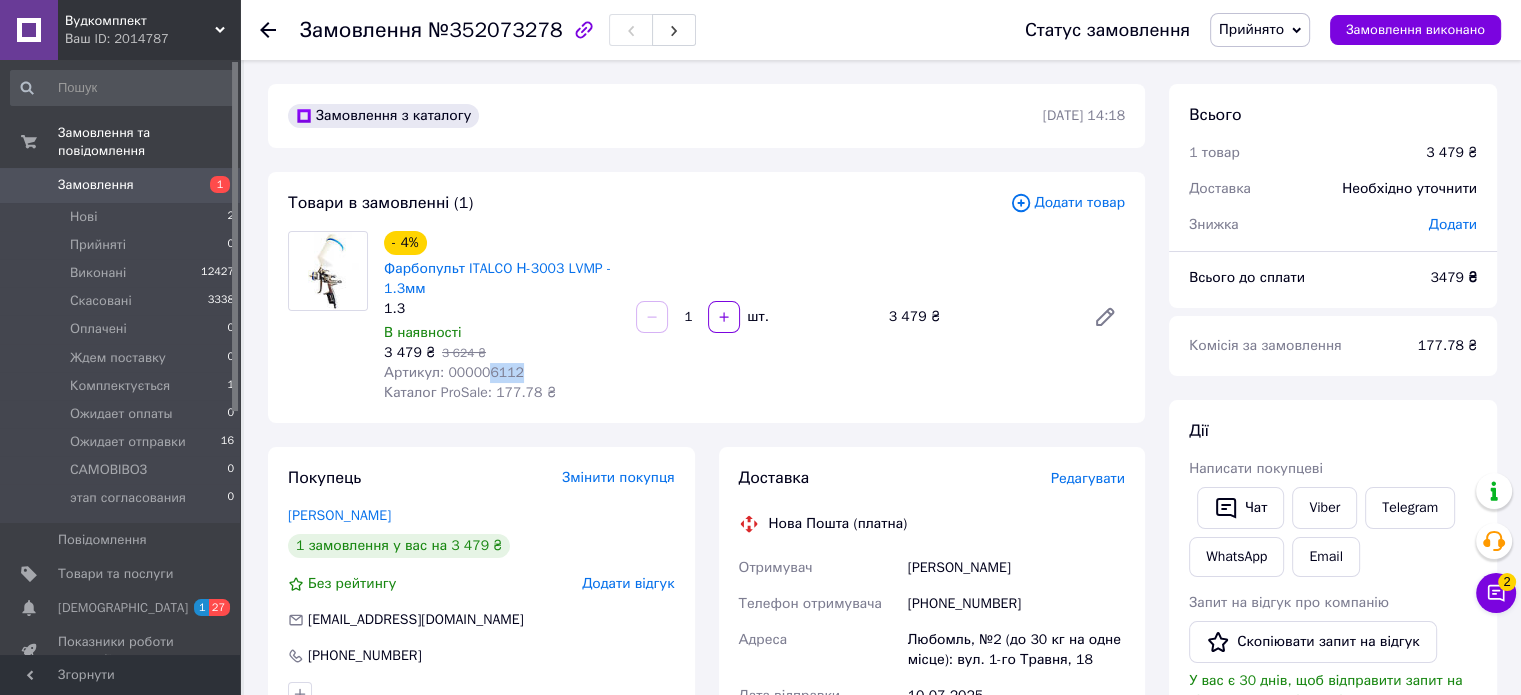 click on "Артикул: 000006112" at bounding box center (502, 373) 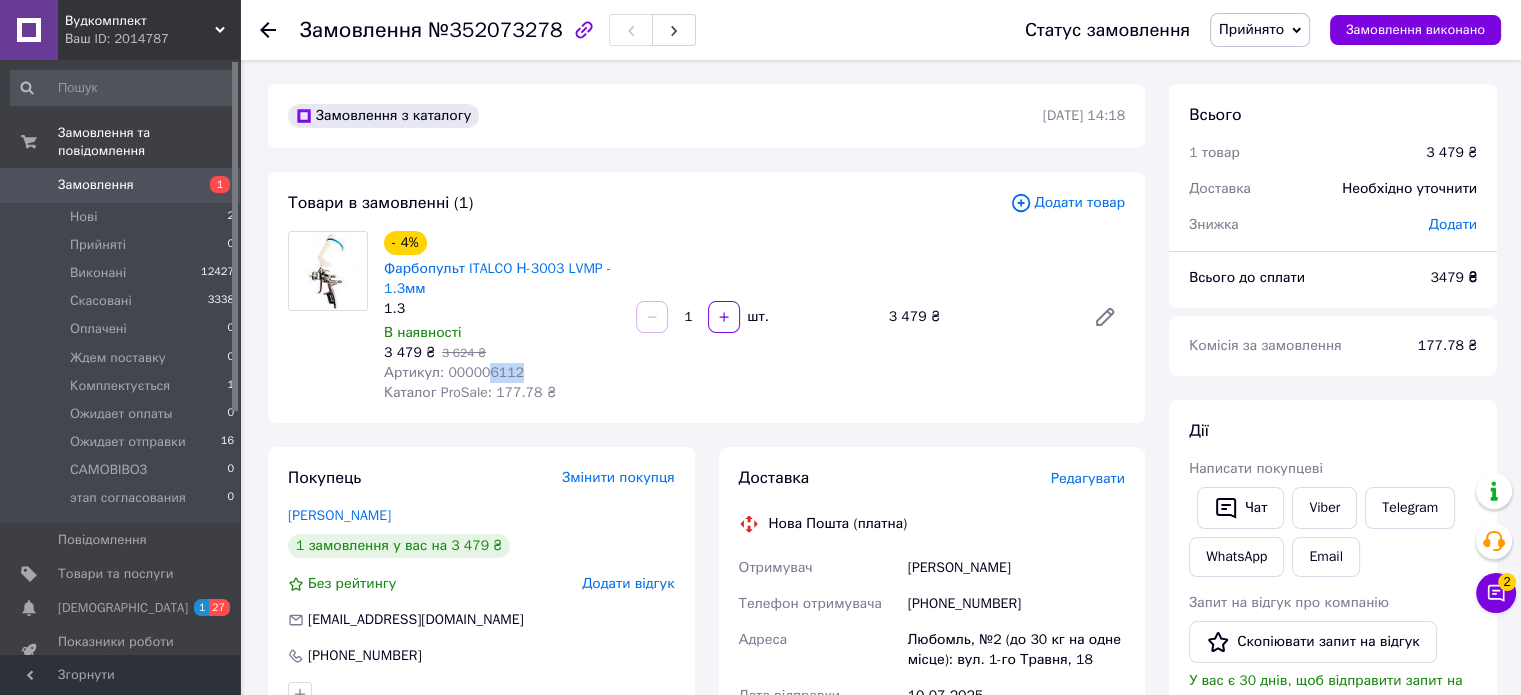 copy on "6112" 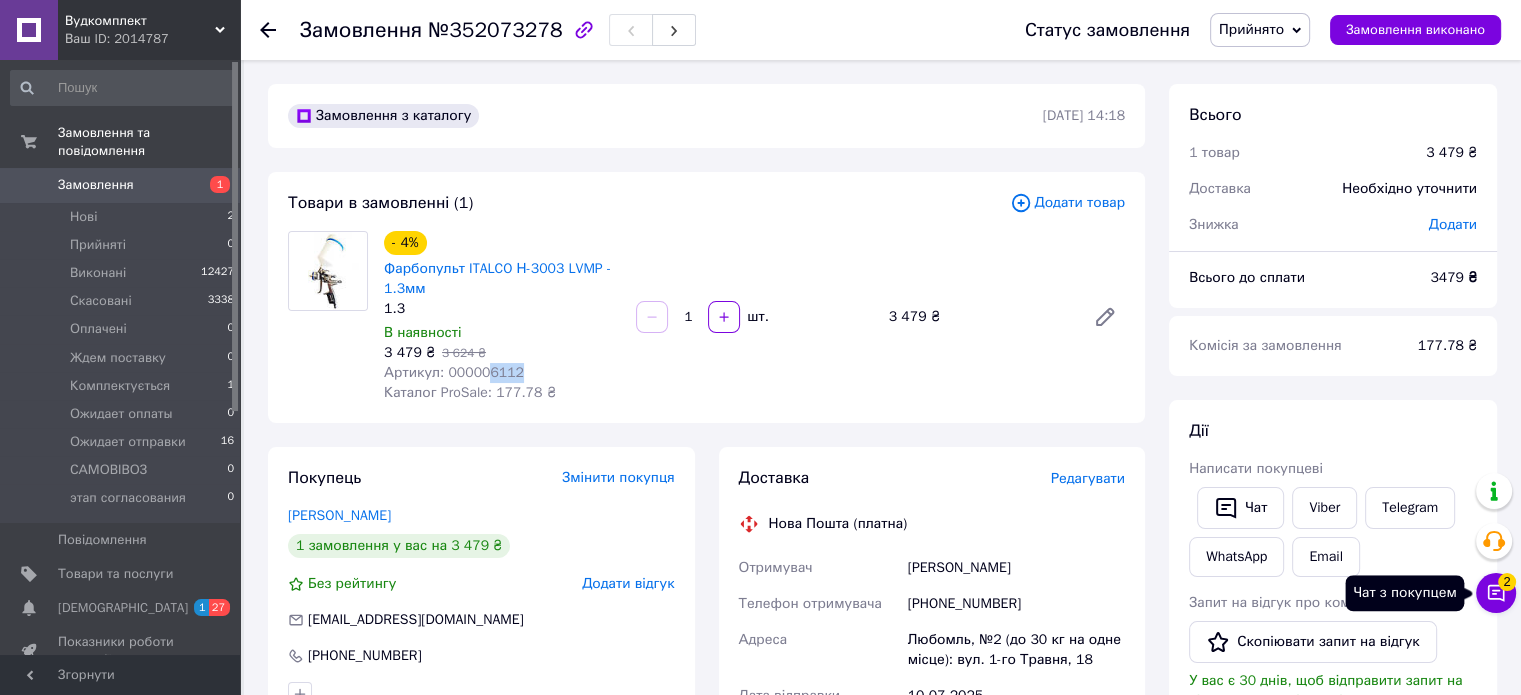click on "Чат з покупцем 2" at bounding box center (1496, 593) 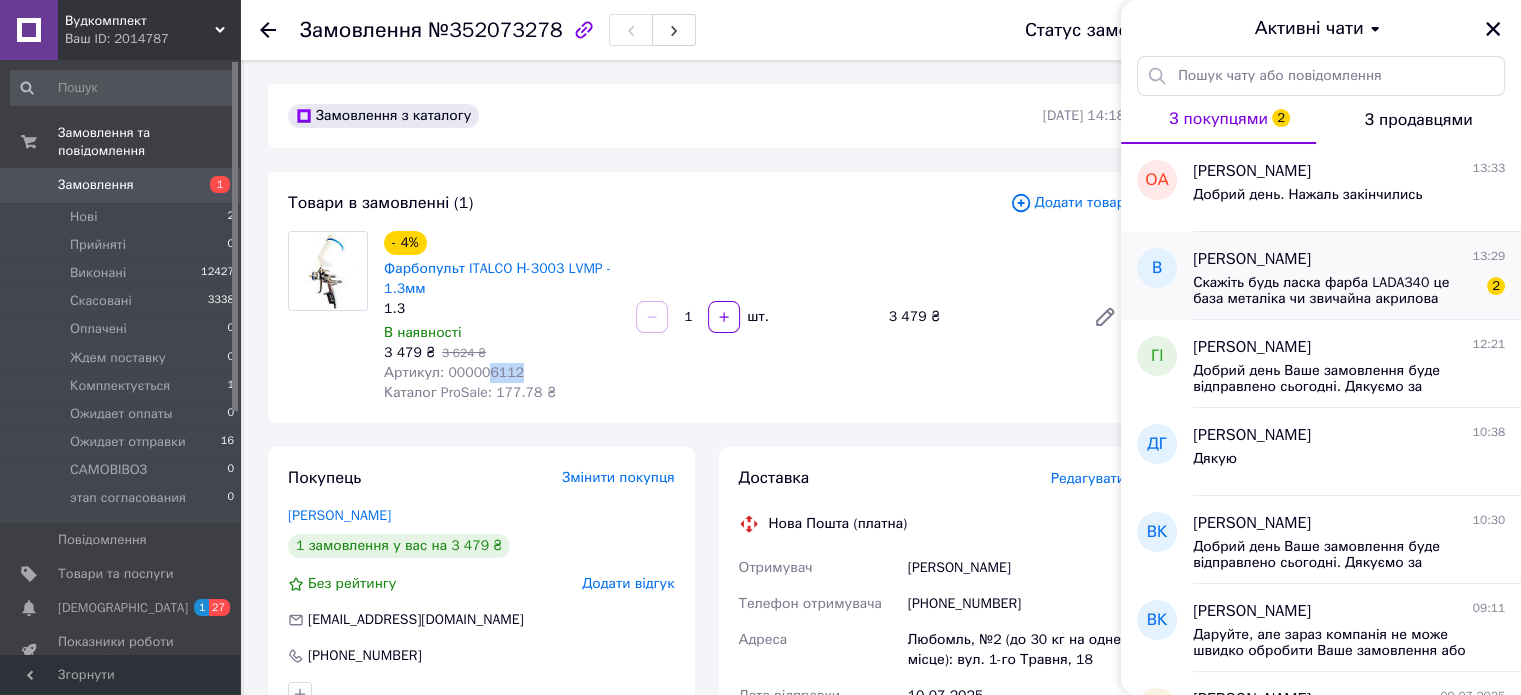 click on "Скажіть будь ласка фарба LADA340 це база металіка чи звичайна акрилова фарба?" at bounding box center (1335, 291) 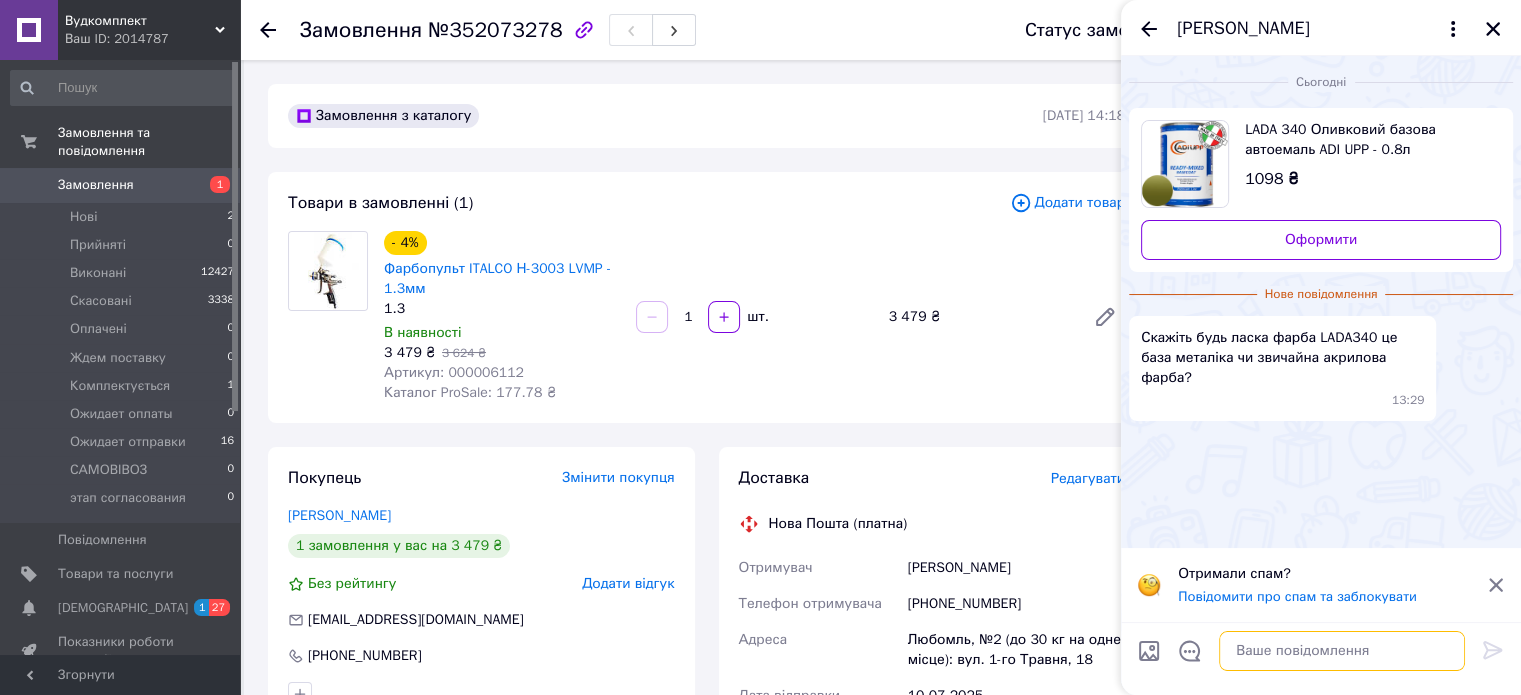 click at bounding box center (1342, 651) 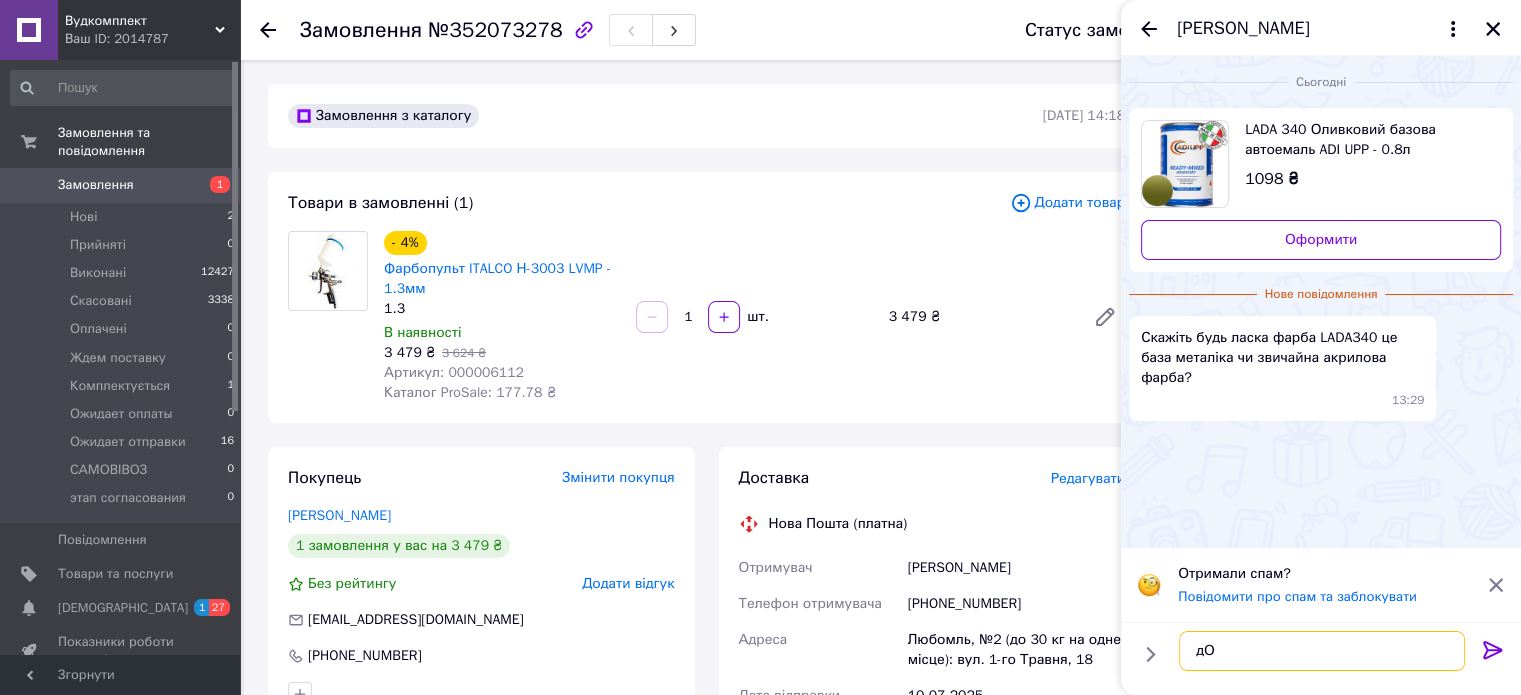 type on "д" 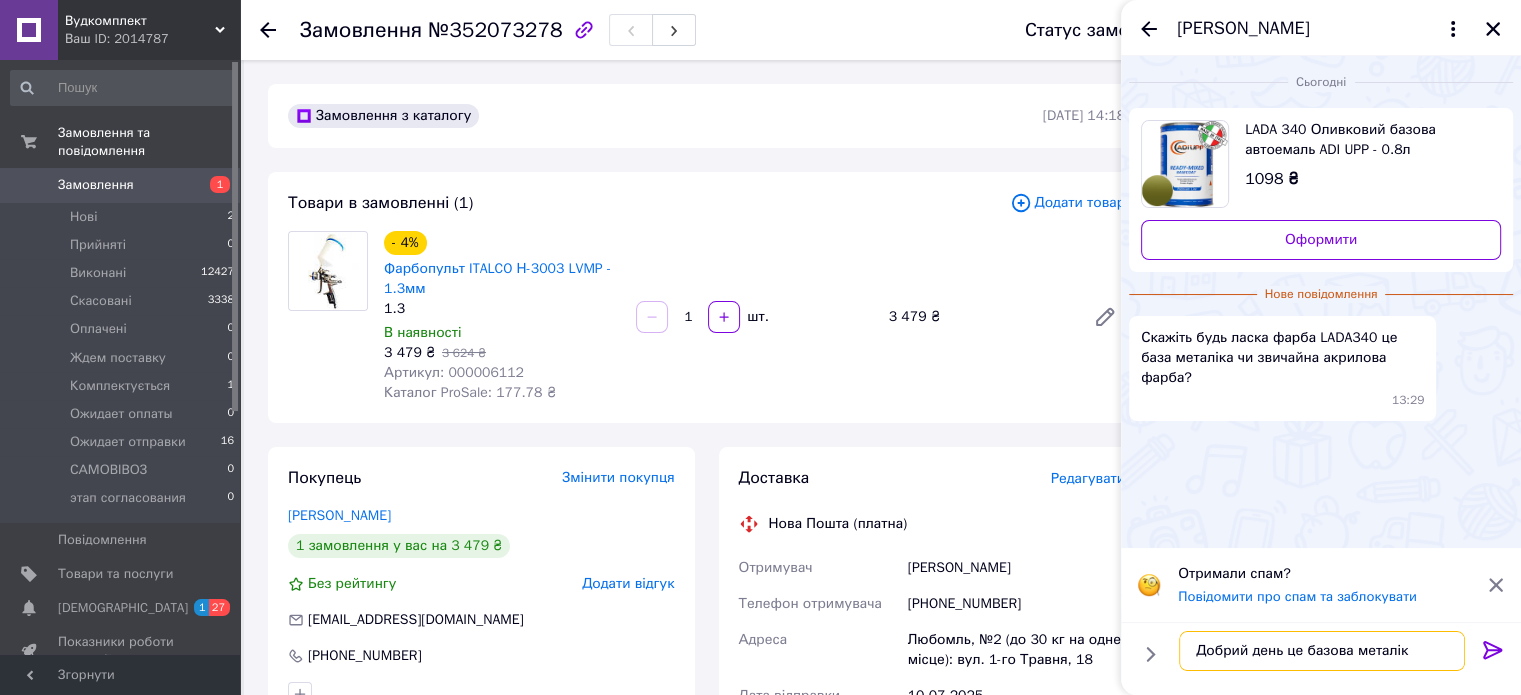 drag, startPoint x: 1351, startPoint y: 651, endPoint x: 1422, endPoint y: 652, distance: 71.00704 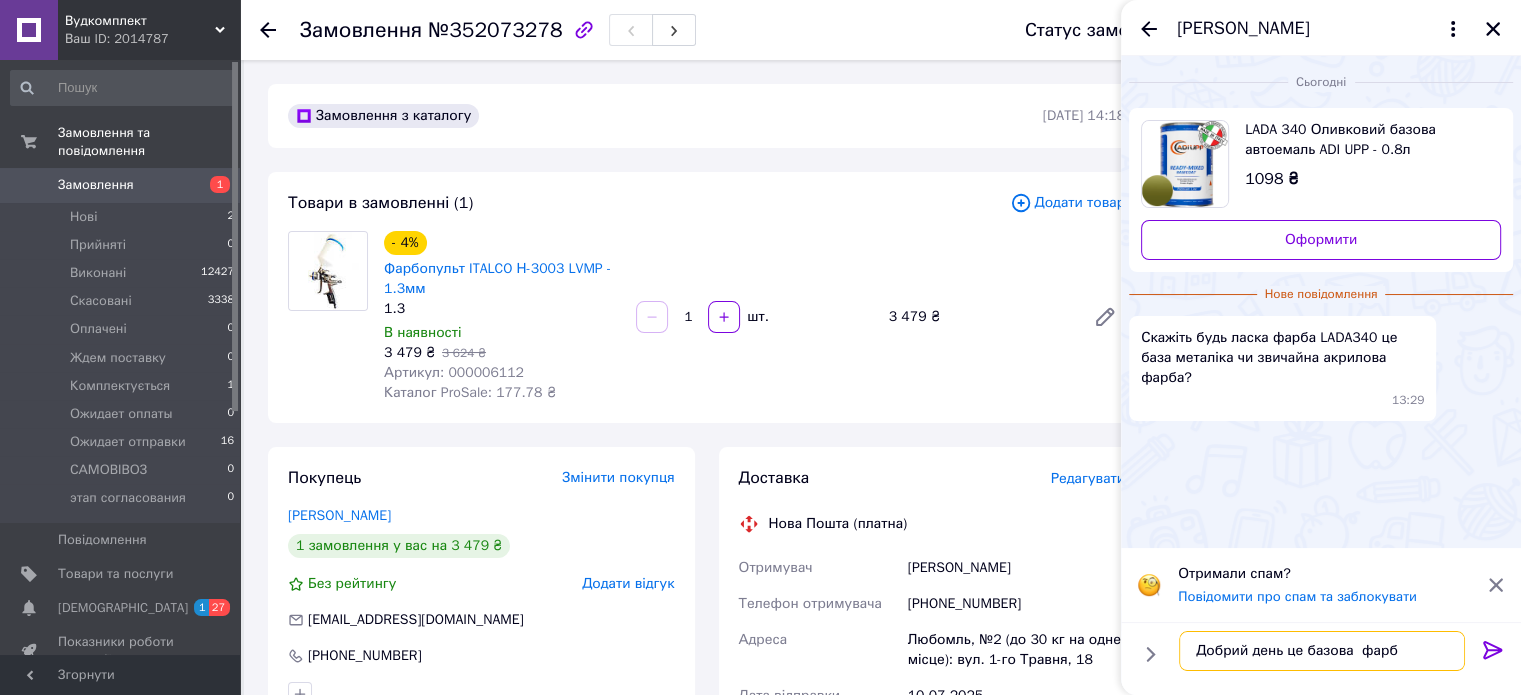 type on "Добрий день це базова  фарба" 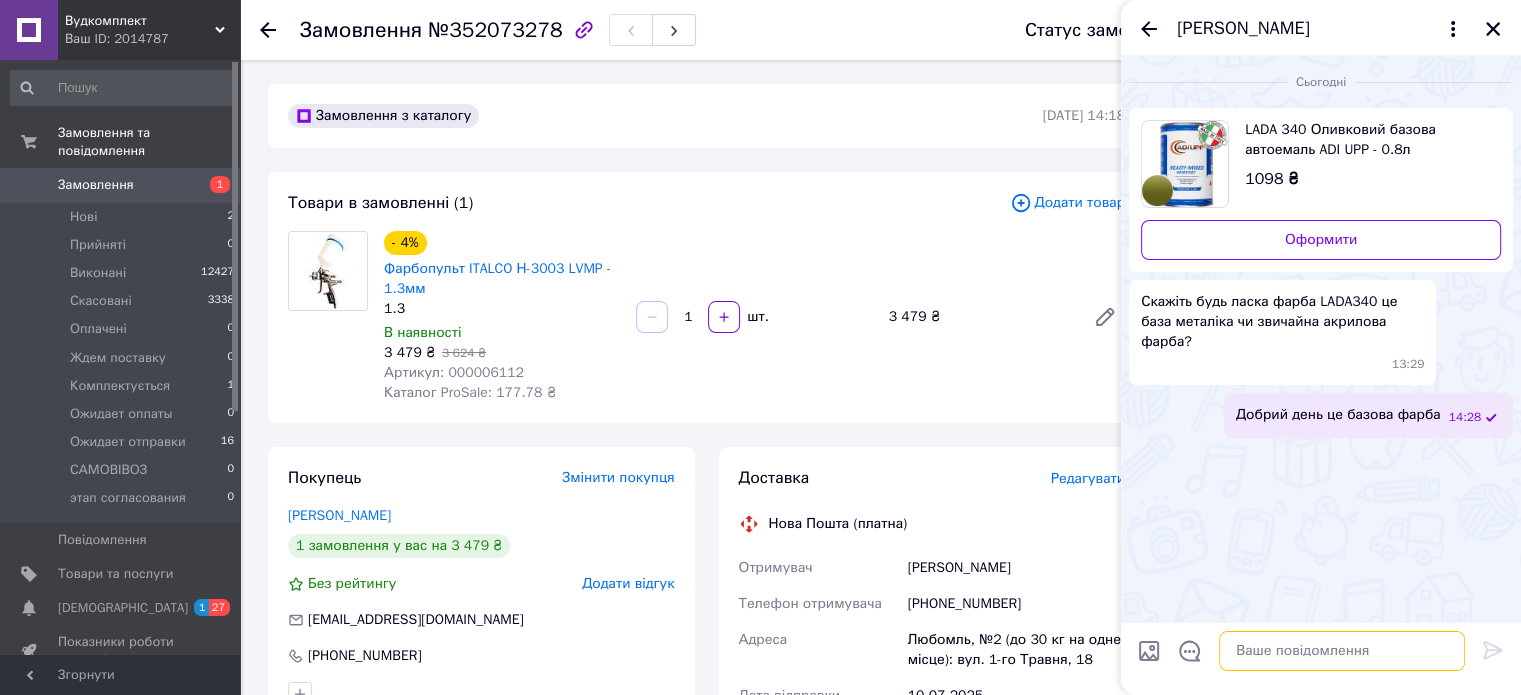type 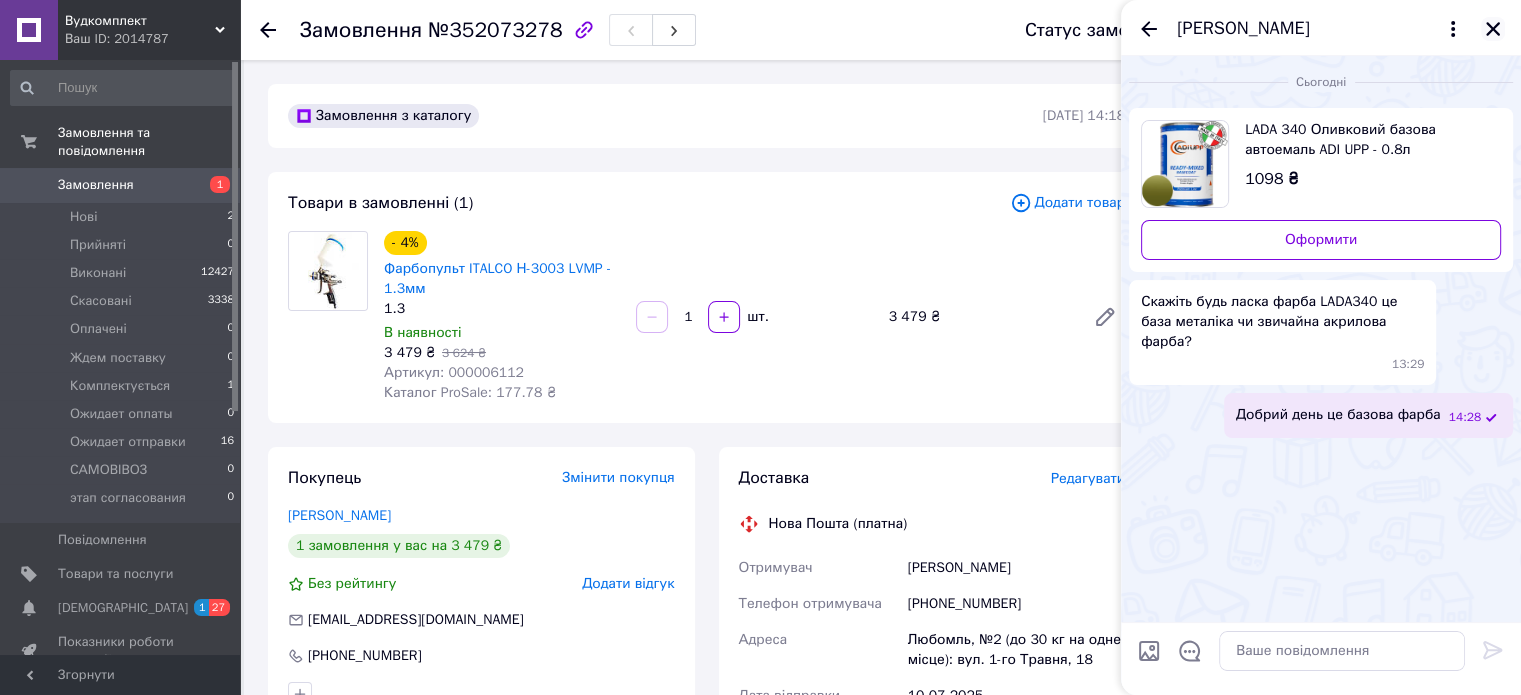 click 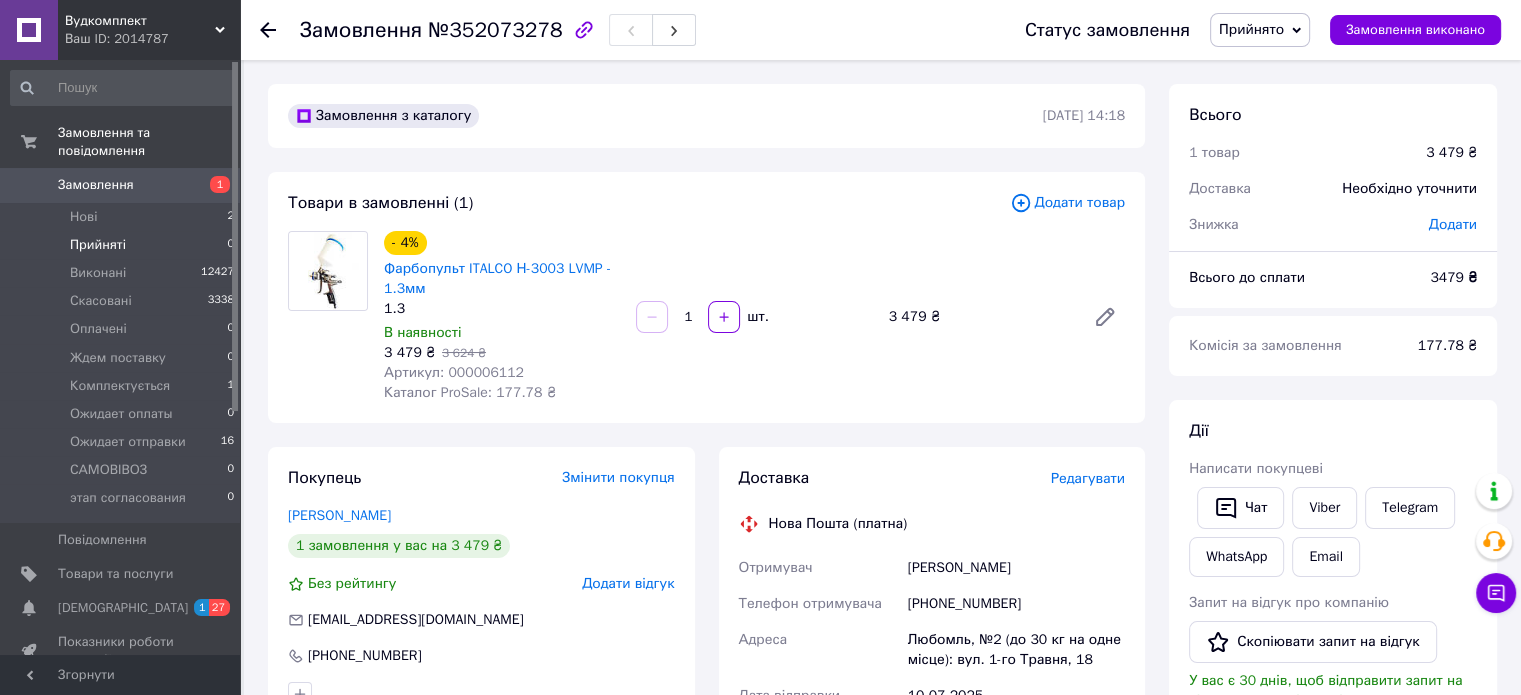 click on "Прийняті" at bounding box center (98, 245) 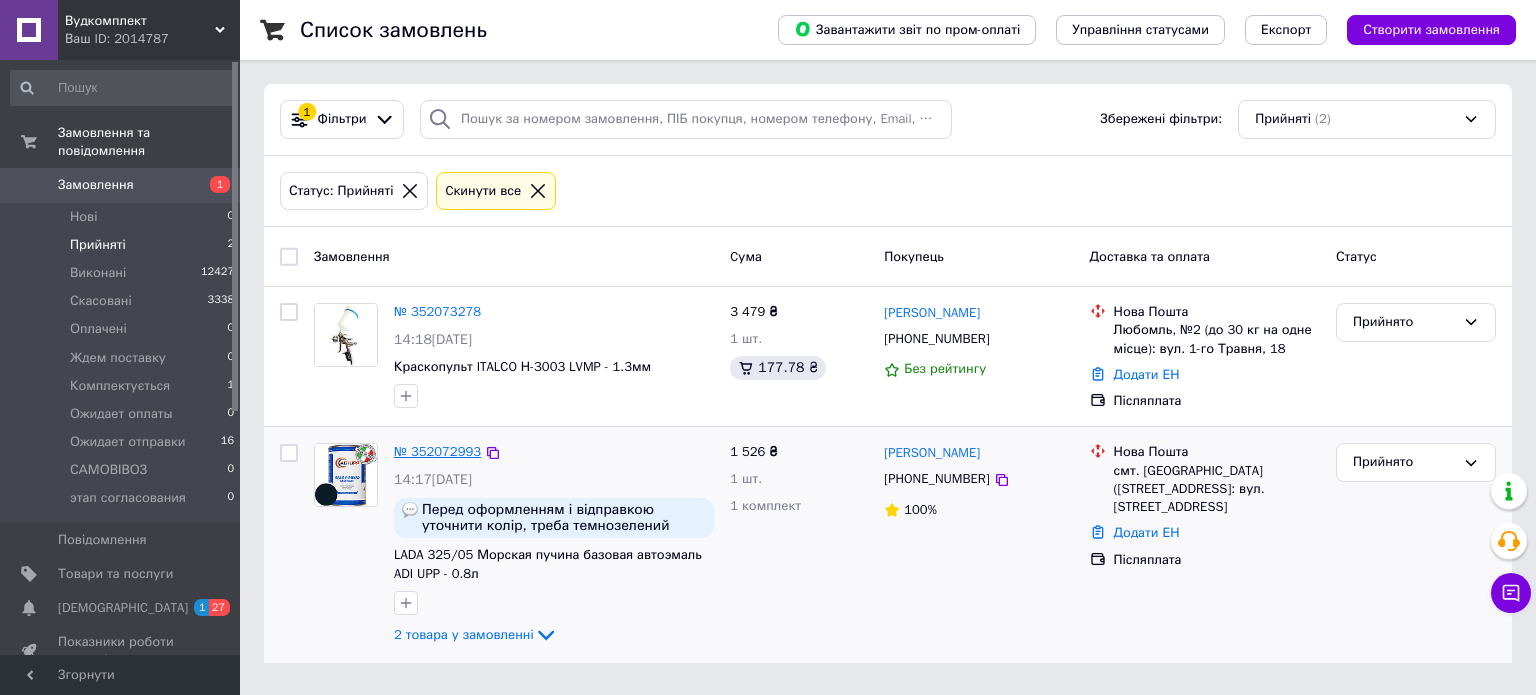 click on "№ 352072993" at bounding box center [437, 451] 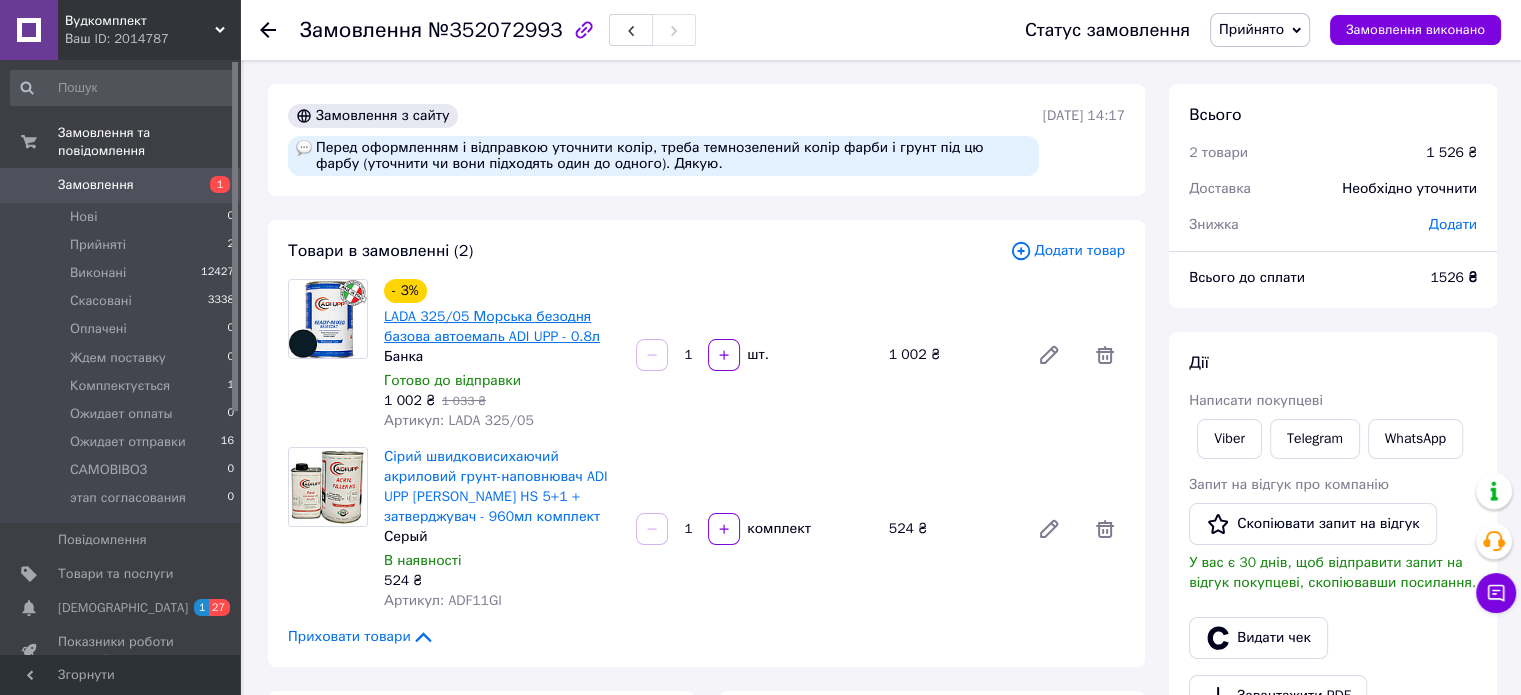 click on "LADA 325/05 Морська безодня базова автоемаль ADI UPP - 0.8л" at bounding box center [492, 326] 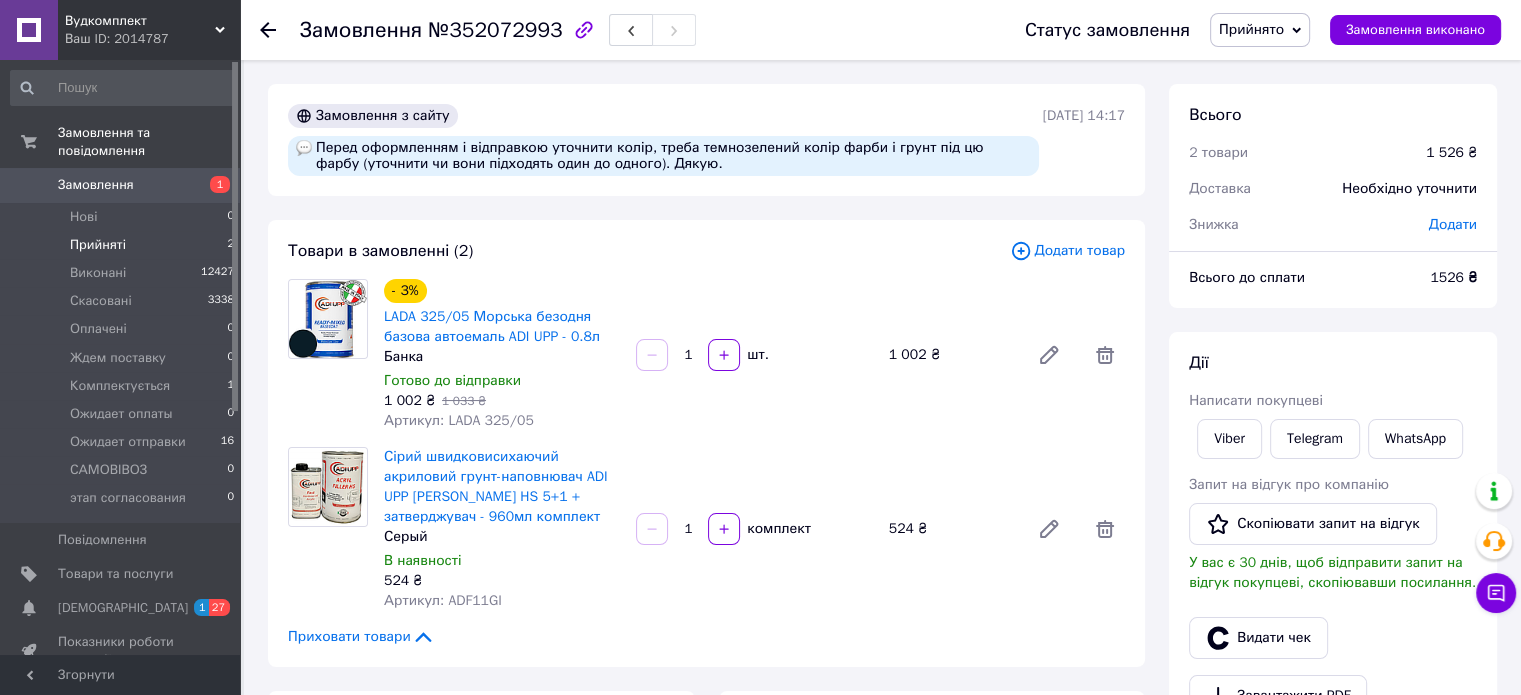 click on "Прийняті" at bounding box center (98, 245) 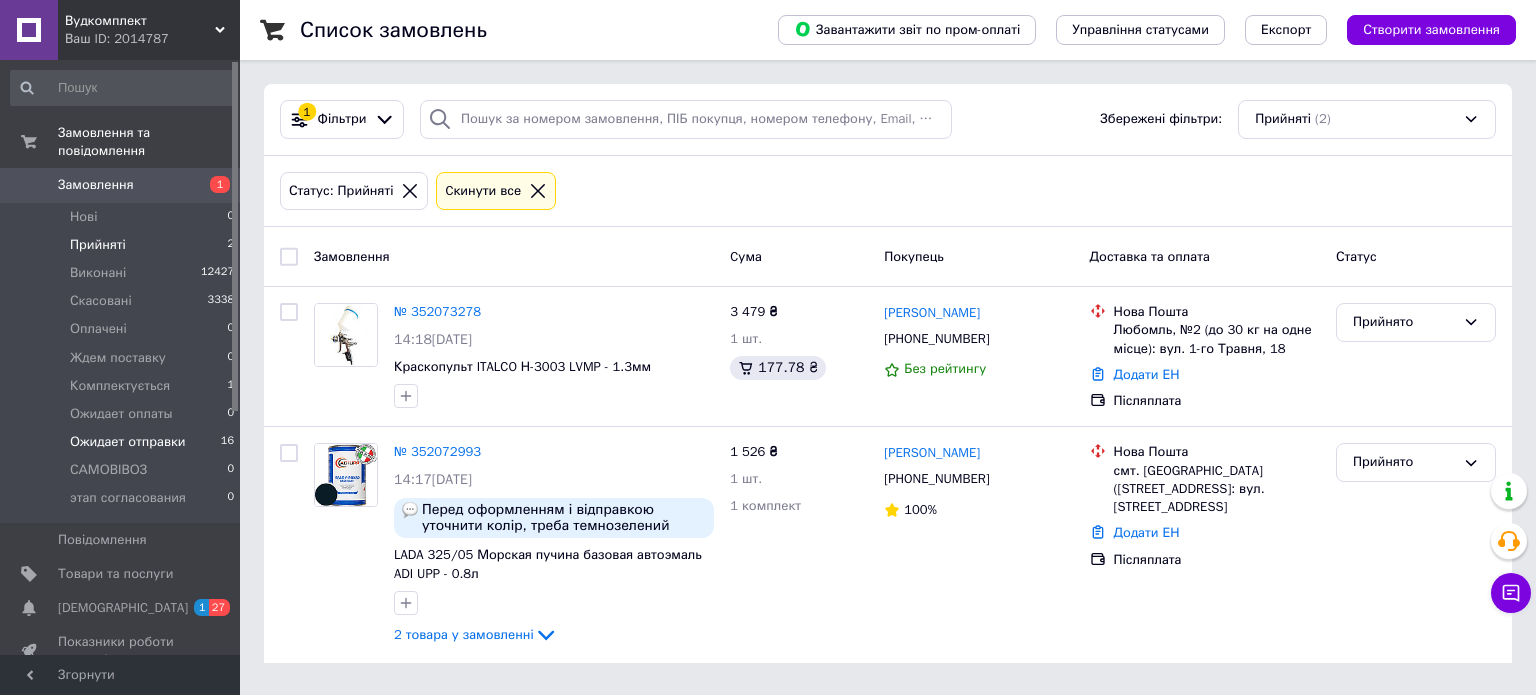 click on "Ожидает отправки" at bounding box center [128, 442] 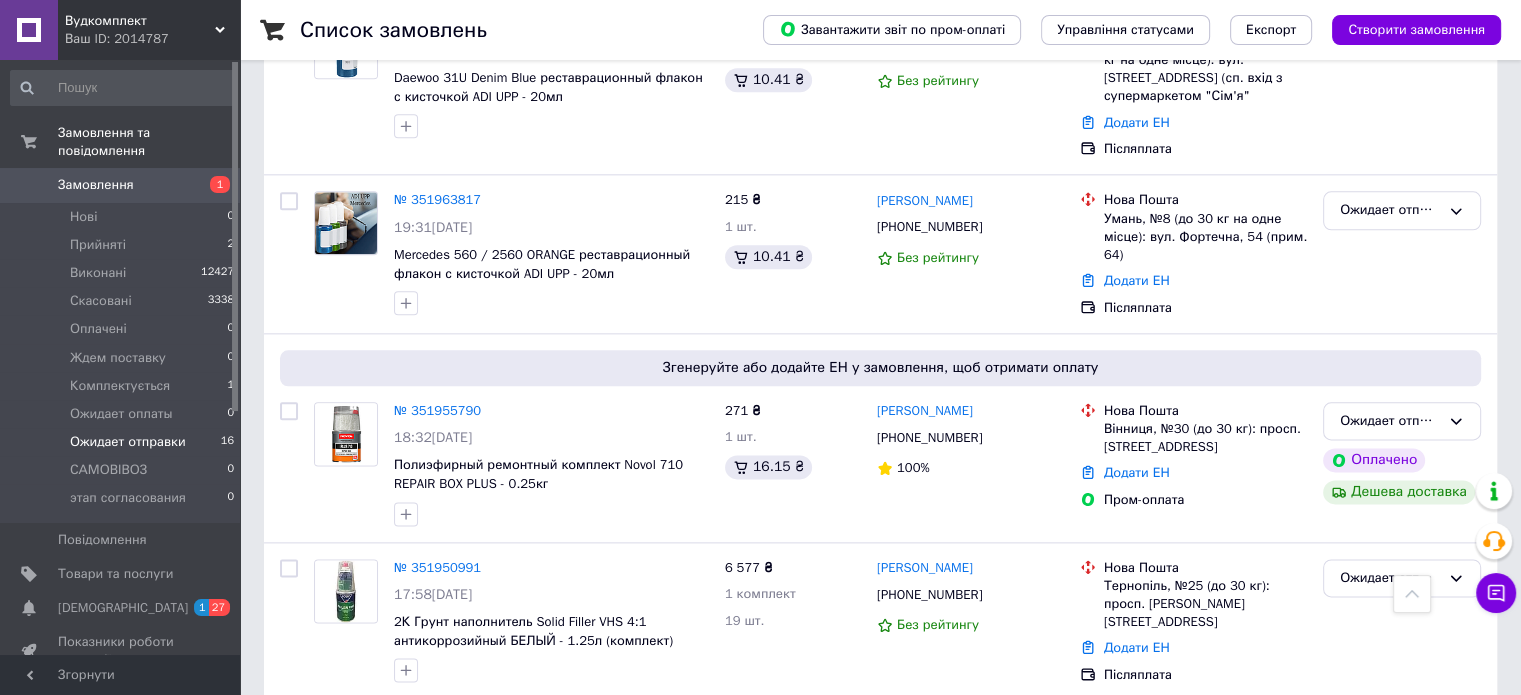 scroll, scrollTop: 2416, scrollLeft: 0, axis: vertical 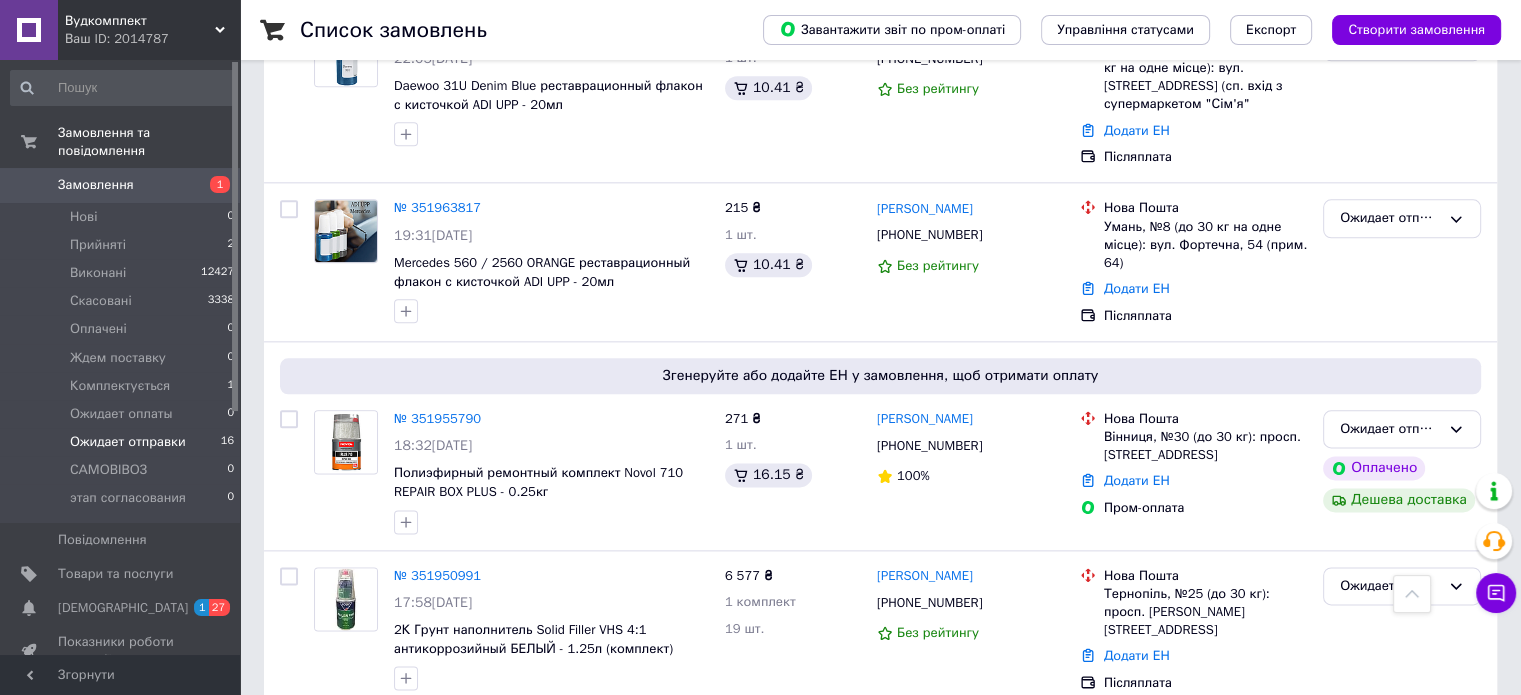 click on "Ожидает отправки" at bounding box center (128, 442) 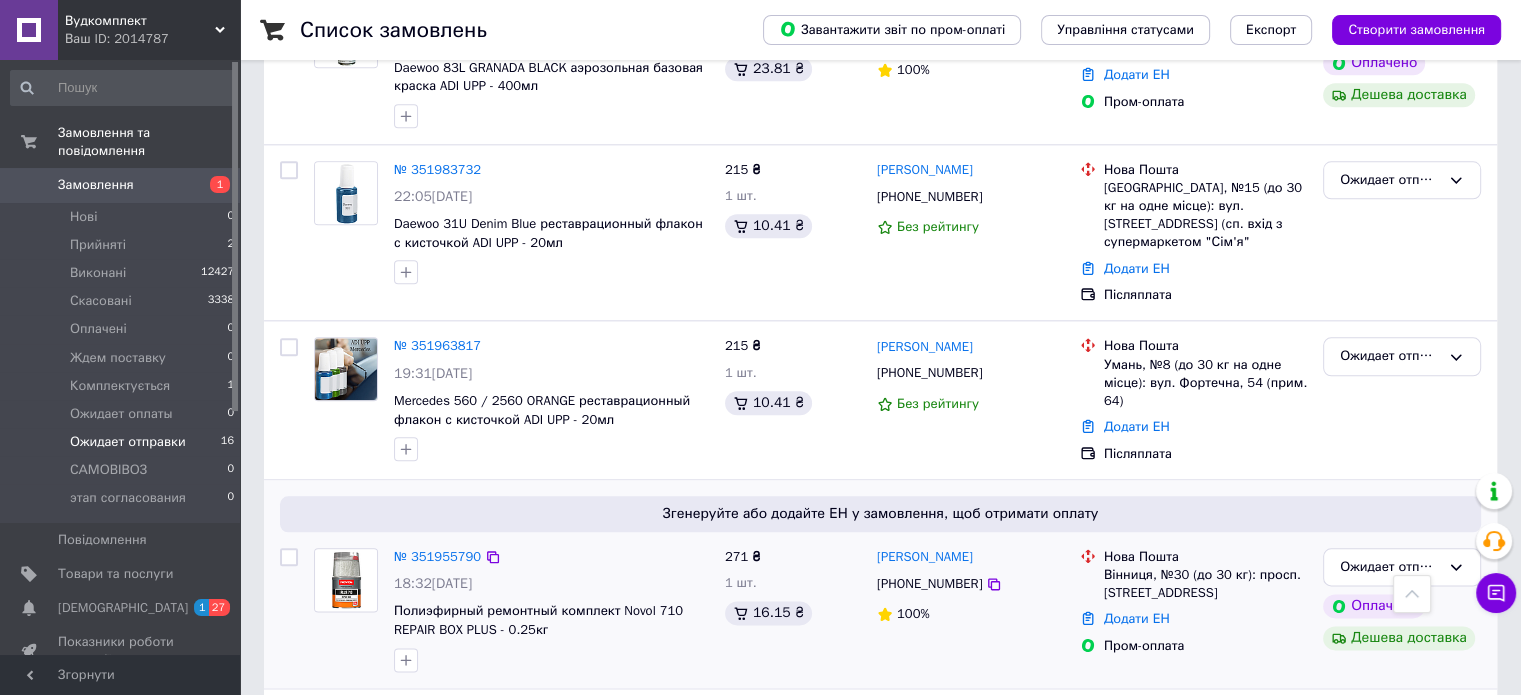 scroll, scrollTop: 2216, scrollLeft: 0, axis: vertical 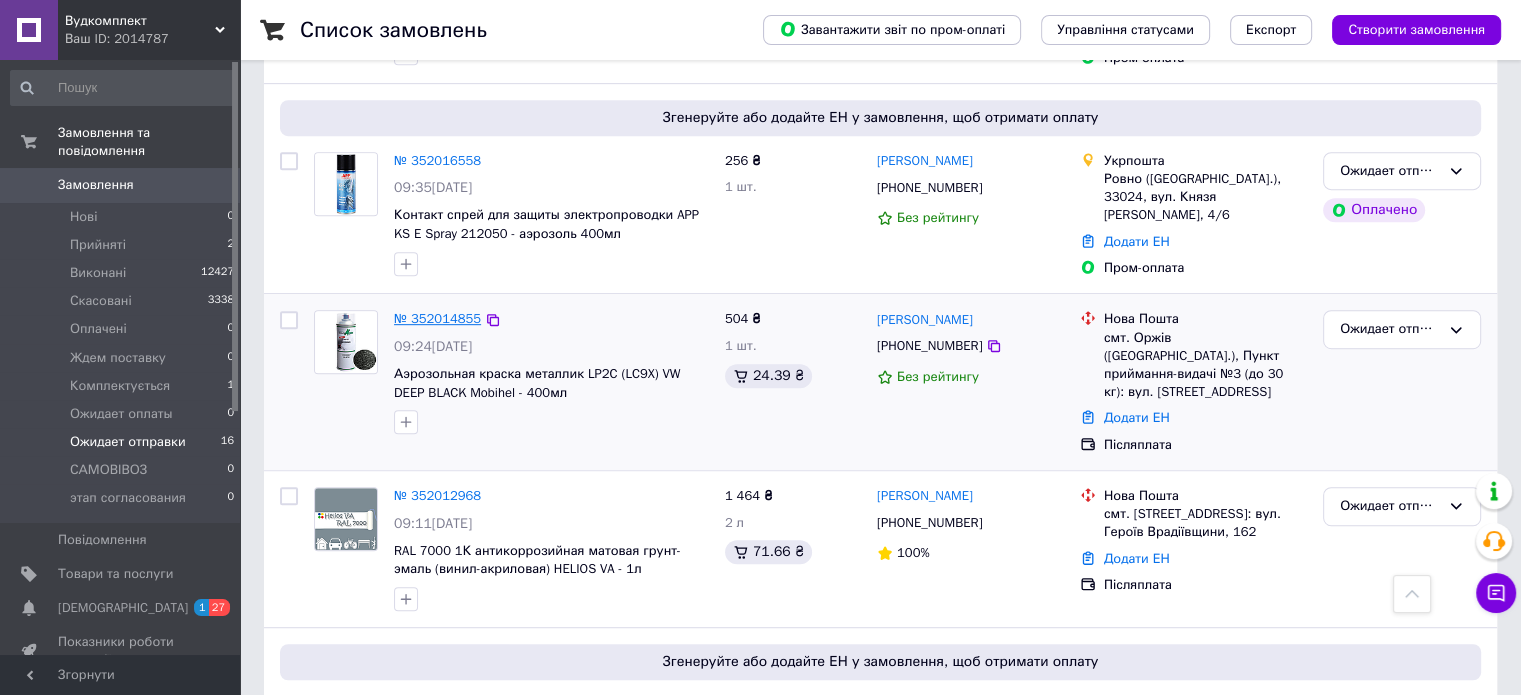 click on "№ 352014855" at bounding box center (437, 318) 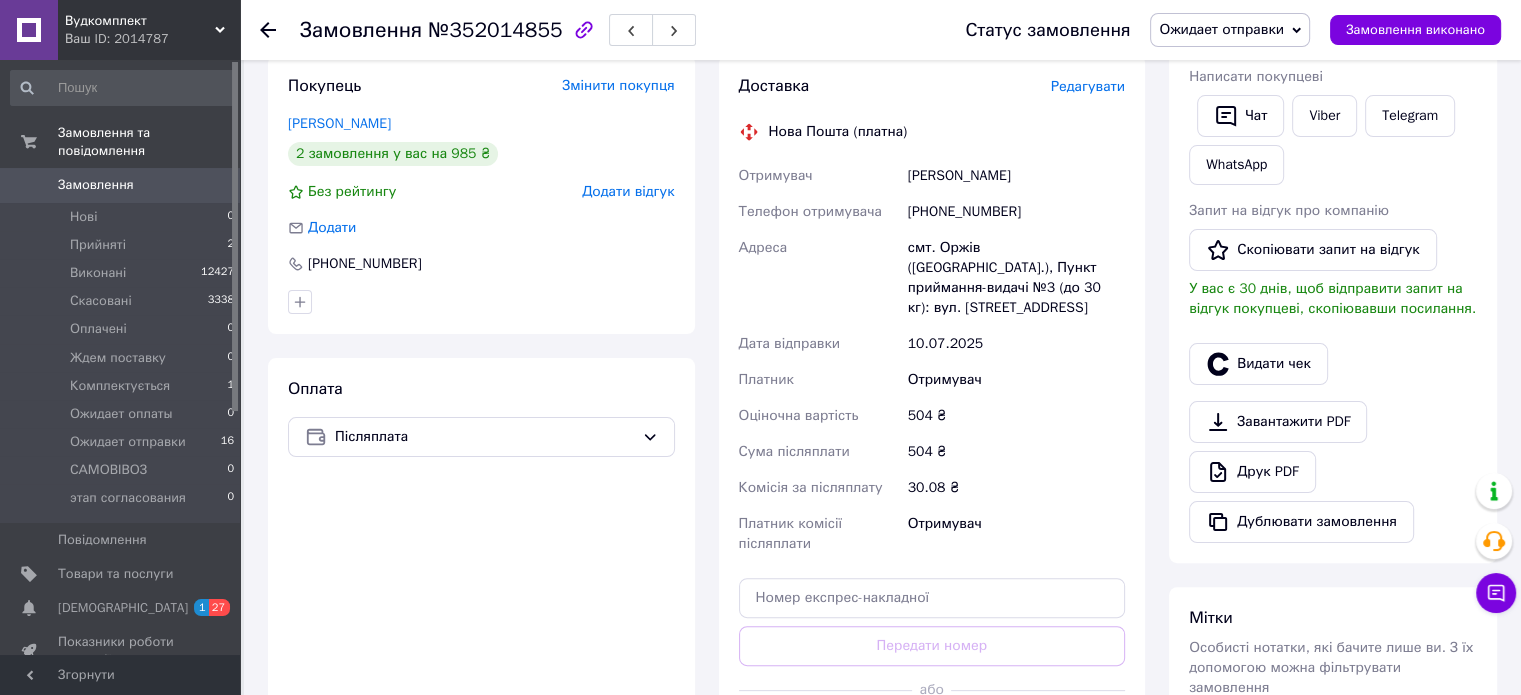 scroll, scrollTop: 400, scrollLeft: 0, axis: vertical 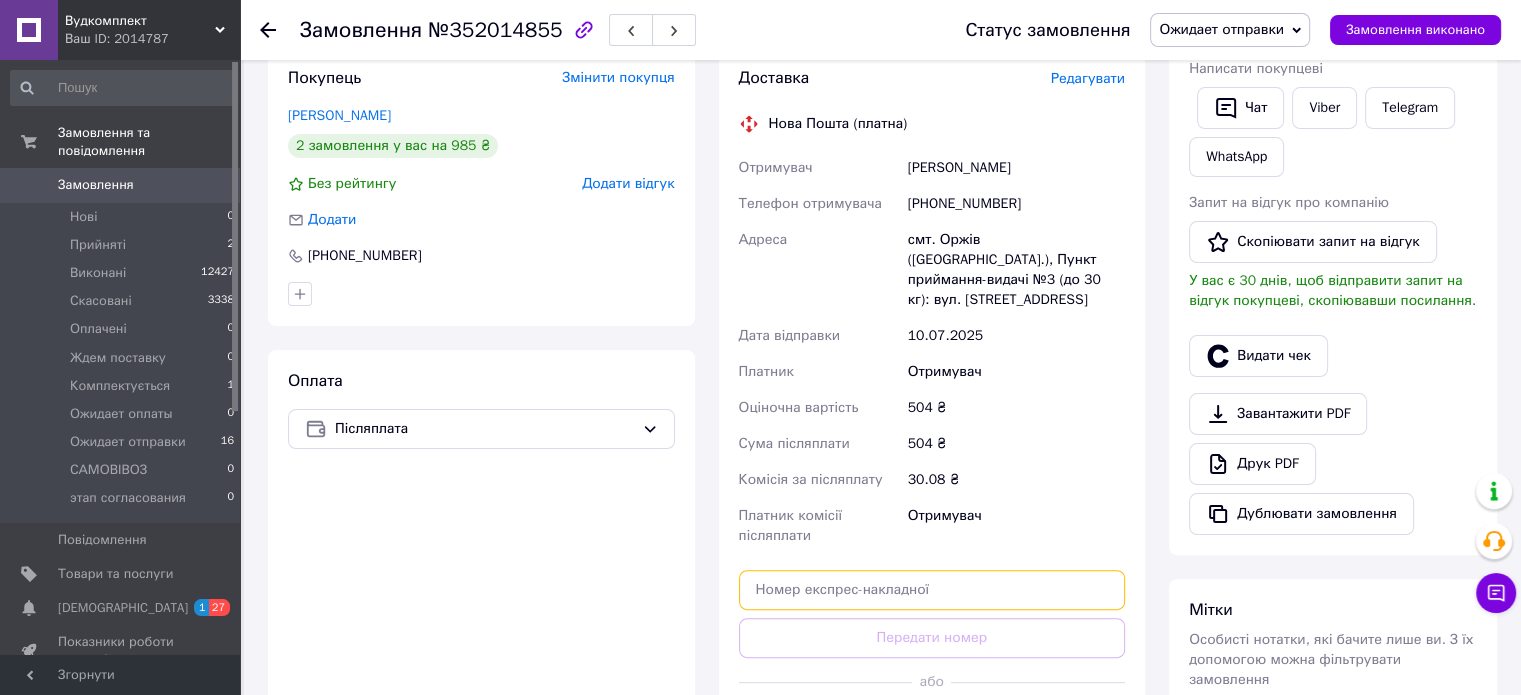 paste on "20451203161686" 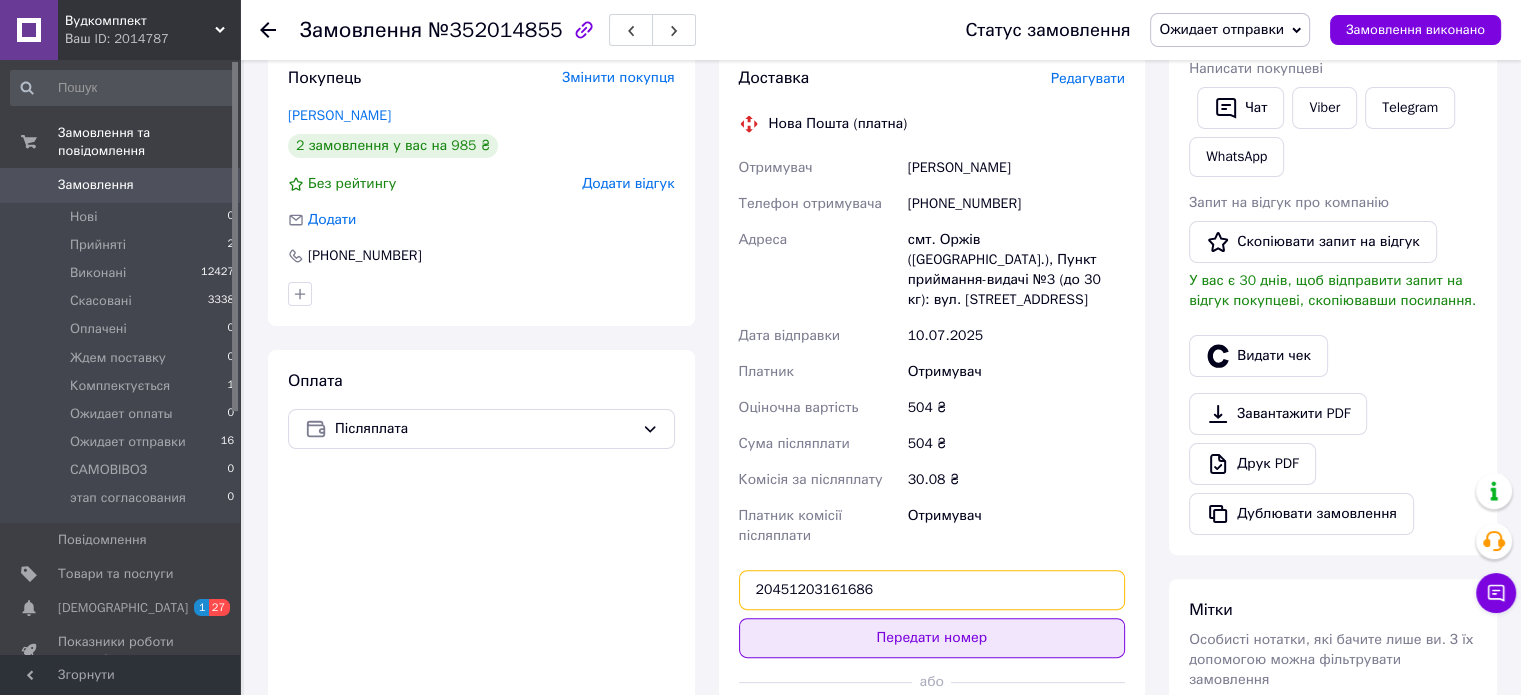 type on "20451203161686" 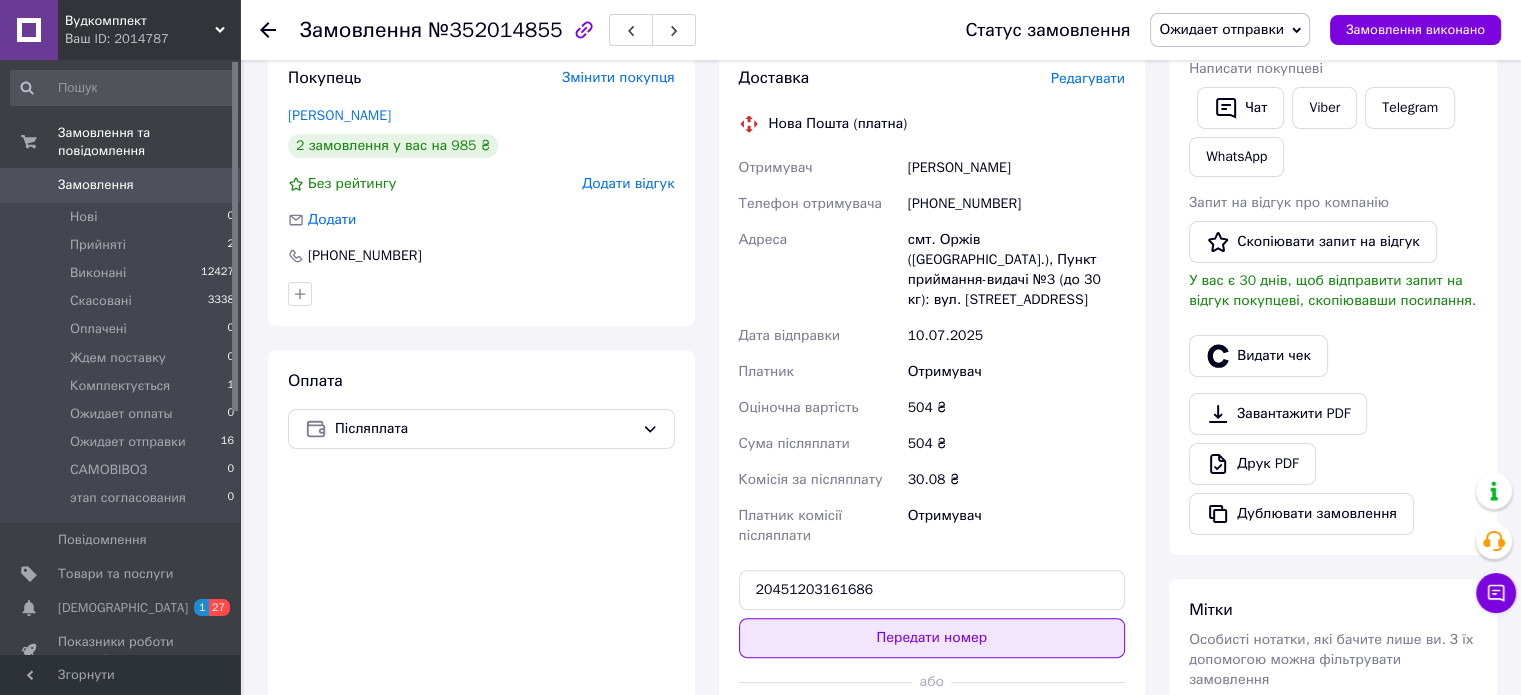 click on "Передати номер" at bounding box center [932, 638] 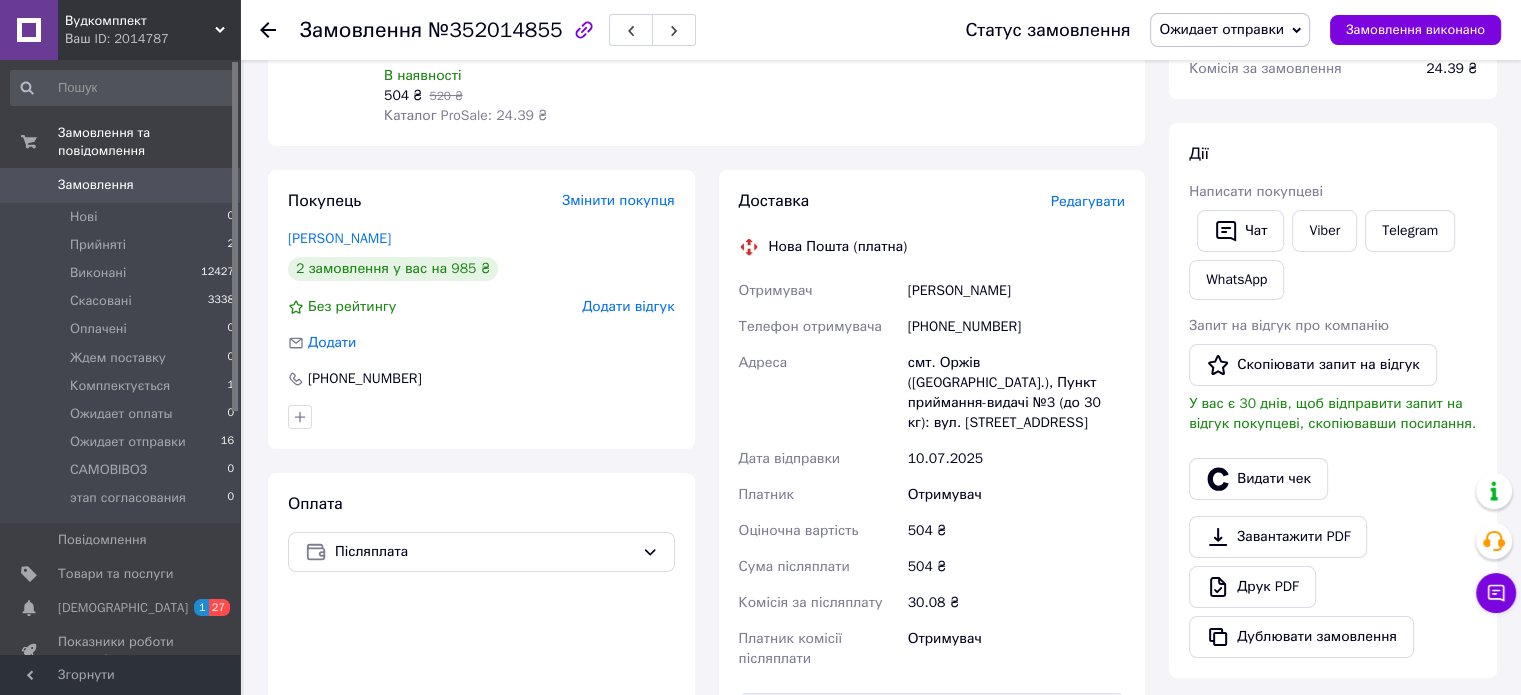 scroll, scrollTop: 100, scrollLeft: 0, axis: vertical 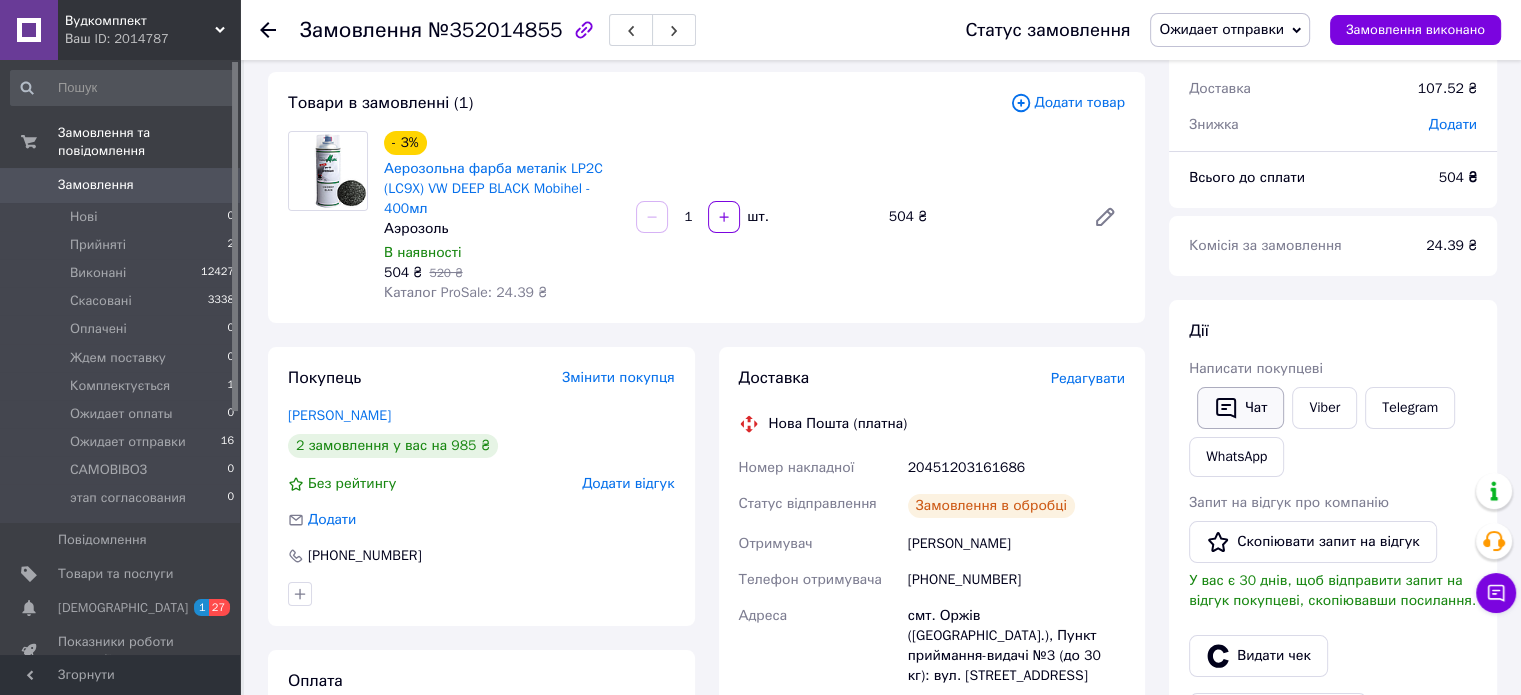 click on "Чат" at bounding box center (1240, 408) 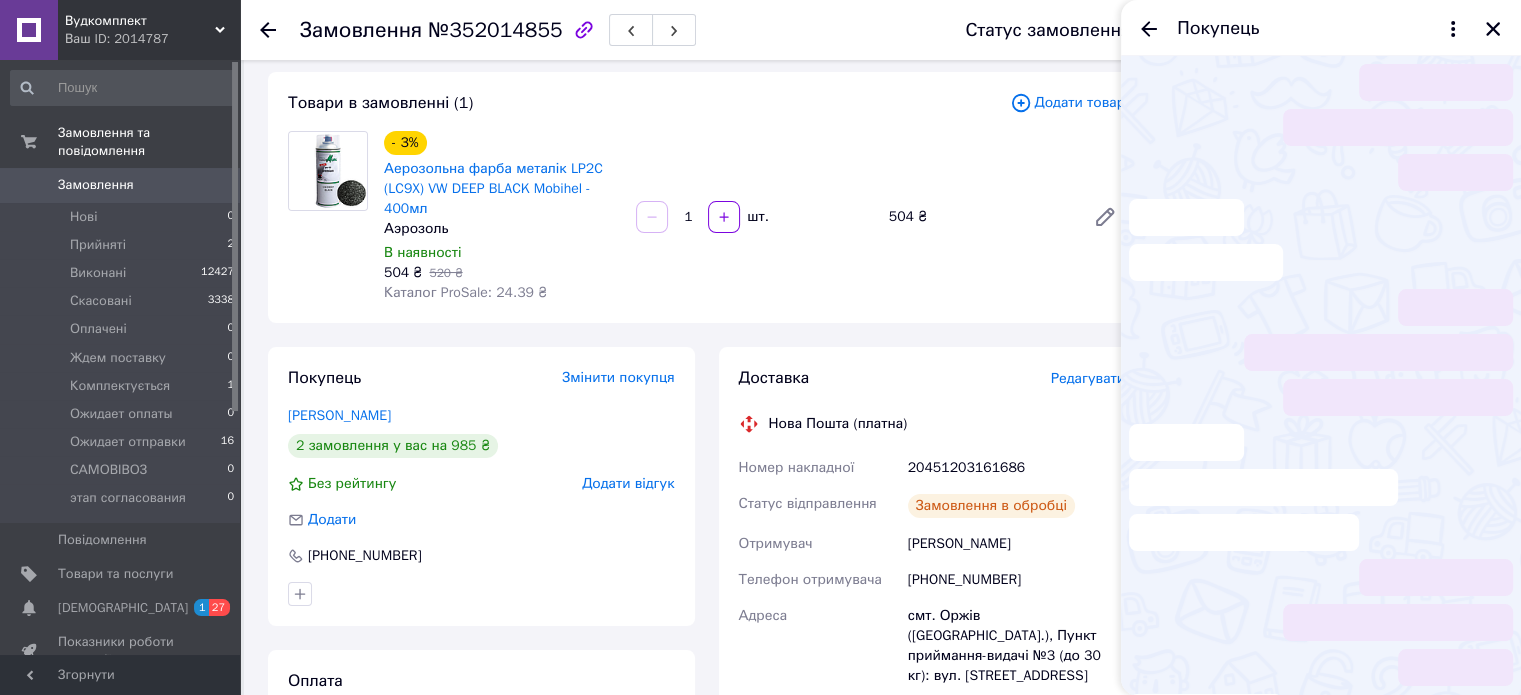 scroll, scrollTop: 115, scrollLeft: 0, axis: vertical 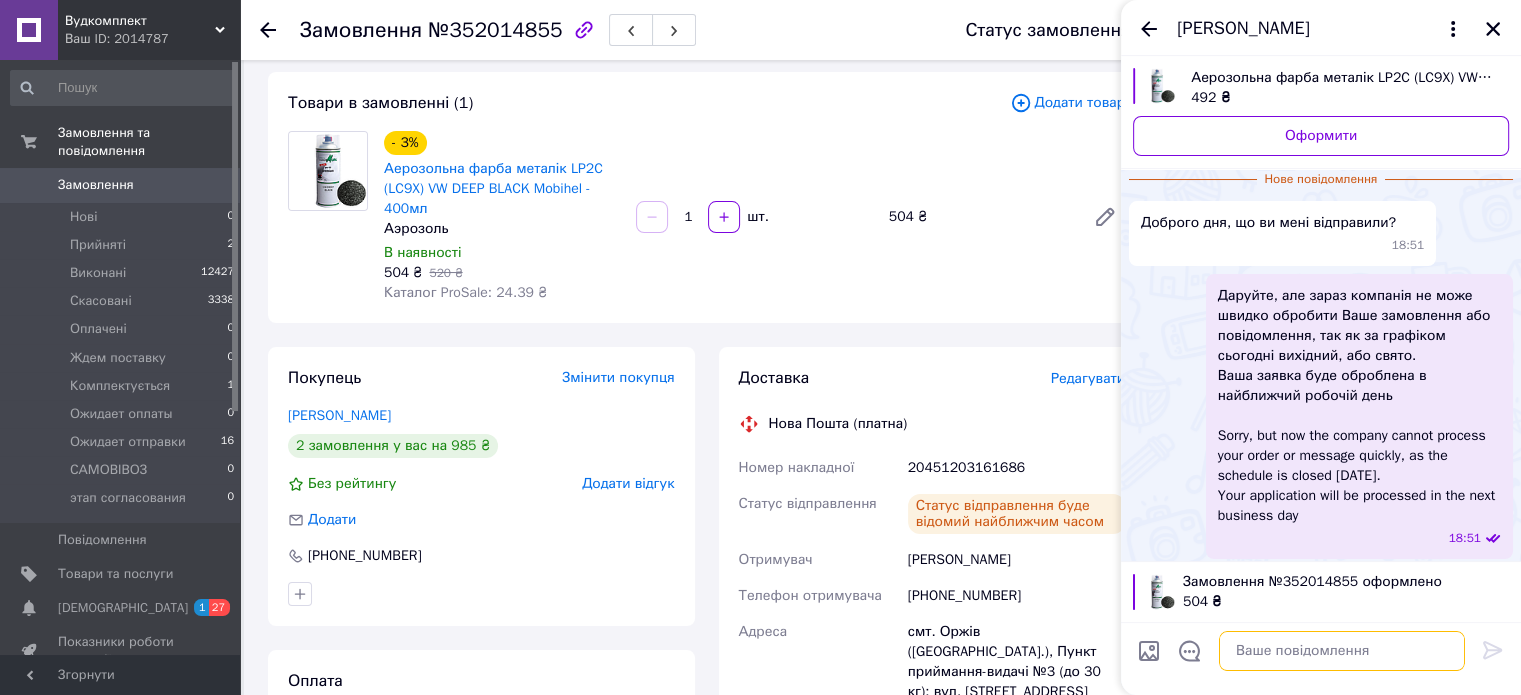 click at bounding box center [1342, 651] 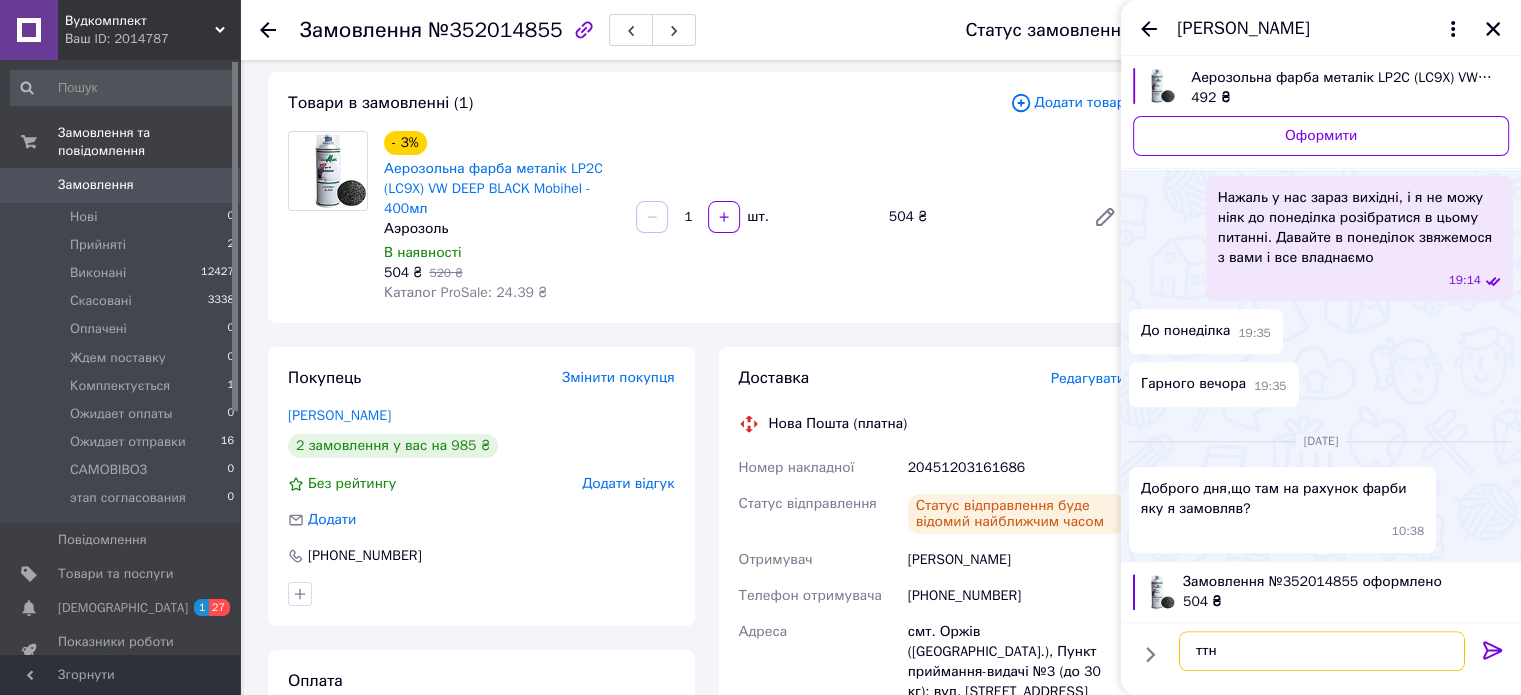 scroll, scrollTop: 2152, scrollLeft: 0, axis: vertical 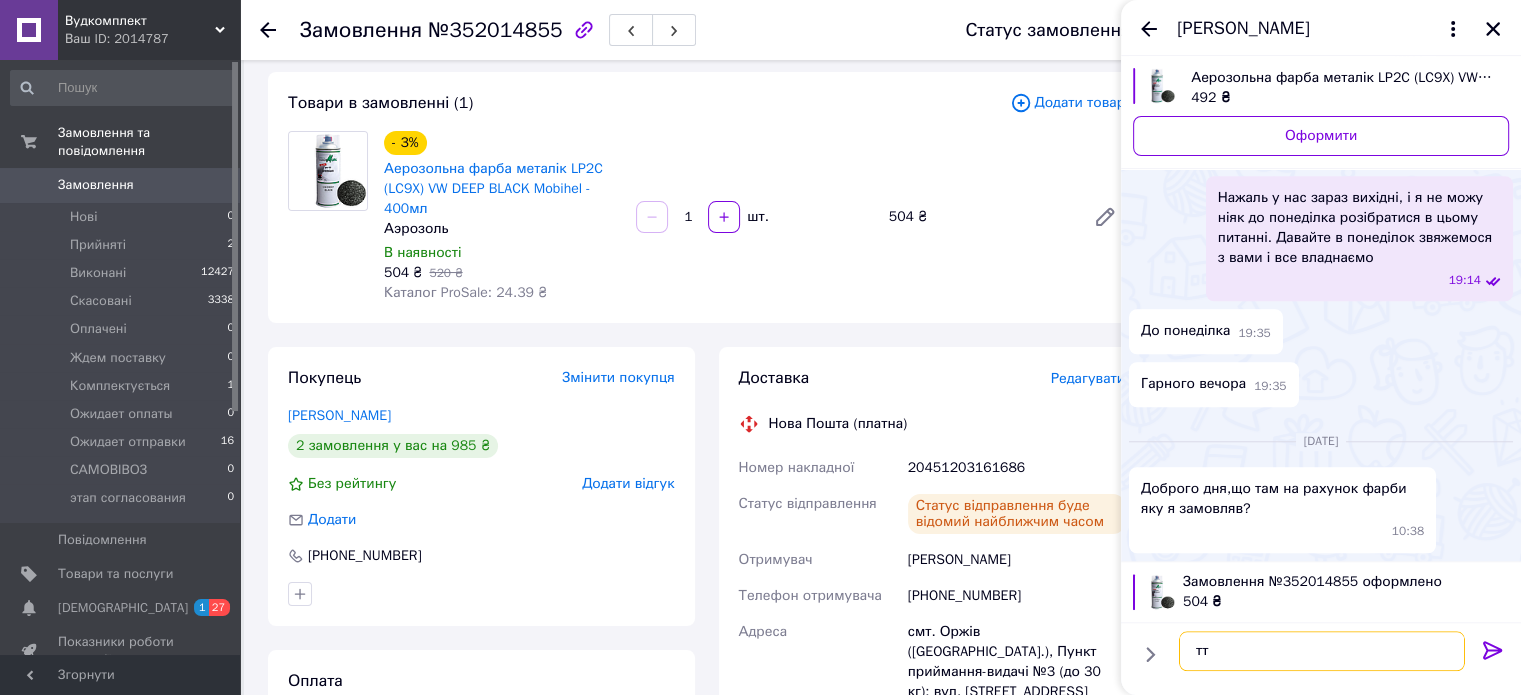 type on "т" 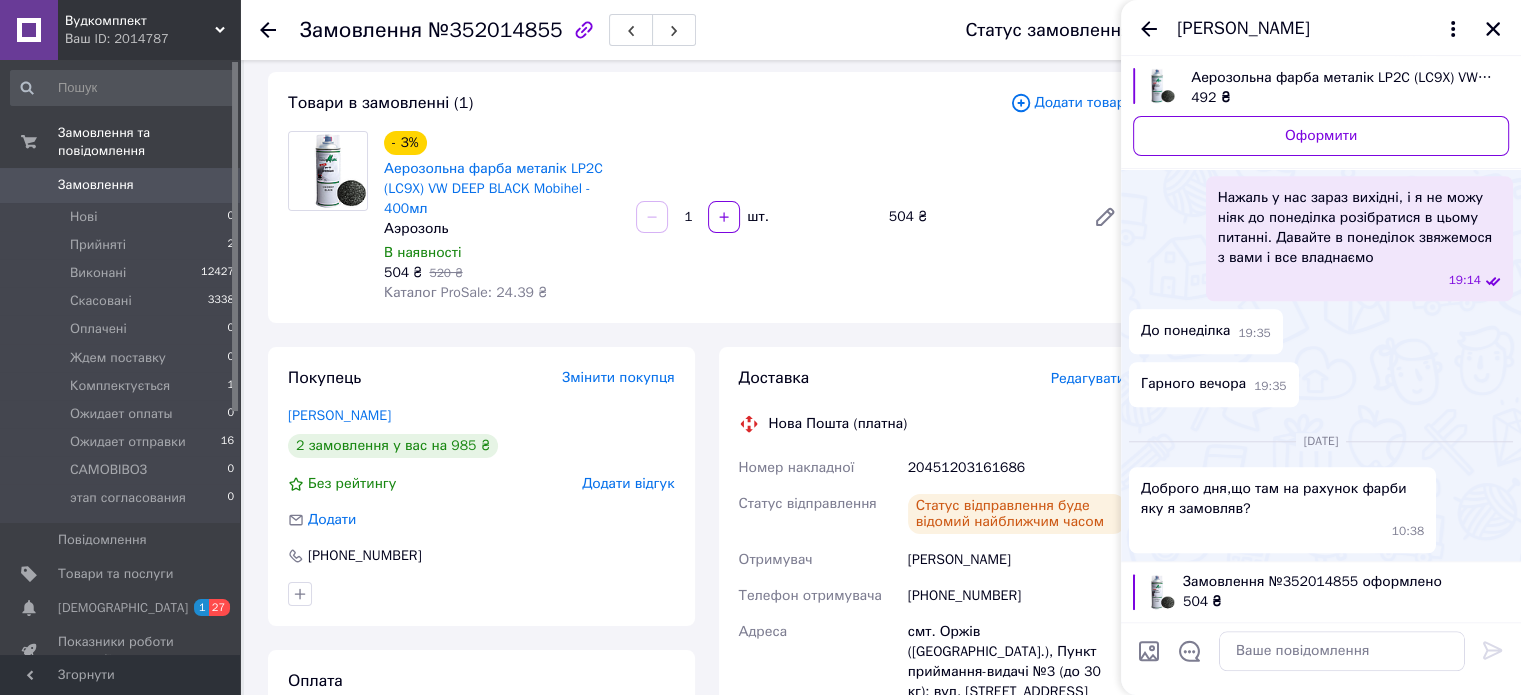 drag, startPoint x: 1420, startPoint y: 193, endPoint x: 1492, endPoint y: 195, distance: 72.02777 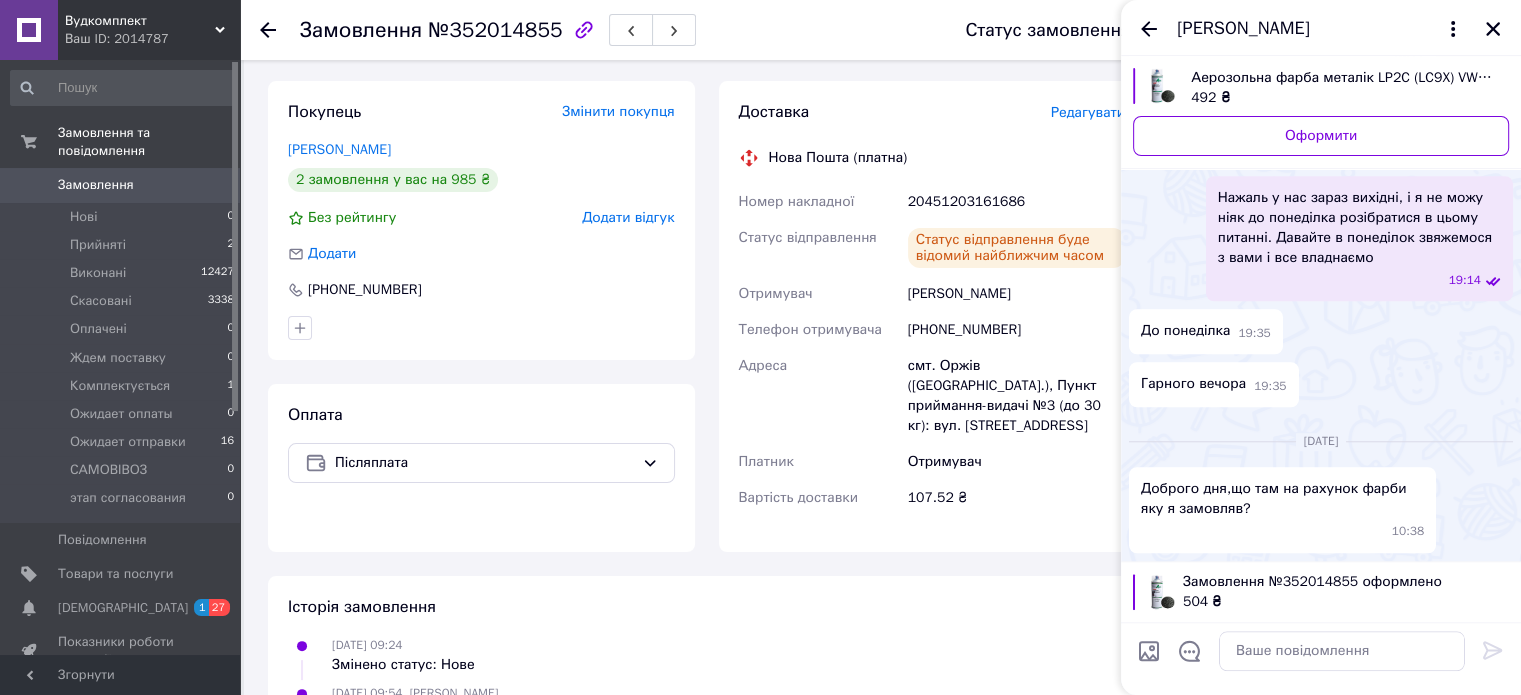 scroll, scrollTop: 400, scrollLeft: 0, axis: vertical 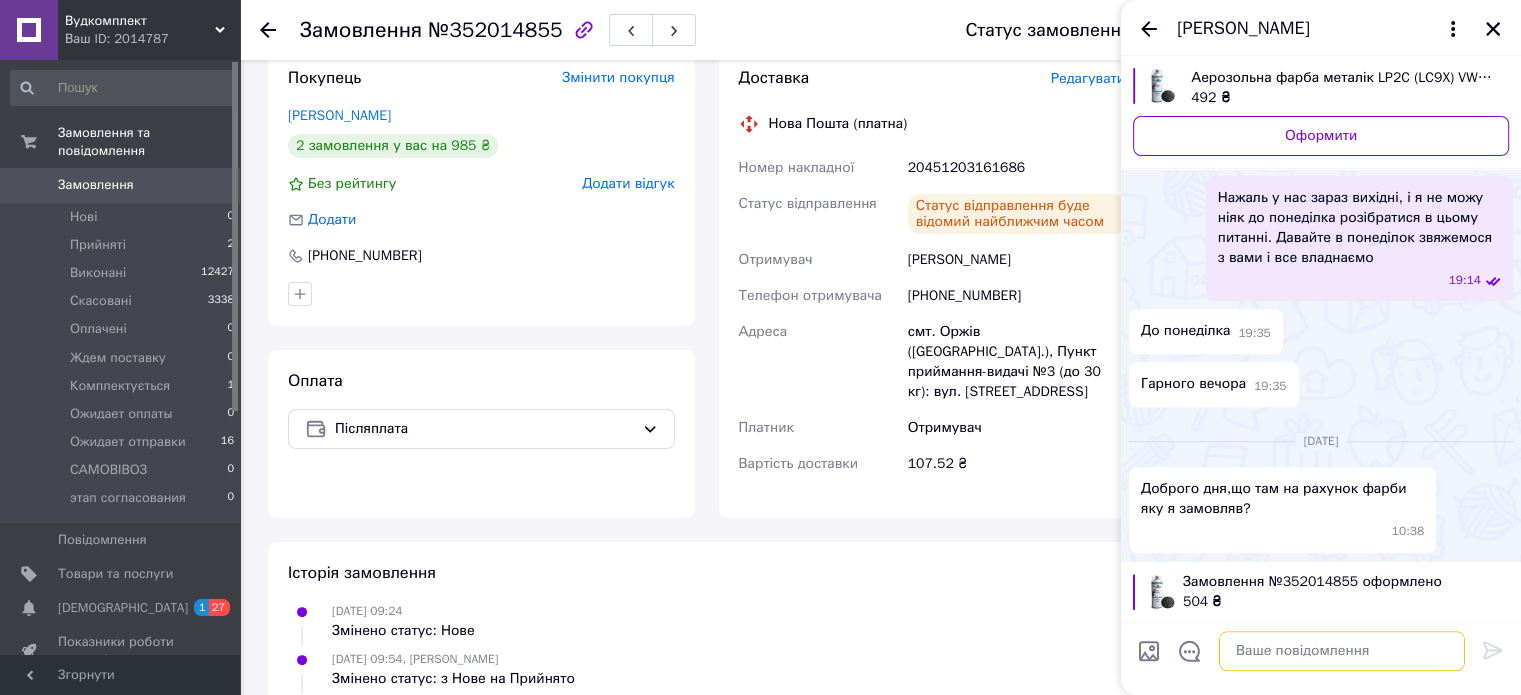 click at bounding box center [1342, 651] 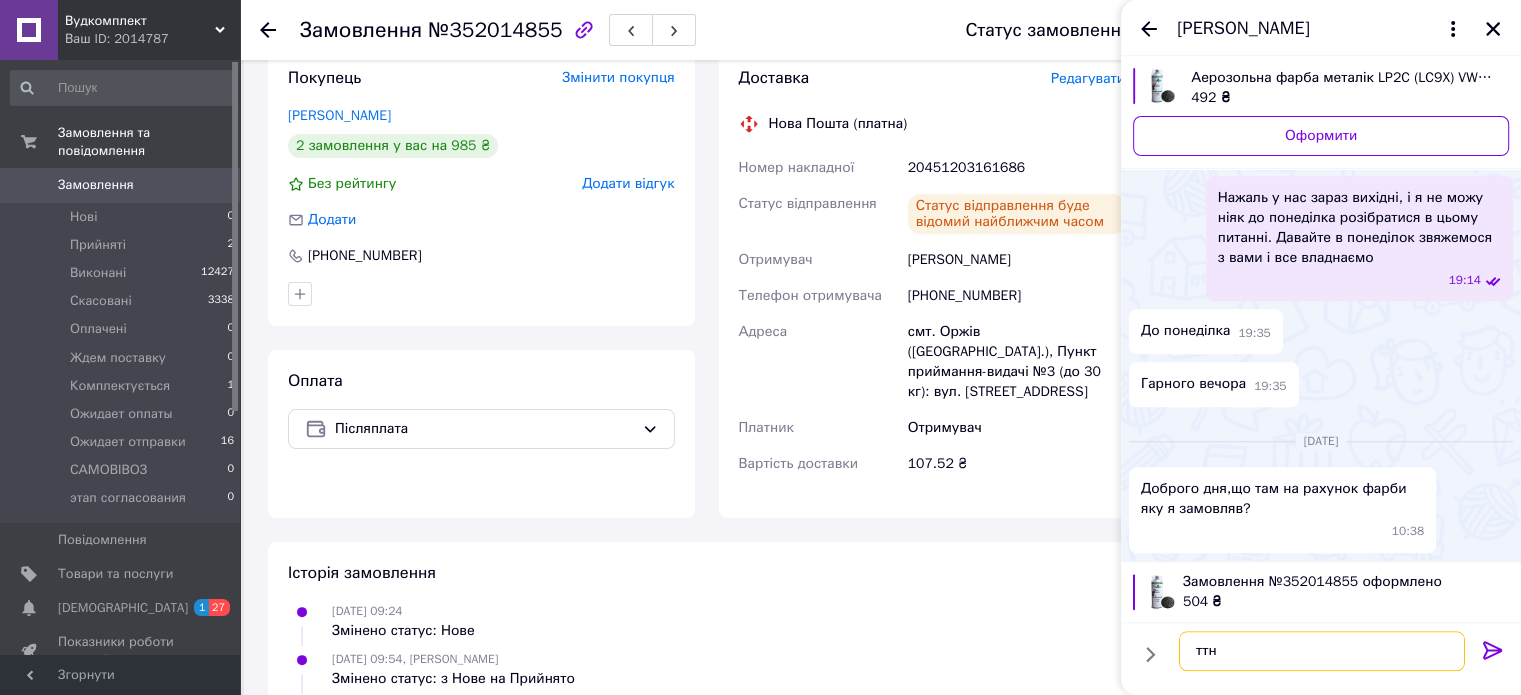 paste on "20451203161686" 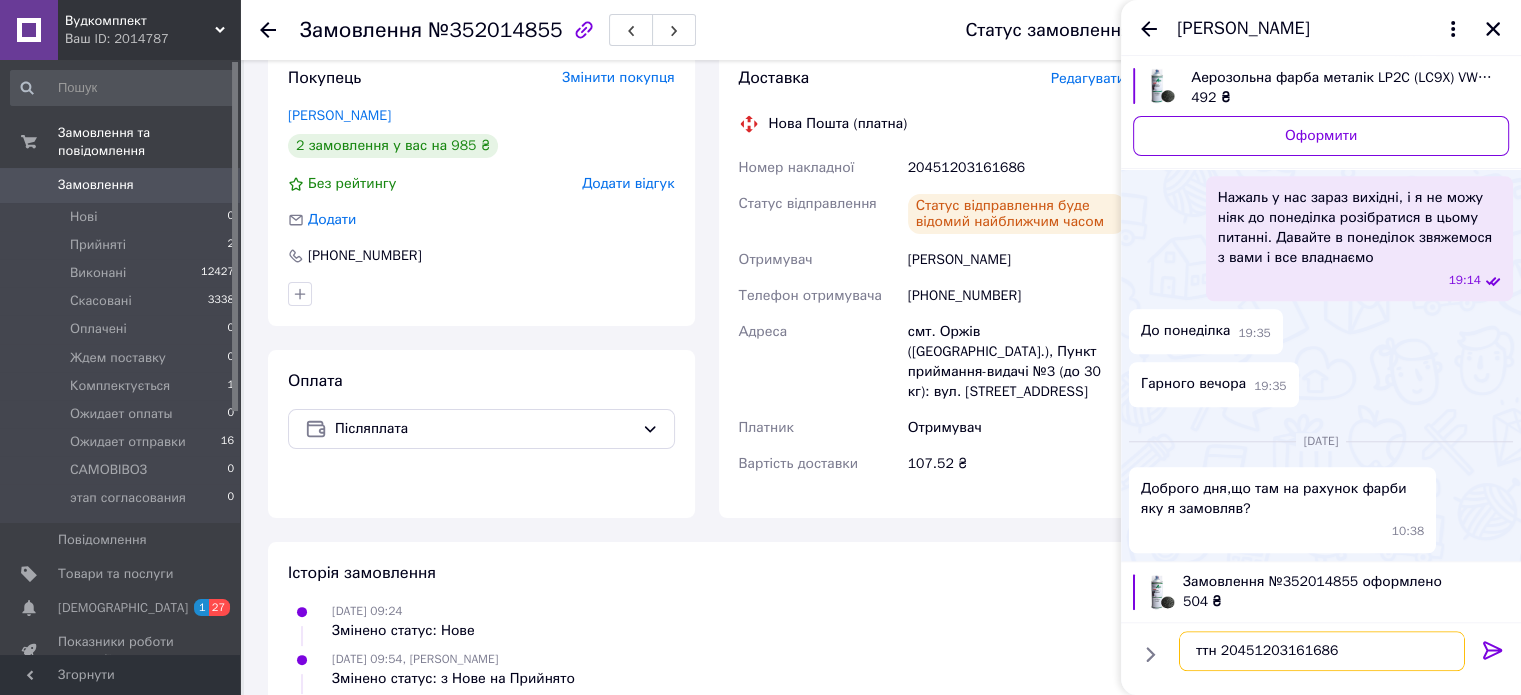type on "ттн 20451203161686" 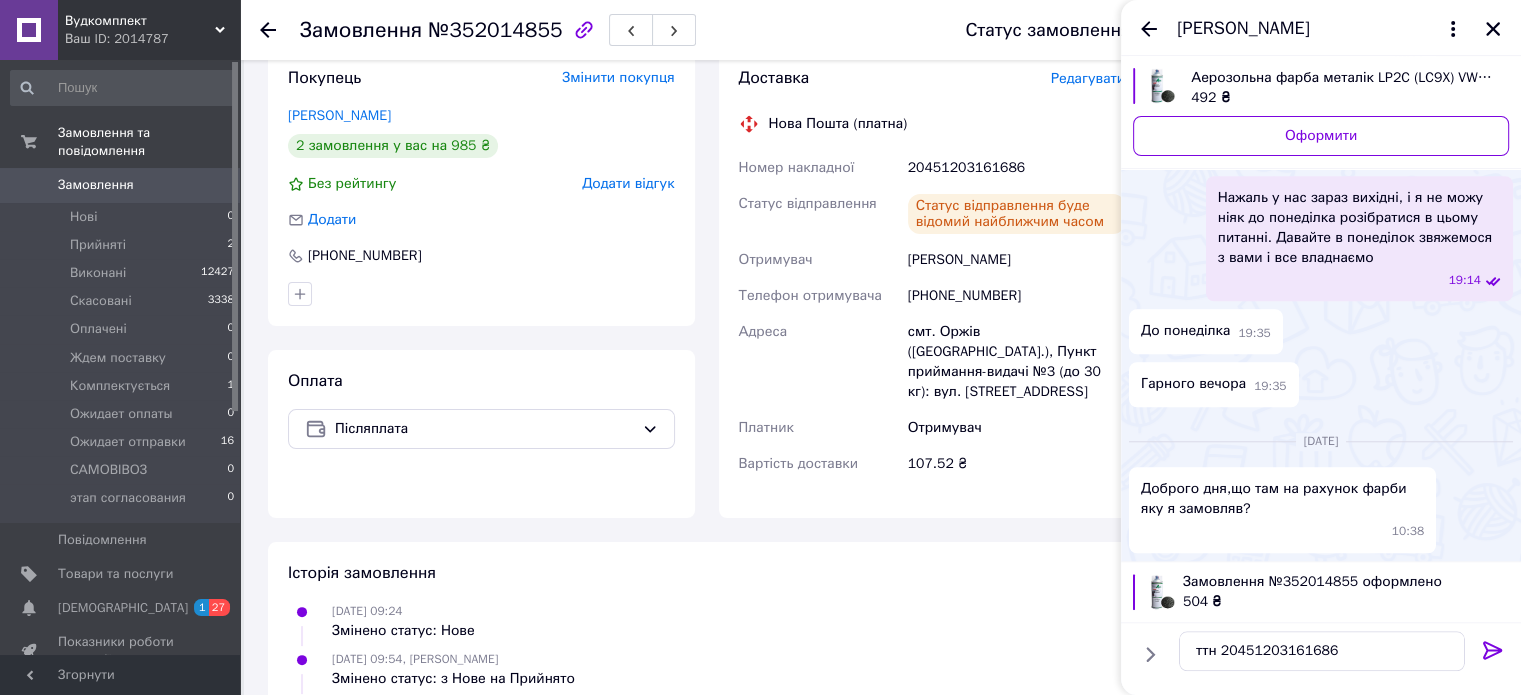 click 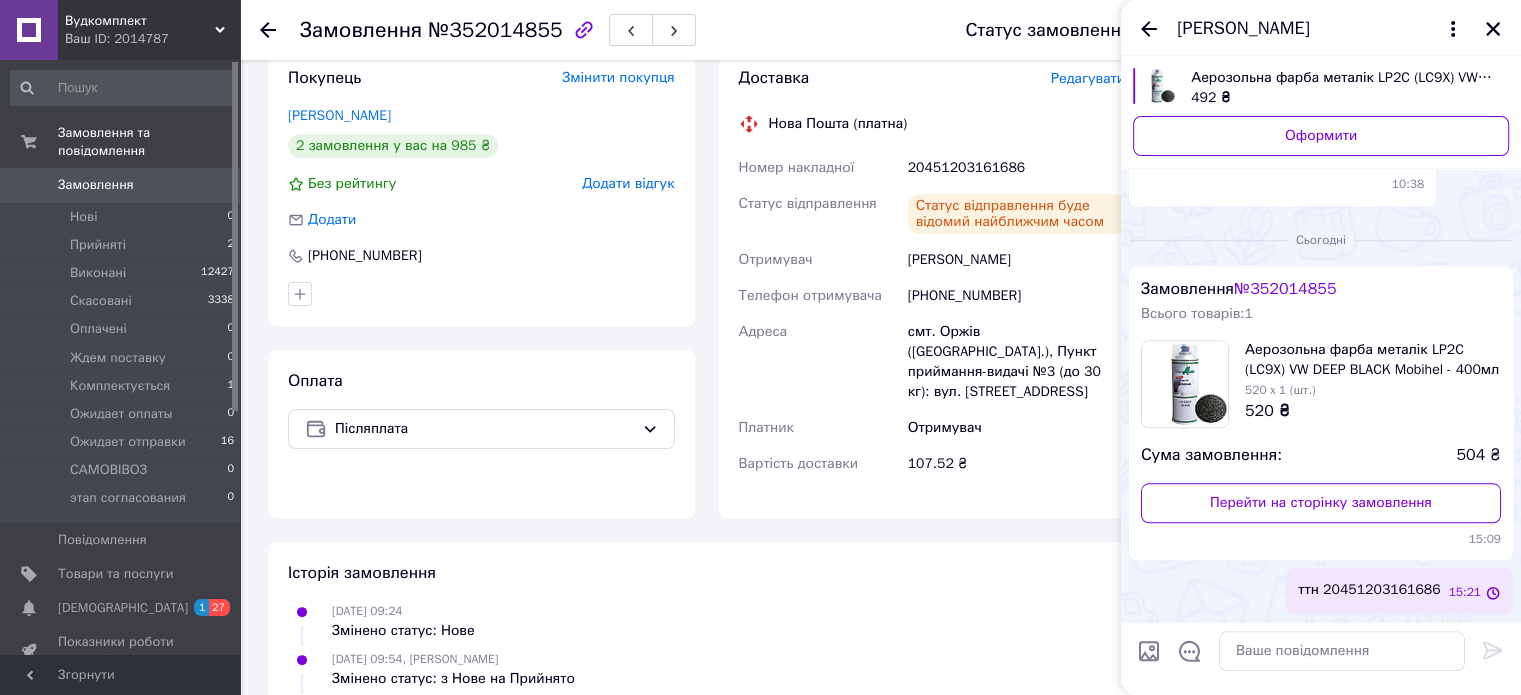 scroll, scrollTop: 2763, scrollLeft: 0, axis: vertical 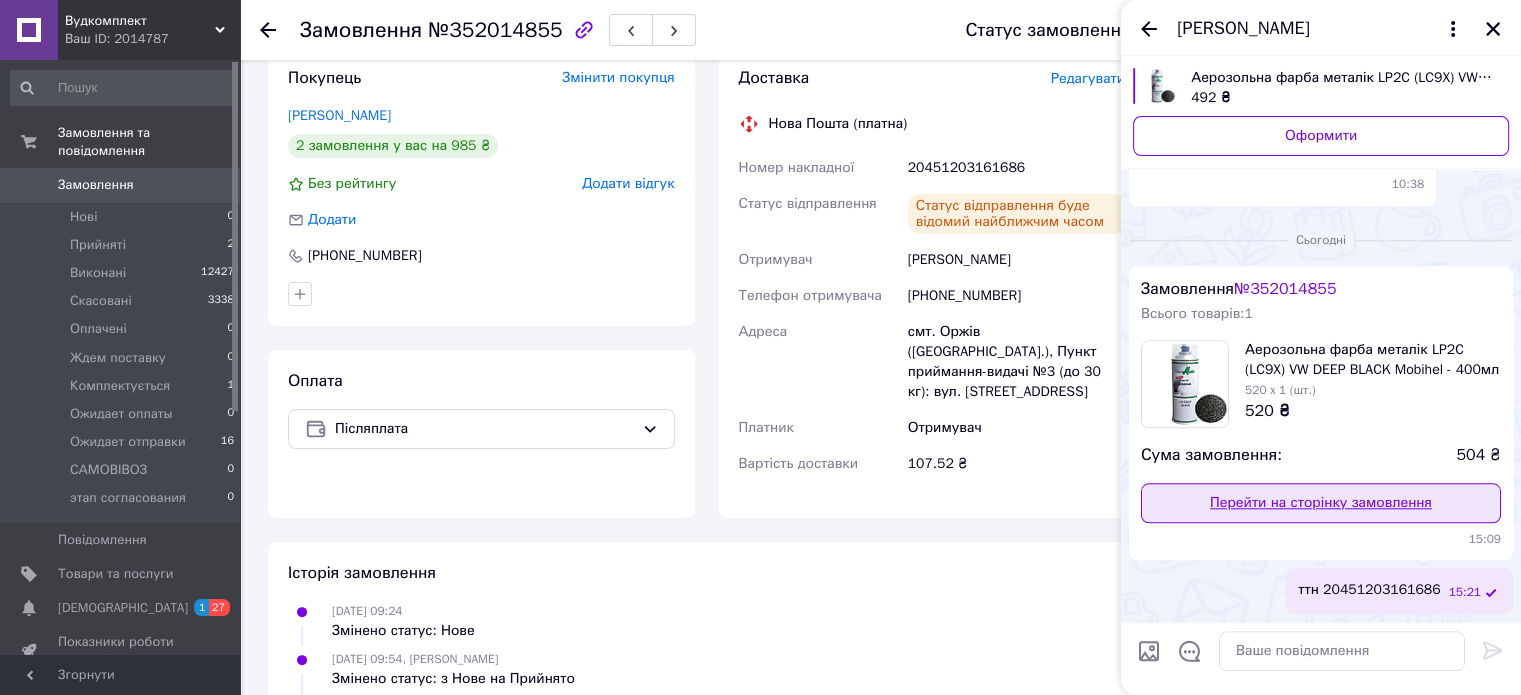 click on "Перейти на сторінку замовлення" at bounding box center (1321, 503) 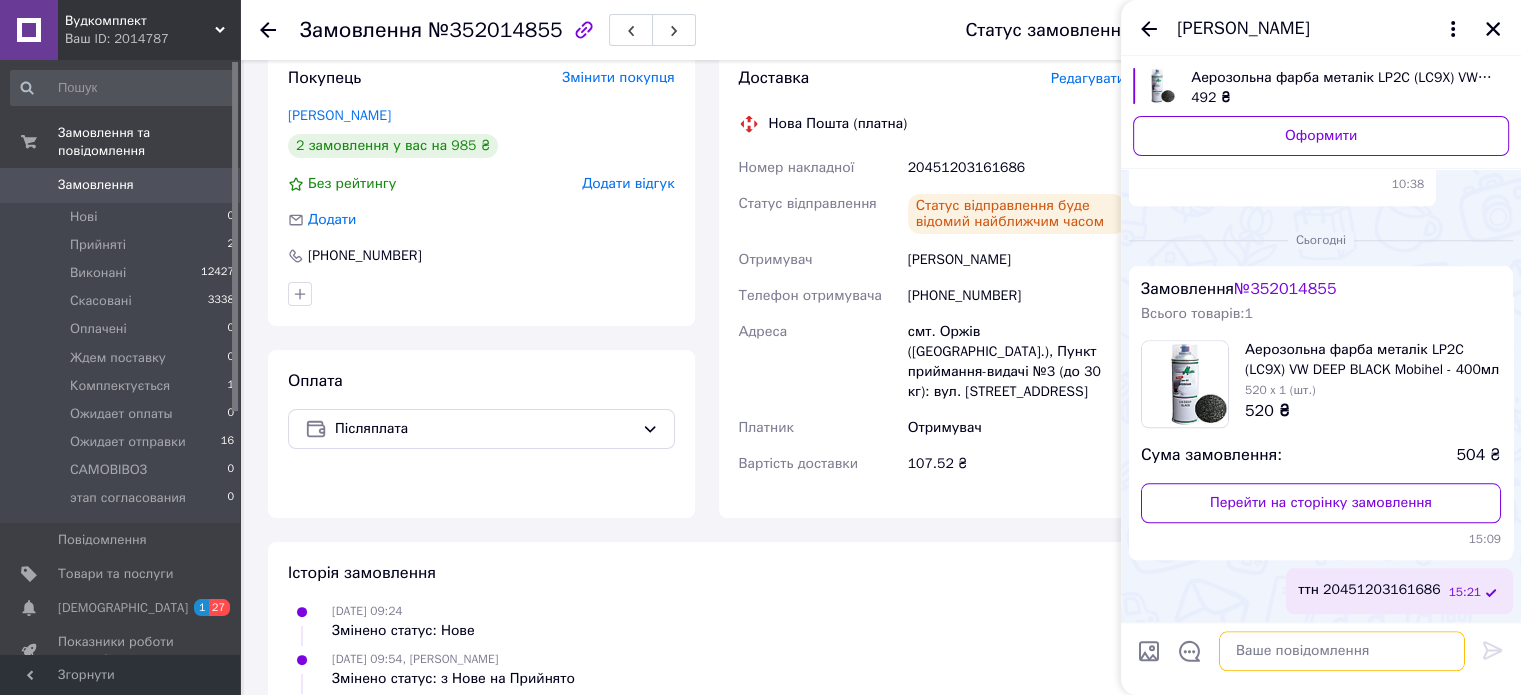 click at bounding box center [1342, 651] 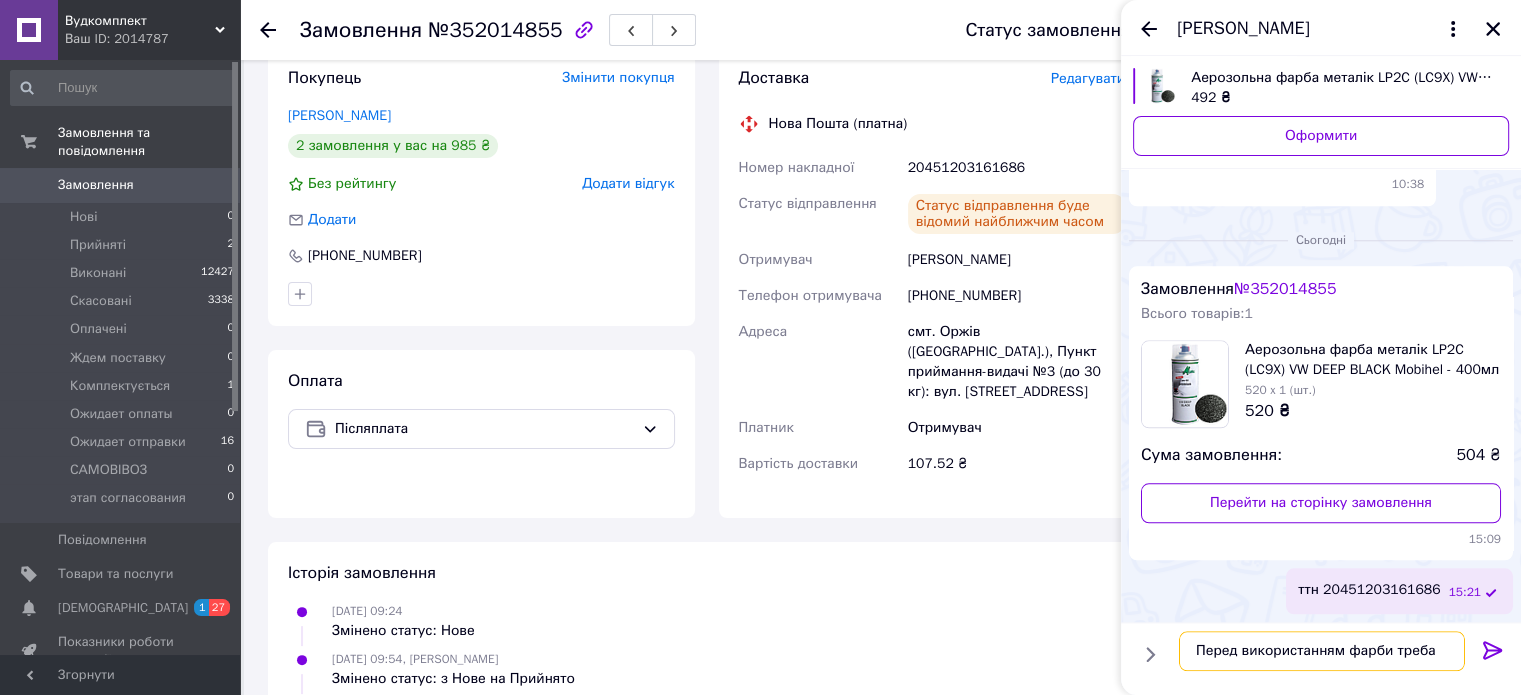 paste on "Струшуйте балон протягом 2 хвилин і розпиліть на відстані 25 см від поверхні" 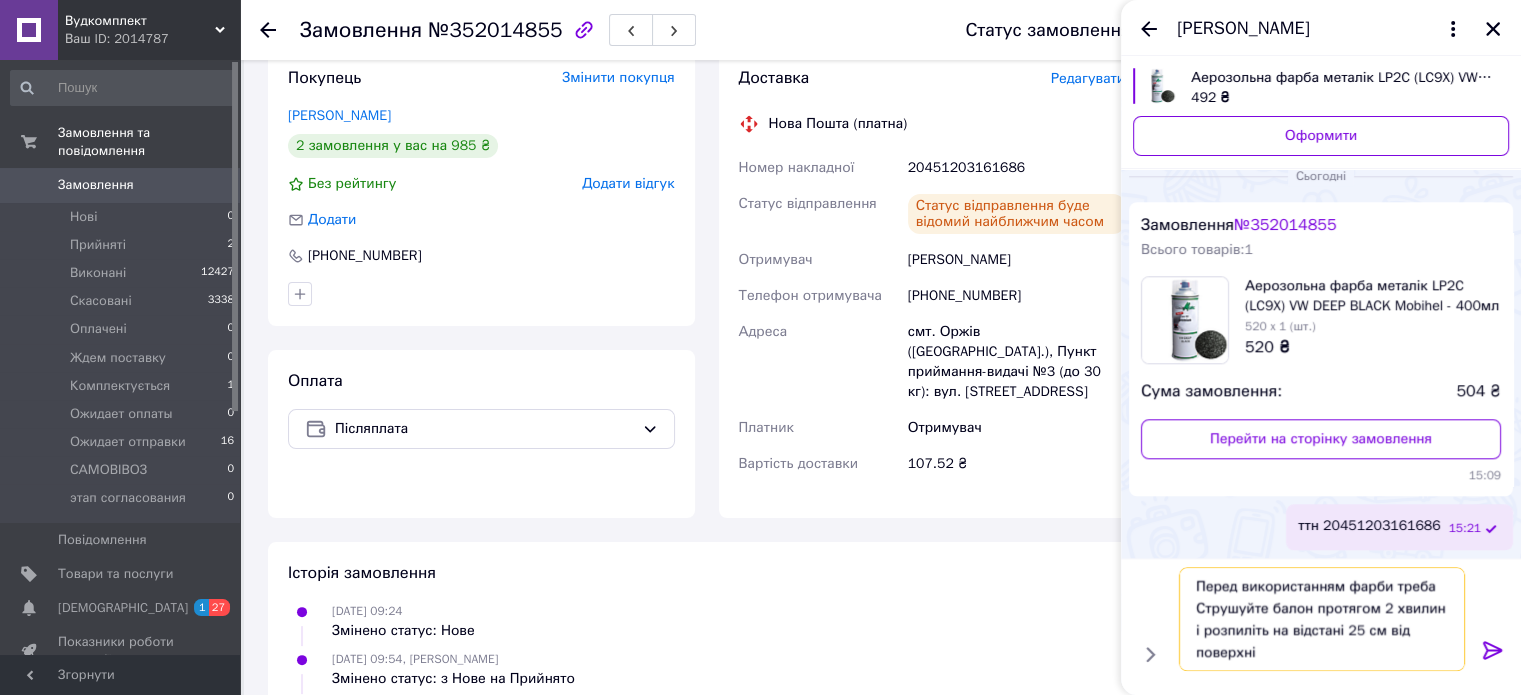click on "Перед використанням фарби треба Струшуйте балон протягом 2 хвилин і розпиліть на відстані 25 см від поверхні" at bounding box center [1322, 619] 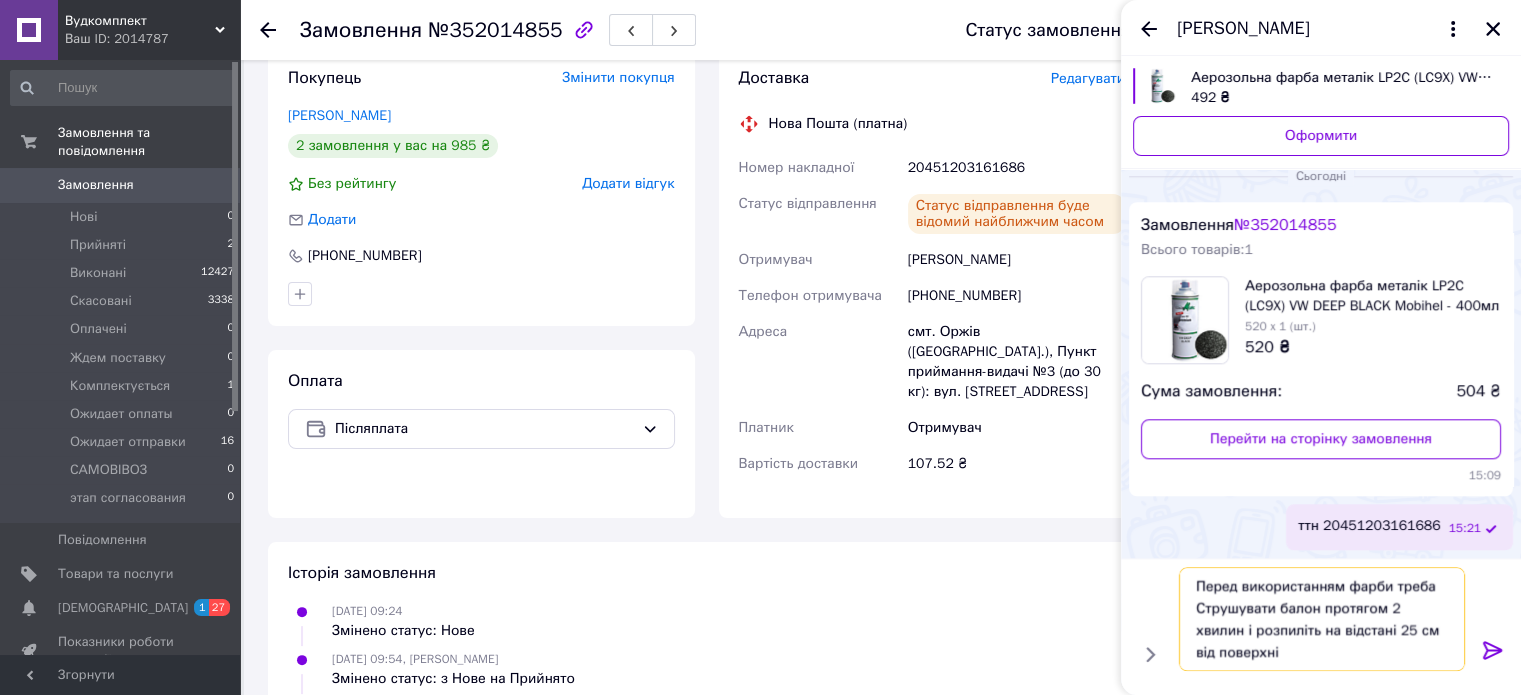 click on "Перед використанням фарби треба Струшувати балон протягом 2 хвилин і розпиліть на відстані 25 см від поверхні" at bounding box center (1322, 619) 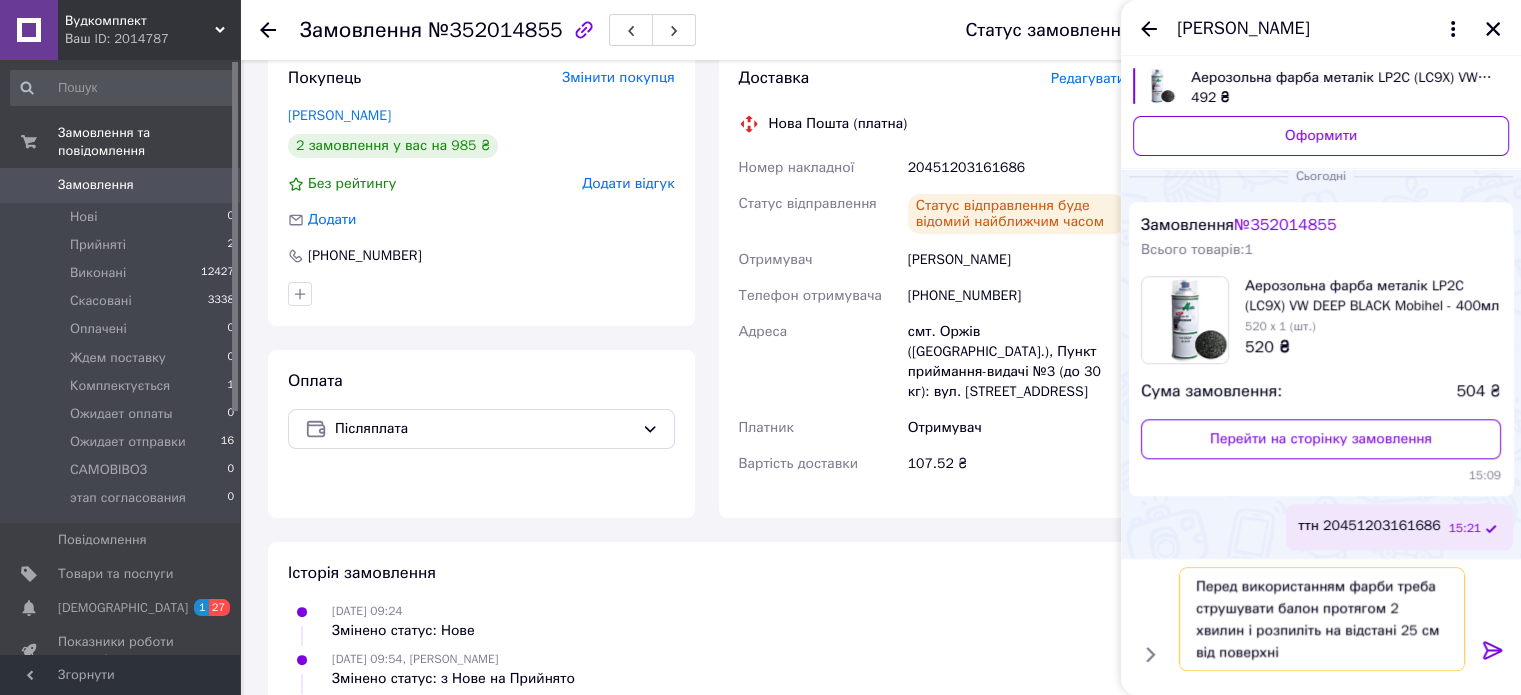 click on "Перед використанням фарби треба струшувати балон протягом 2 хвилин і розпиліть на відстані 25 см від поверхні" at bounding box center (1322, 619) 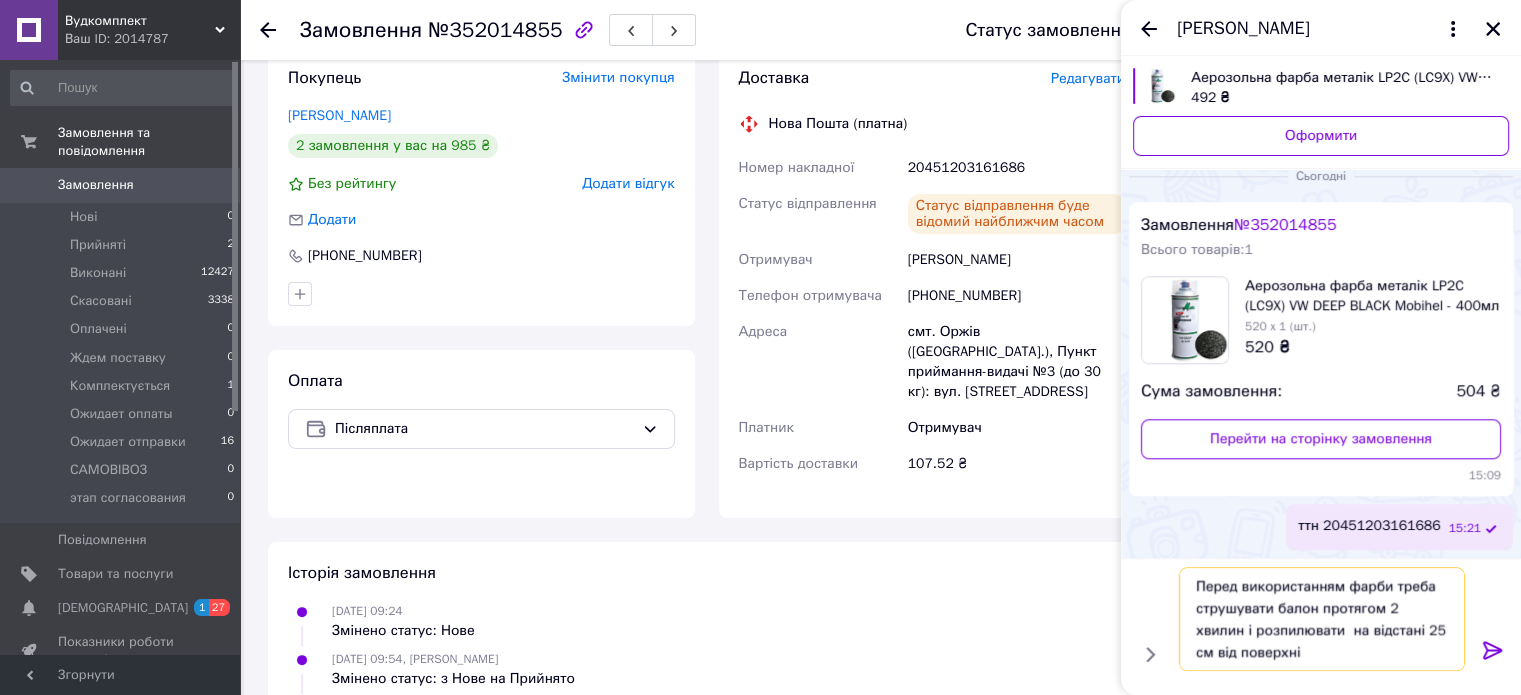type on "Перед використанням фарби треба струшувати балон протягом 2 хвилин і розпилювати  на відстані 25 см від поверхні" 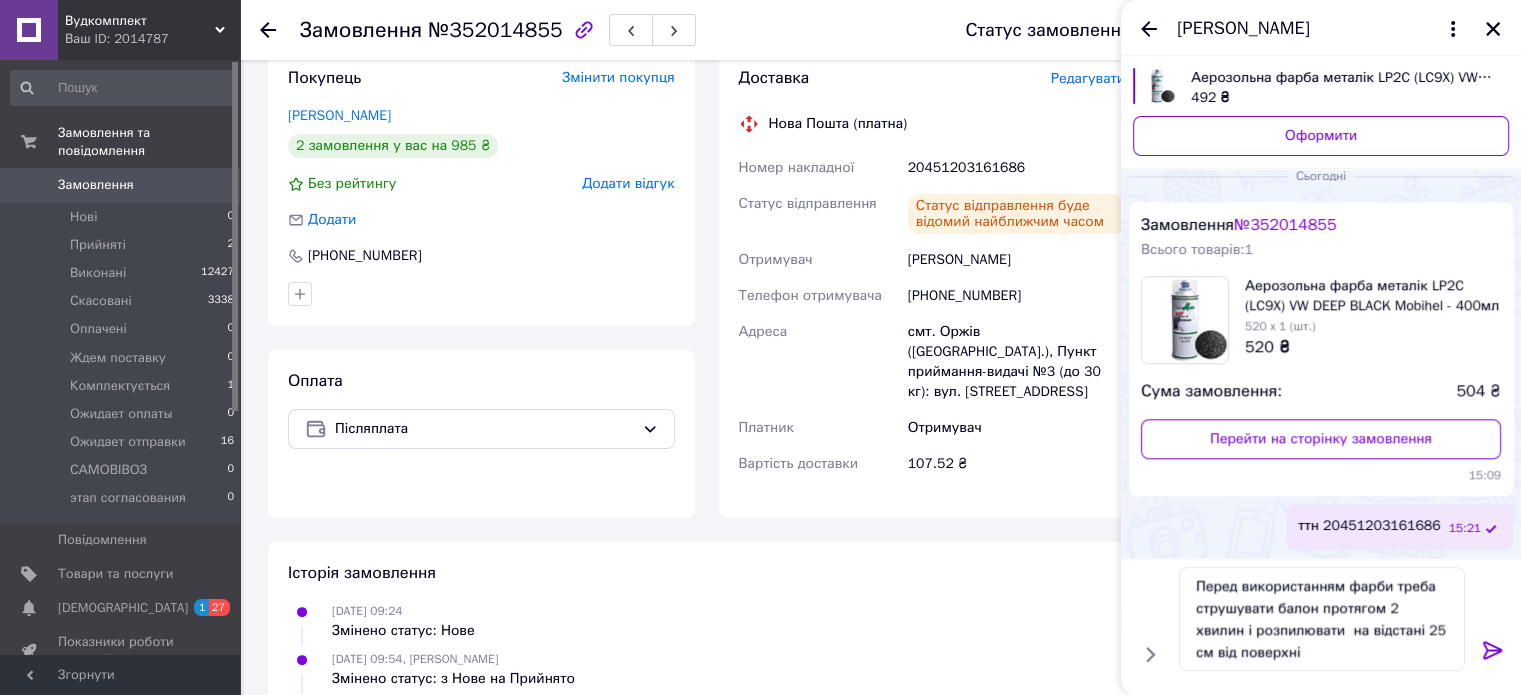click 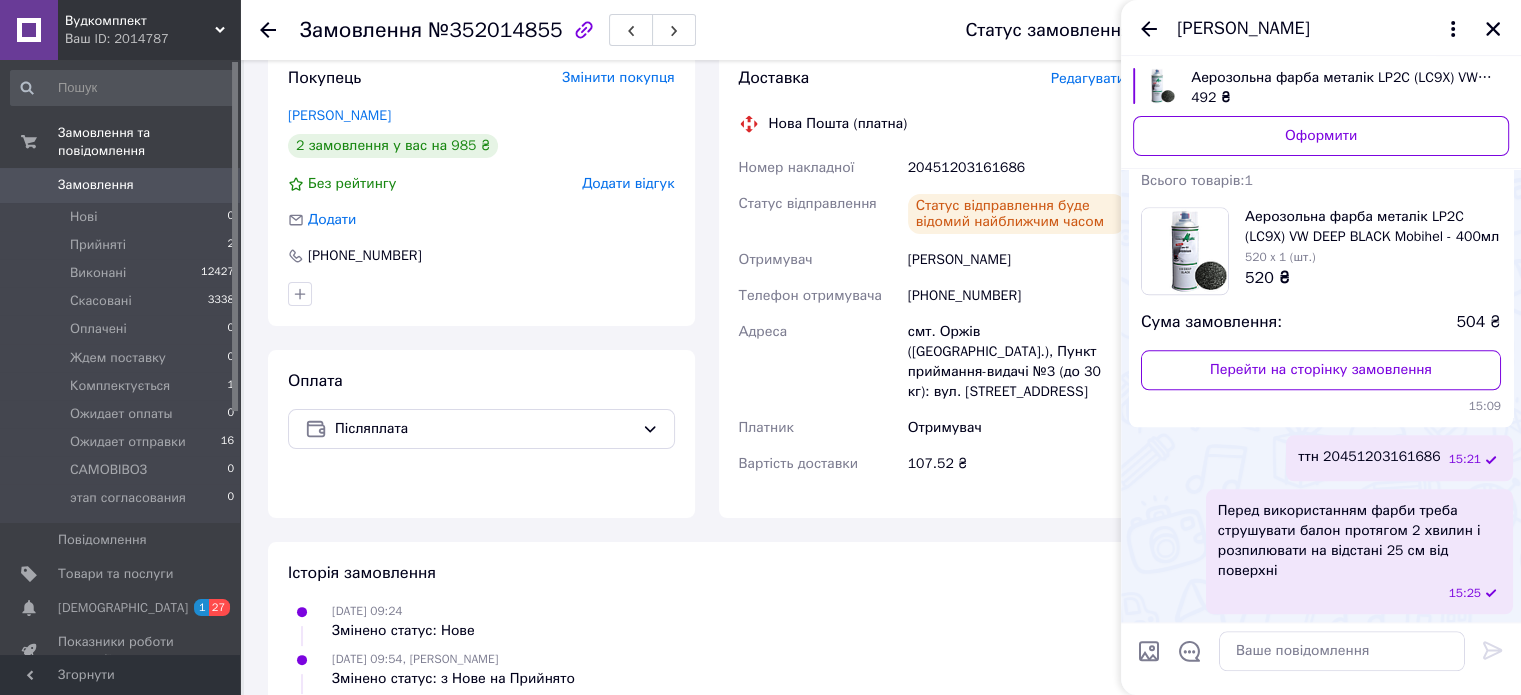 scroll, scrollTop: 2876, scrollLeft: 0, axis: vertical 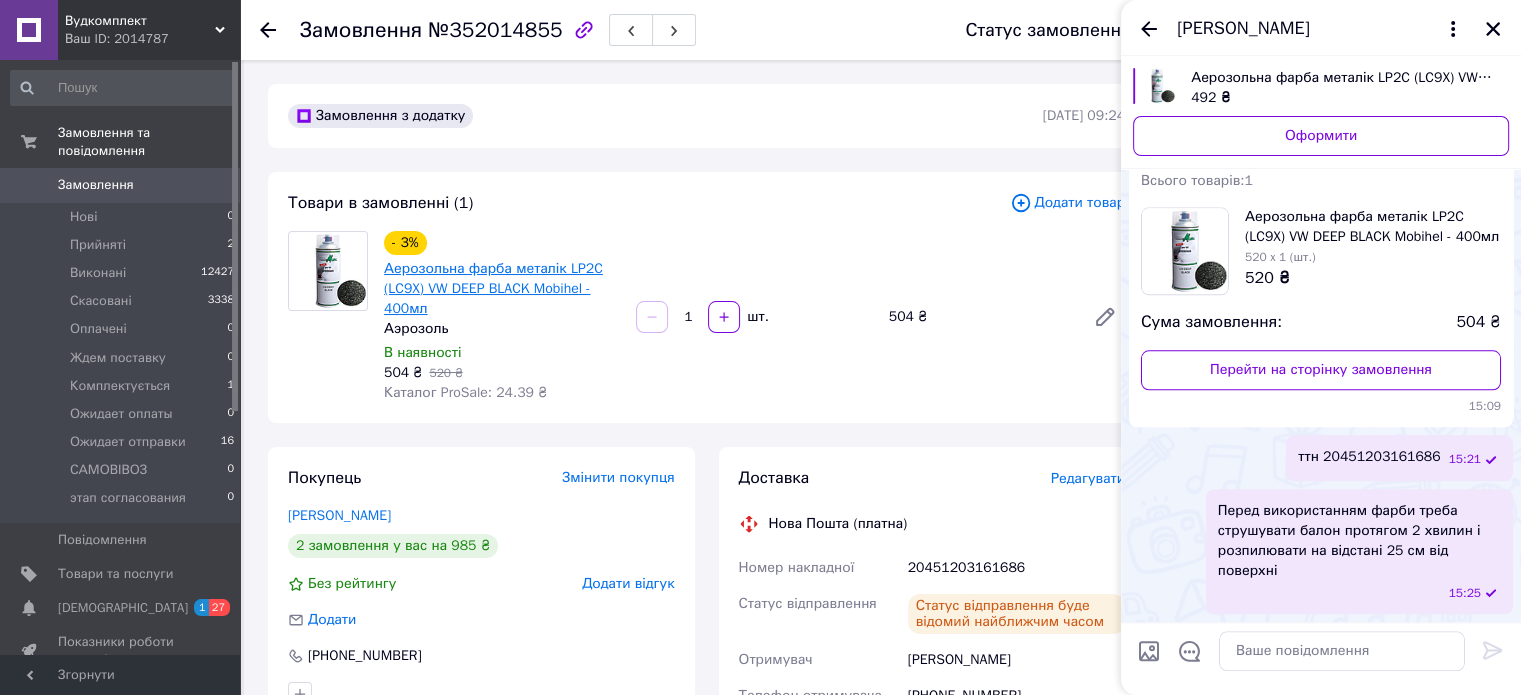 click on "Аерозольна фарба металік LP2C (LC9X) VW DEEP BLACK Mobihel - 400мл" at bounding box center (493, 288) 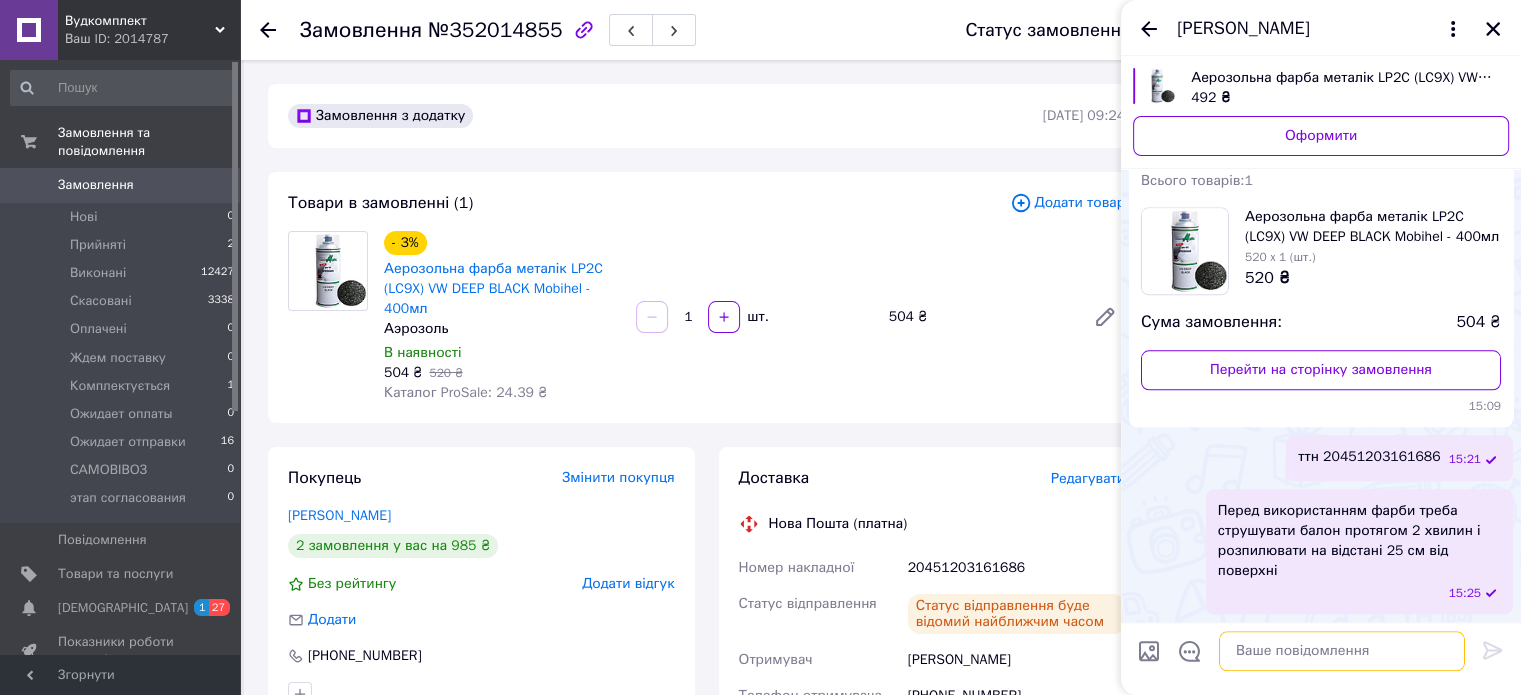 paste on "LP2C (LC9X)" 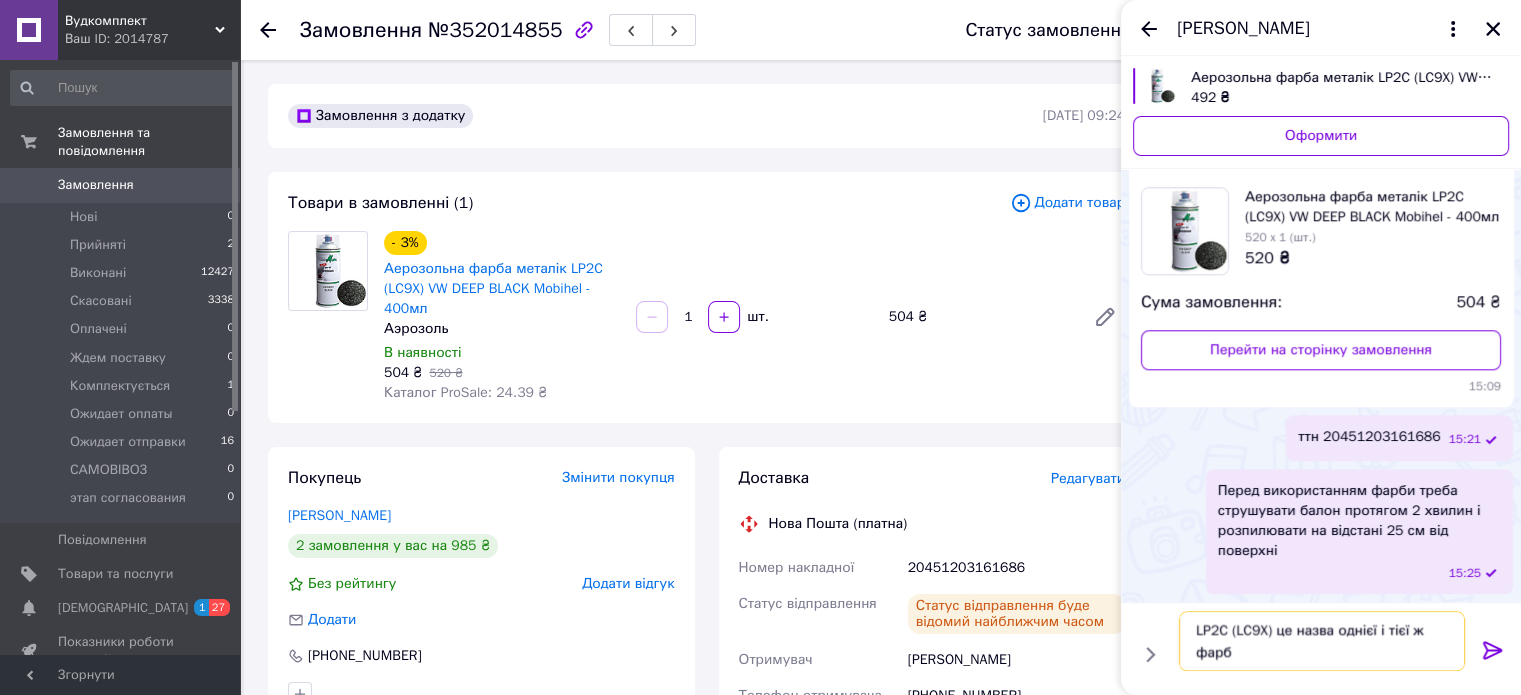 type on "LP2C (LC9X) це назва однієї і тієї ж фарби" 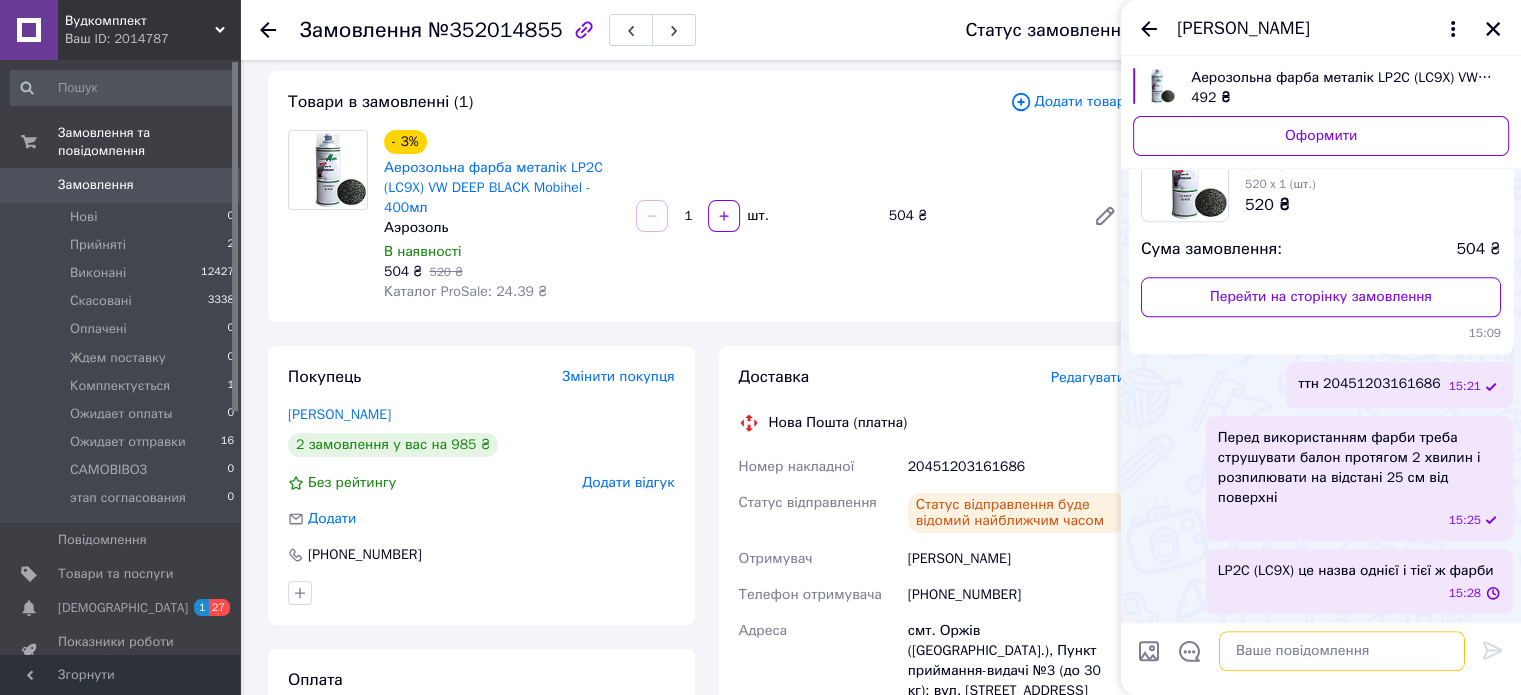 scroll, scrollTop: 300, scrollLeft: 0, axis: vertical 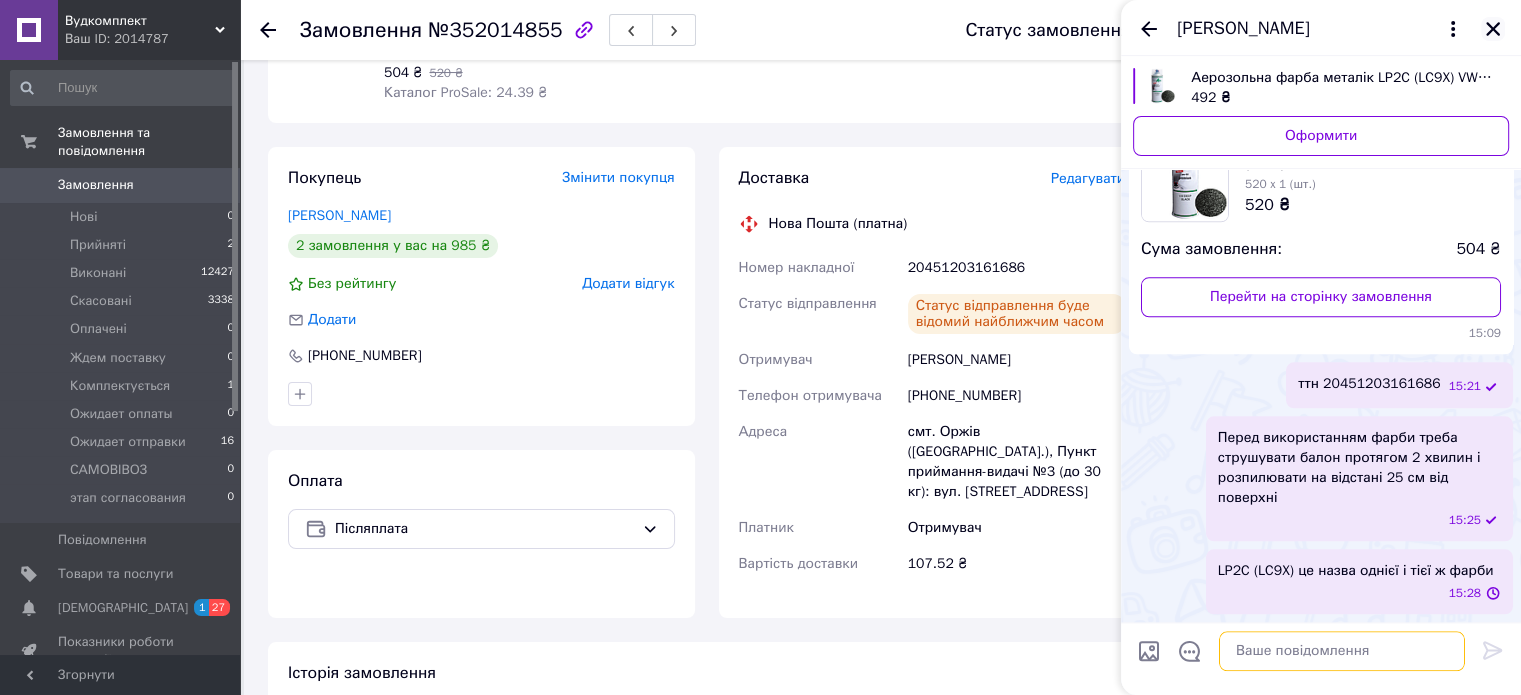 type 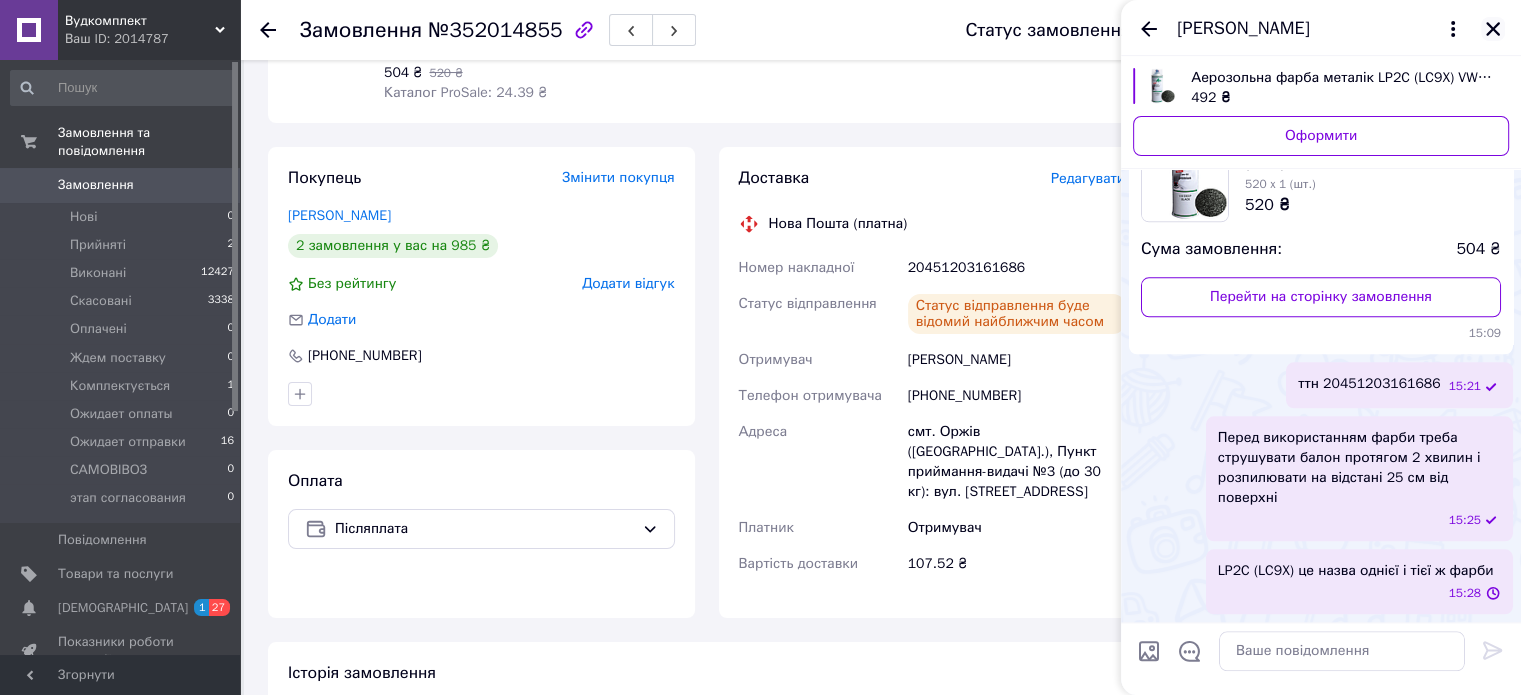 click 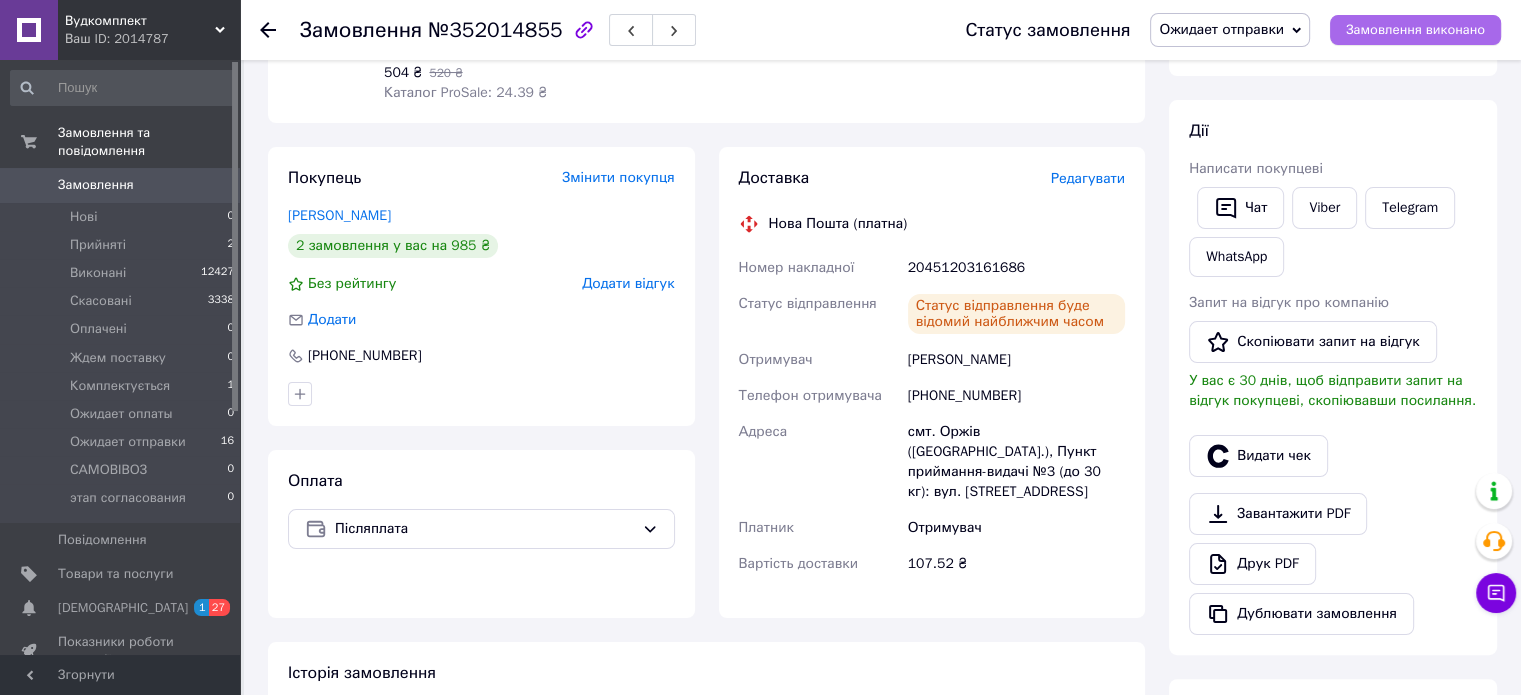 click on "Замовлення виконано" at bounding box center [1415, 30] 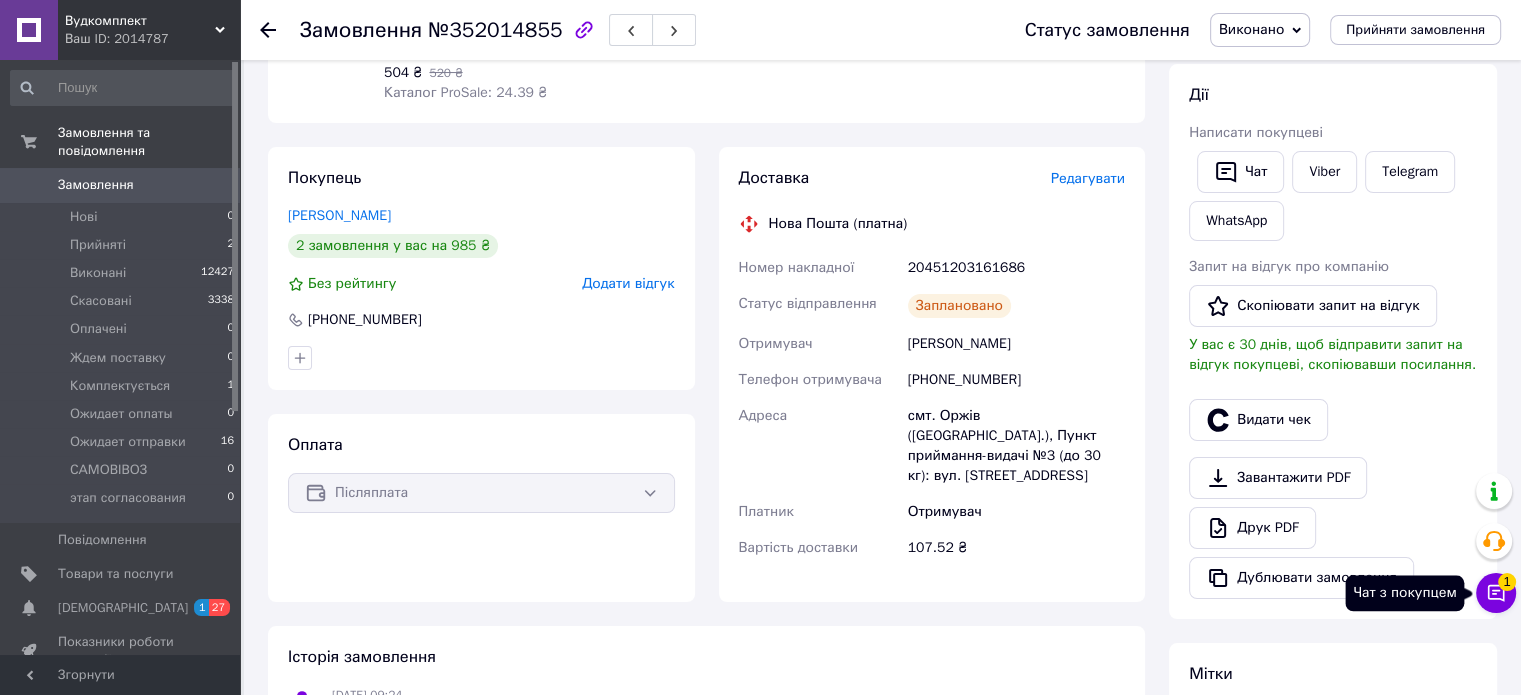click 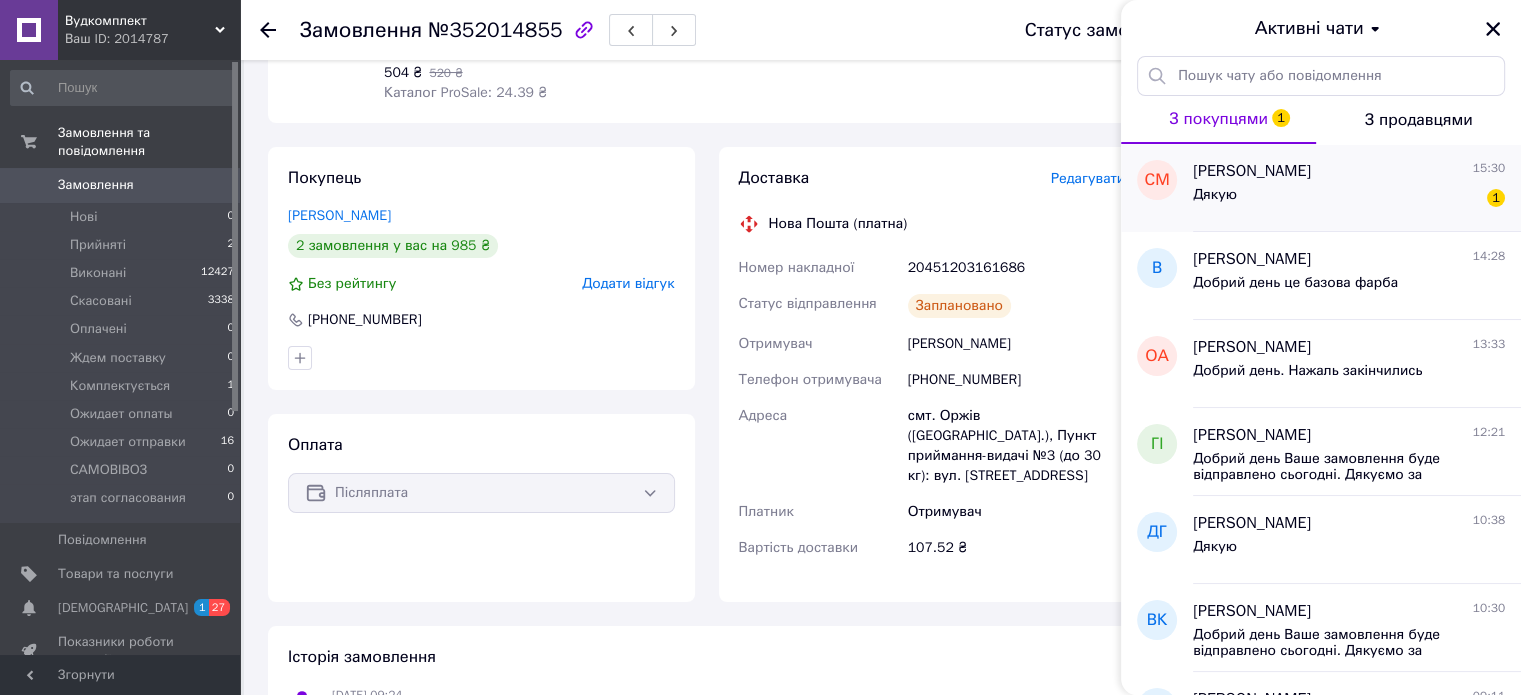 click on "Дякую 1" at bounding box center [1349, 199] 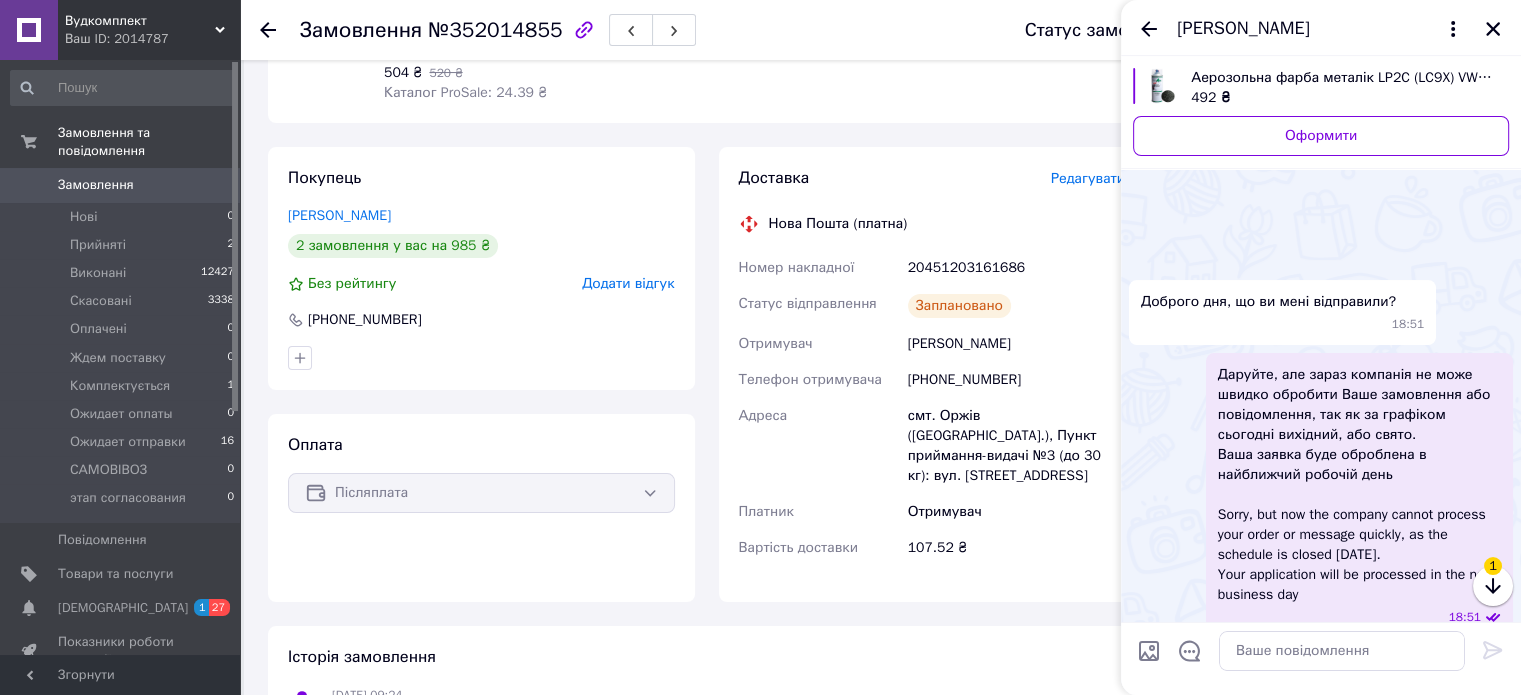 scroll, scrollTop: 3090, scrollLeft: 0, axis: vertical 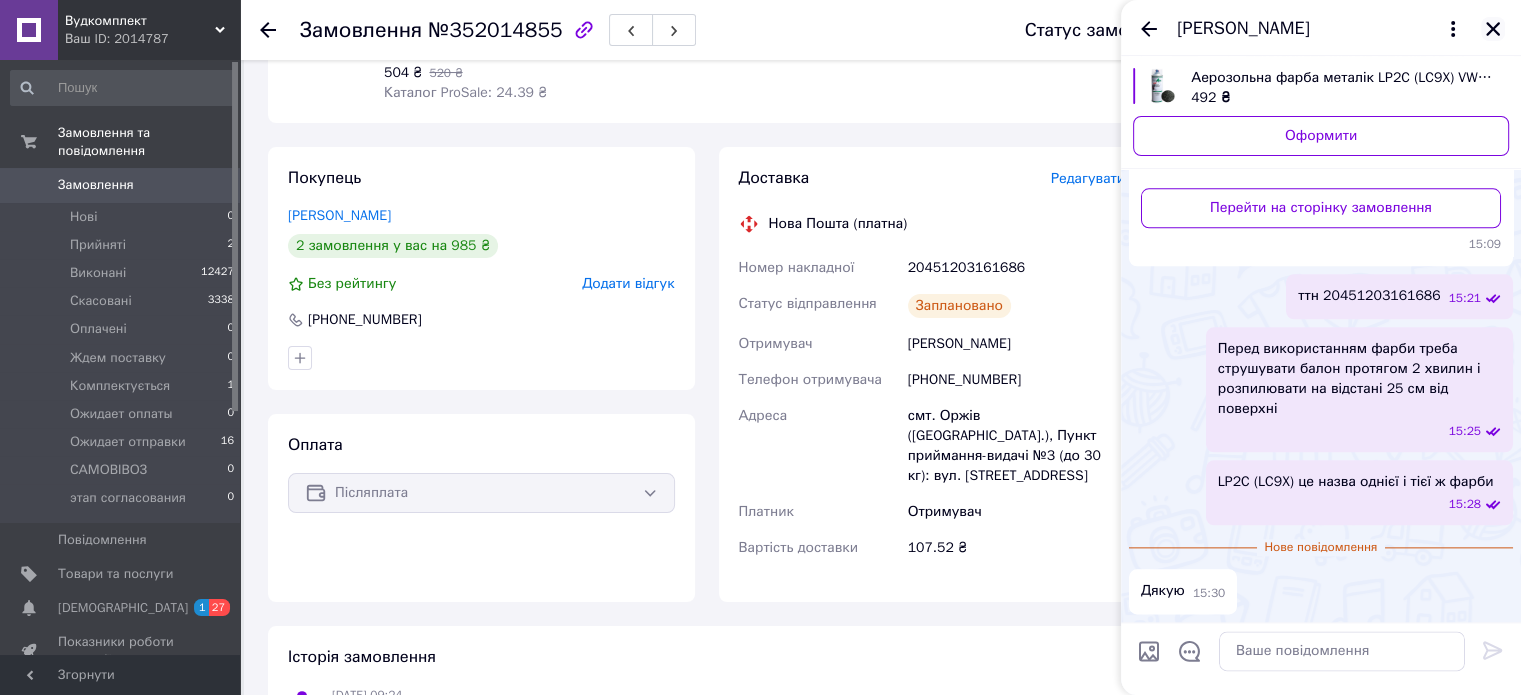 click 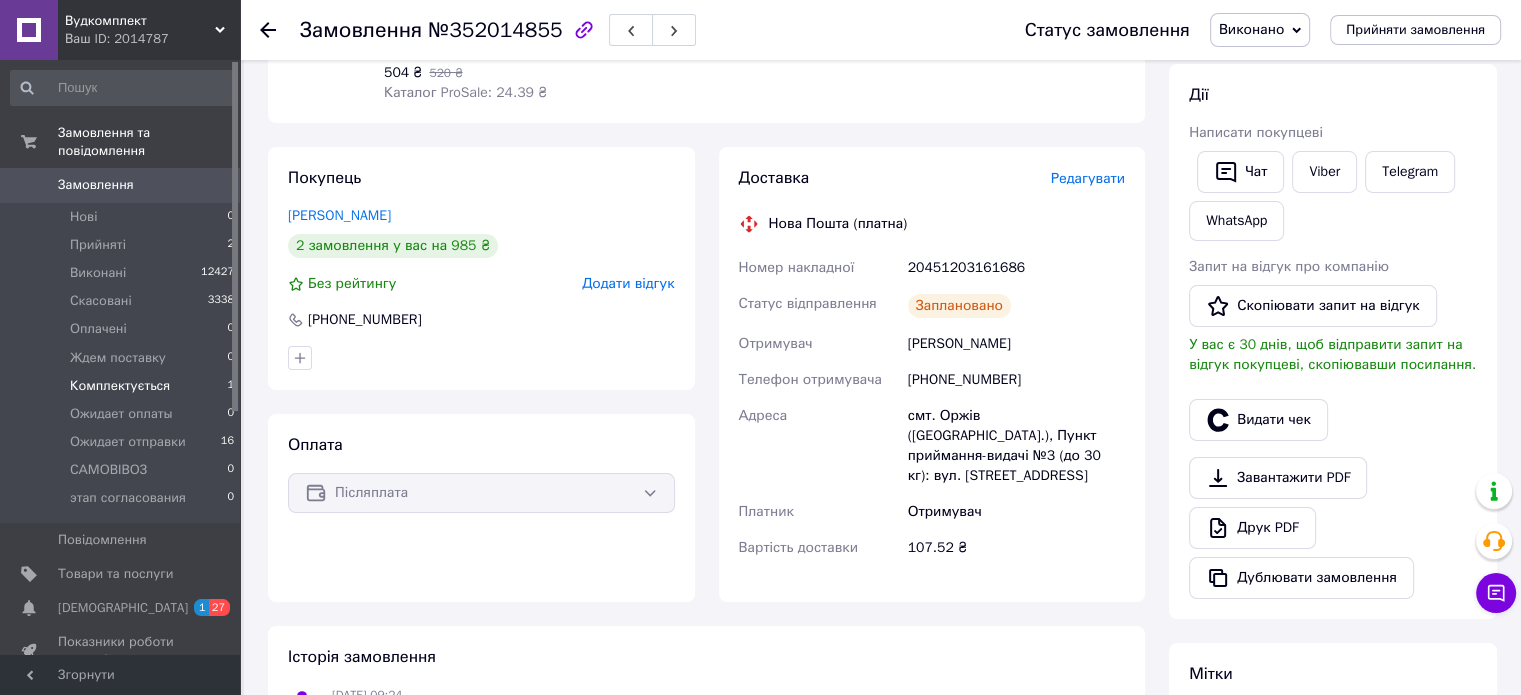click on "Комплектується" at bounding box center [120, 386] 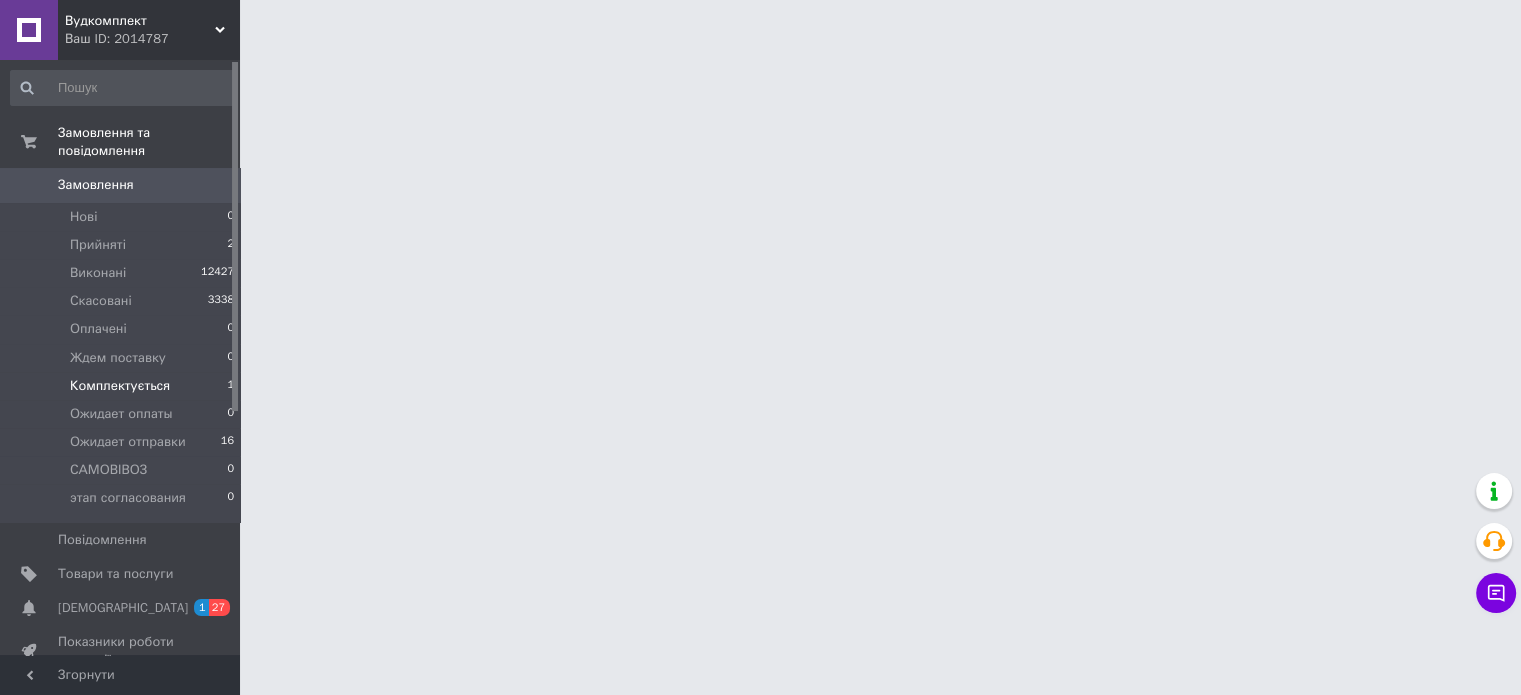 scroll, scrollTop: 0, scrollLeft: 0, axis: both 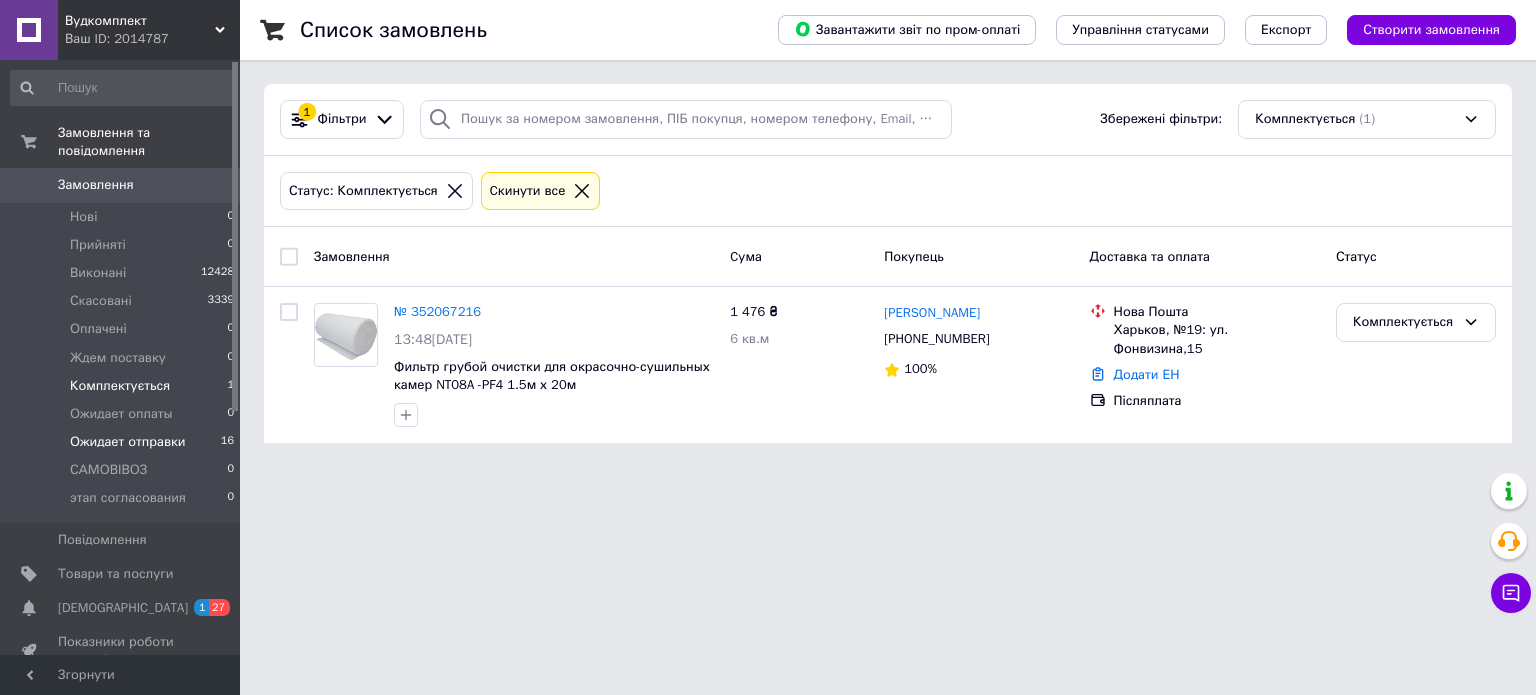 click on "Ожидает отправки" at bounding box center [128, 442] 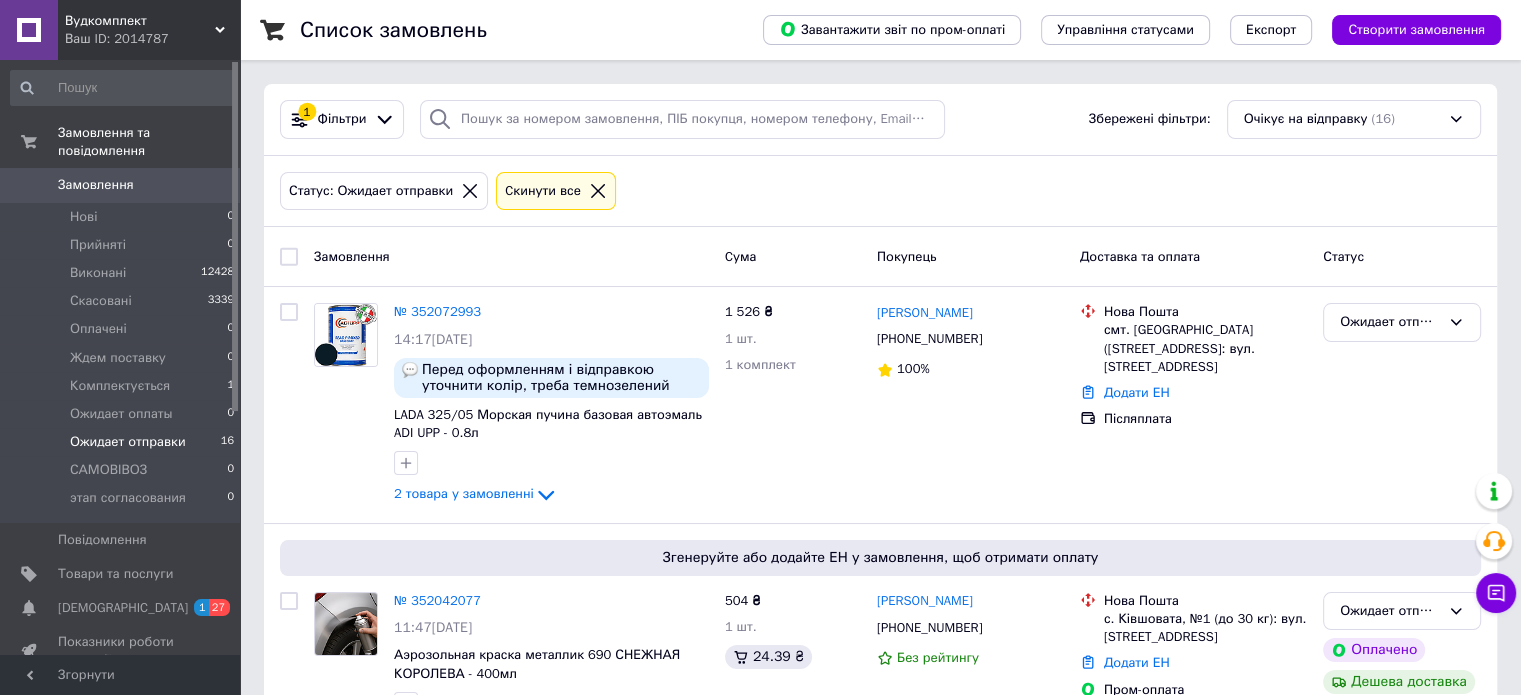 click on "Ожидает отправки" at bounding box center [128, 442] 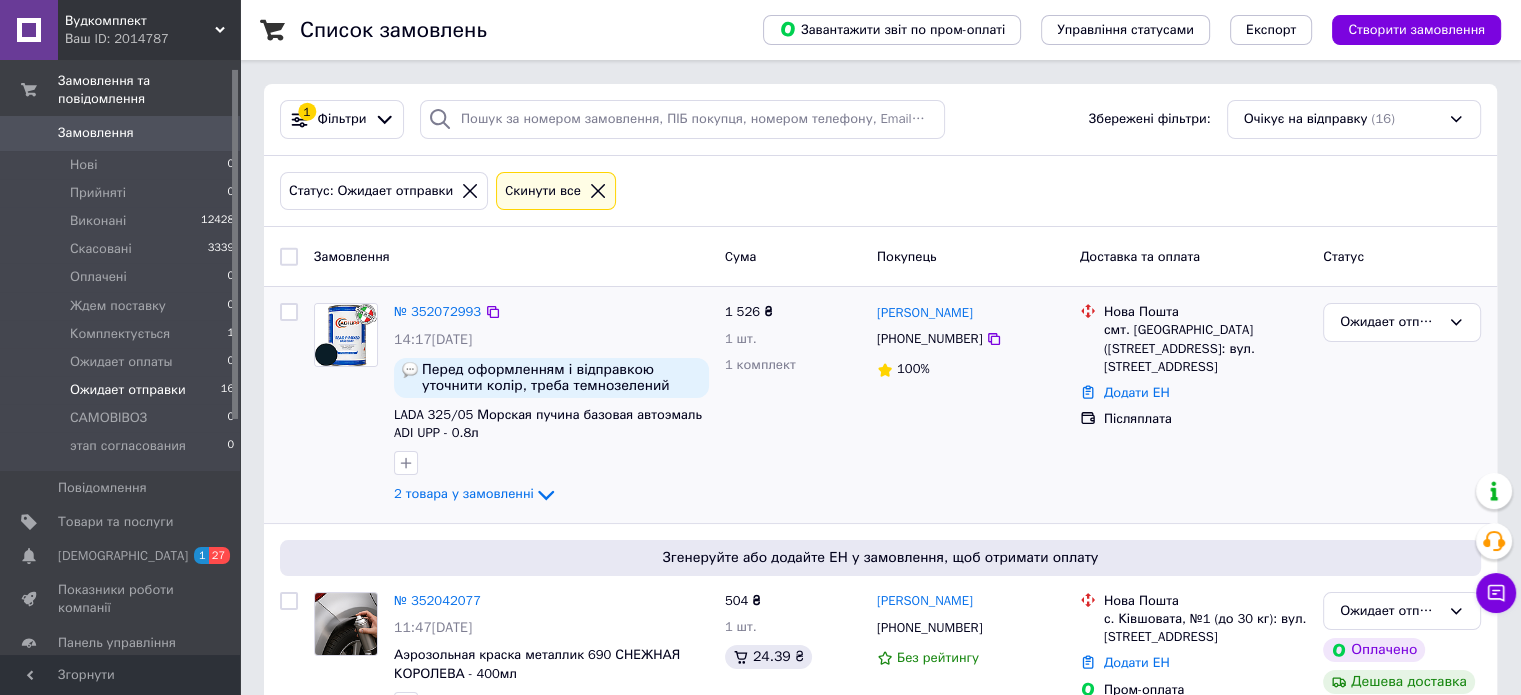scroll, scrollTop: 100, scrollLeft: 0, axis: vertical 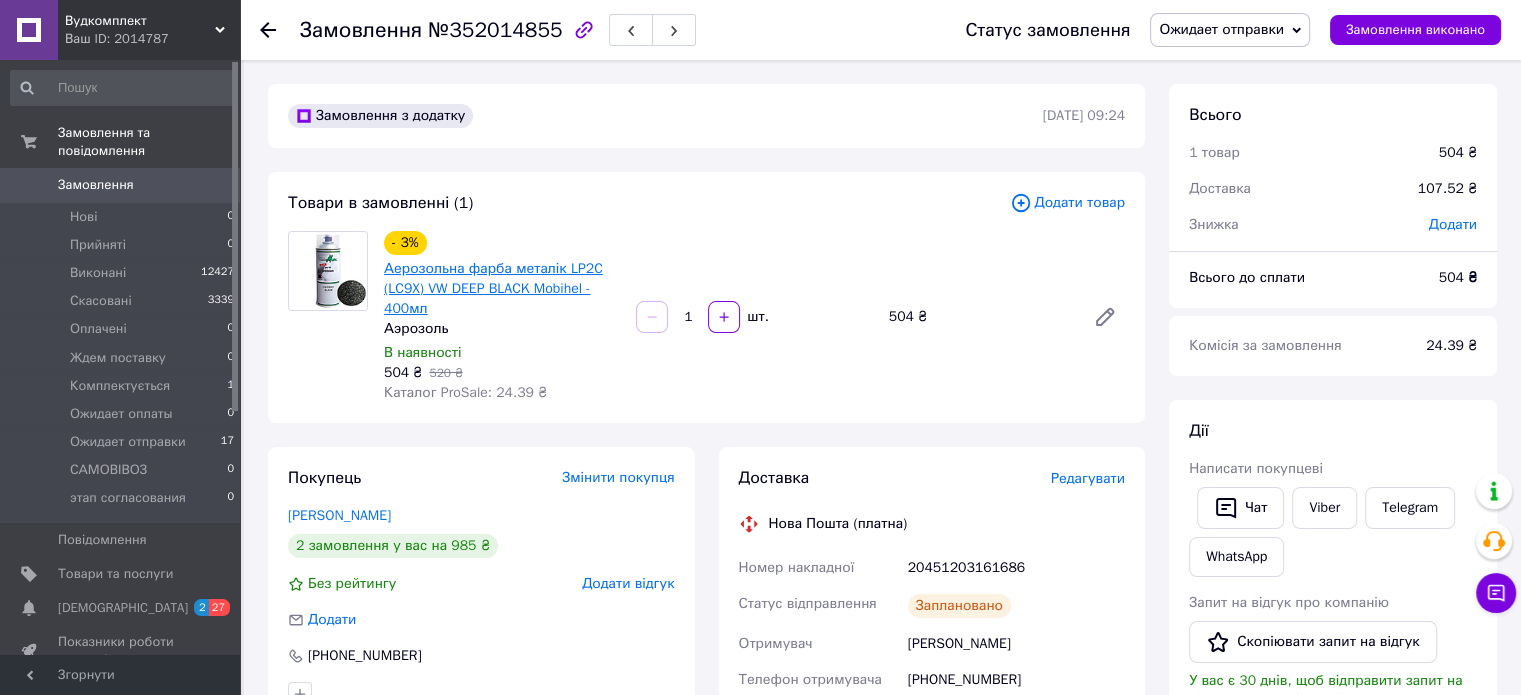 click on "Аерозольна фарба металік LP2C (LC9X) VW DEEP BLACK Mobihel - 400мл" at bounding box center [493, 288] 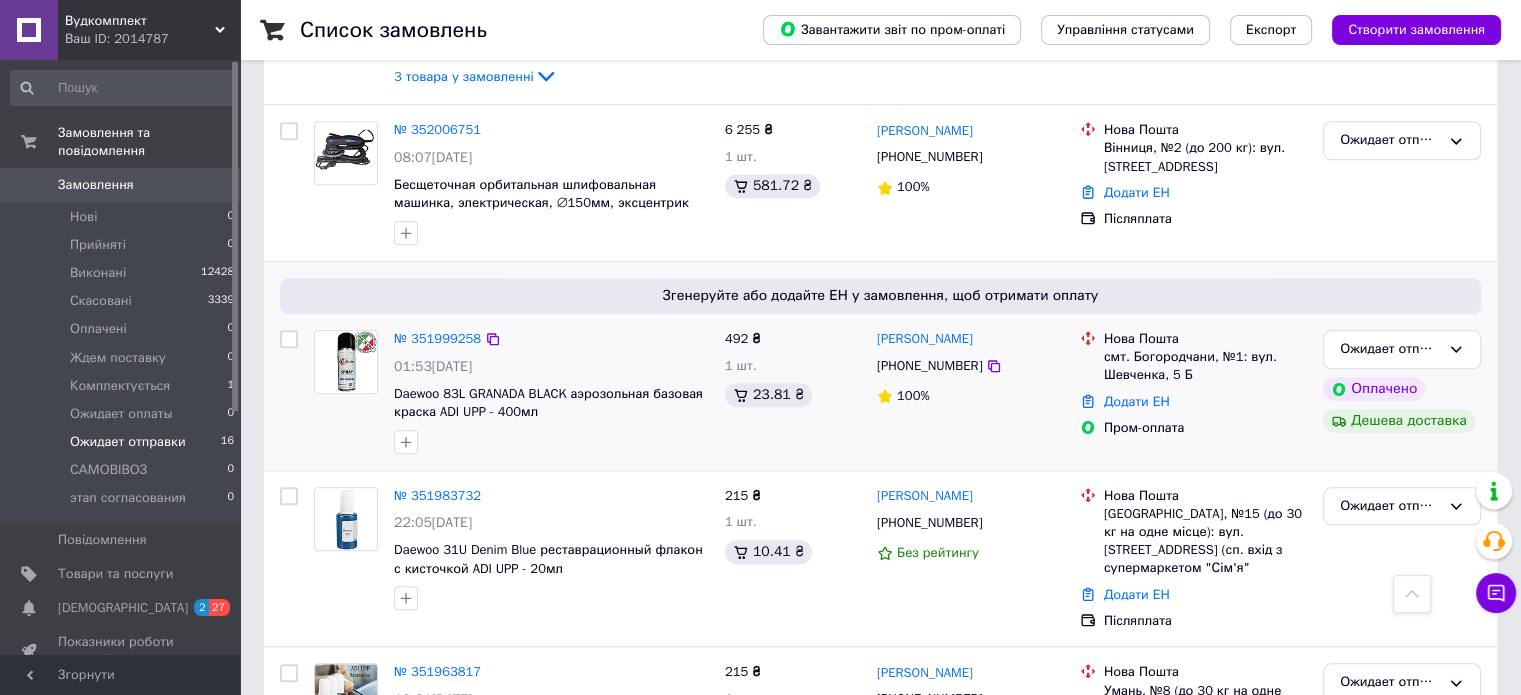 scroll, scrollTop: 1894, scrollLeft: 0, axis: vertical 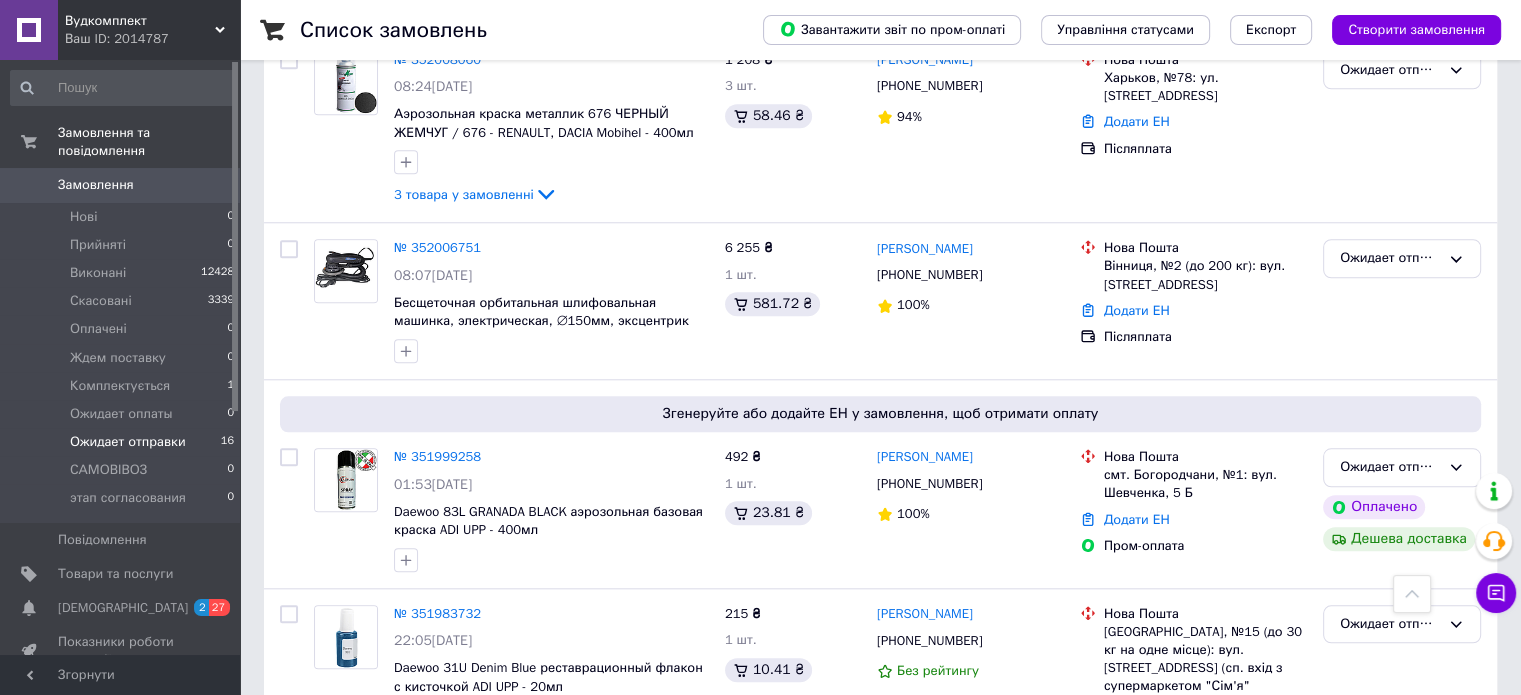 click on "№ 351999258" at bounding box center (437, 456) 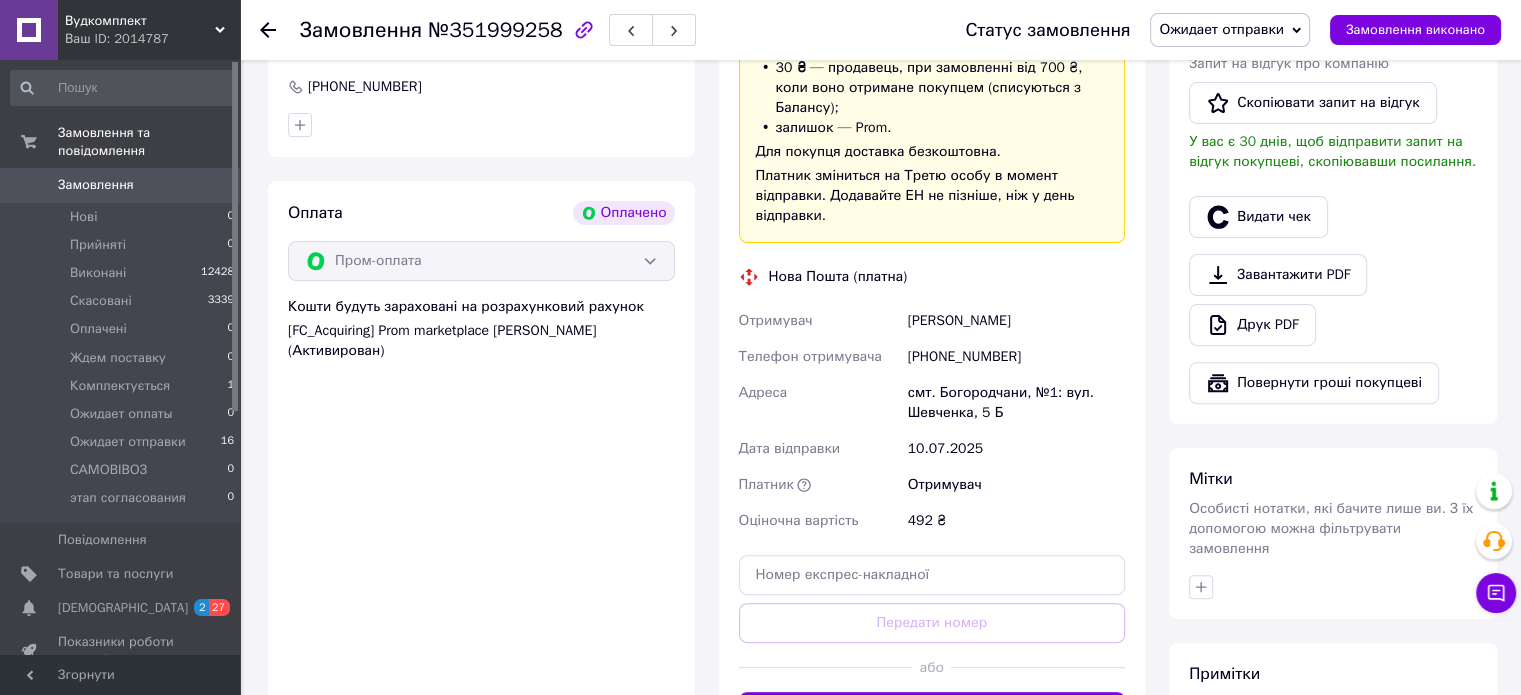 scroll, scrollTop: 700, scrollLeft: 0, axis: vertical 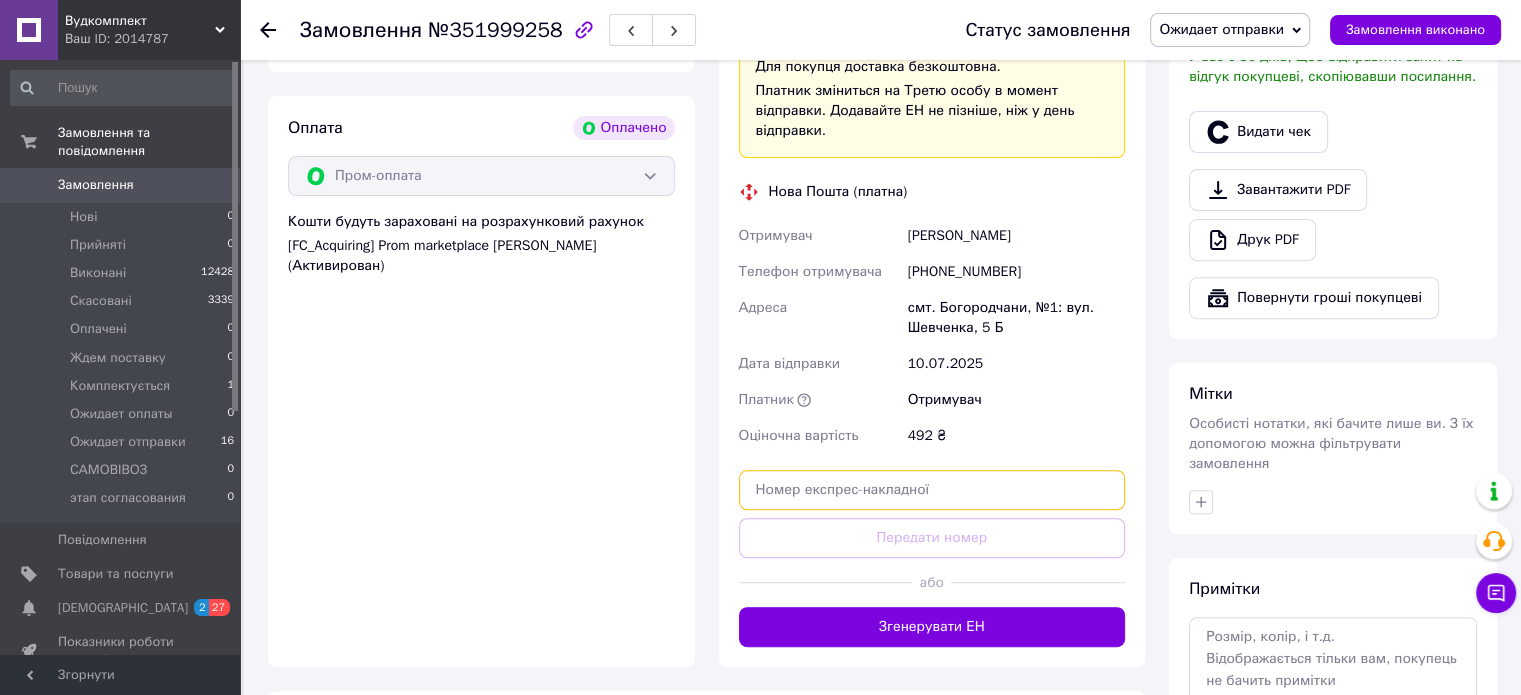 paste on "20451203224198" 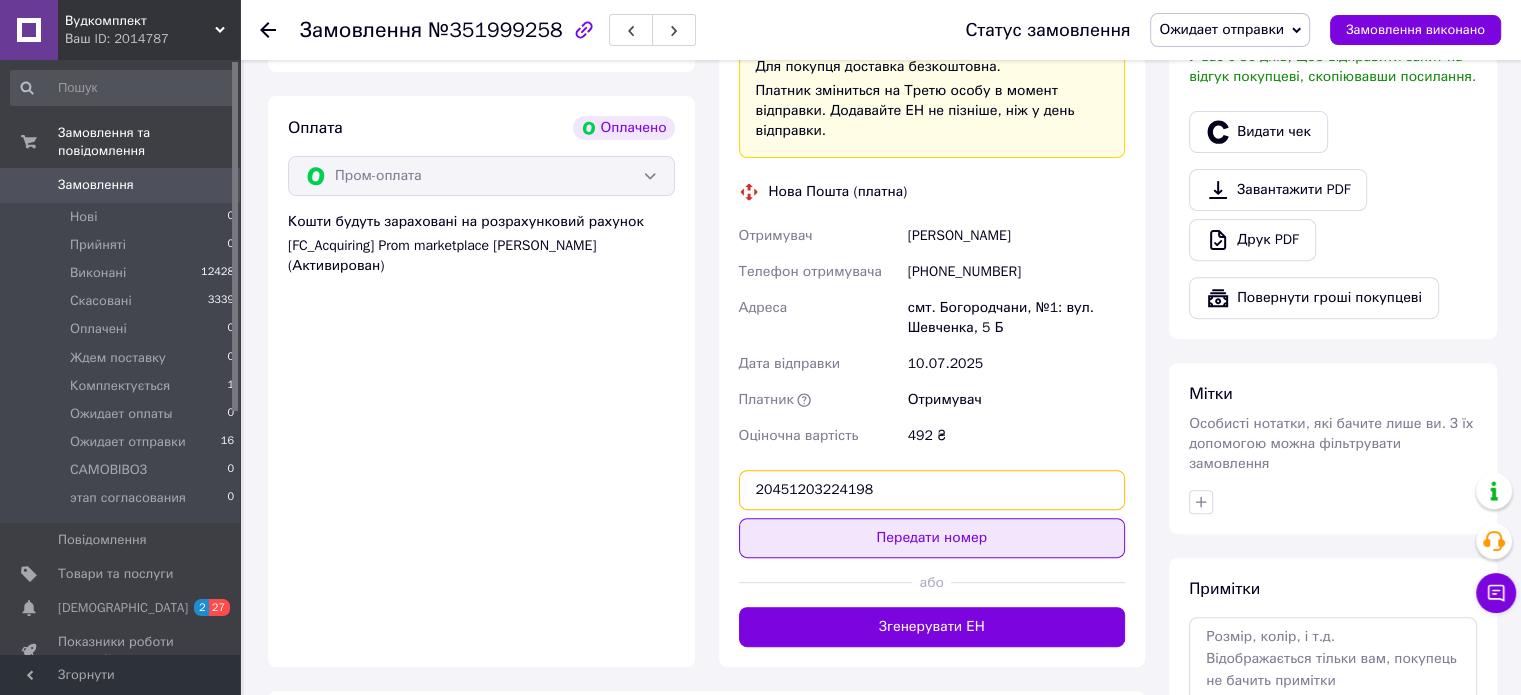 type on "20451203224198" 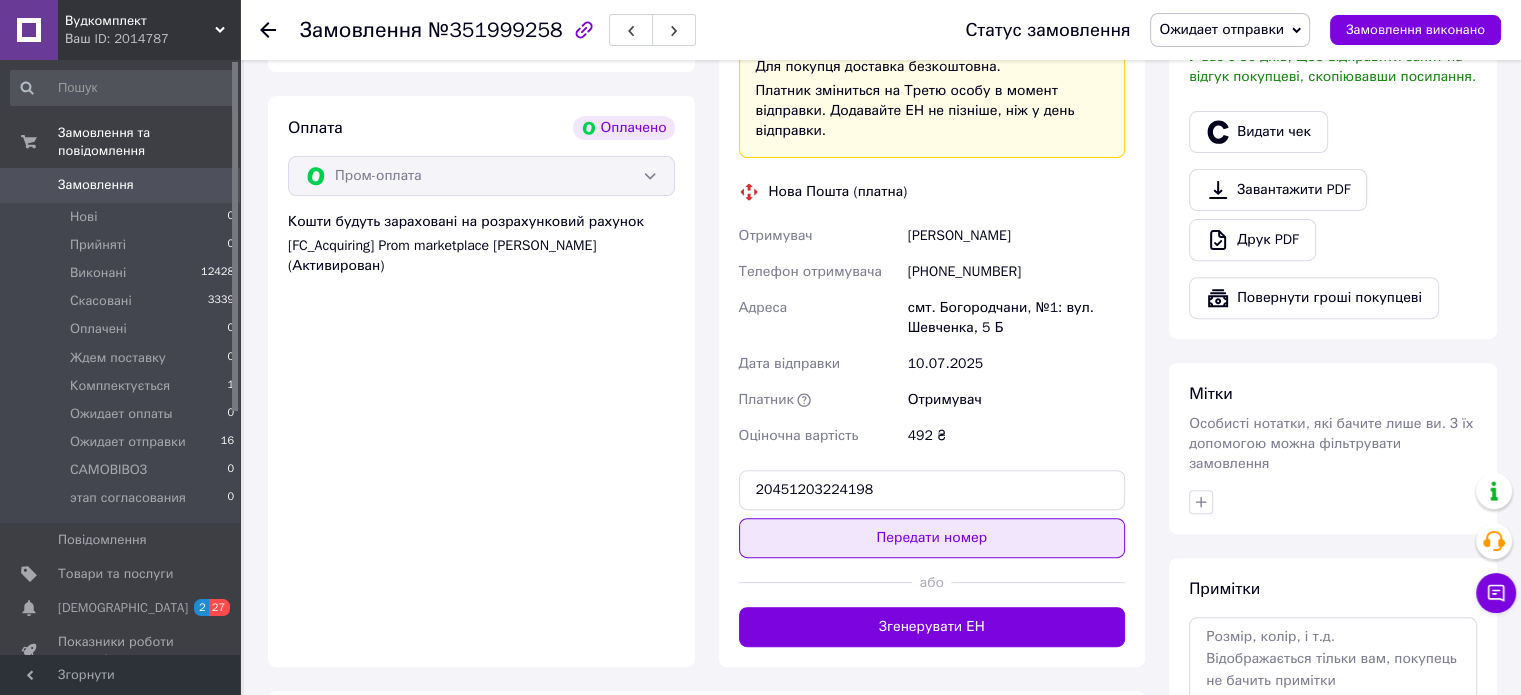 click on "Передати номер" at bounding box center (932, 538) 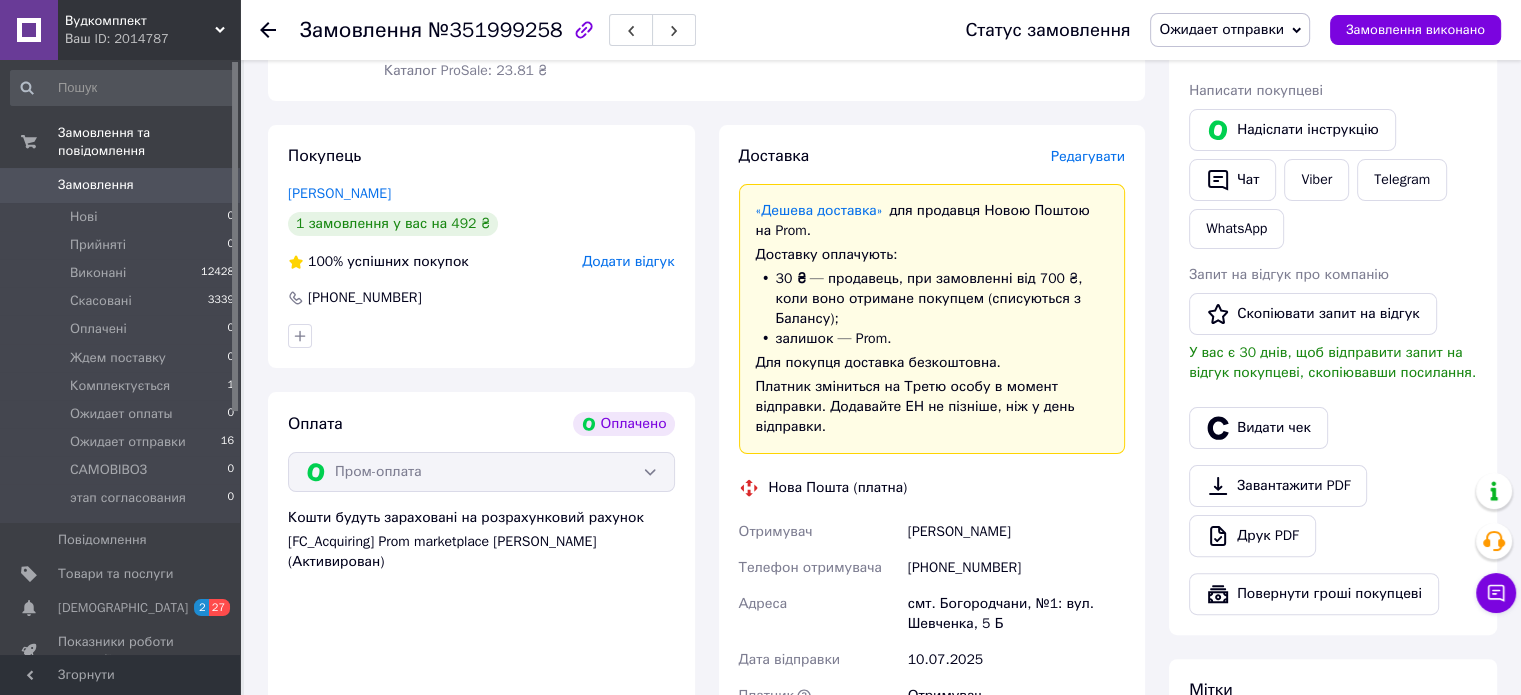 scroll, scrollTop: 400, scrollLeft: 0, axis: vertical 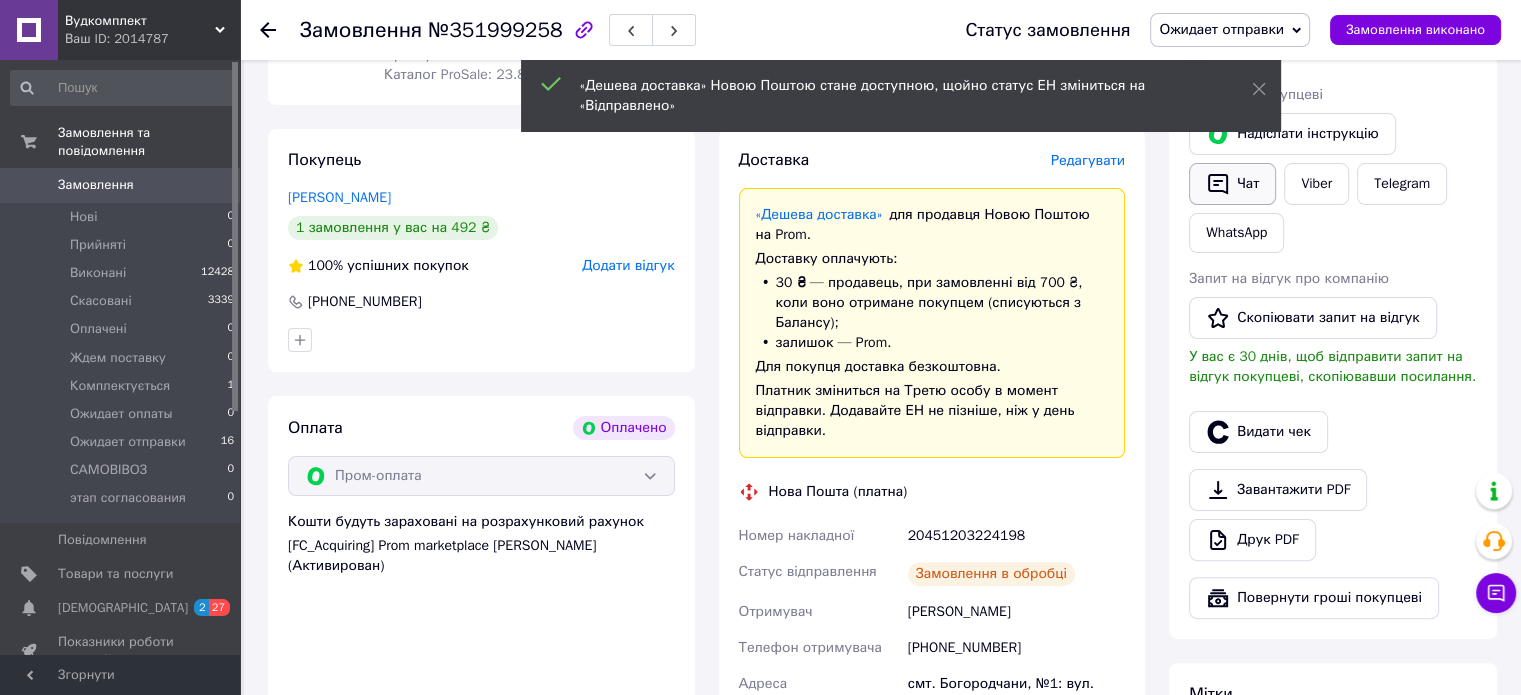 click on "Чат" at bounding box center [1232, 184] 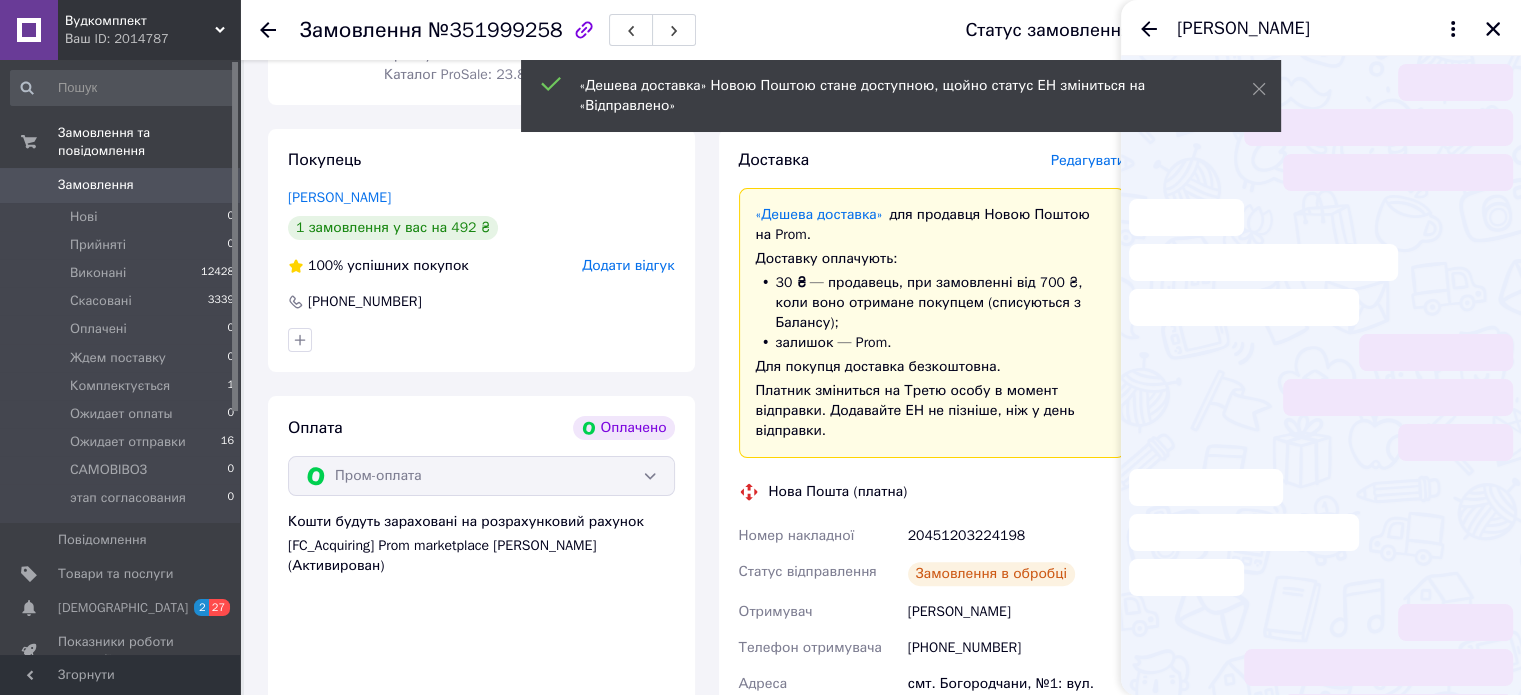 scroll, scrollTop: 8, scrollLeft: 0, axis: vertical 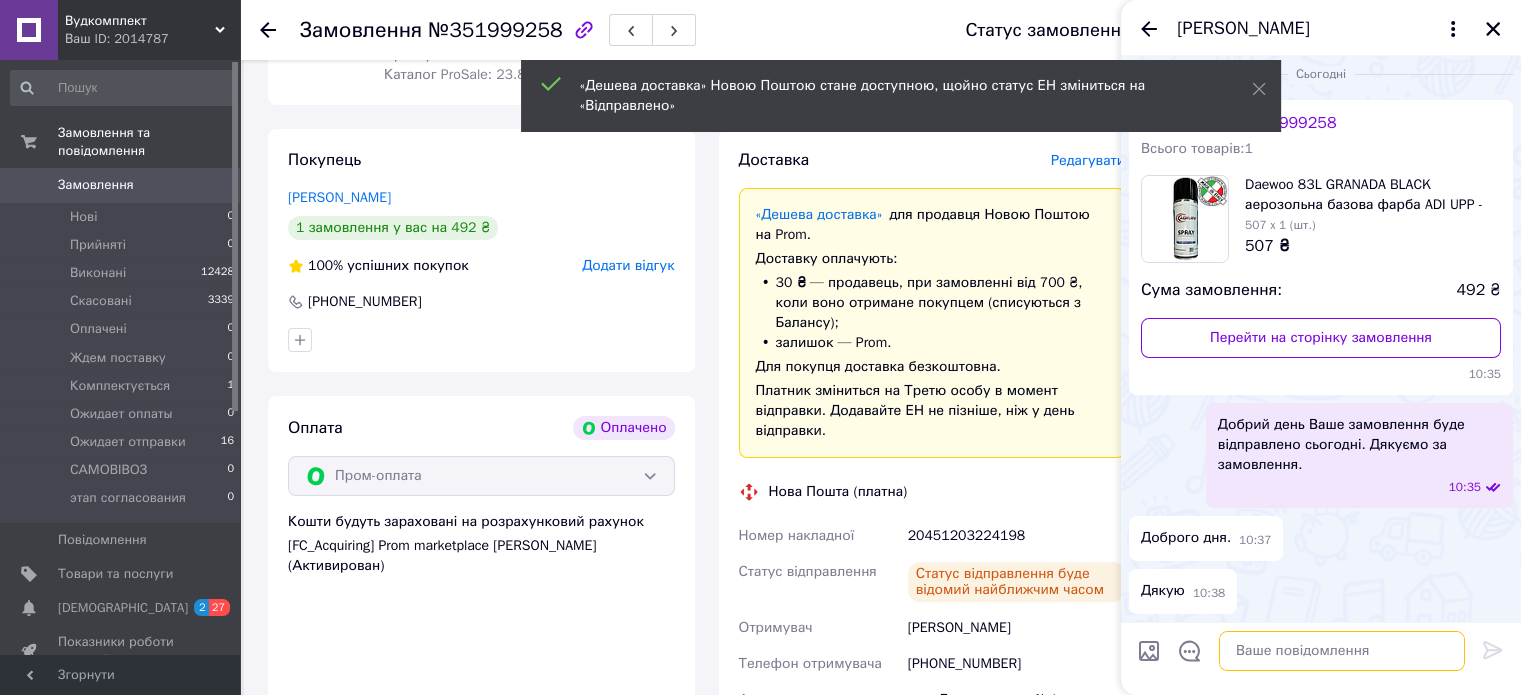 click at bounding box center (1342, 651) 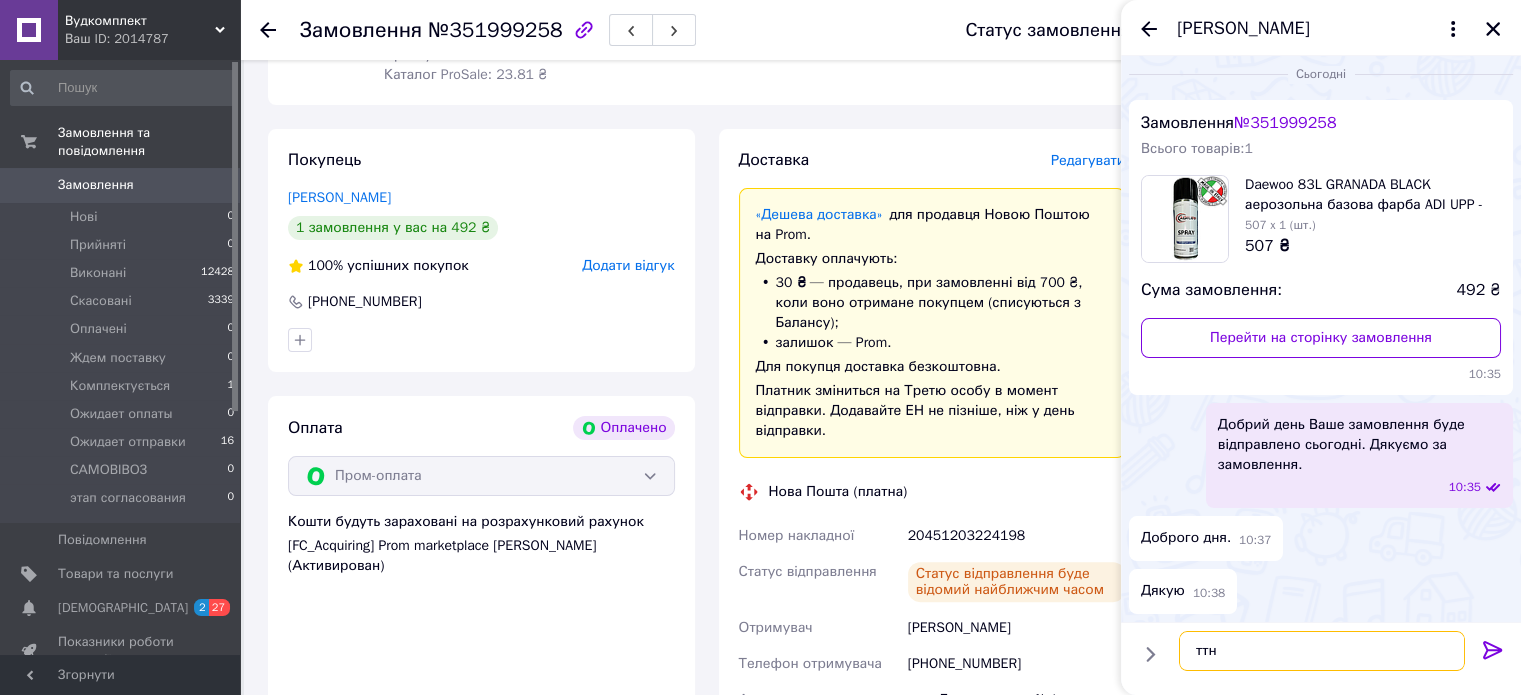 paste on "20451203224198" 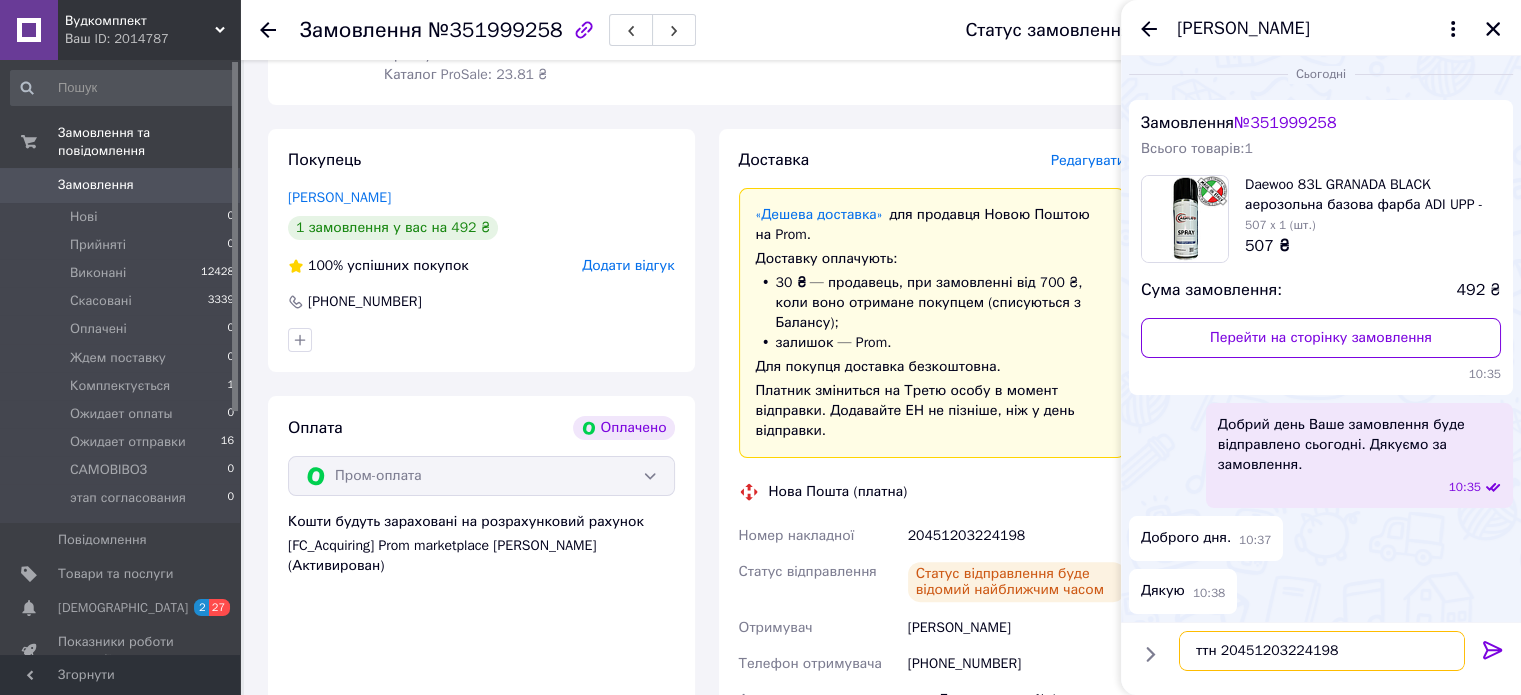 type on "ттн 20451203224198" 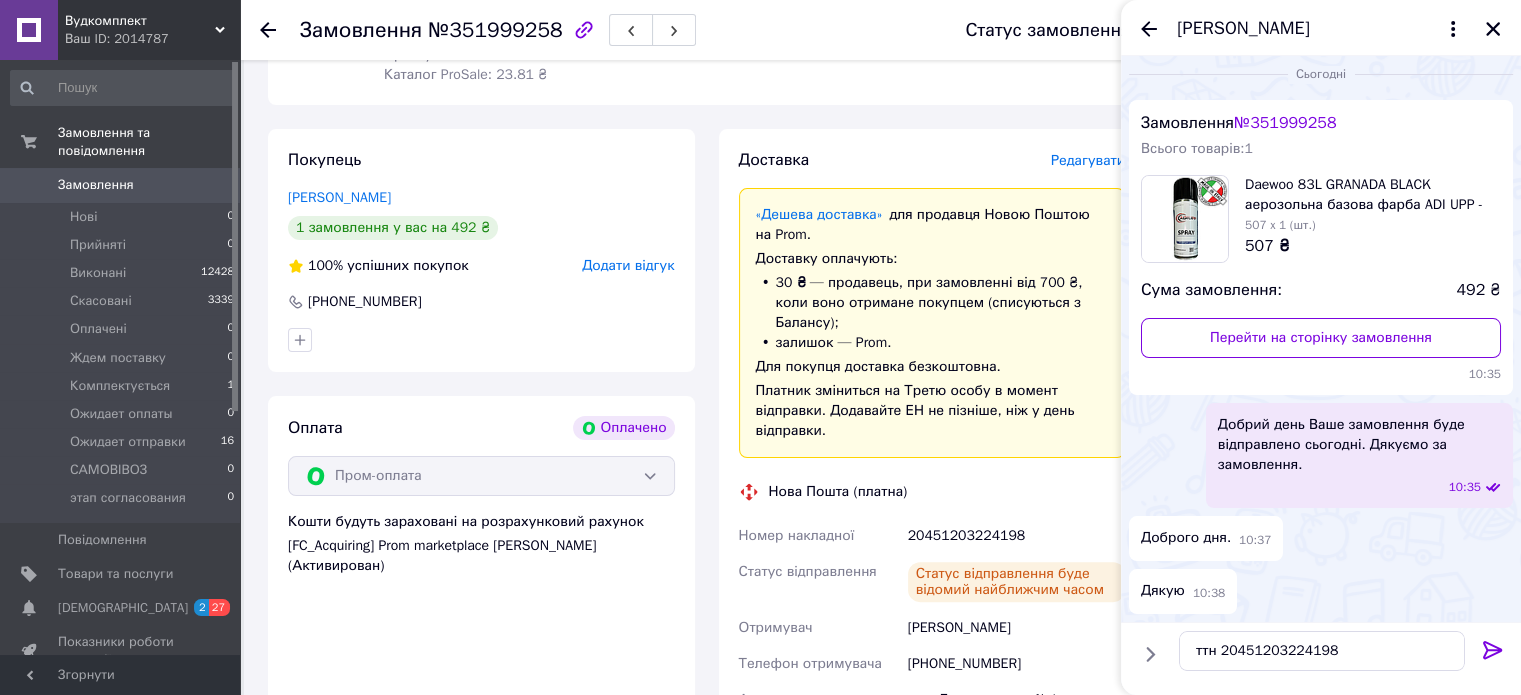click 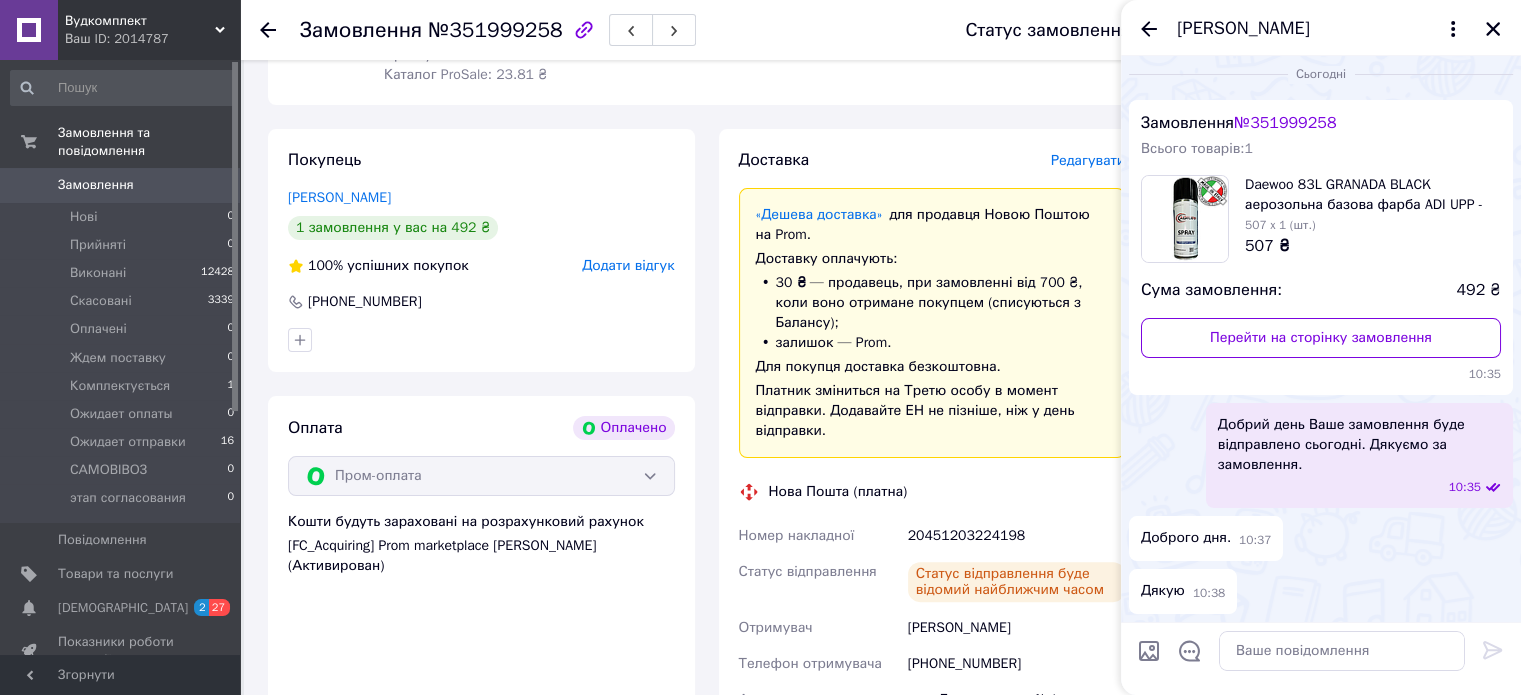 scroll, scrollTop: 60, scrollLeft: 0, axis: vertical 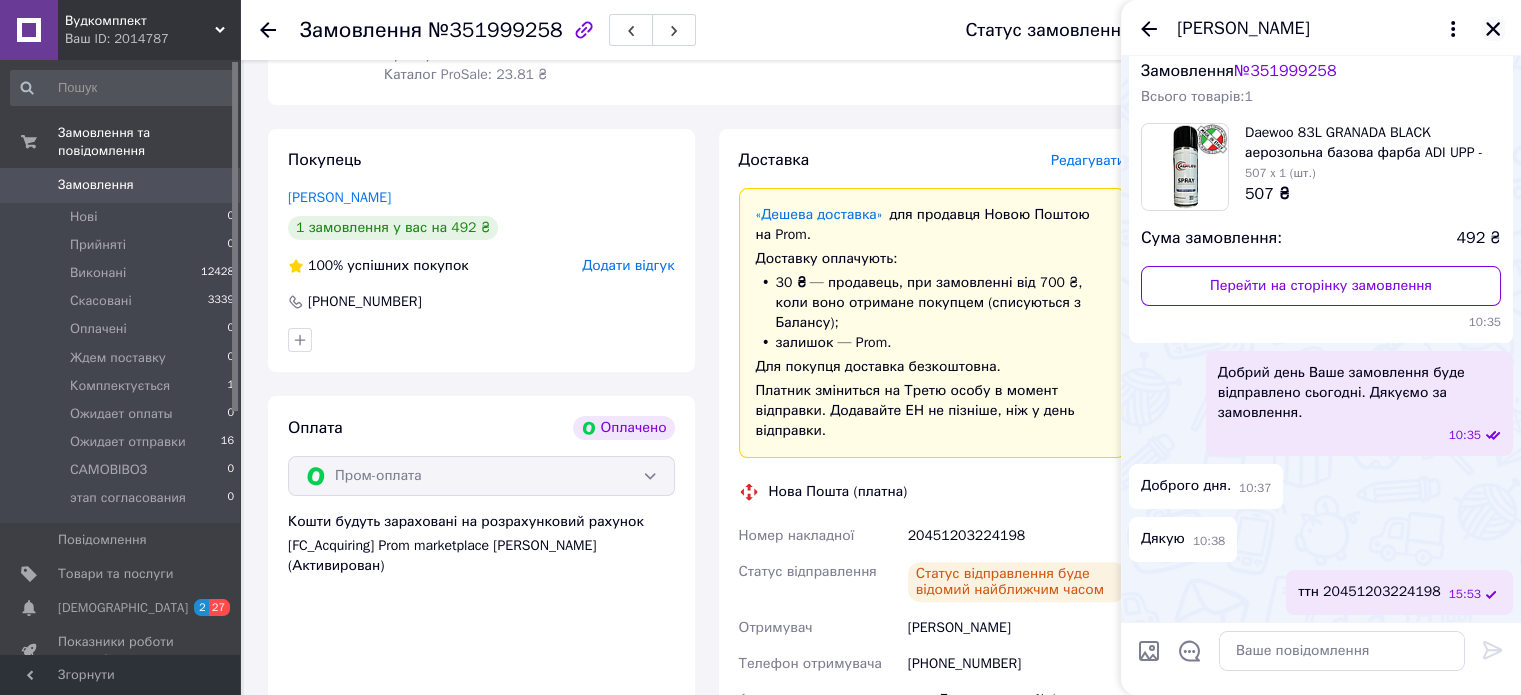 click 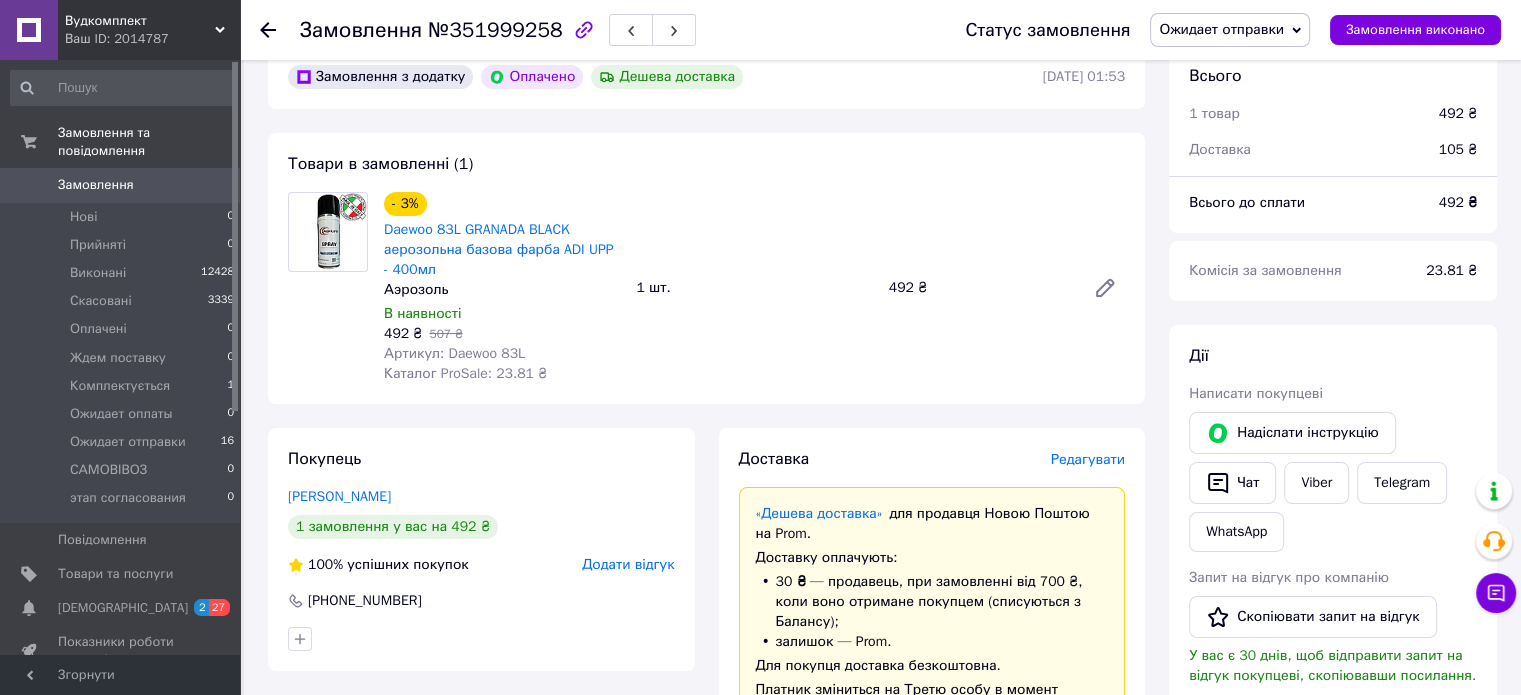 scroll, scrollTop: 100, scrollLeft: 0, axis: vertical 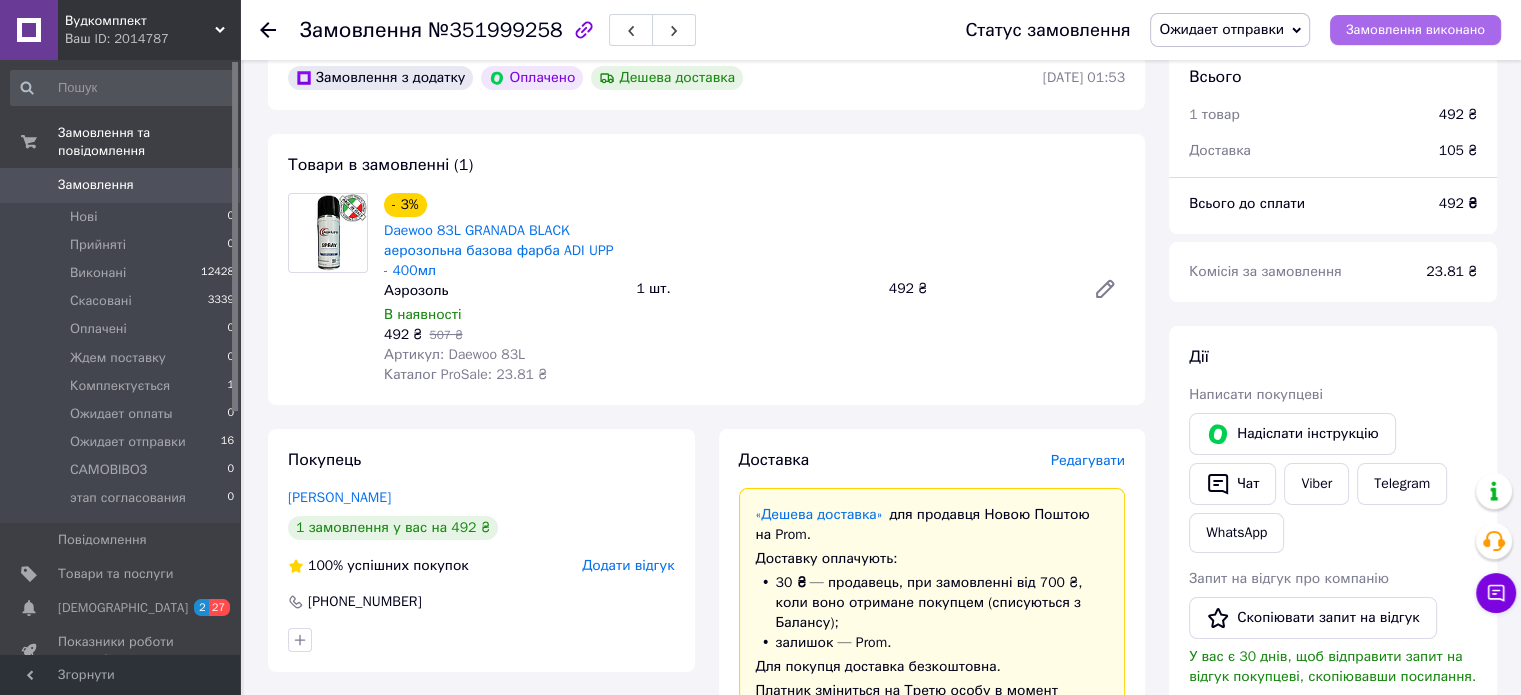 click on "Замовлення виконано" at bounding box center (1415, 30) 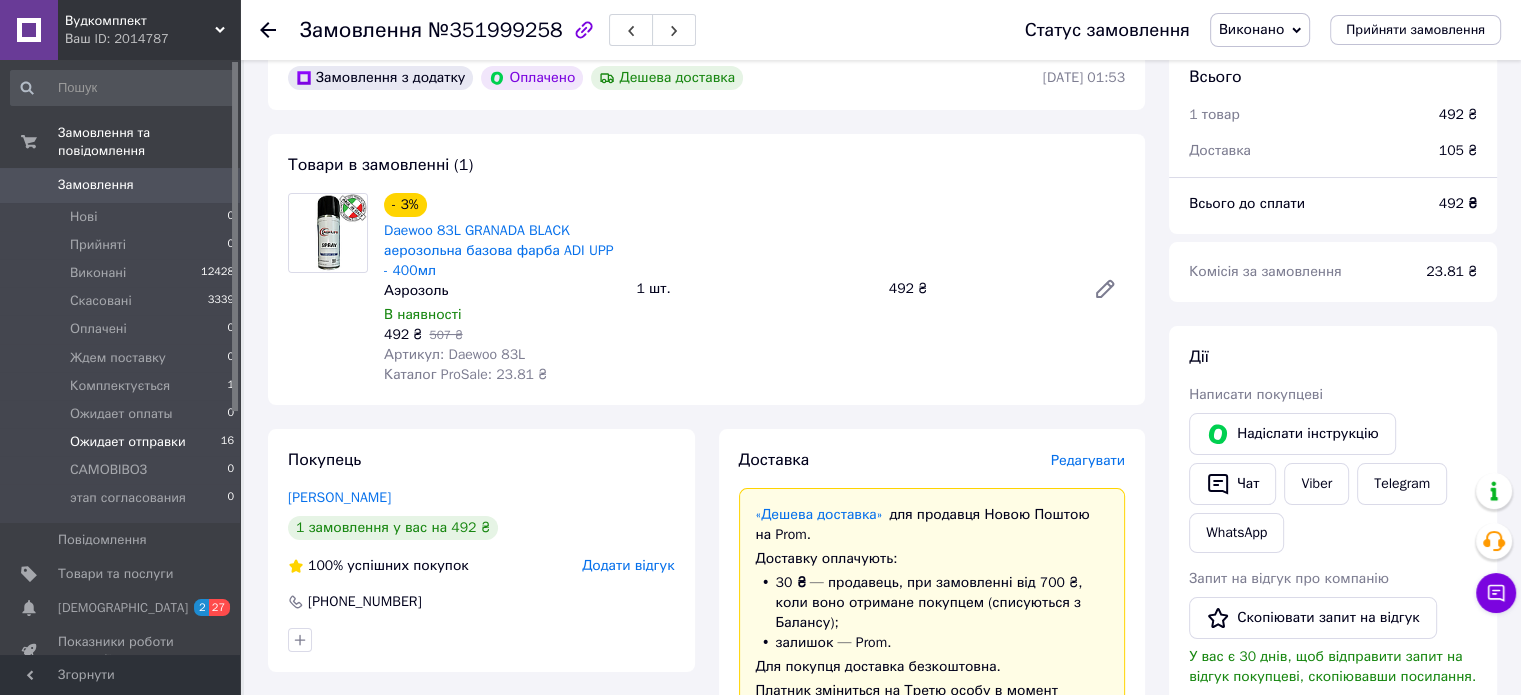 click on "Ожидает отправки" at bounding box center [128, 442] 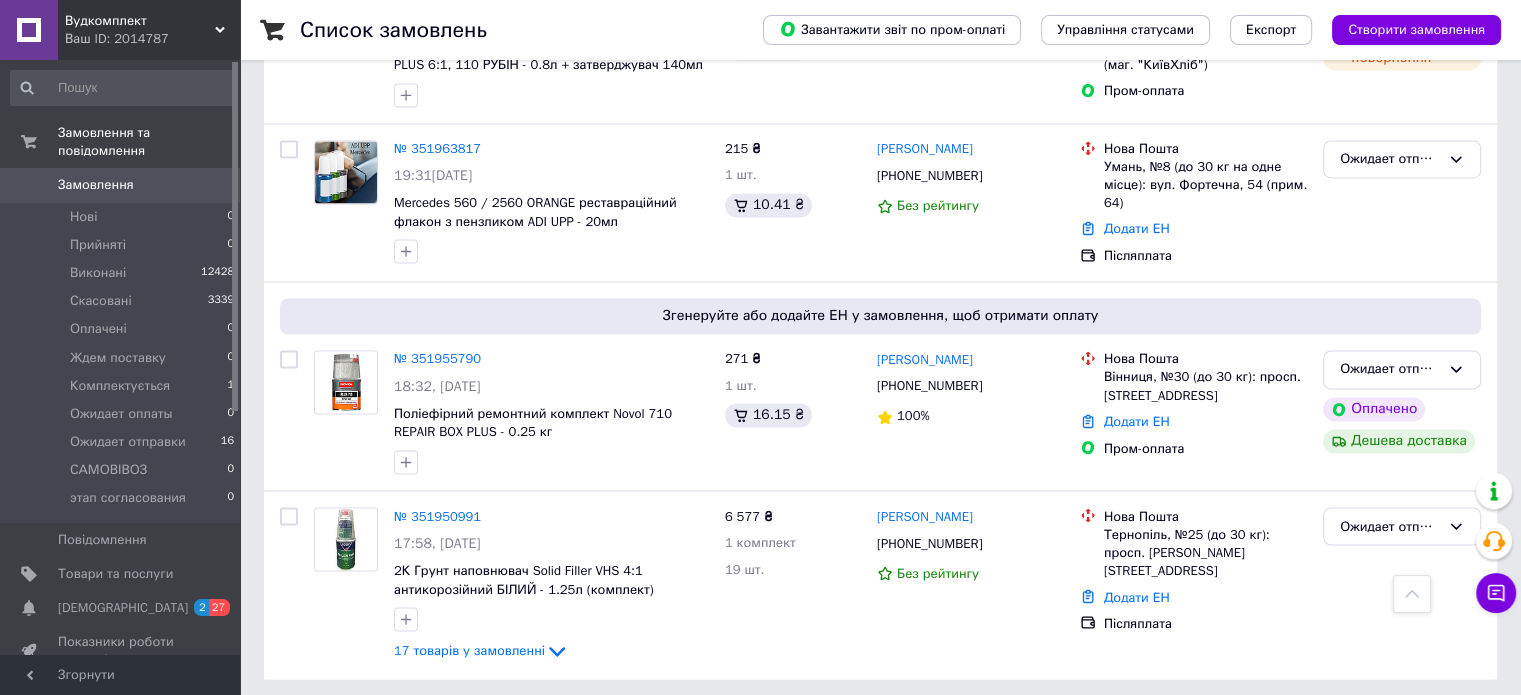 scroll, scrollTop: 3378, scrollLeft: 0, axis: vertical 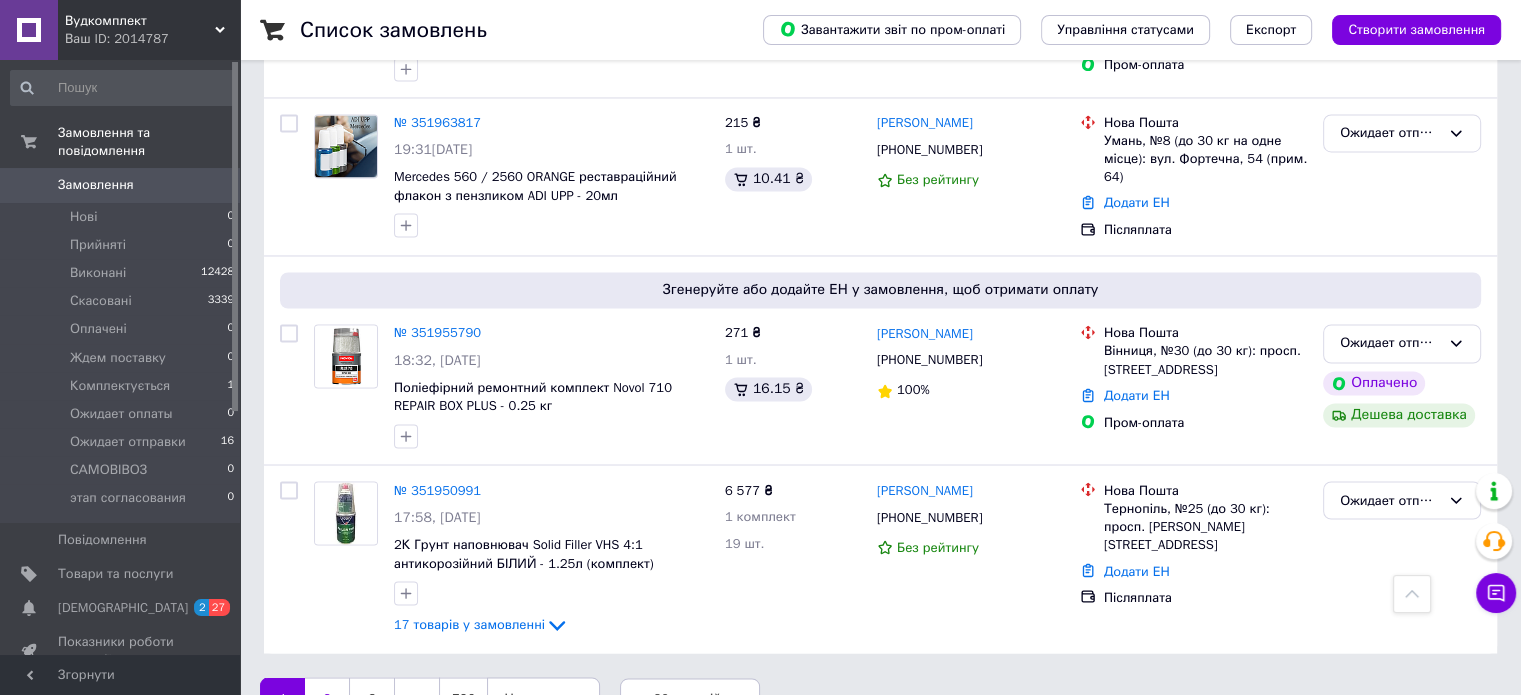 click on "2" at bounding box center (327, 698) 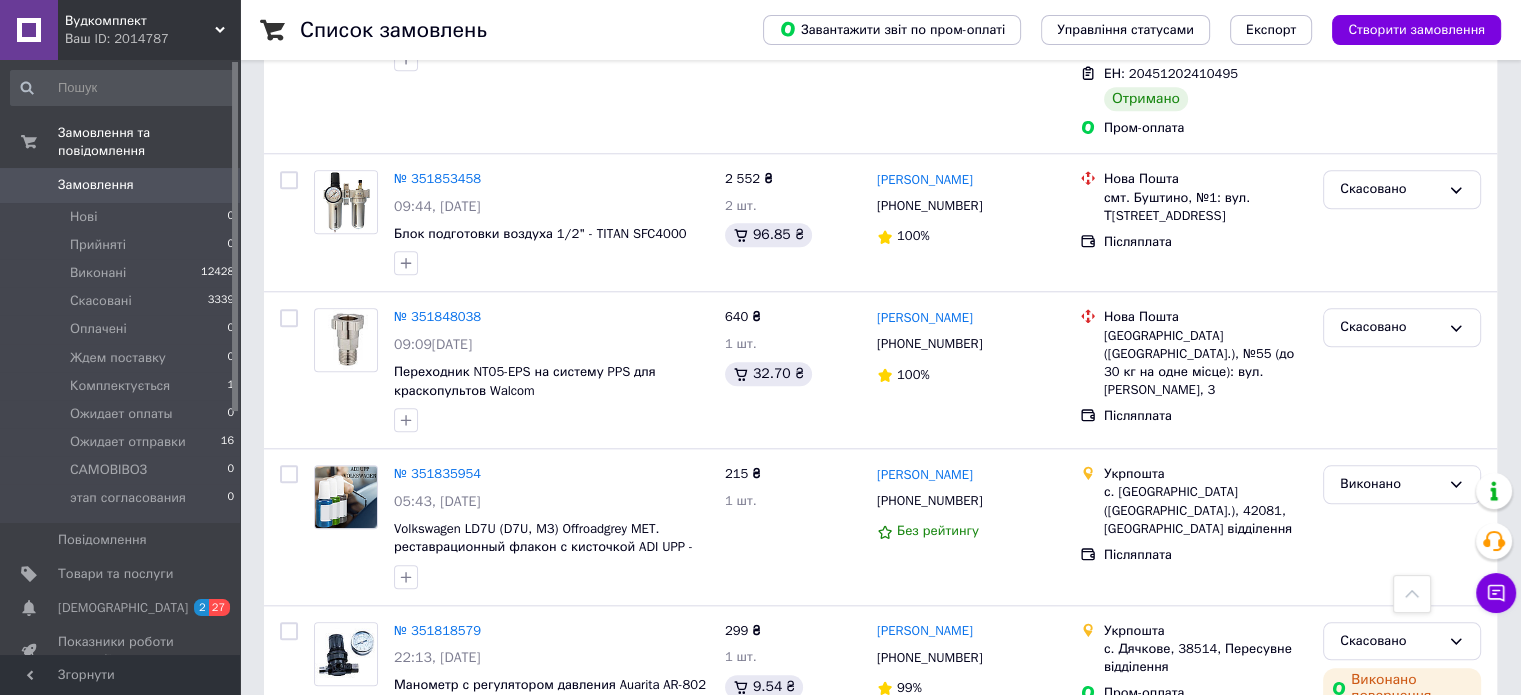 scroll, scrollTop: 2000, scrollLeft: 0, axis: vertical 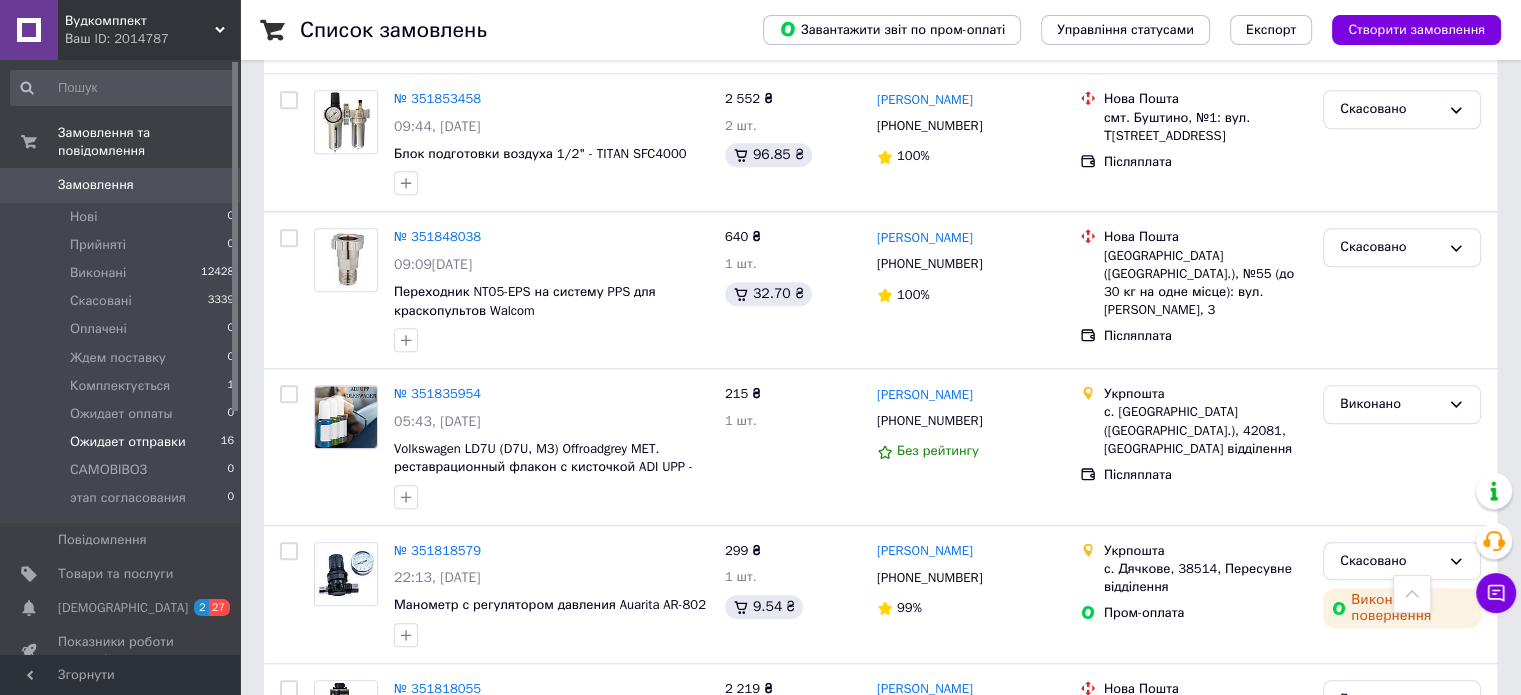 click on "Ожидает отправки" at bounding box center [128, 442] 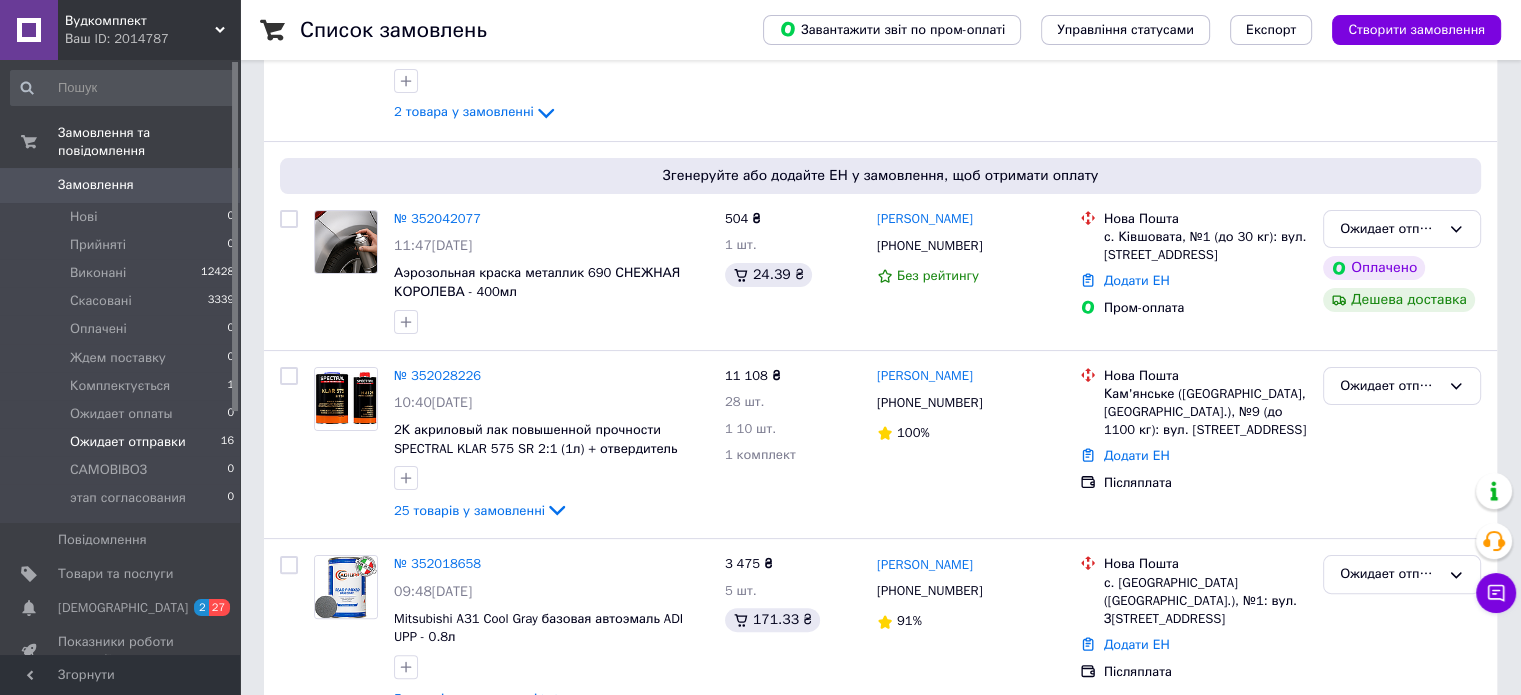 scroll, scrollTop: 400, scrollLeft: 0, axis: vertical 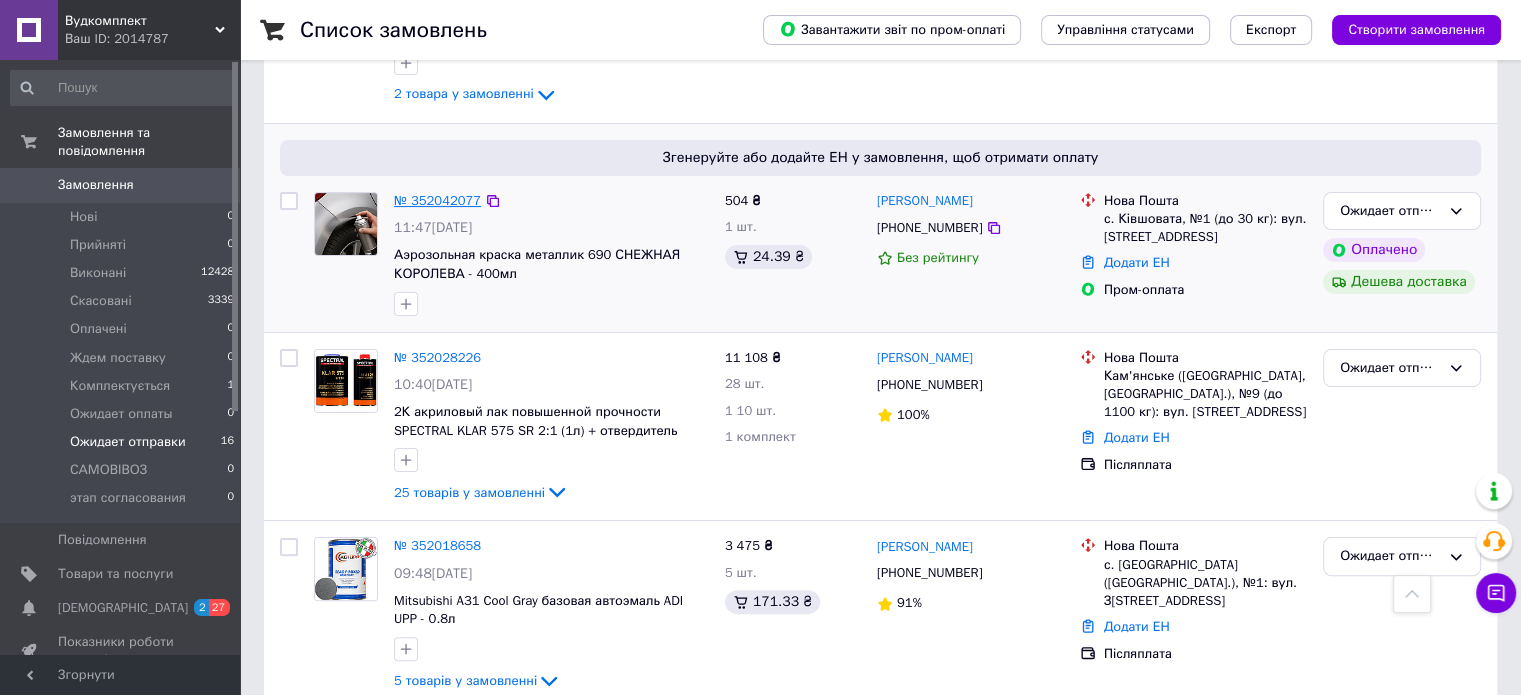 click on "№ 352042077" at bounding box center [437, 200] 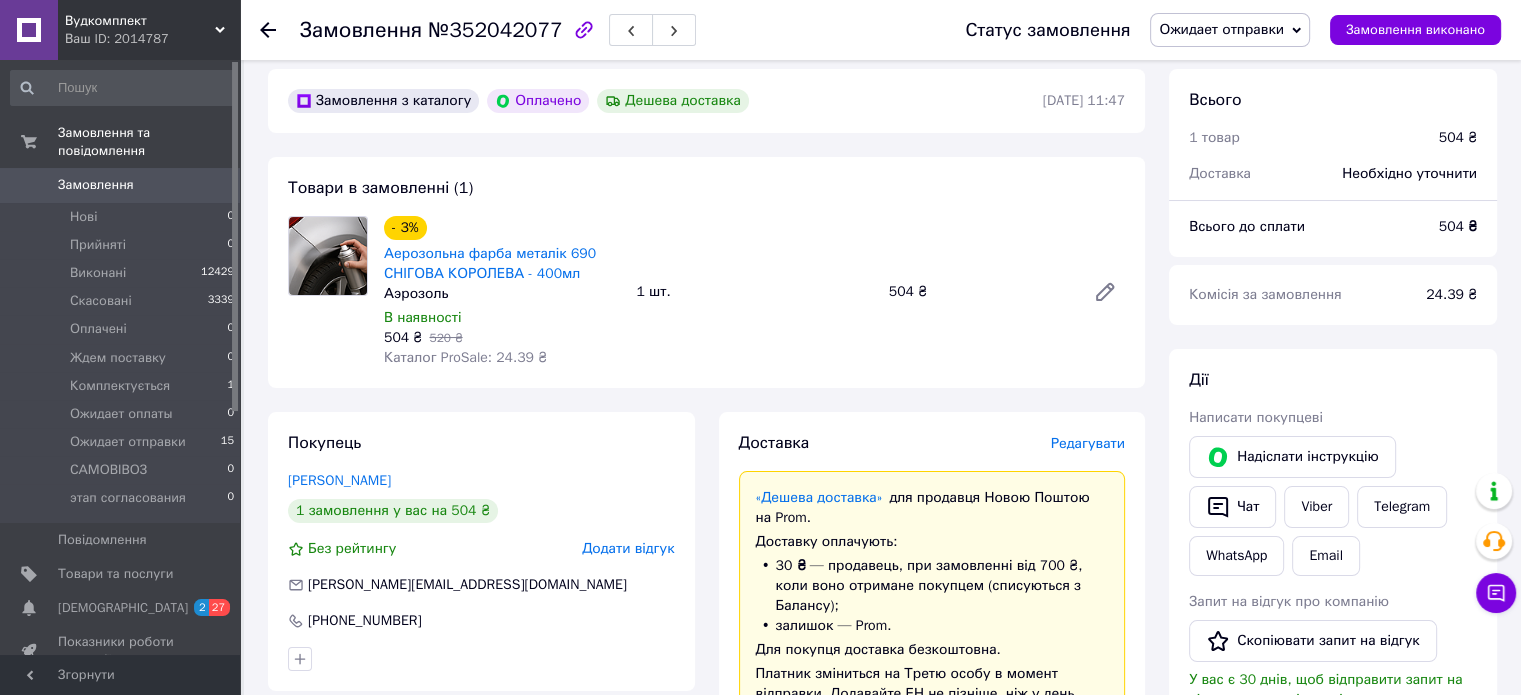 scroll, scrollTop: 100, scrollLeft: 0, axis: vertical 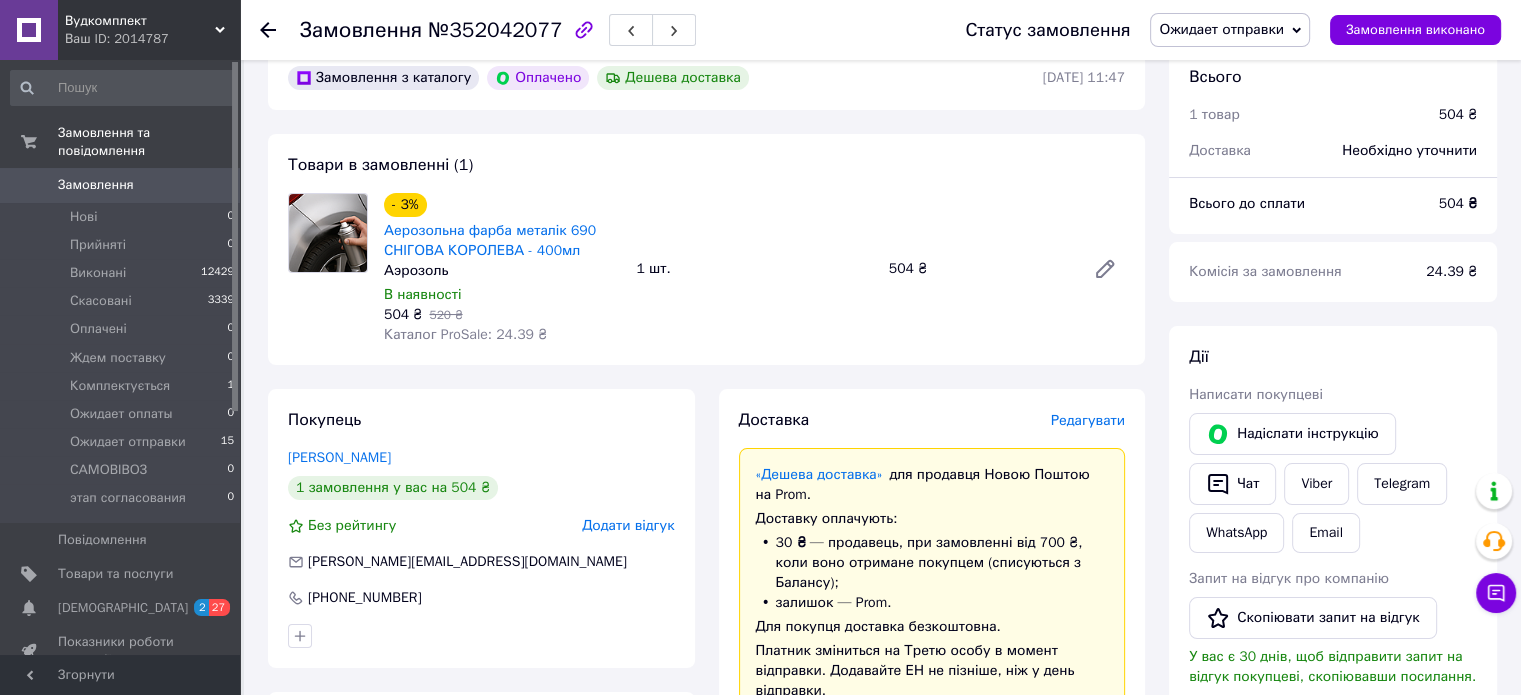 click at bounding box center (328, 233) 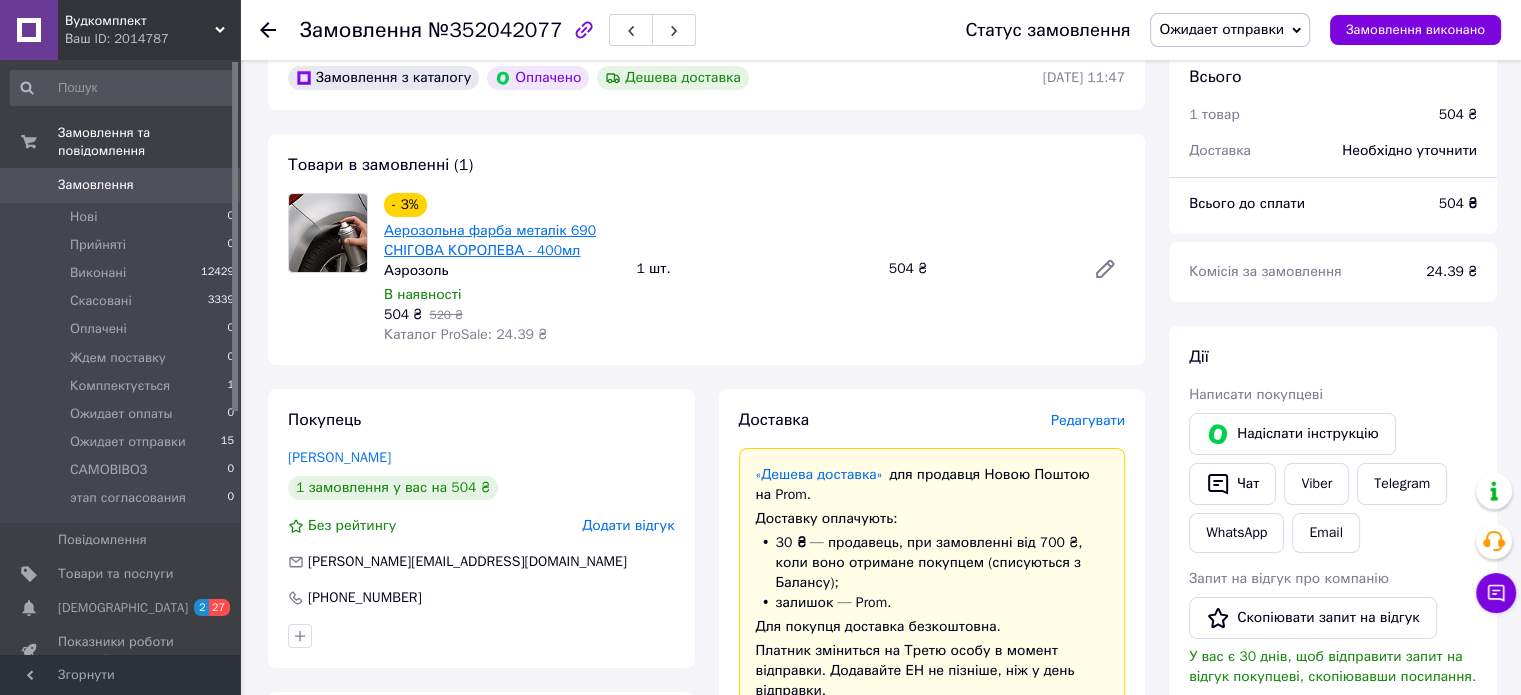 click on "Аерозольна фарба металік 690 СНІГОВА КОРОЛЕВА - 400мл" at bounding box center [490, 240] 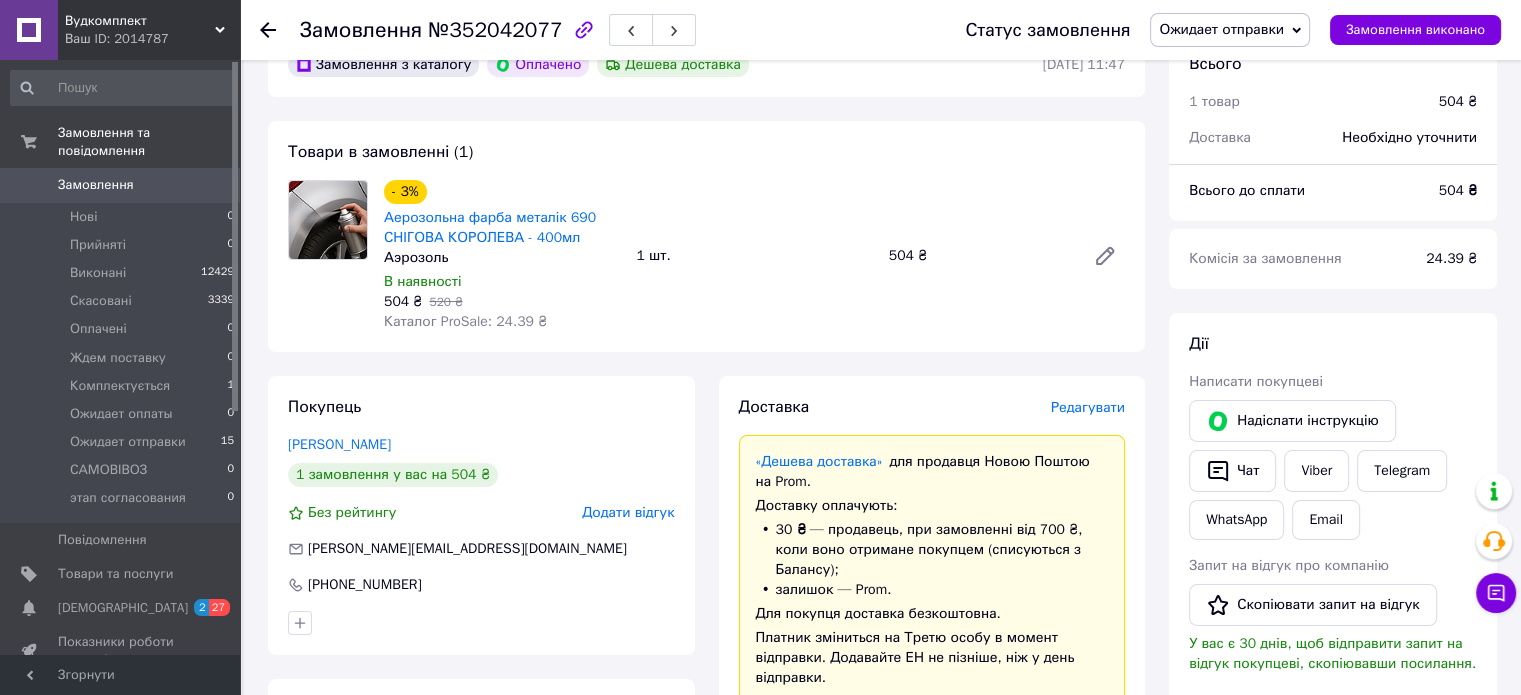 scroll, scrollTop: 0, scrollLeft: 0, axis: both 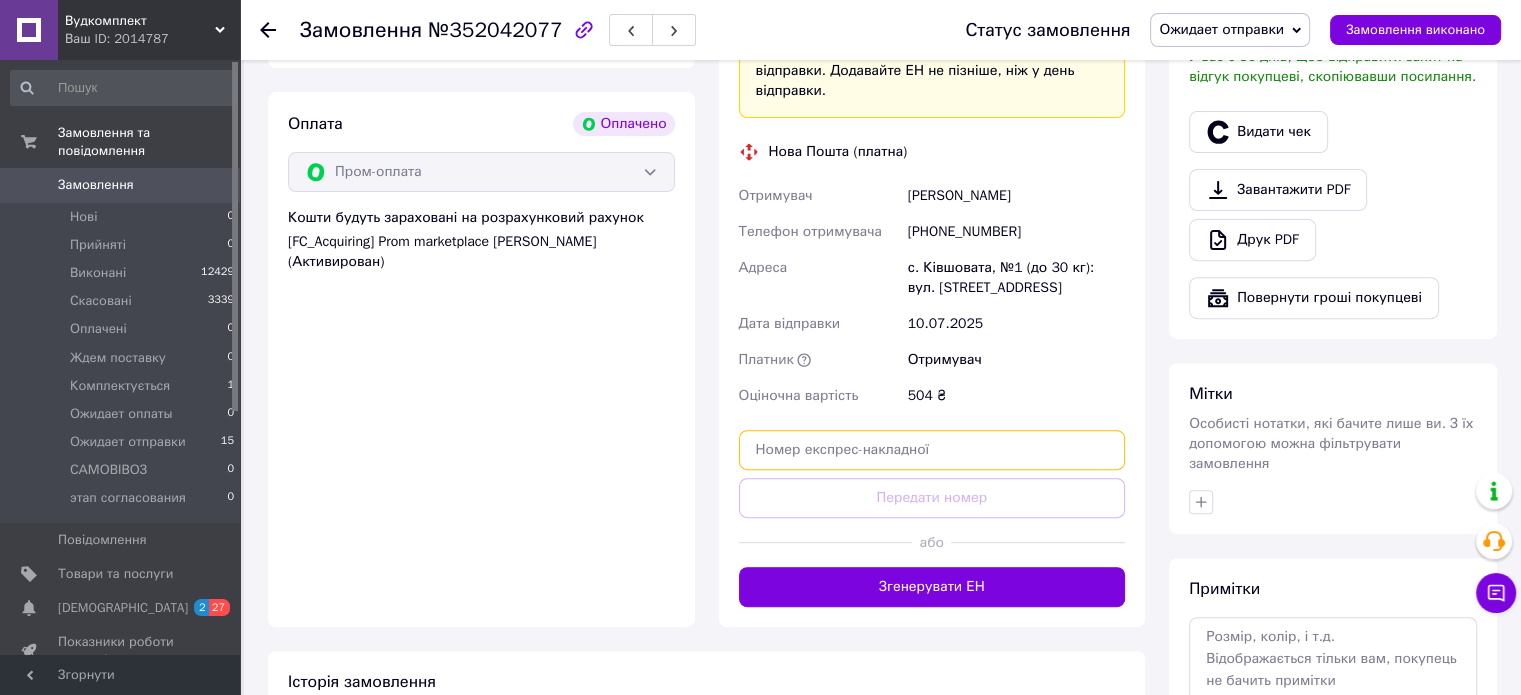 paste on "20451203236500" 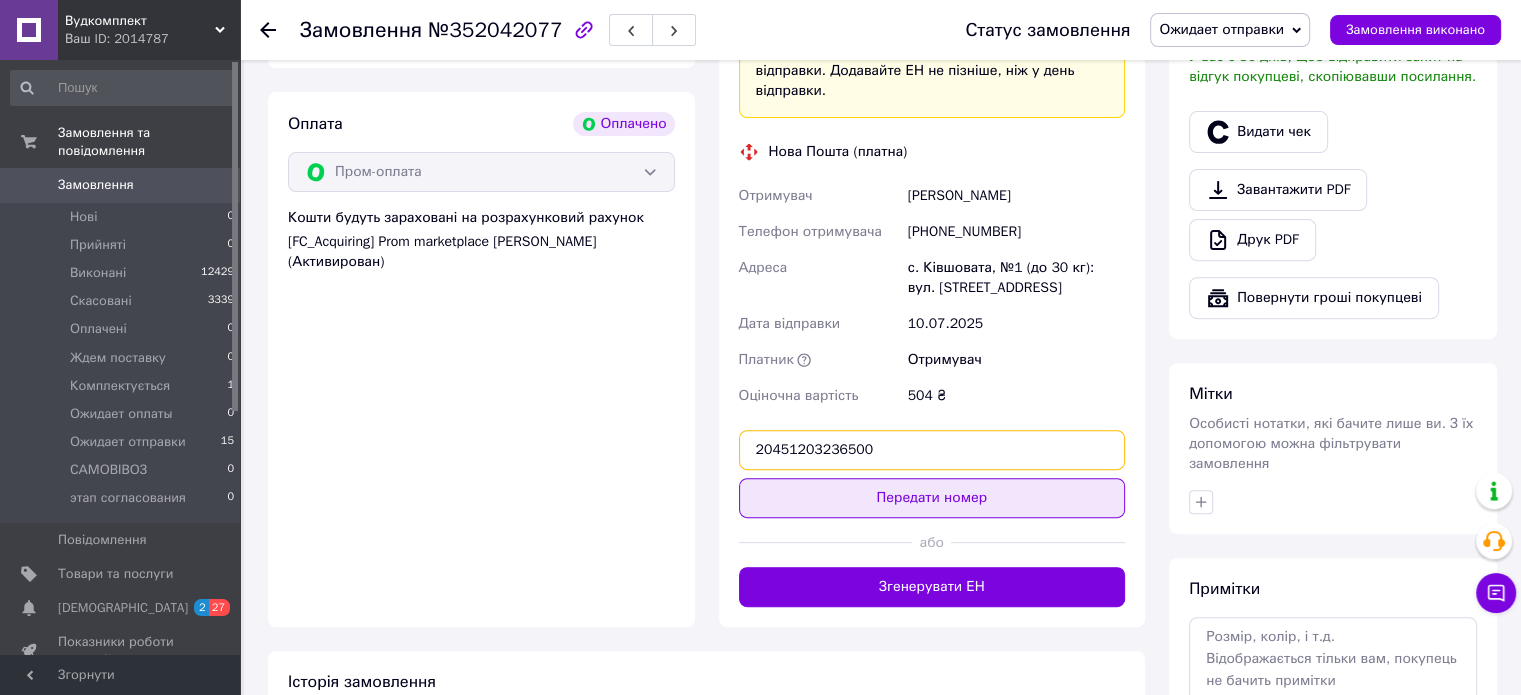 type on "20451203236500" 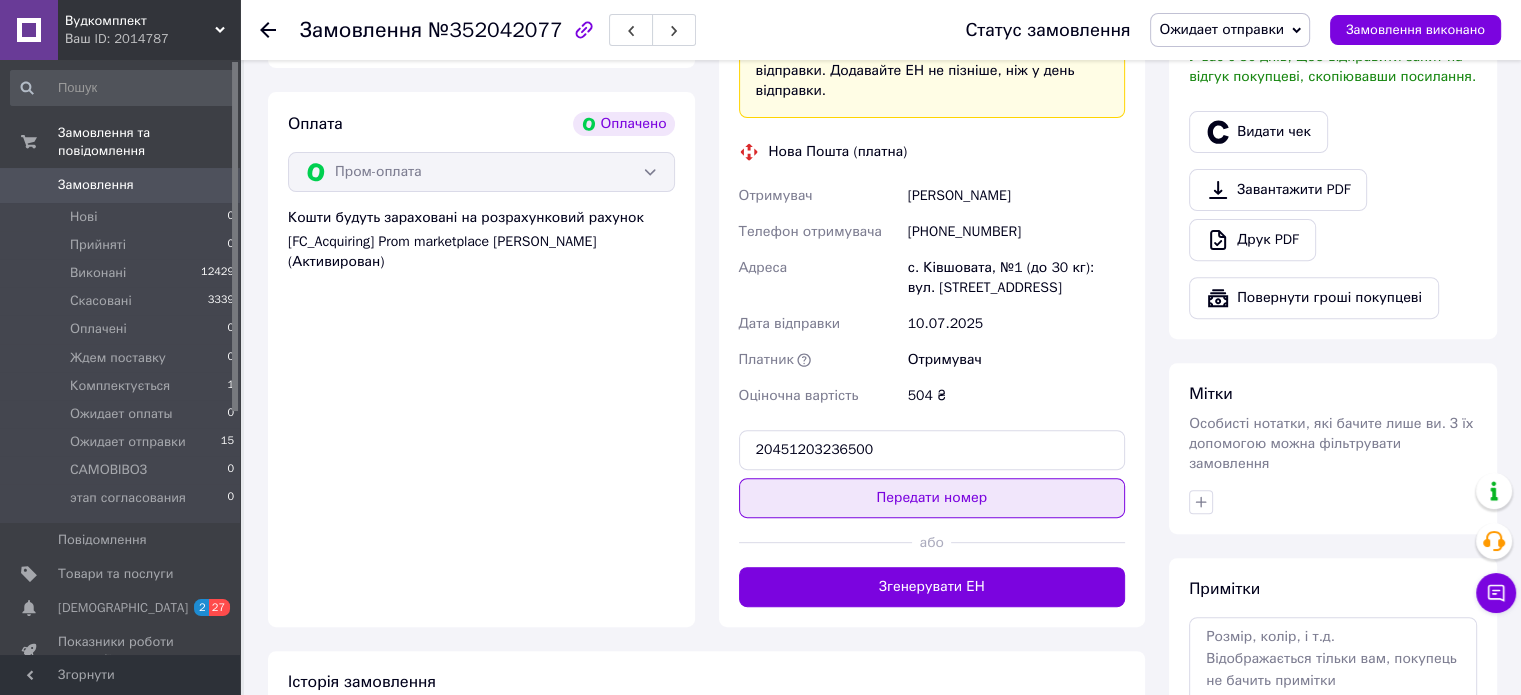 click on "Передати номер" at bounding box center [932, 498] 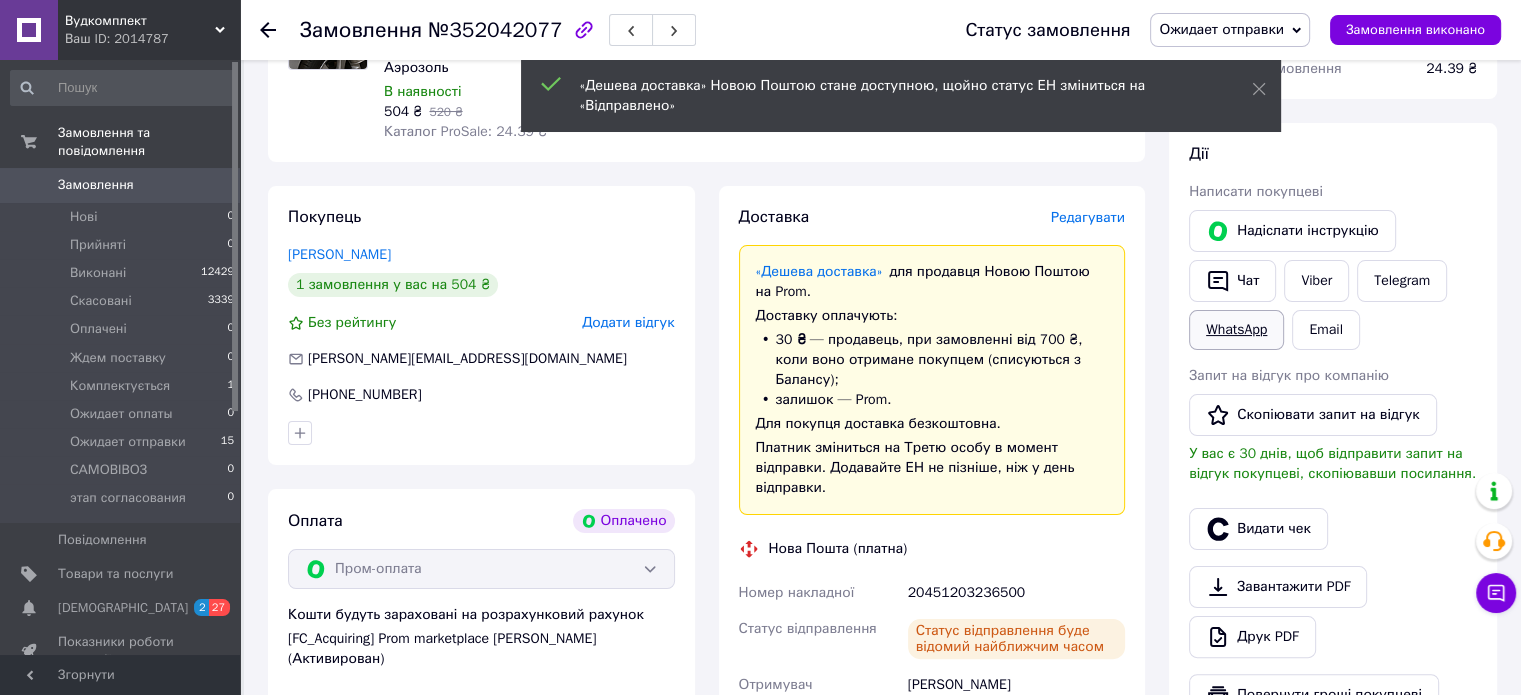 scroll, scrollTop: 300, scrollLeft: 0, axis: vertical 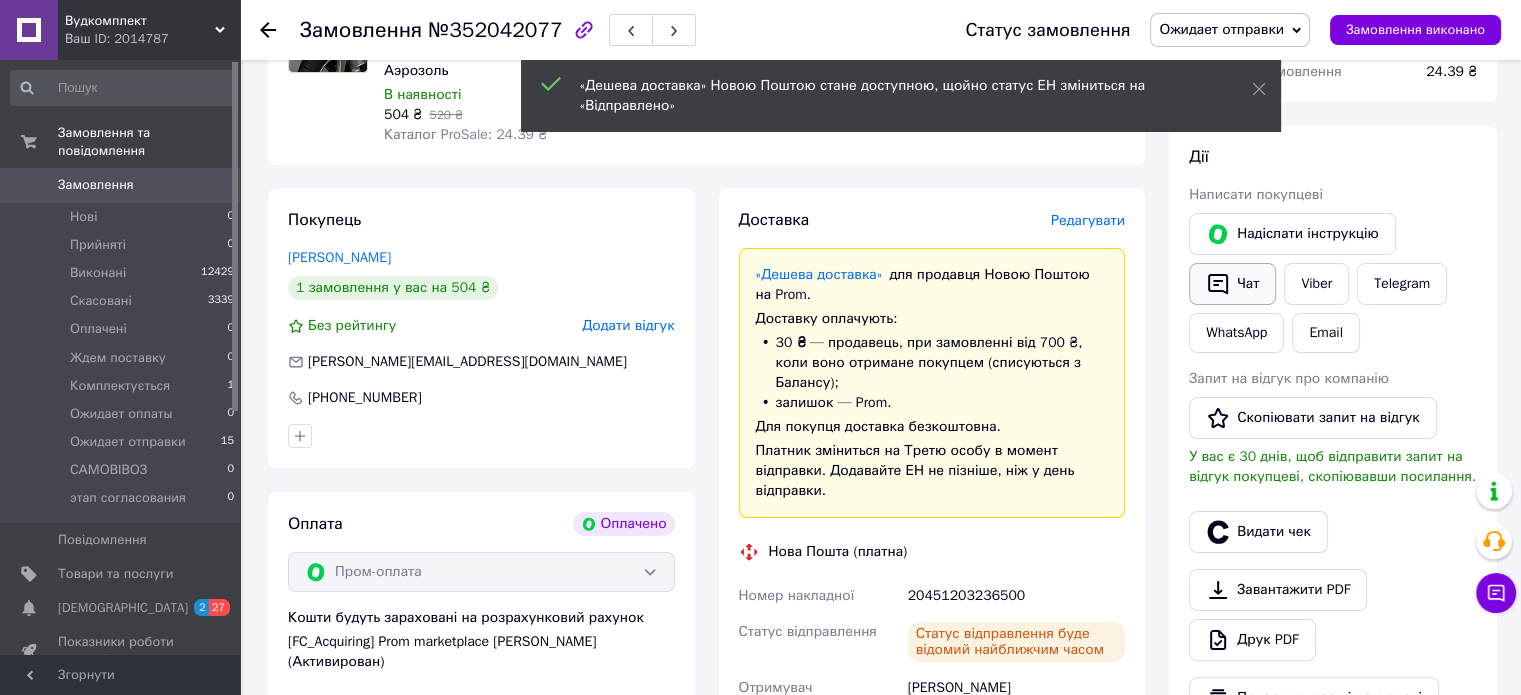 click on "Чат" at bounding box center [1232, 284] 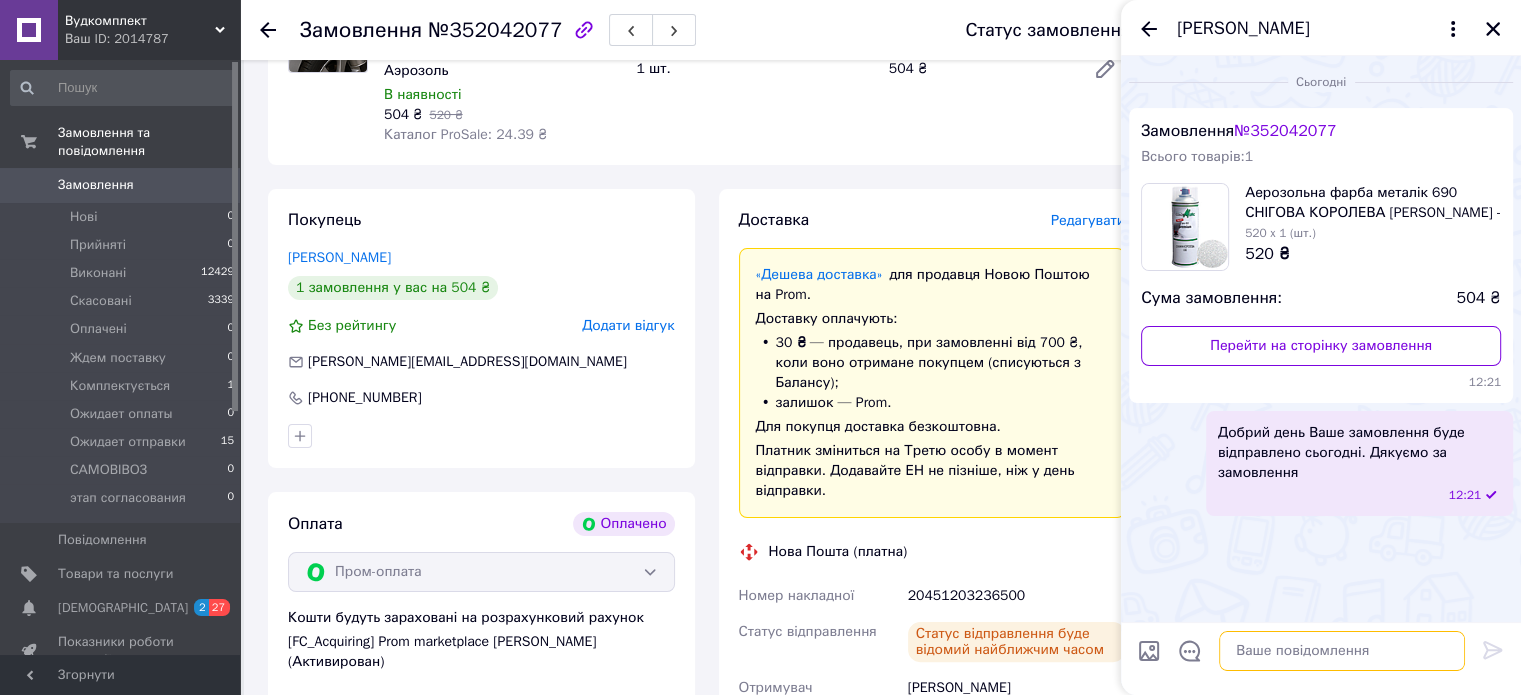 click at bounding box center (1342, 651) 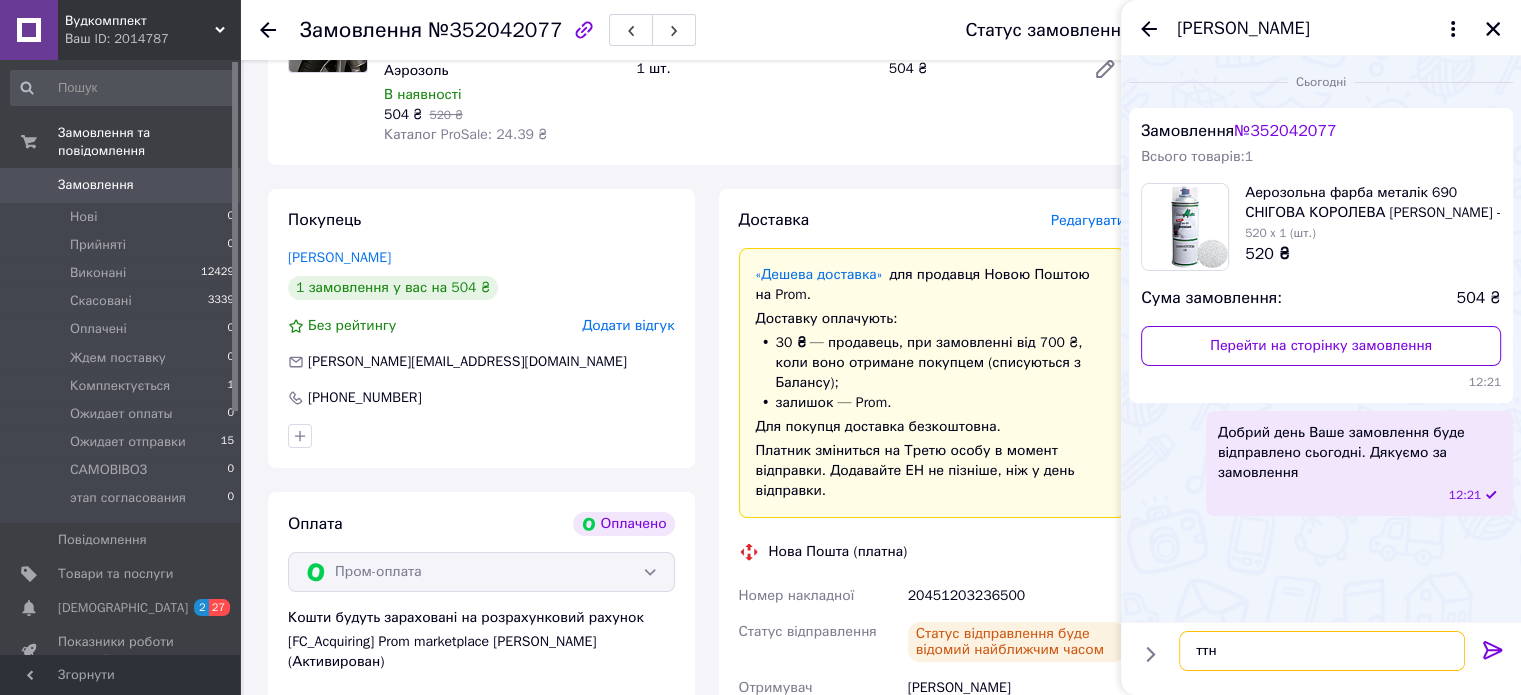 paste on "20451203236500" 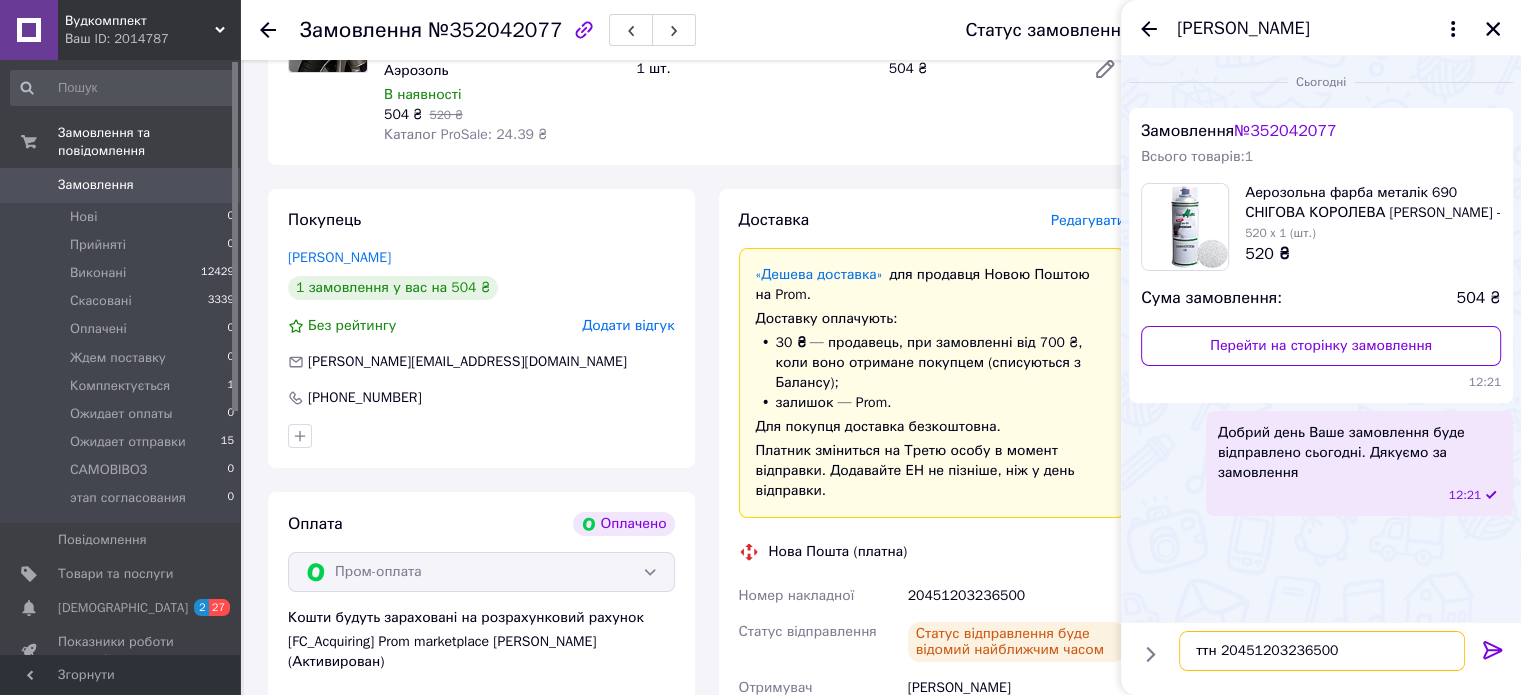 type on "ттн 20451203236500" 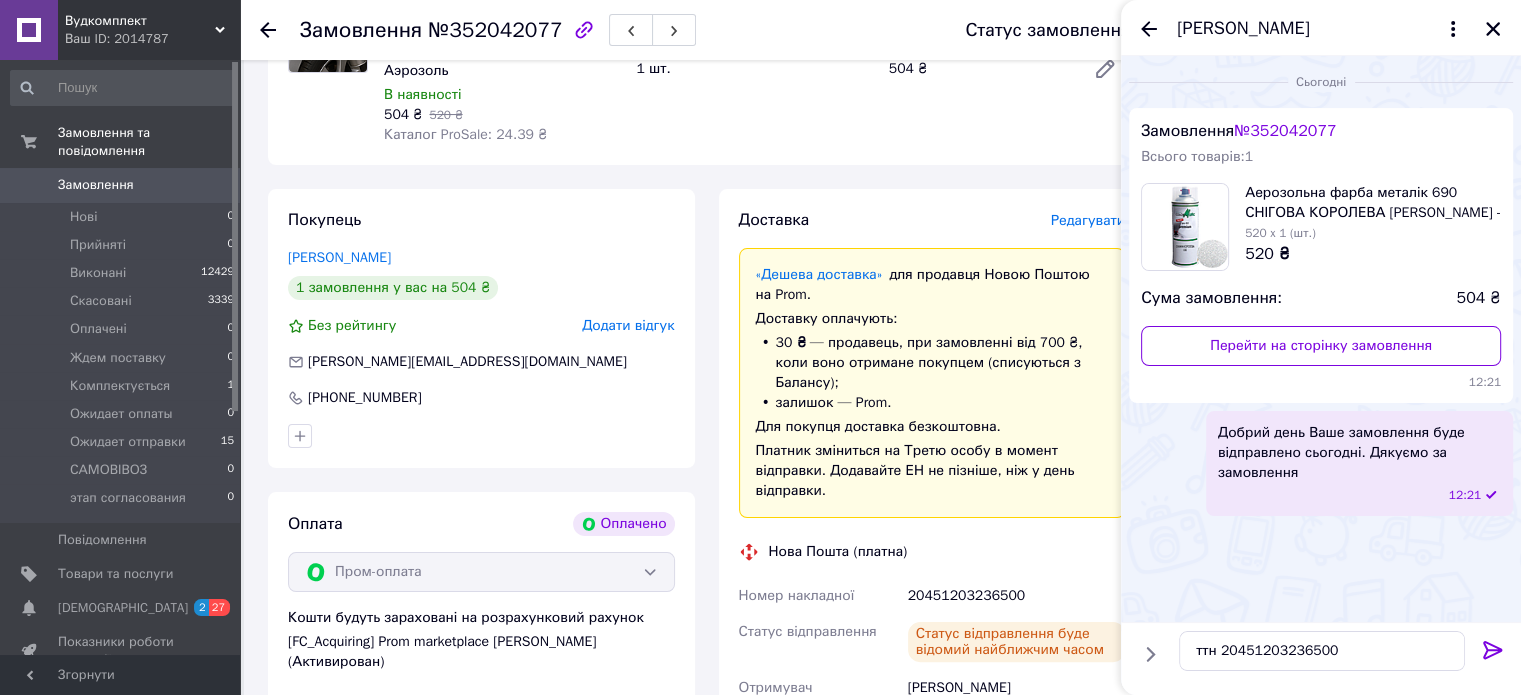 click 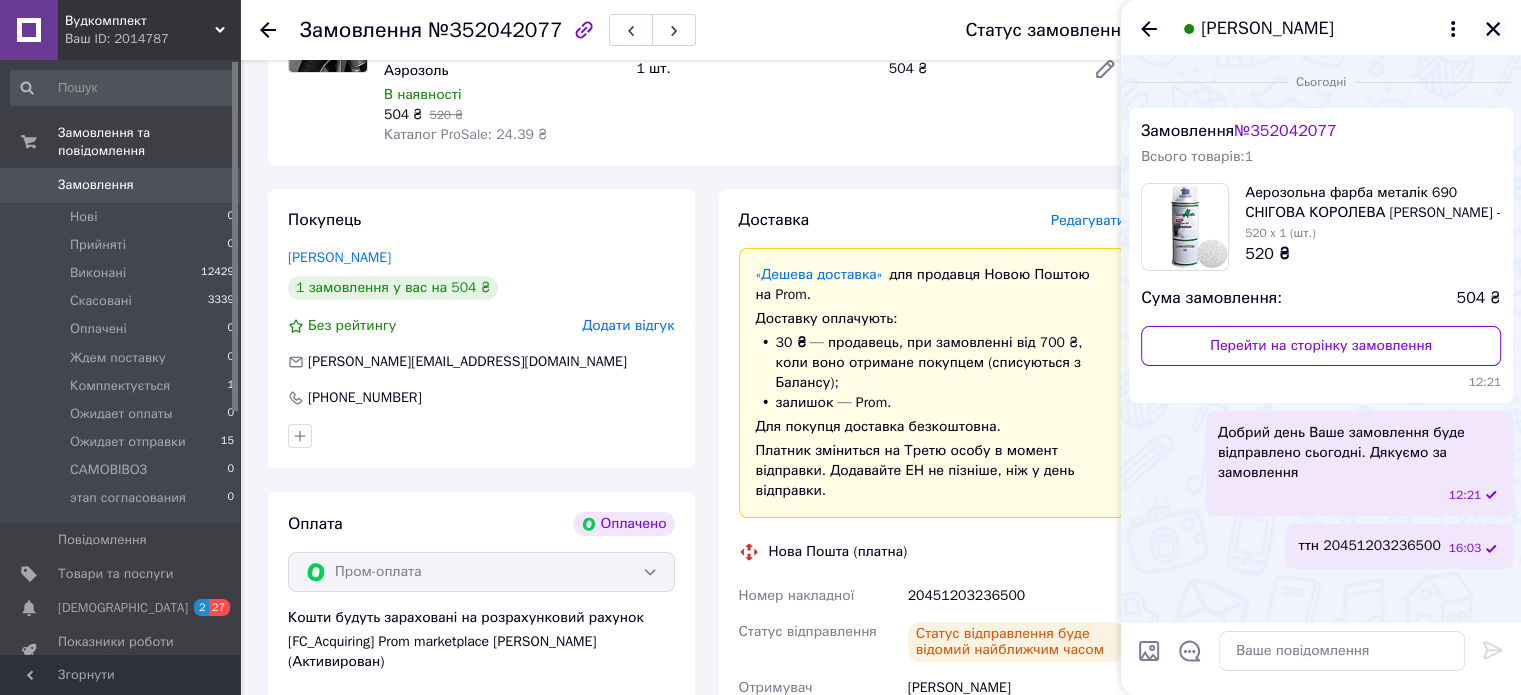 click 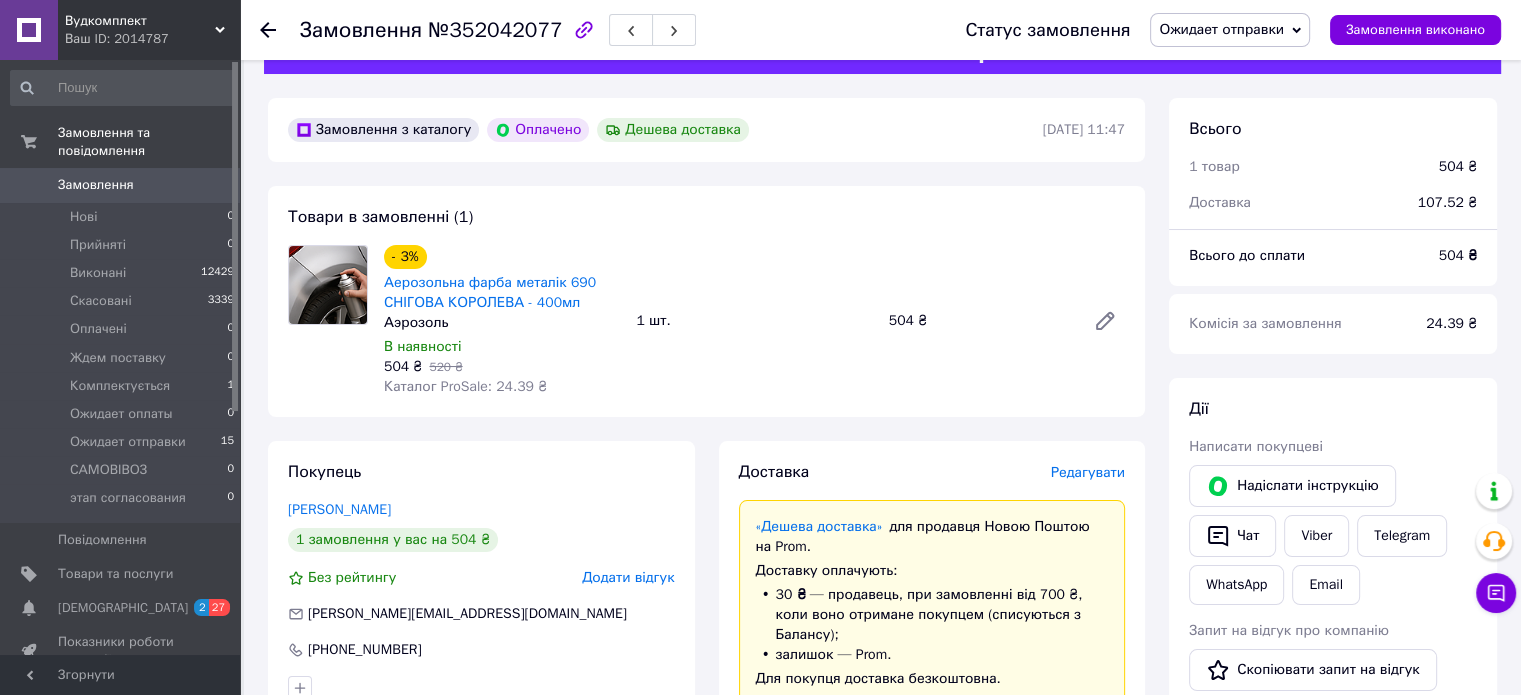 scroll, scrollTop: 0, scrollLeft: 0, axis: both 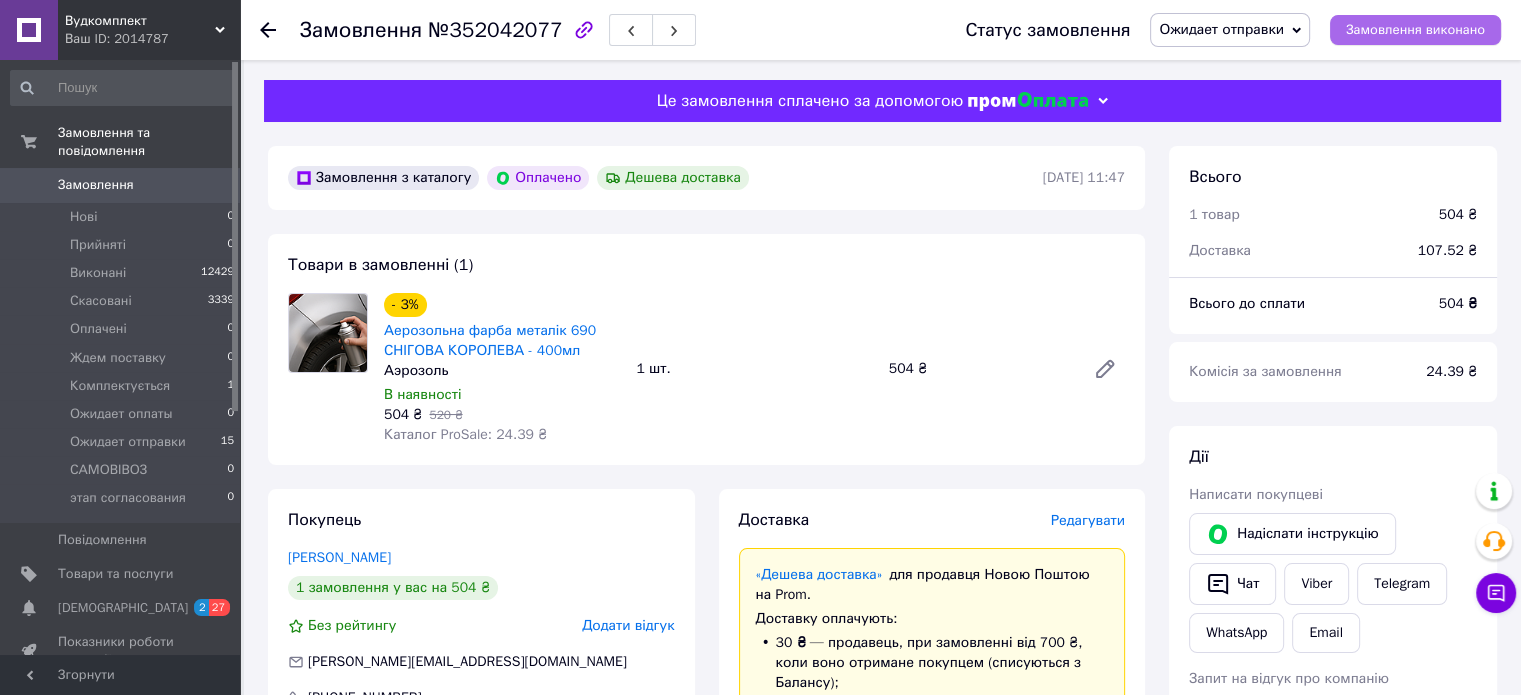 click on "Замовлення виконано" at bounding box center [1415, 30] 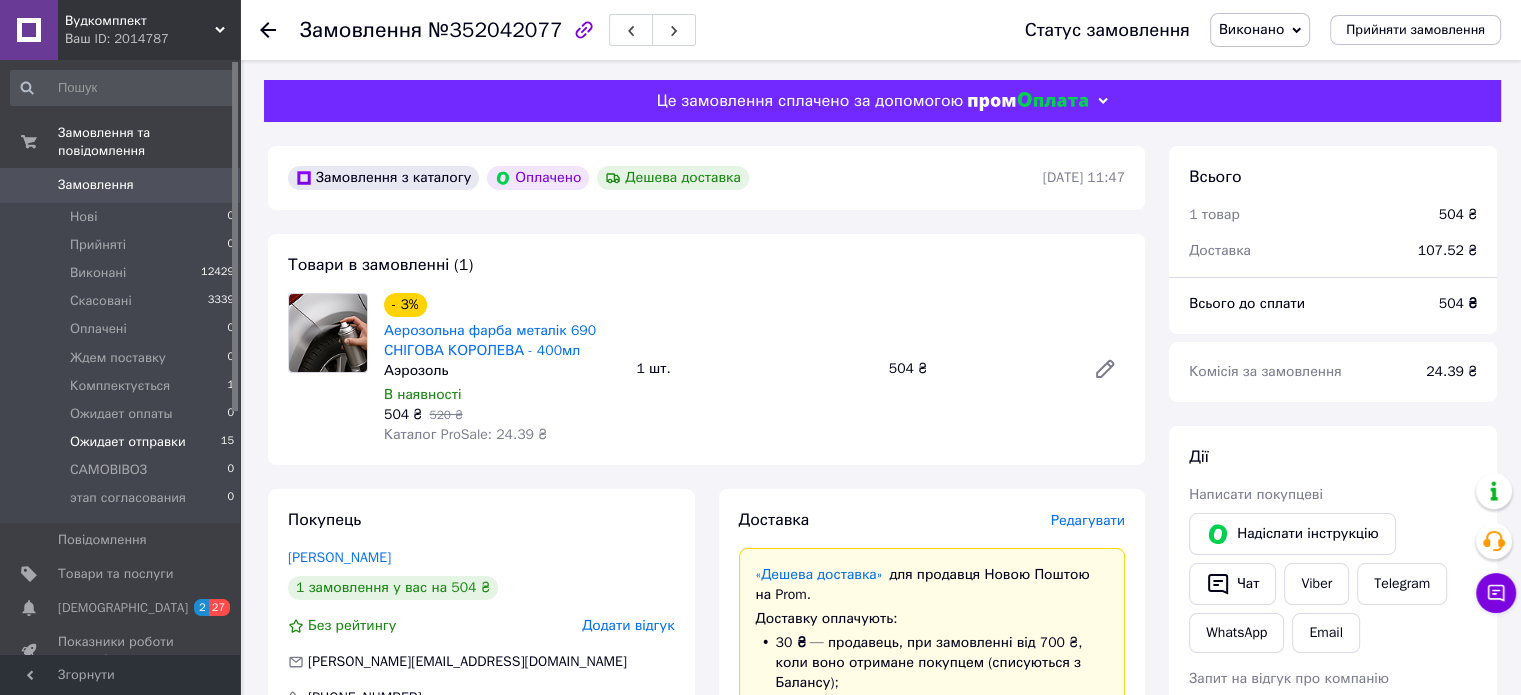 click on "Ожидает отправки" at bounding box center [128, 442] 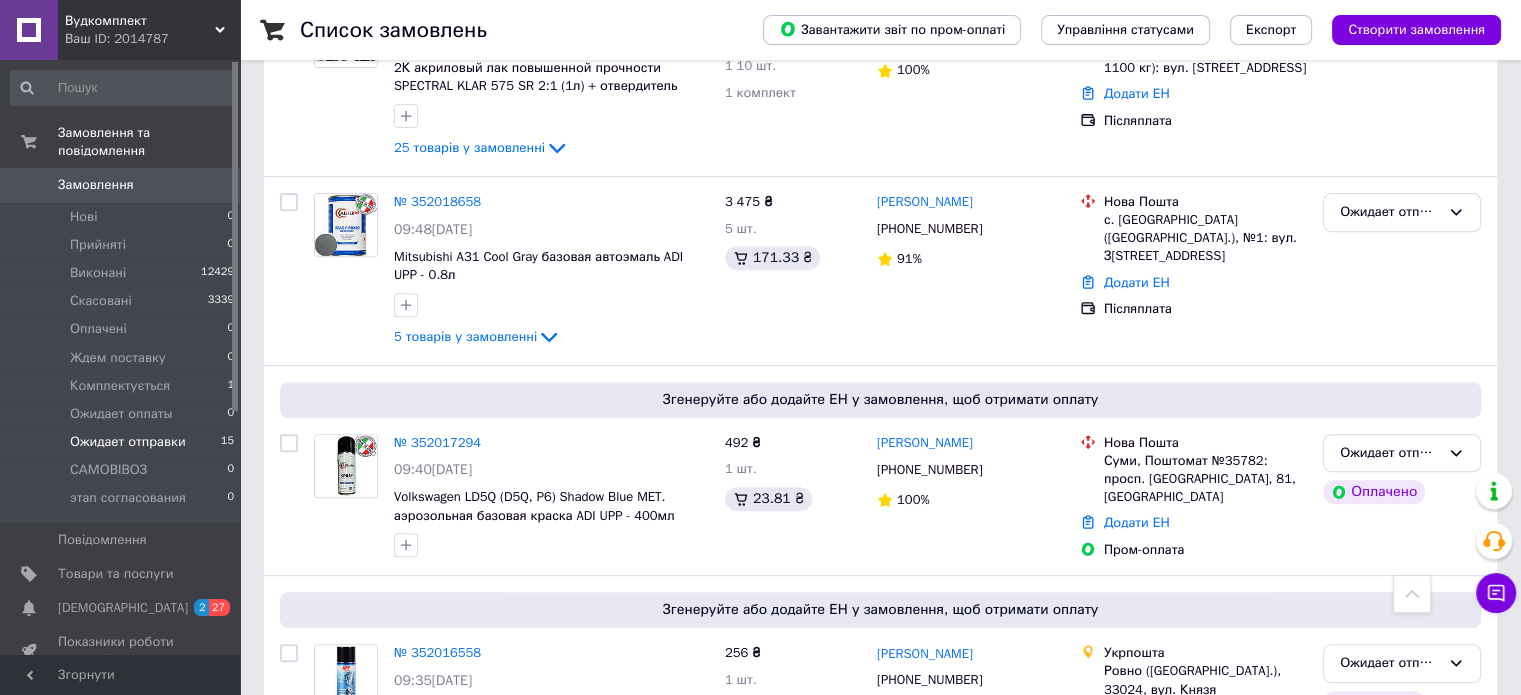 scroll, scrollTop: 800, scrollLeft: 0, axis: vertical 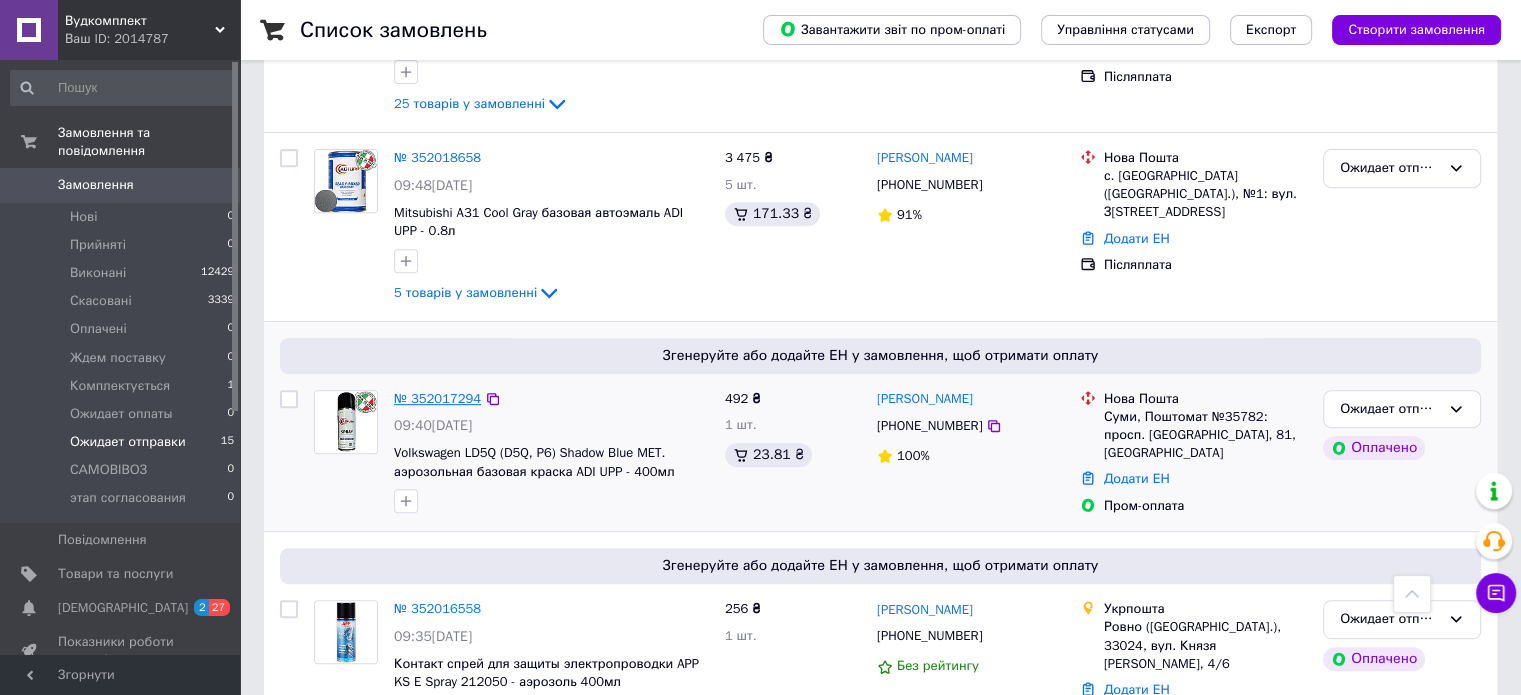 click on "№ 352017294" at bounding box center (437, 398) 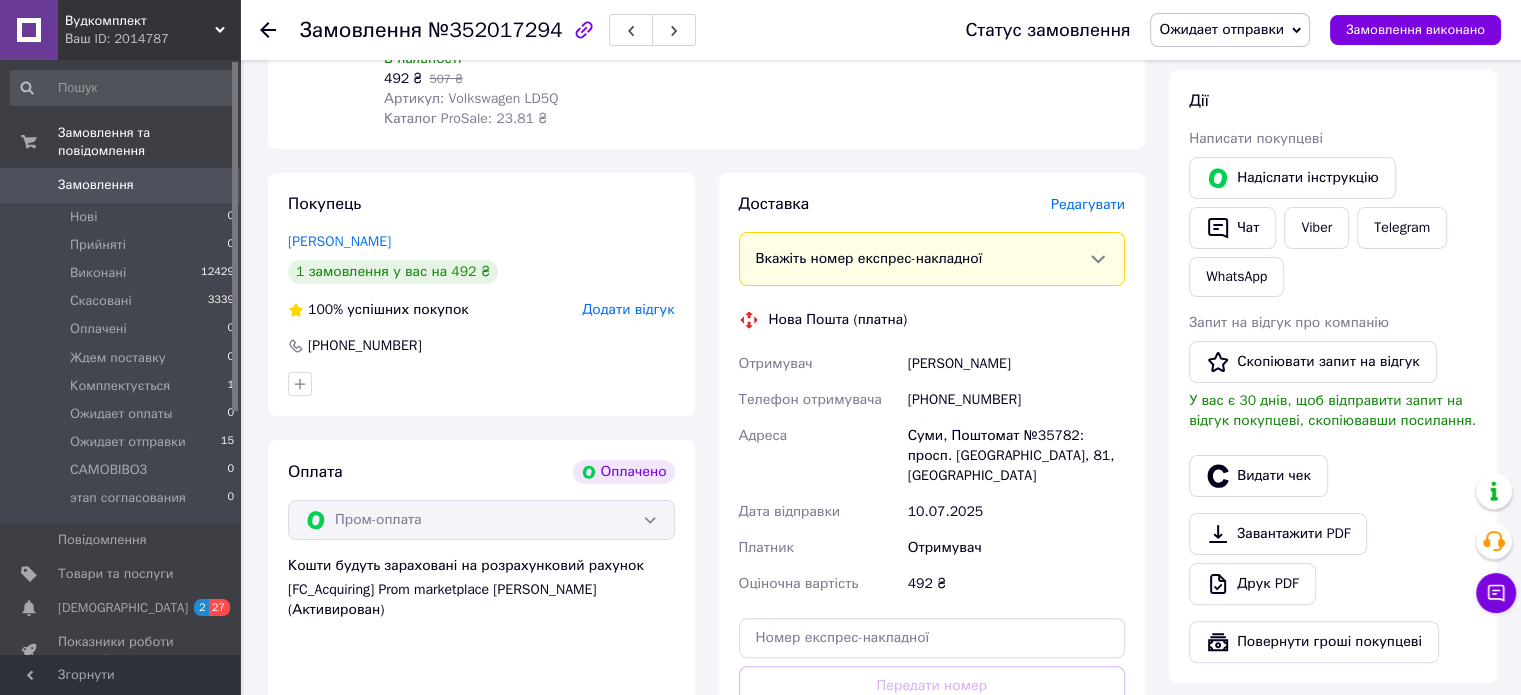 scroll, scrollTop: 800, scrollLeft: 0, axis: vertical 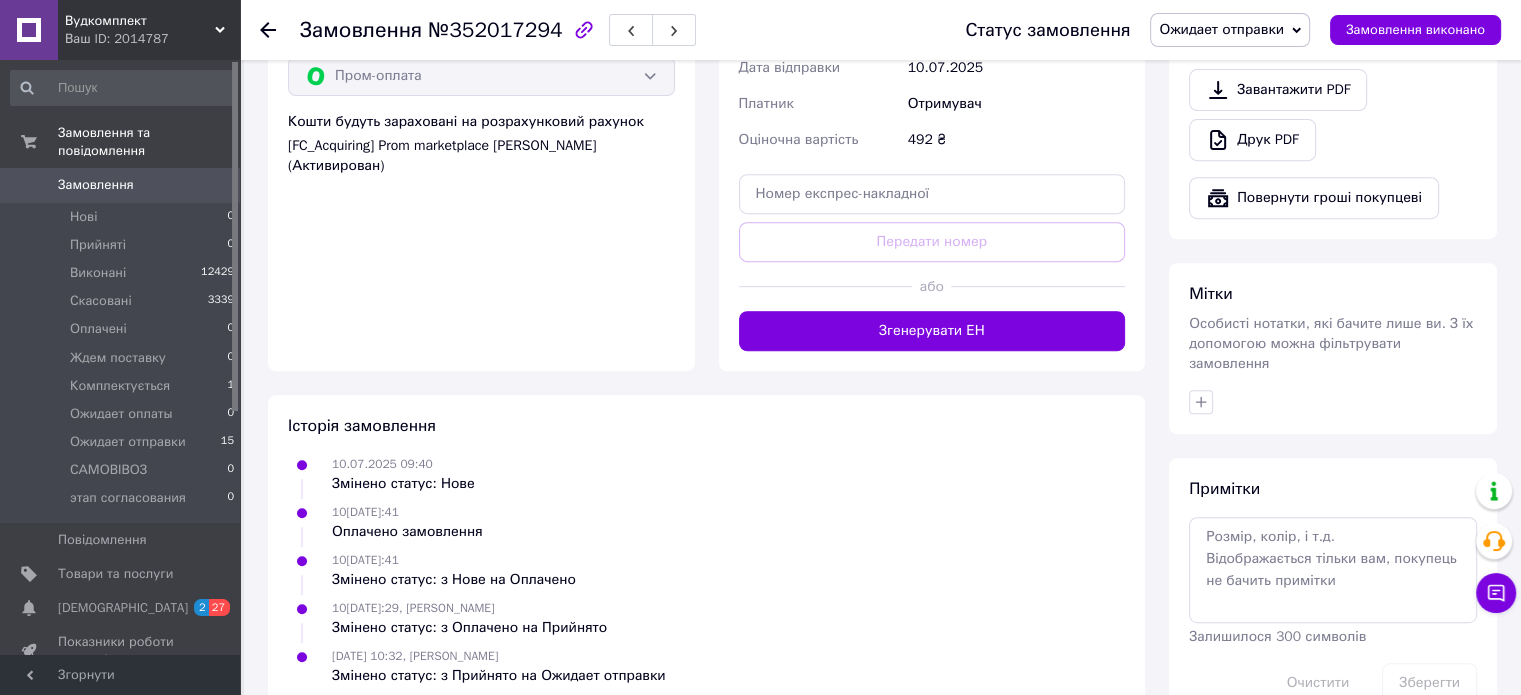 click on "Вудкомплект" at bounding box center [140, 21] 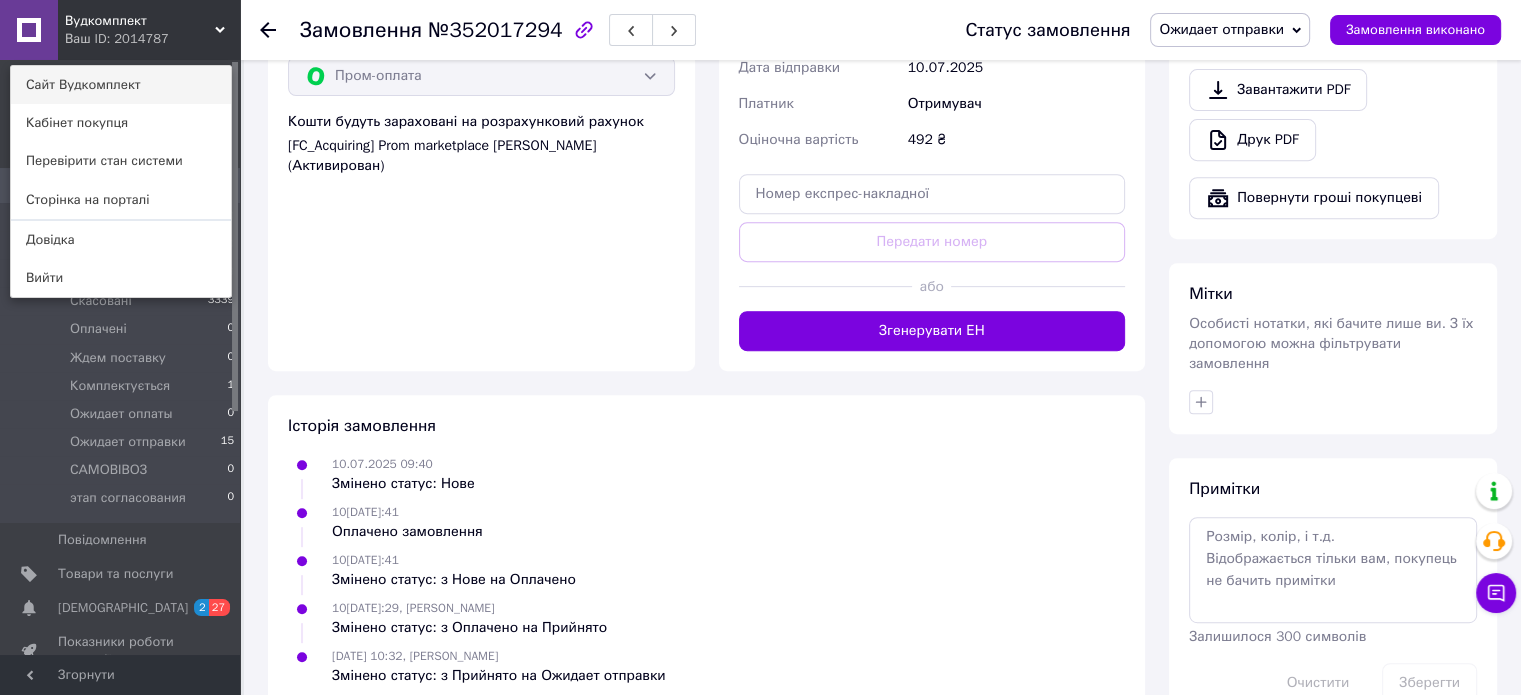 click on "Сайт Вудкомплект" at bounding box center [121, 85] 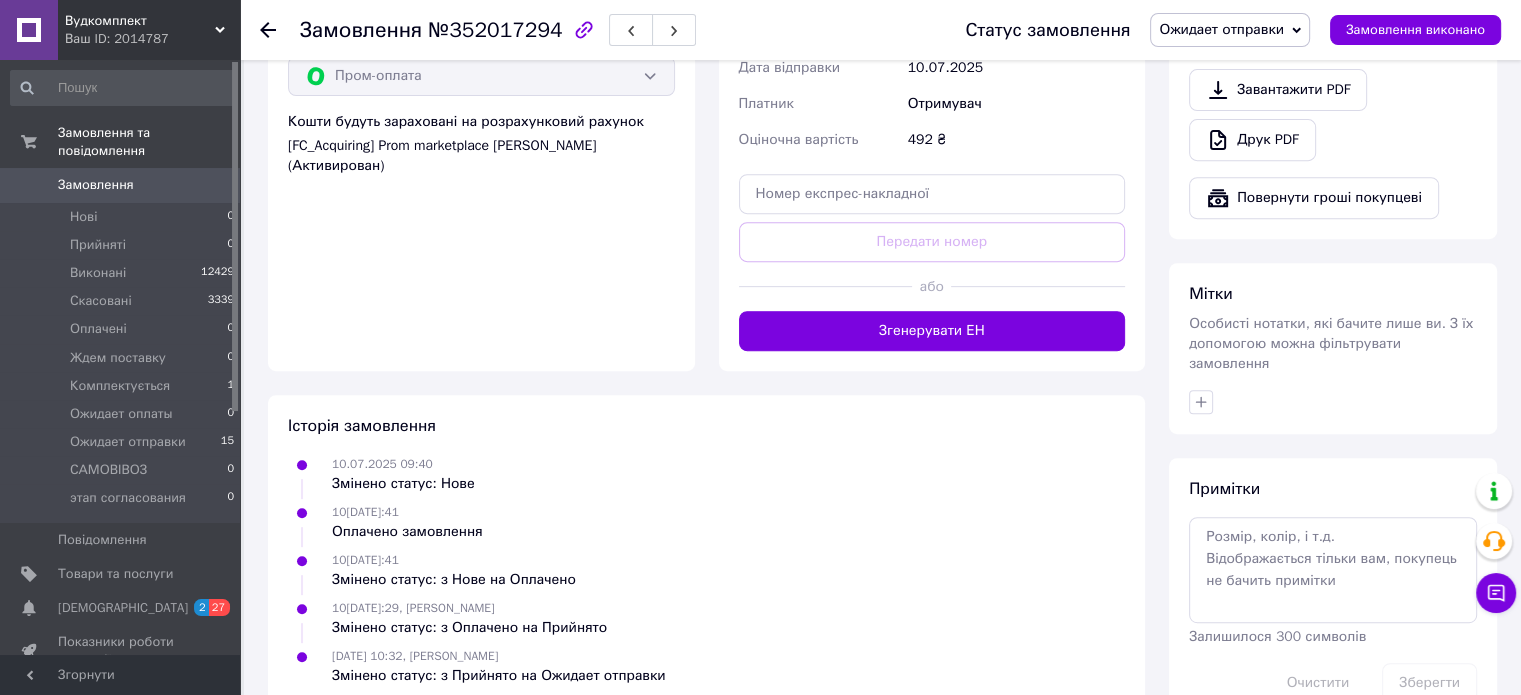 click on "Вудкомплект" at bounding box center [140, 21] 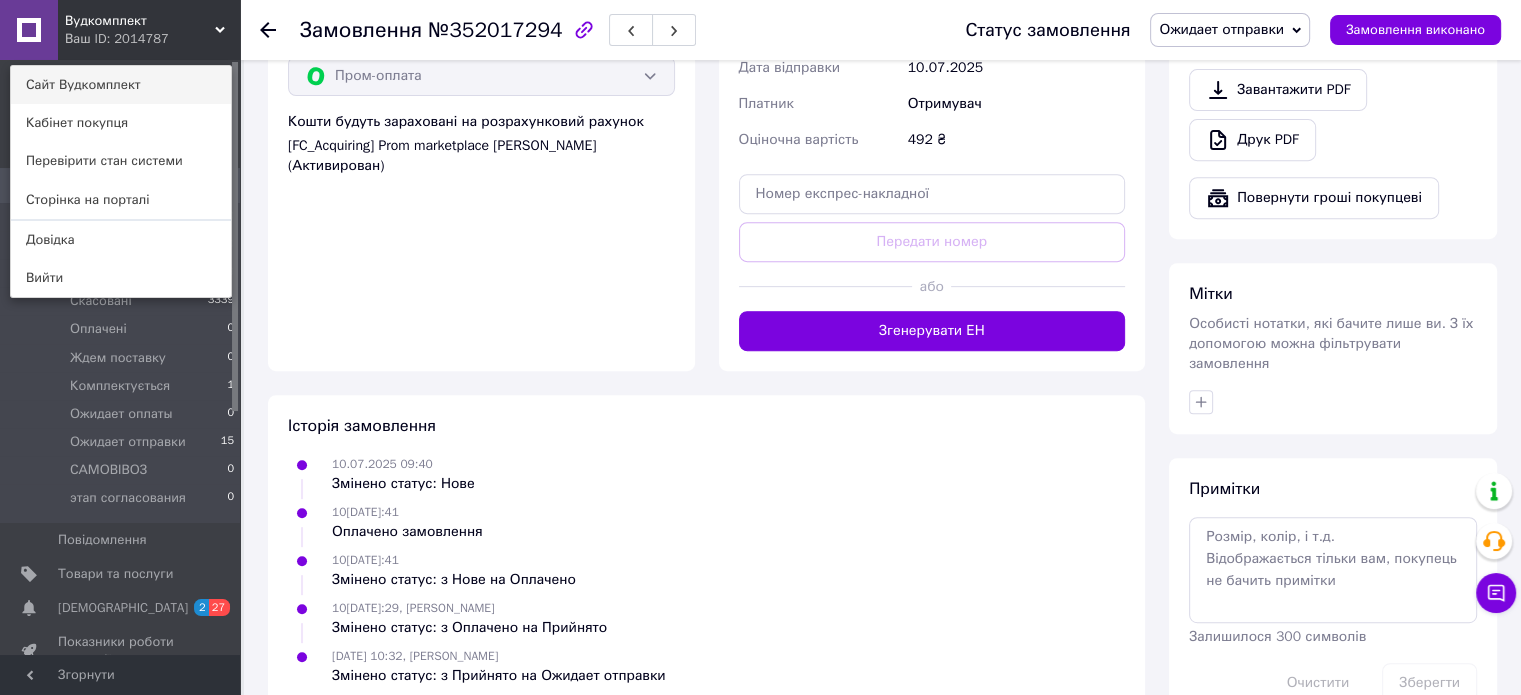 click on "Сайт Вудкомплект" at bounding box center [121, 85] 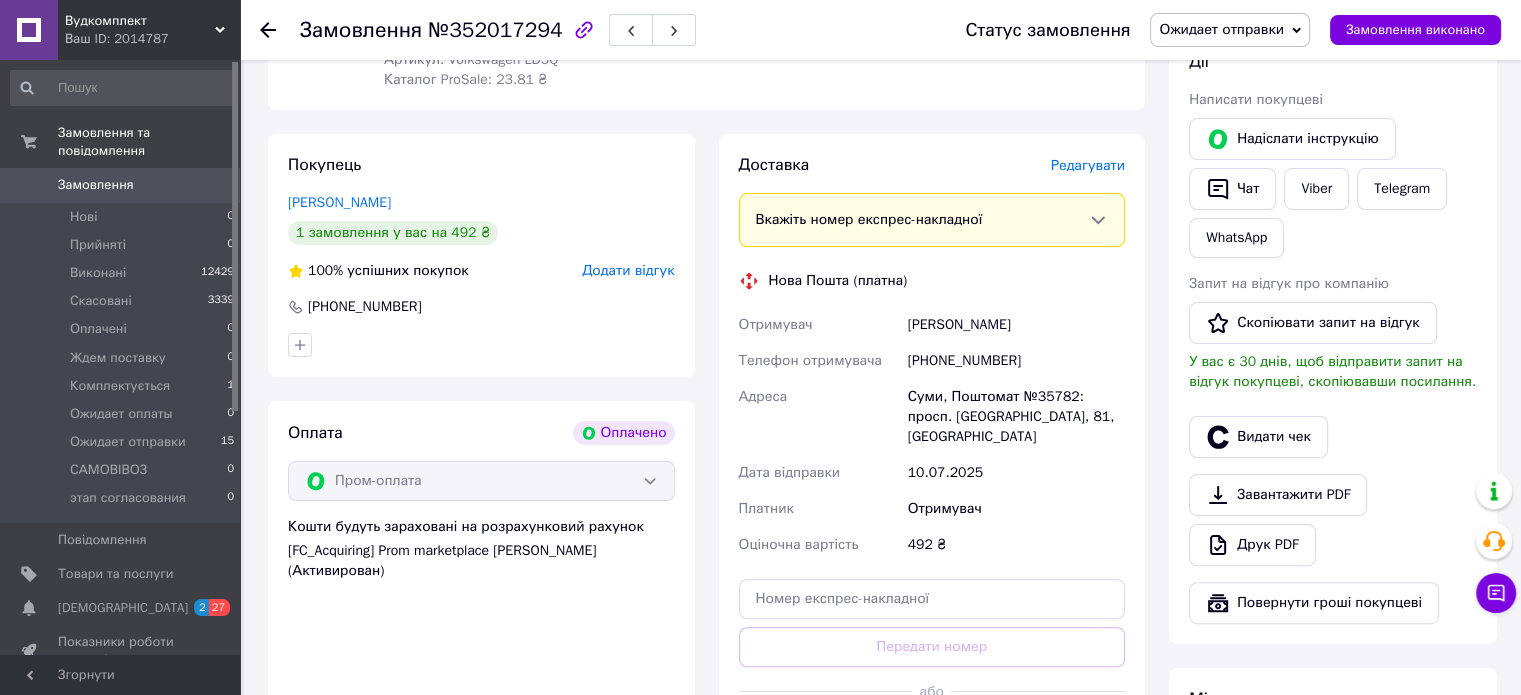 scroll, scrollTop: 500, scrollLeft: 0, axis: vertical 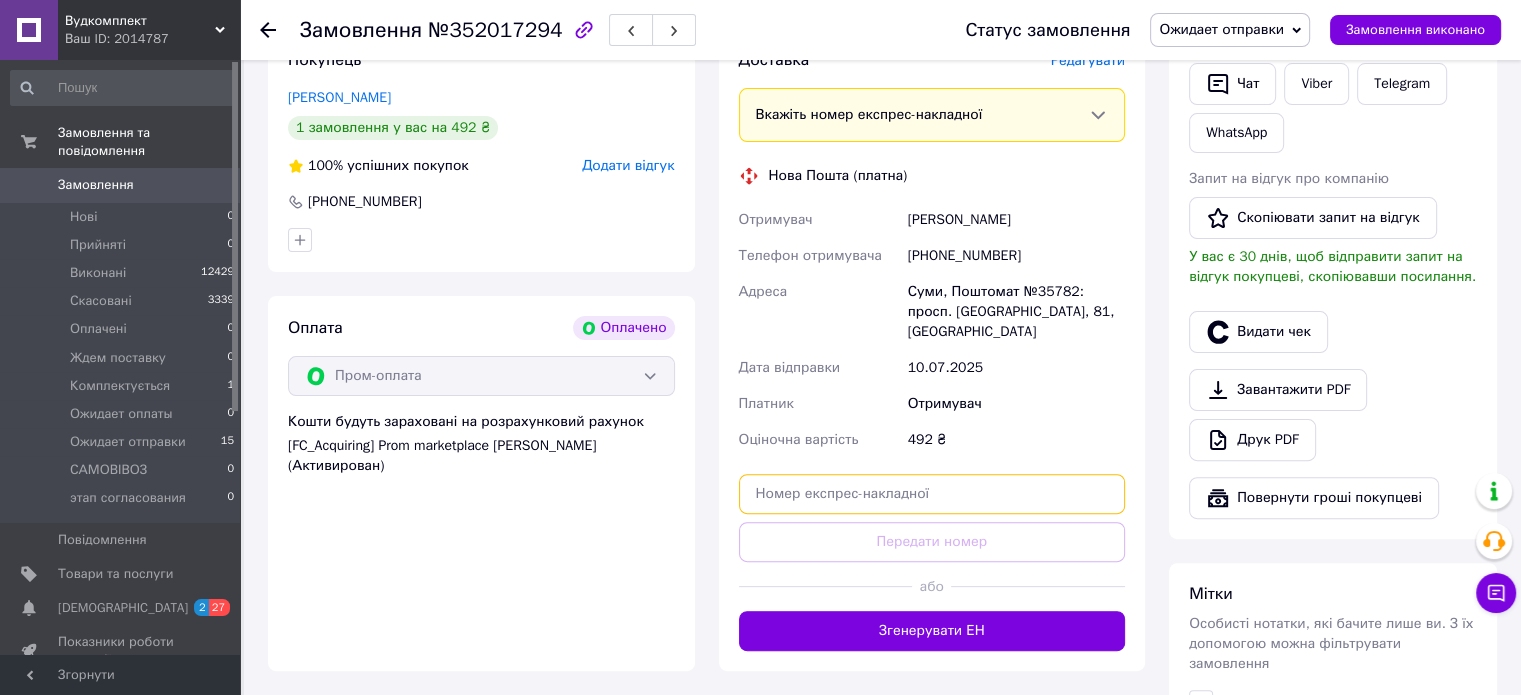 paste on "20451203244696" 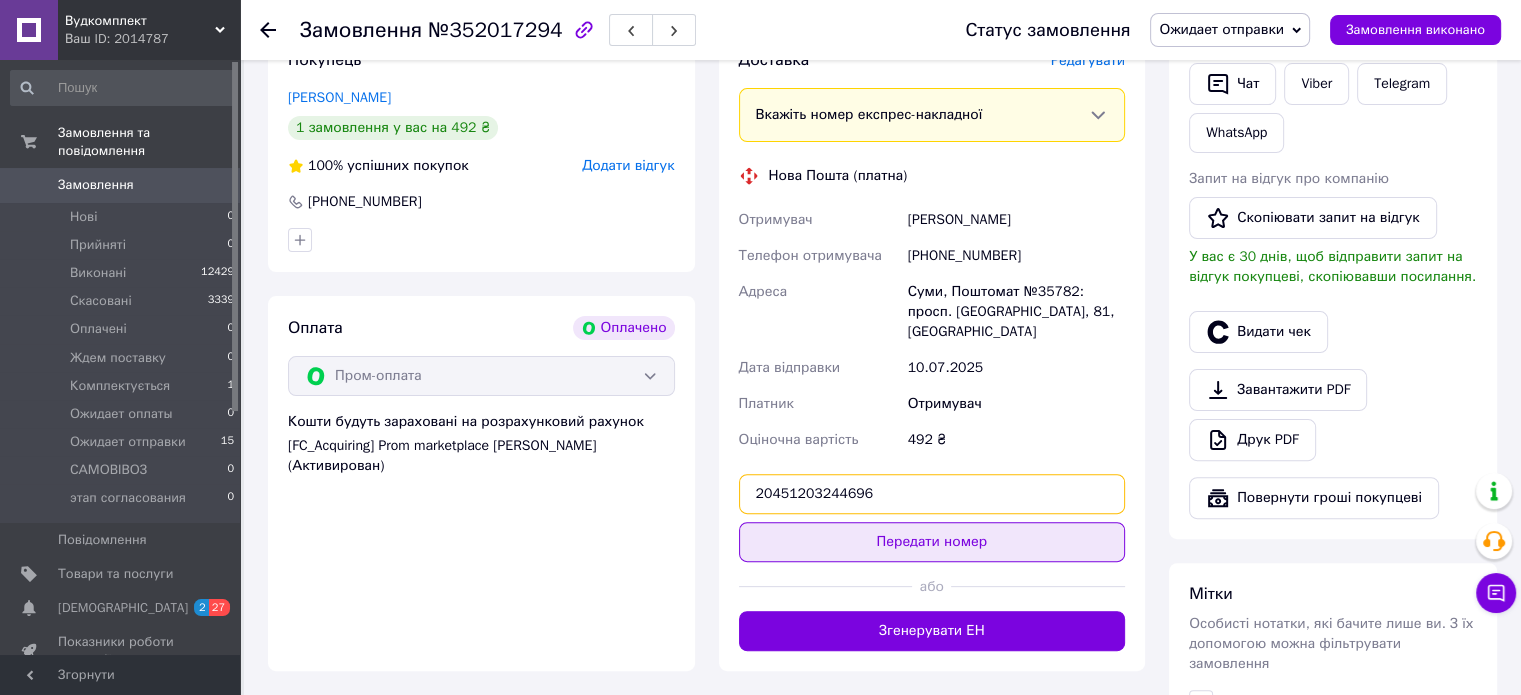 type on "20451203244696" 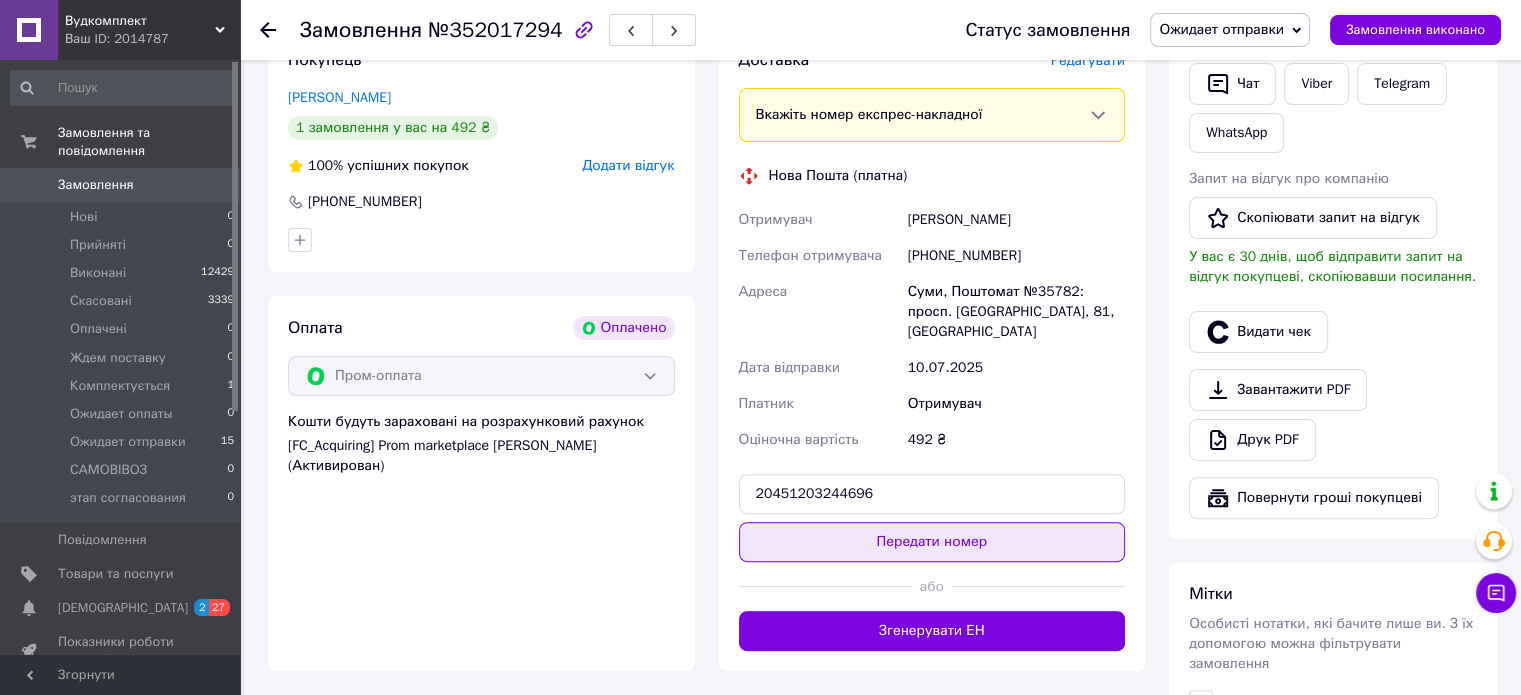 click on "Передати номер" at bounding box center (932, 542) 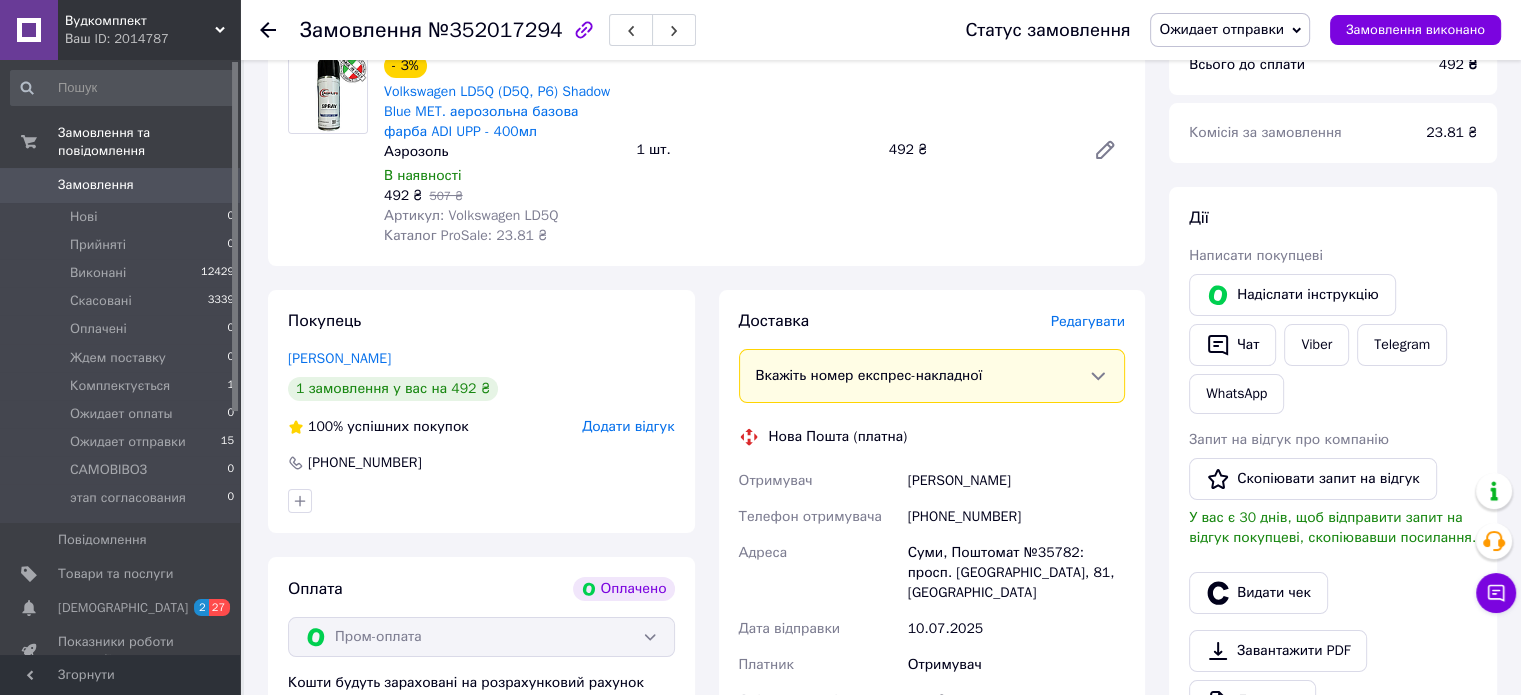 scroll, scrollTop: 200, scrollLeft: 0, axis: vertical 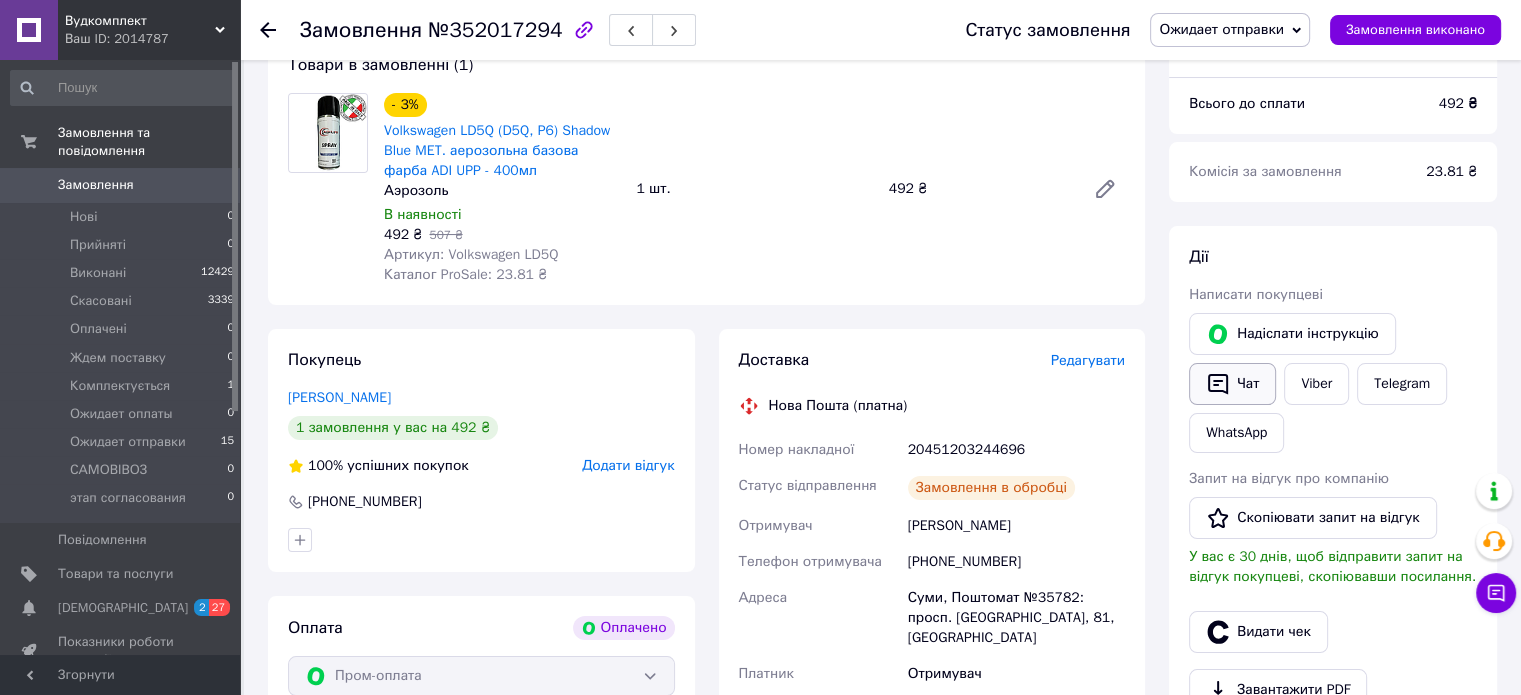 click on "Чат" at bounding box center [1232, 384] 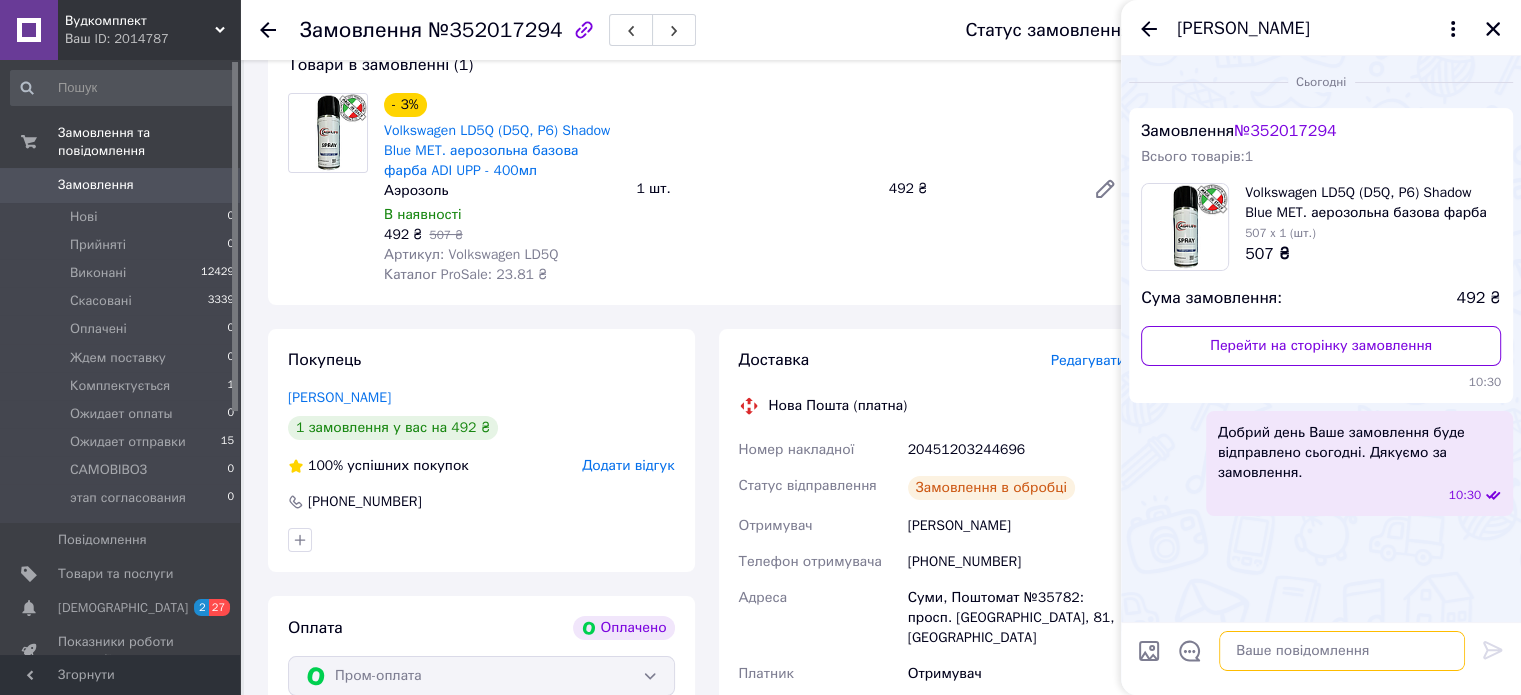 click at bounding box center (1342, 651) 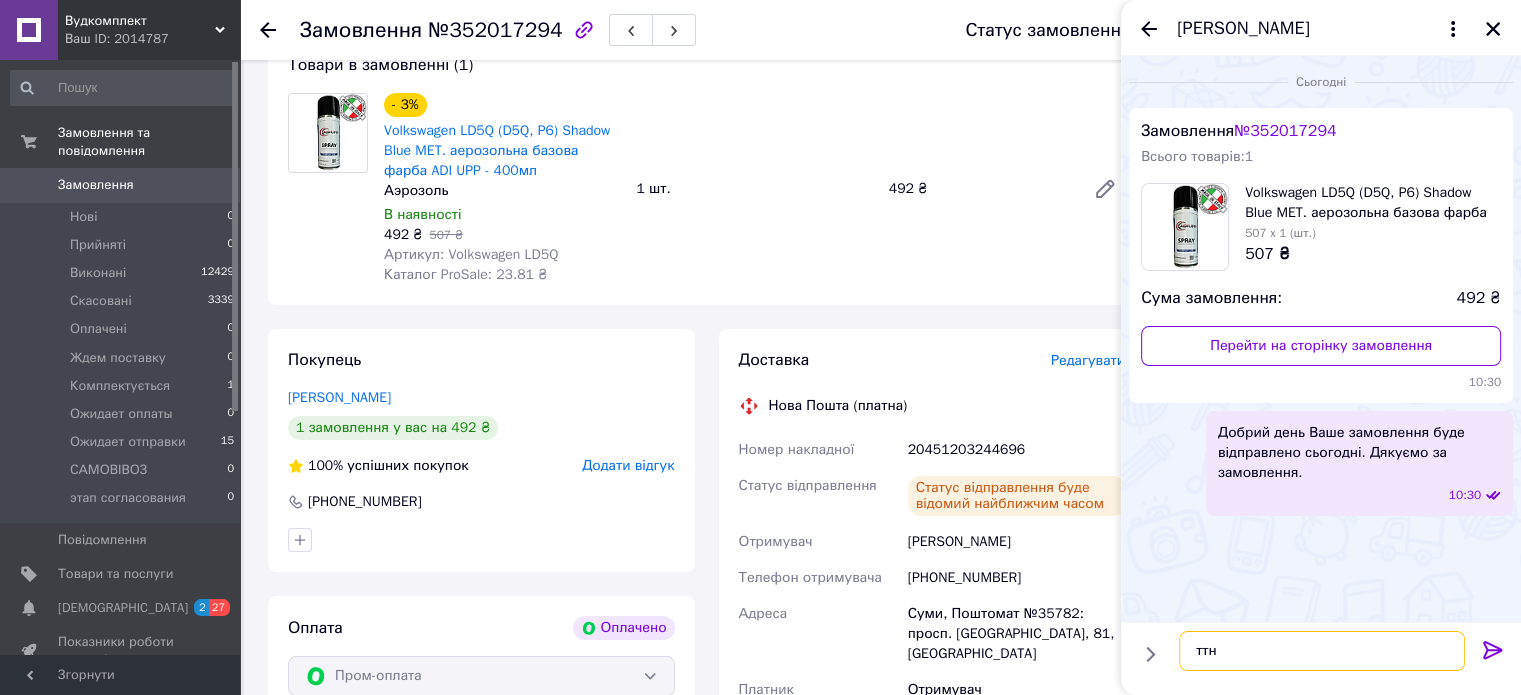 paste on "20451203244696" 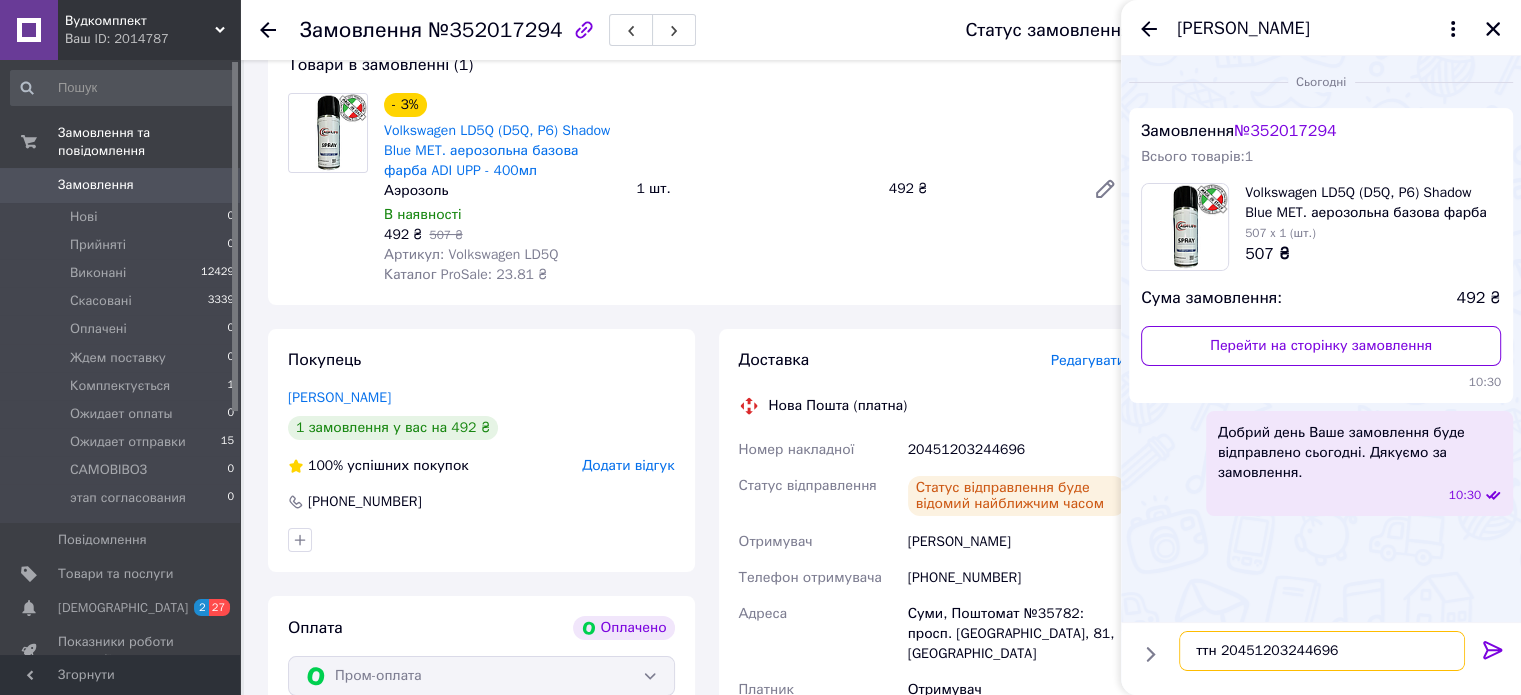 type on "ттн 20451203244696" 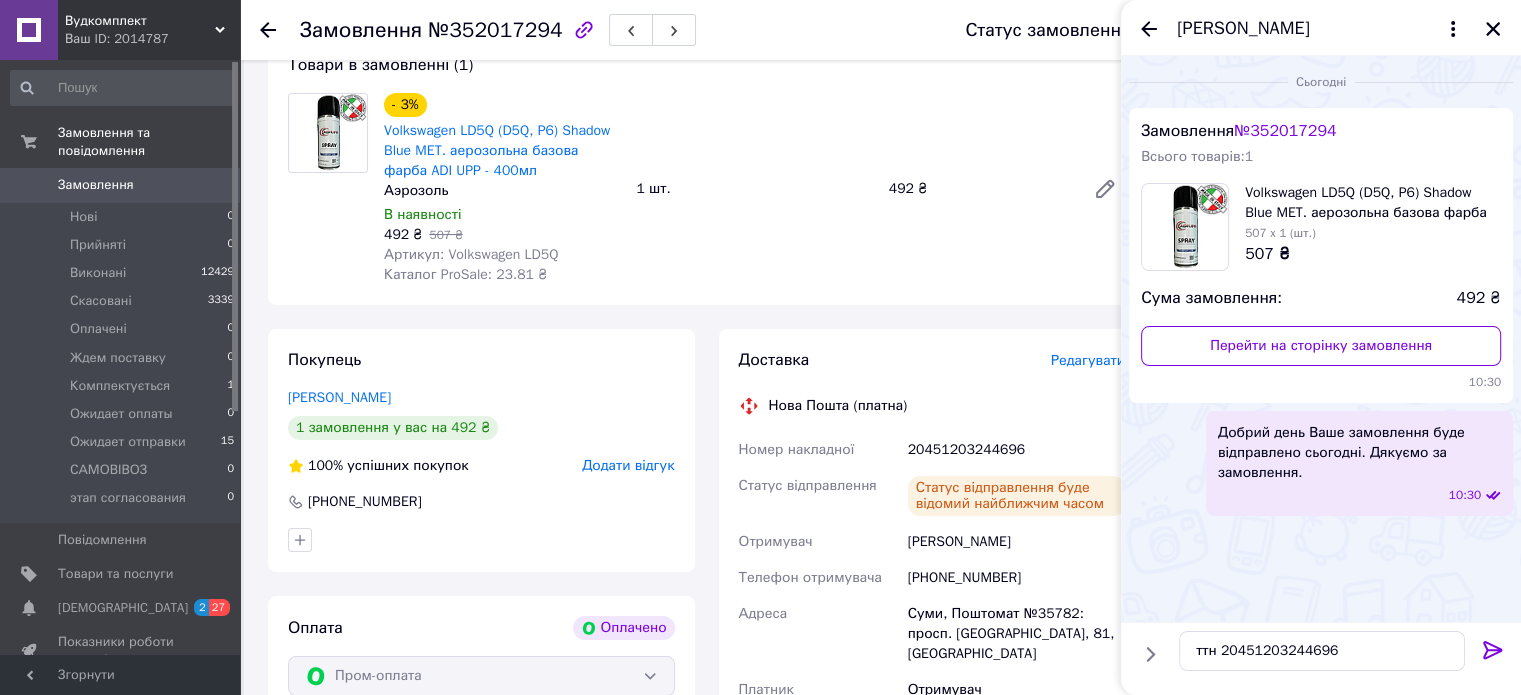 click 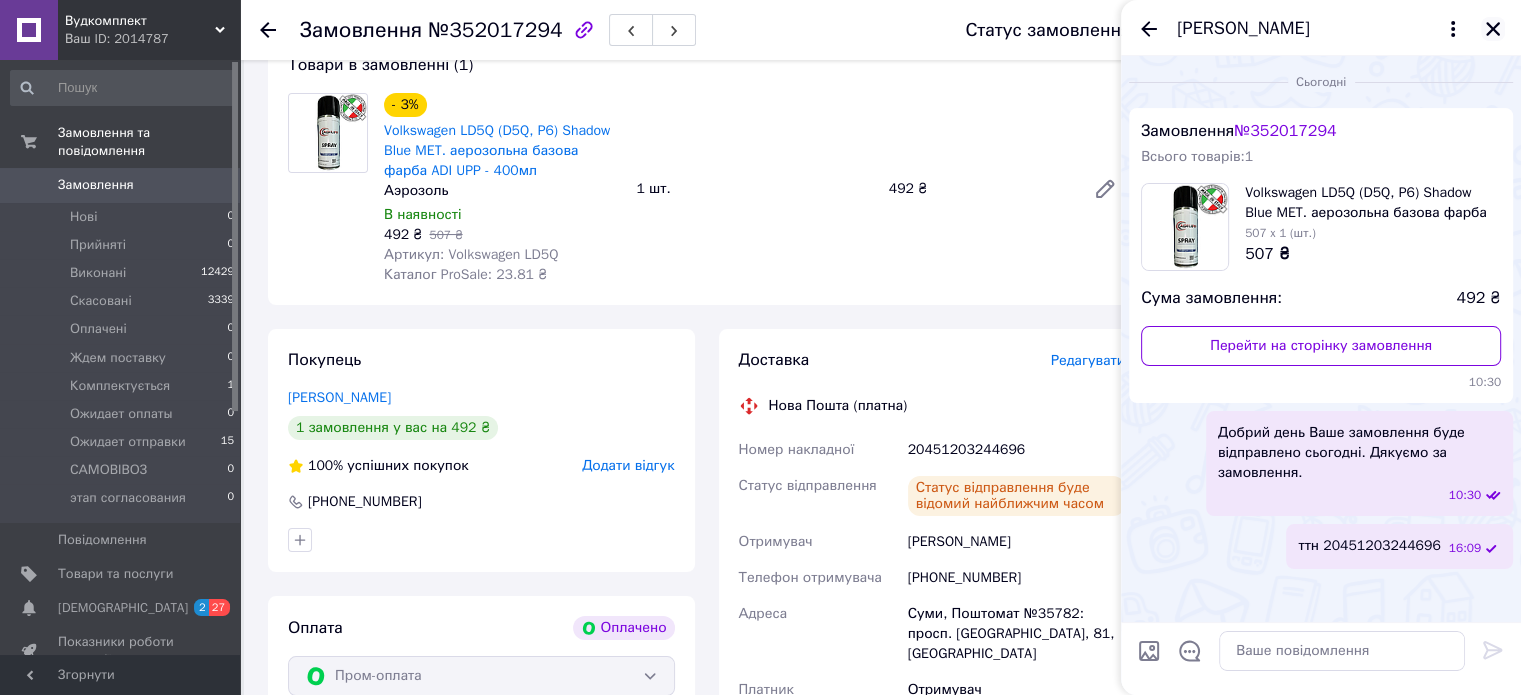 click 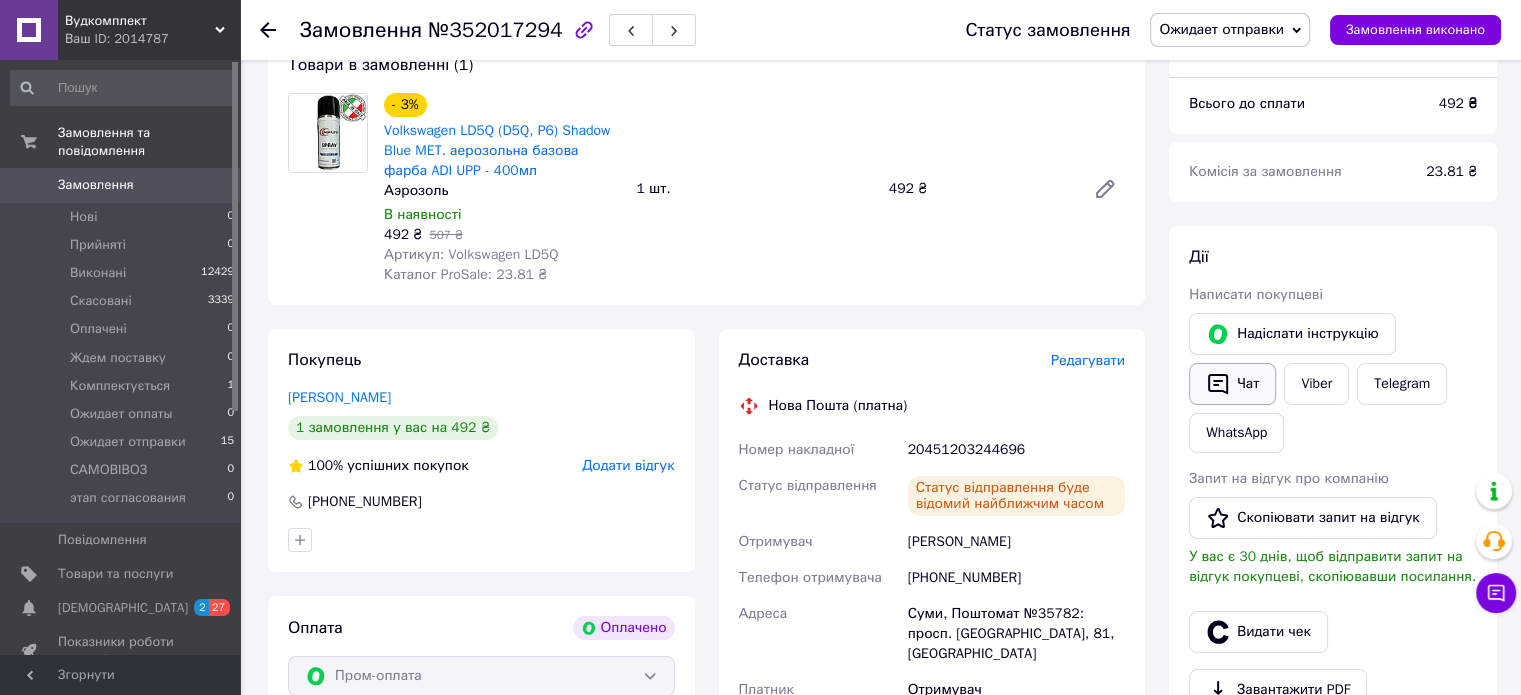 click on "Чат" at bounding box center [1232, 384] 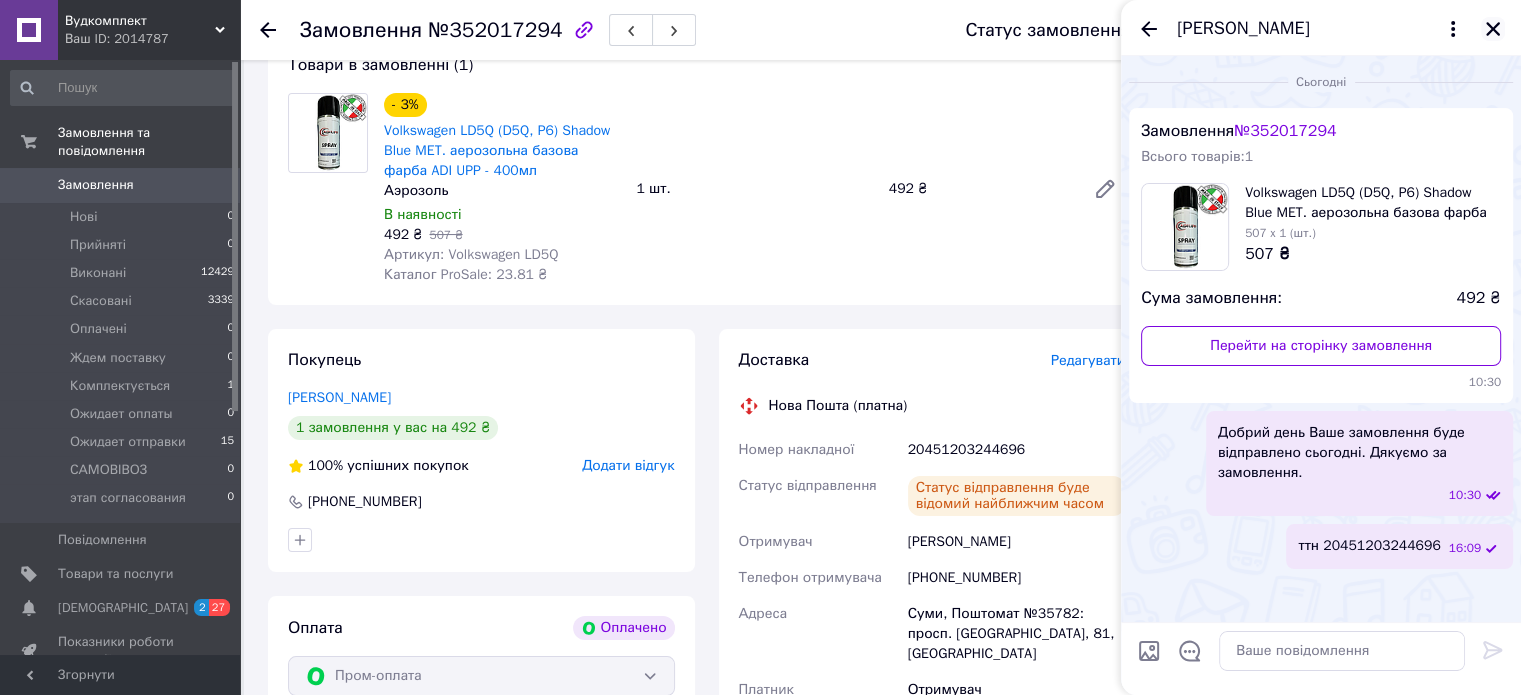 click 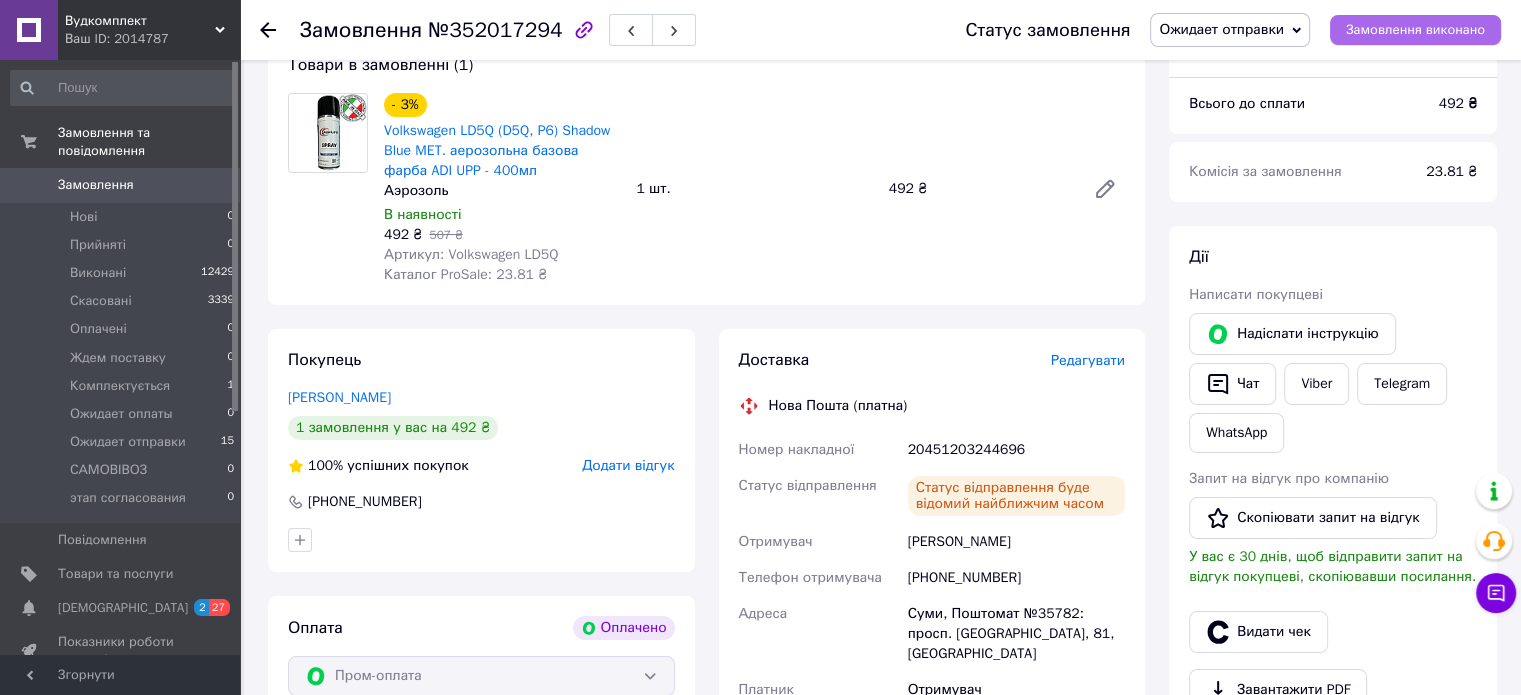 click on "Замовлення виконано" at bounding box center [1415, 30] 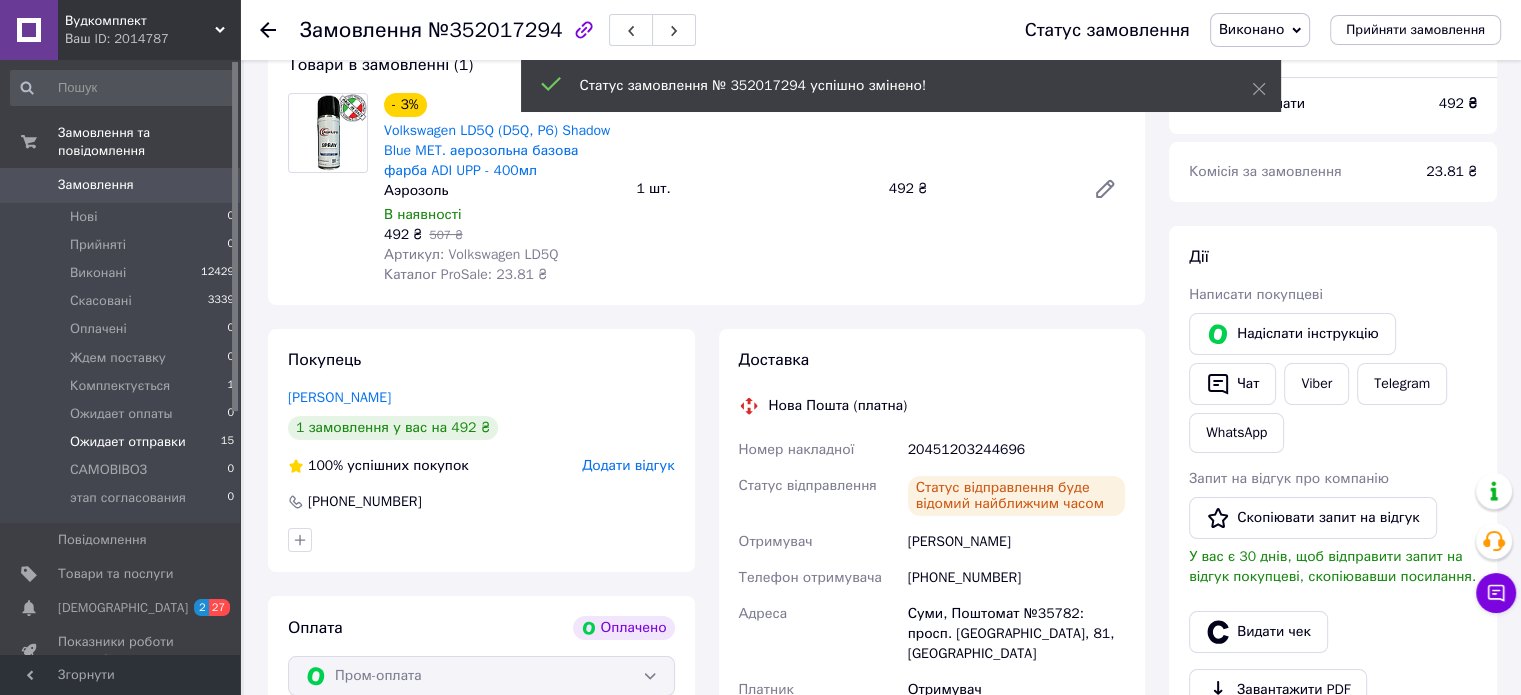 click on "Ожидает отправки" at bounding box center (128, 442) 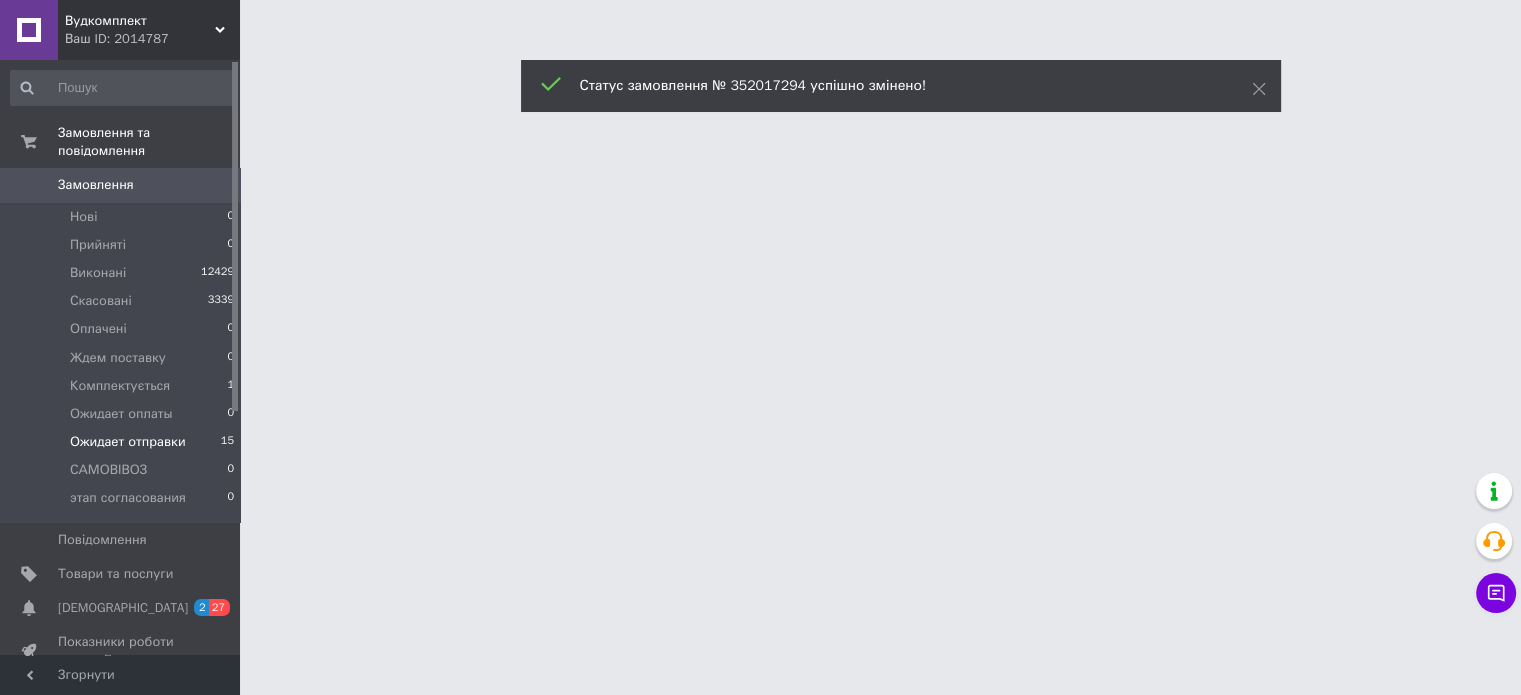 scroll, scrollTop: 0, scrollLeft: 0, axis: both 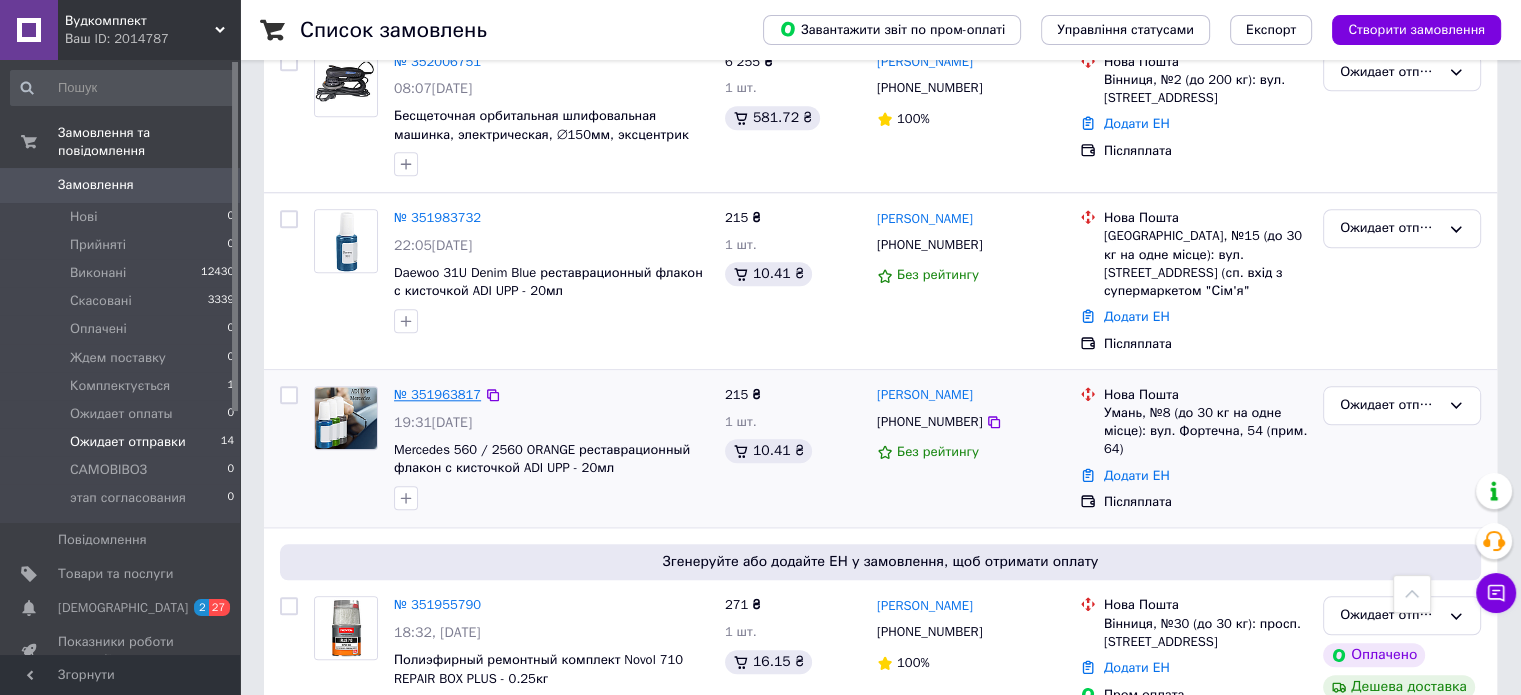 click on "№ 351963817" at bounding box center (437, 394) 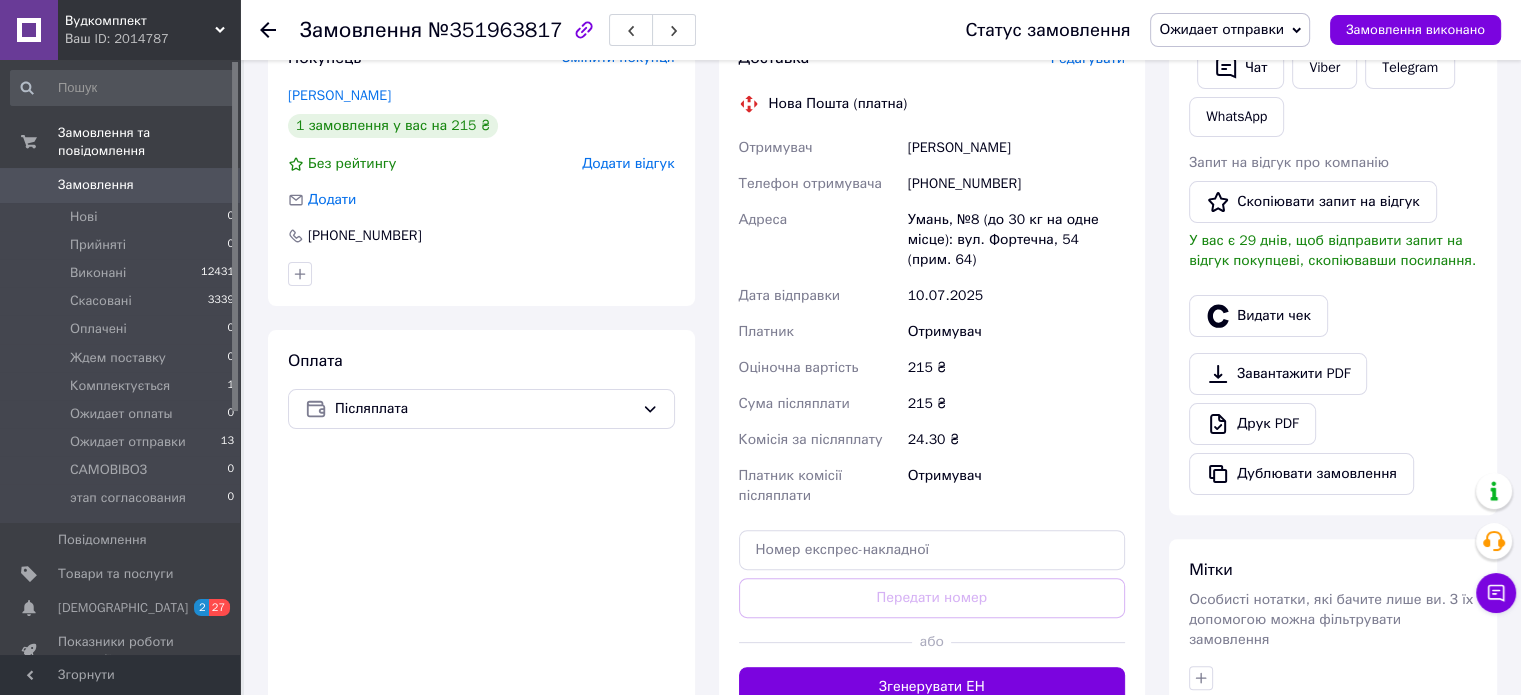 scroll, scrollTop: 544, scrollLeft: 0, axis: vertical 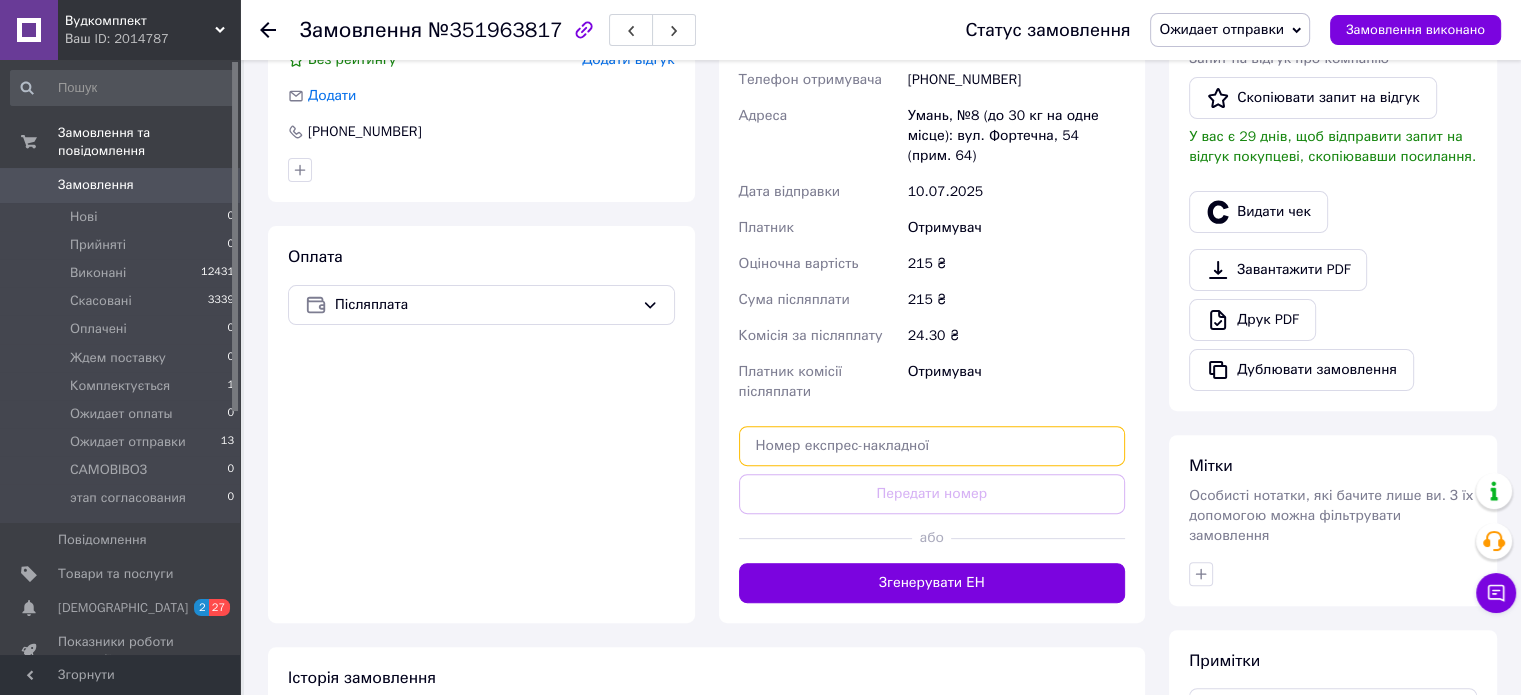 paste on "20451203248693" 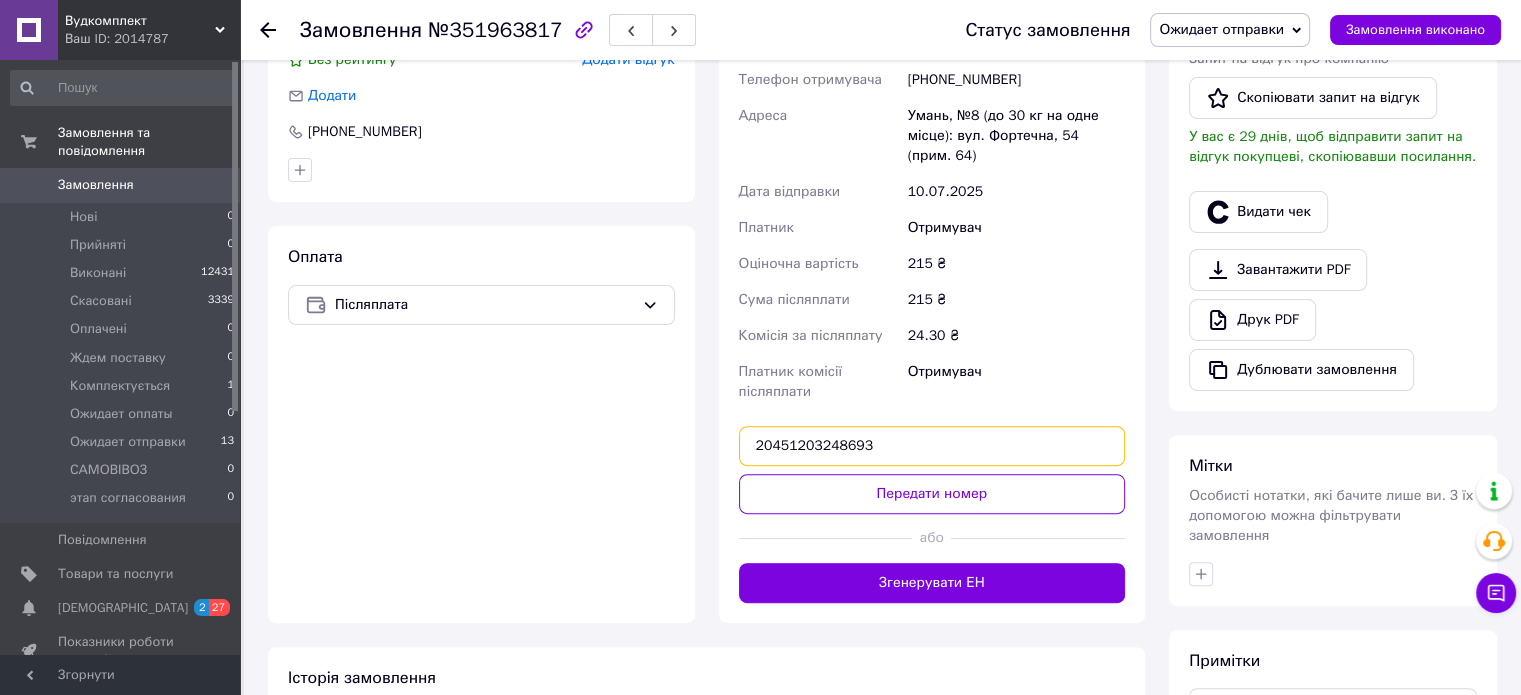 type on "20451203248693" 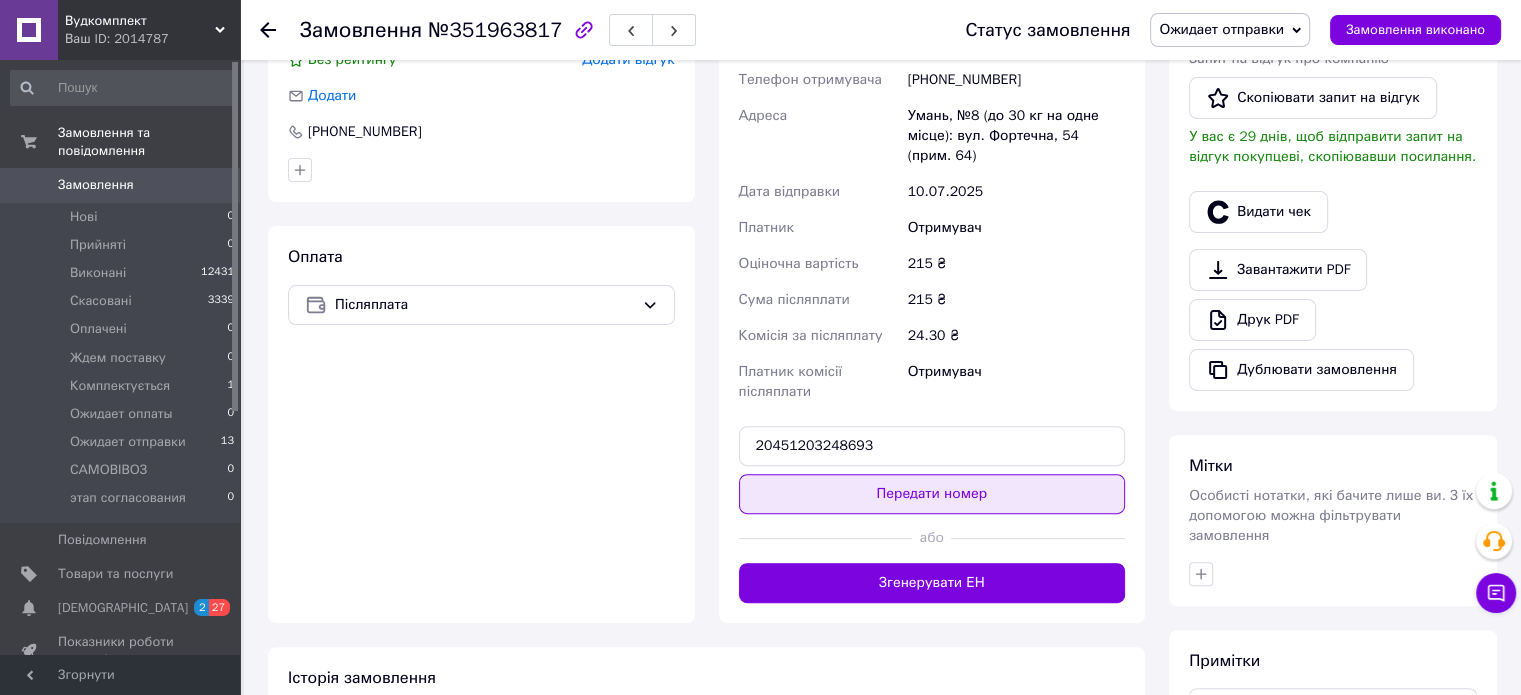 click on "Передати номер" at bounding box center (932, 494) 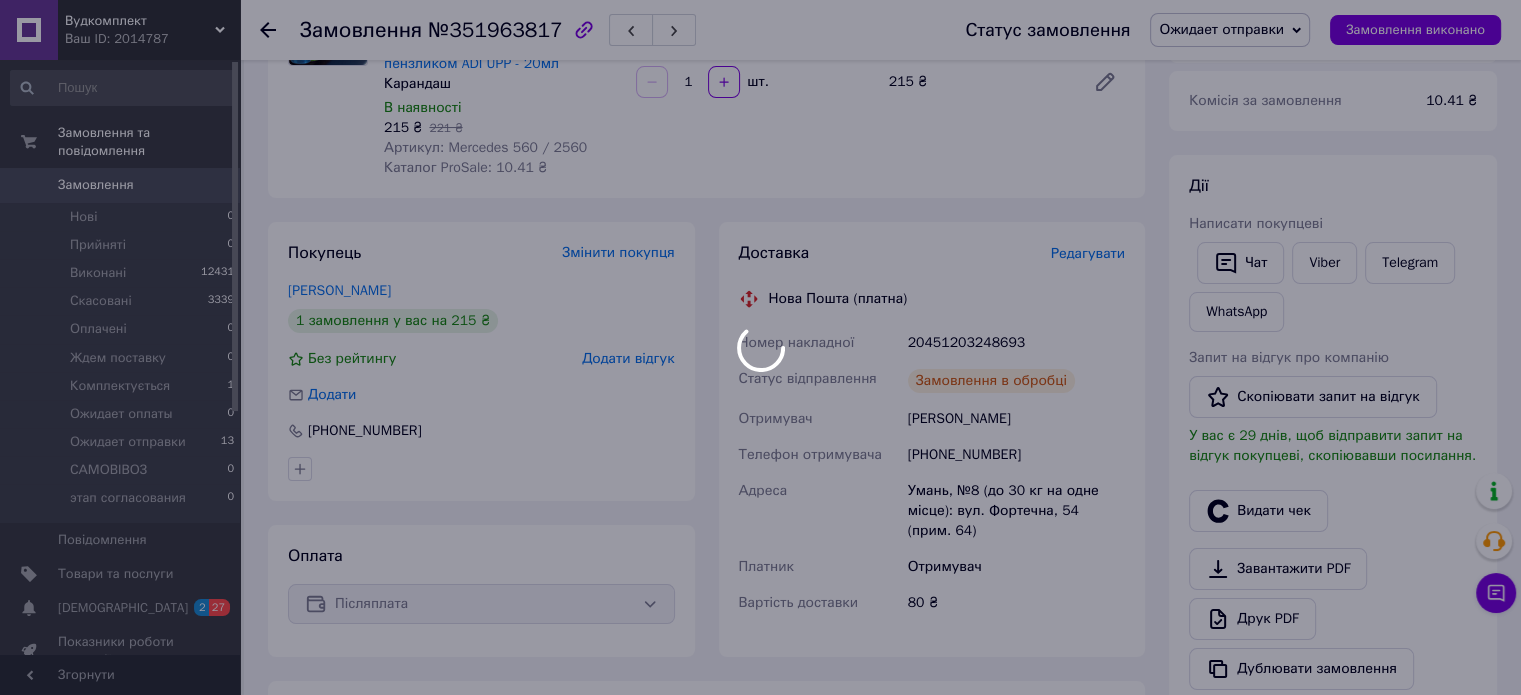 scroll, scrollTop: 244, scrollLeft: 0, axis: vertical 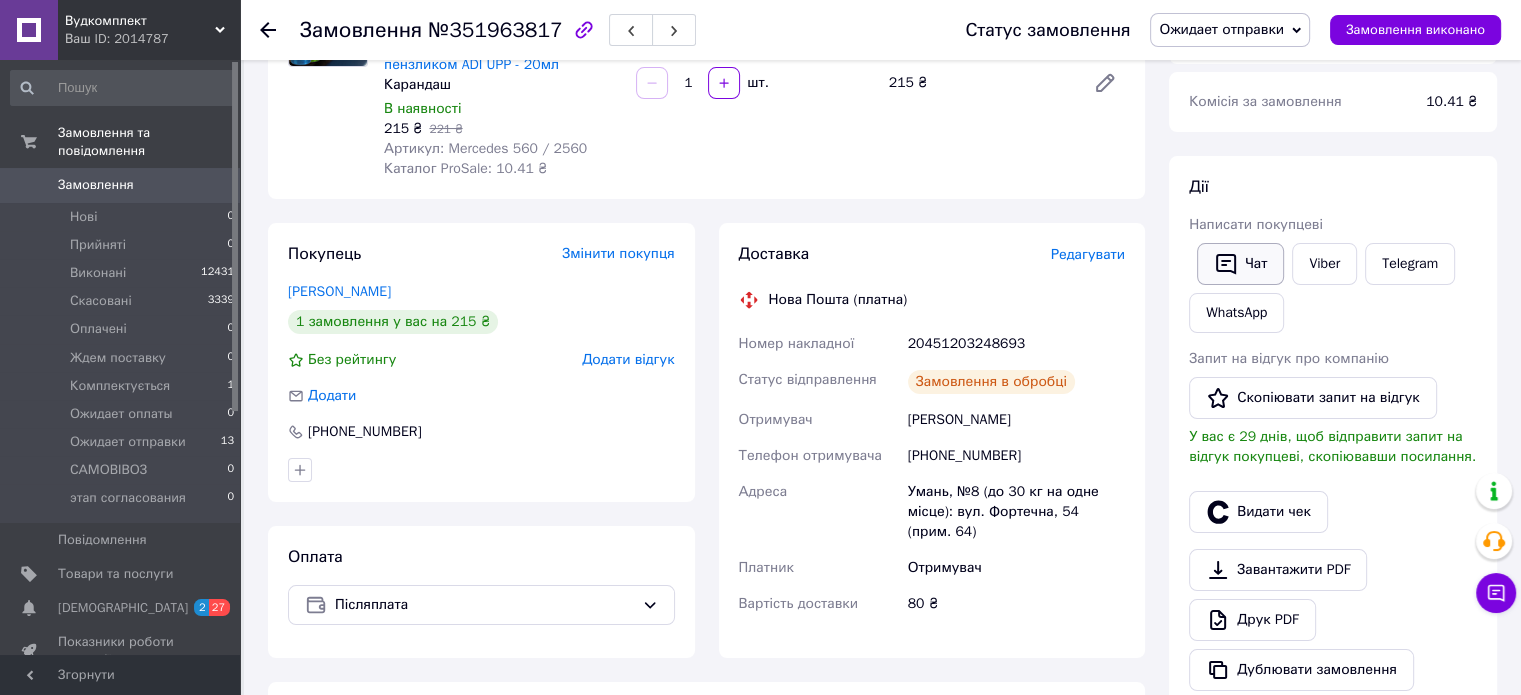 click on "Чат" at bounding box center [1240, 264] 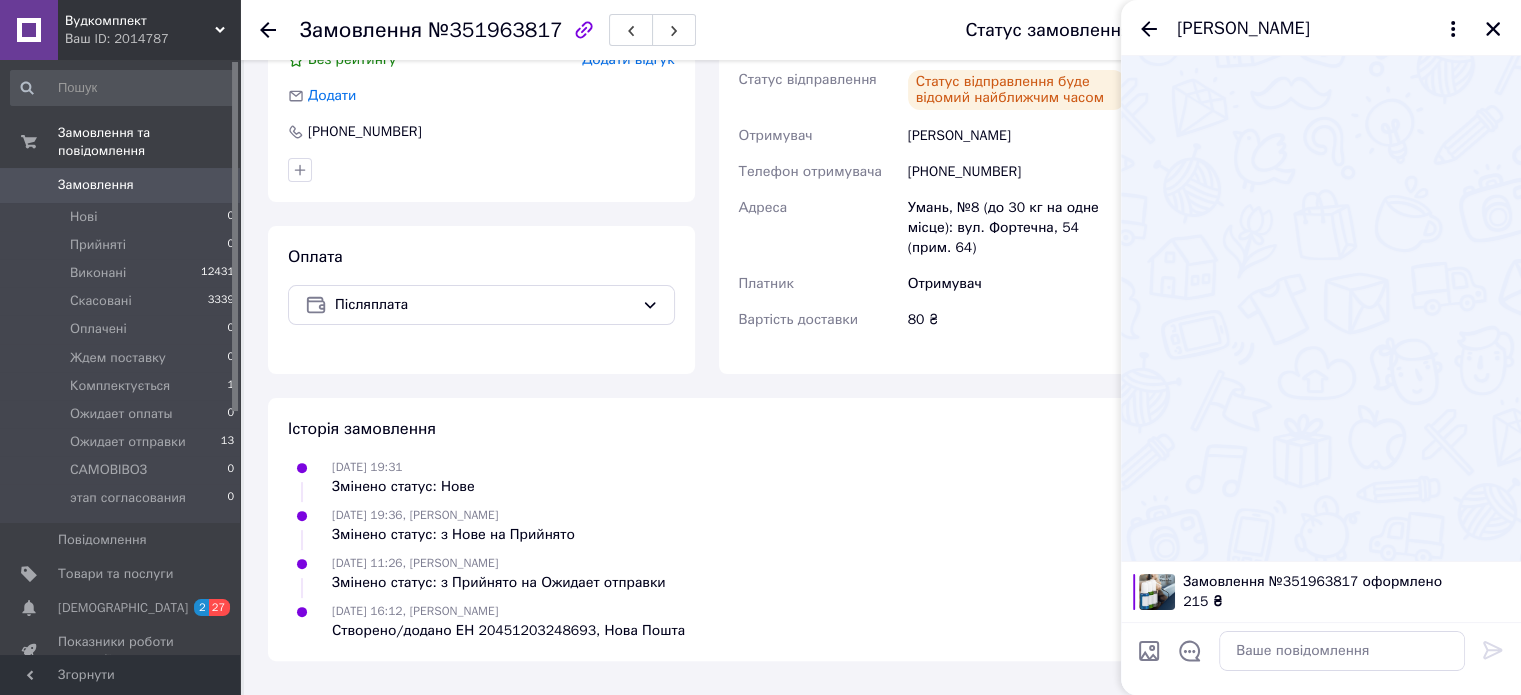 scroll, scrollTop: 544, scrollLeft: 0, axis: vertical 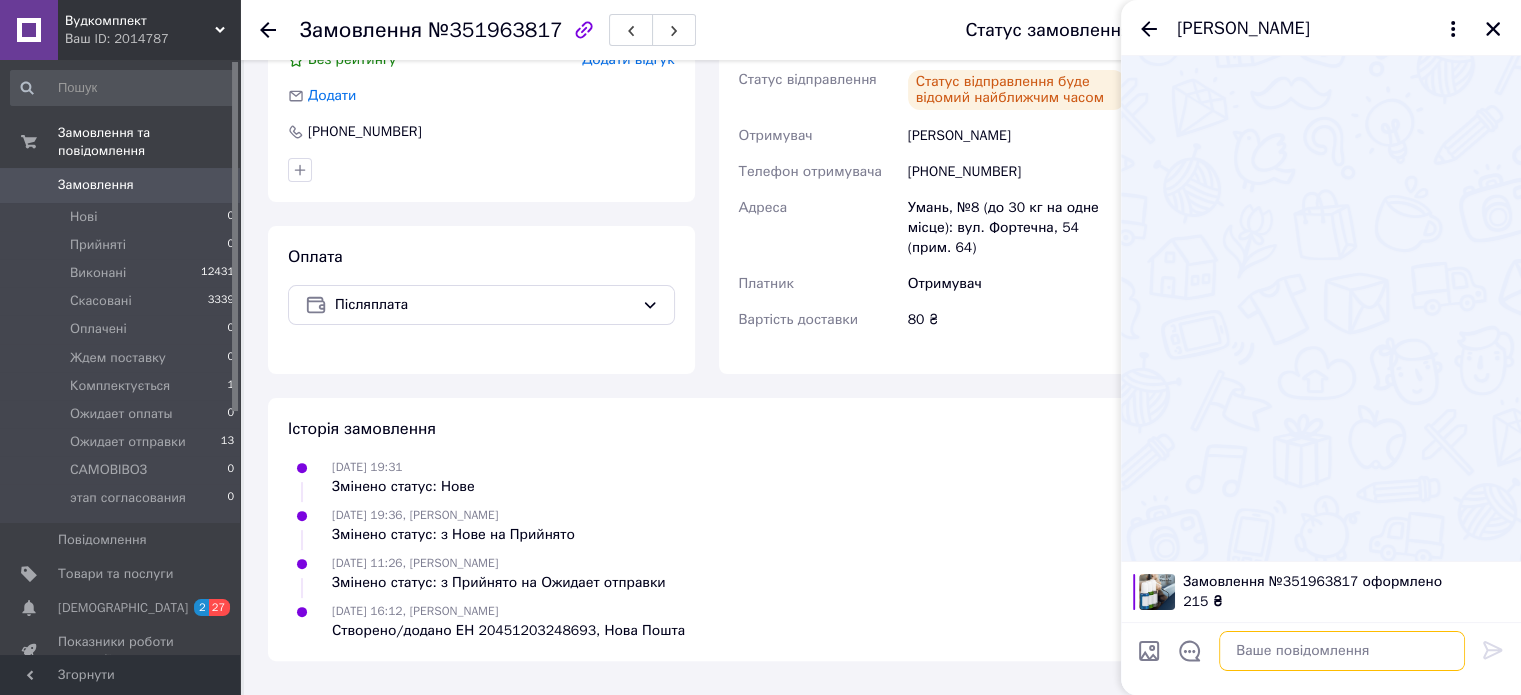 paste on "20451203248693" 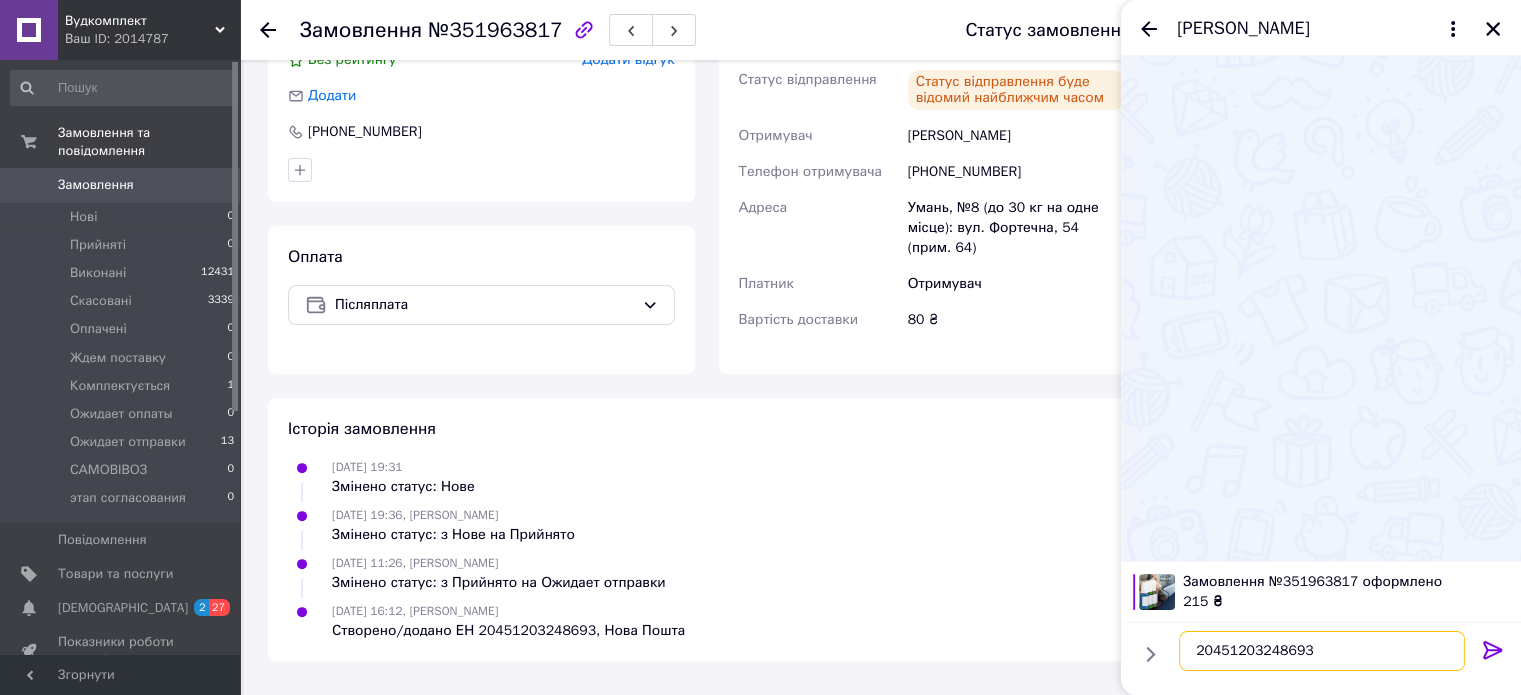 click on "20451203248693" at bounding box center [1322, 651] 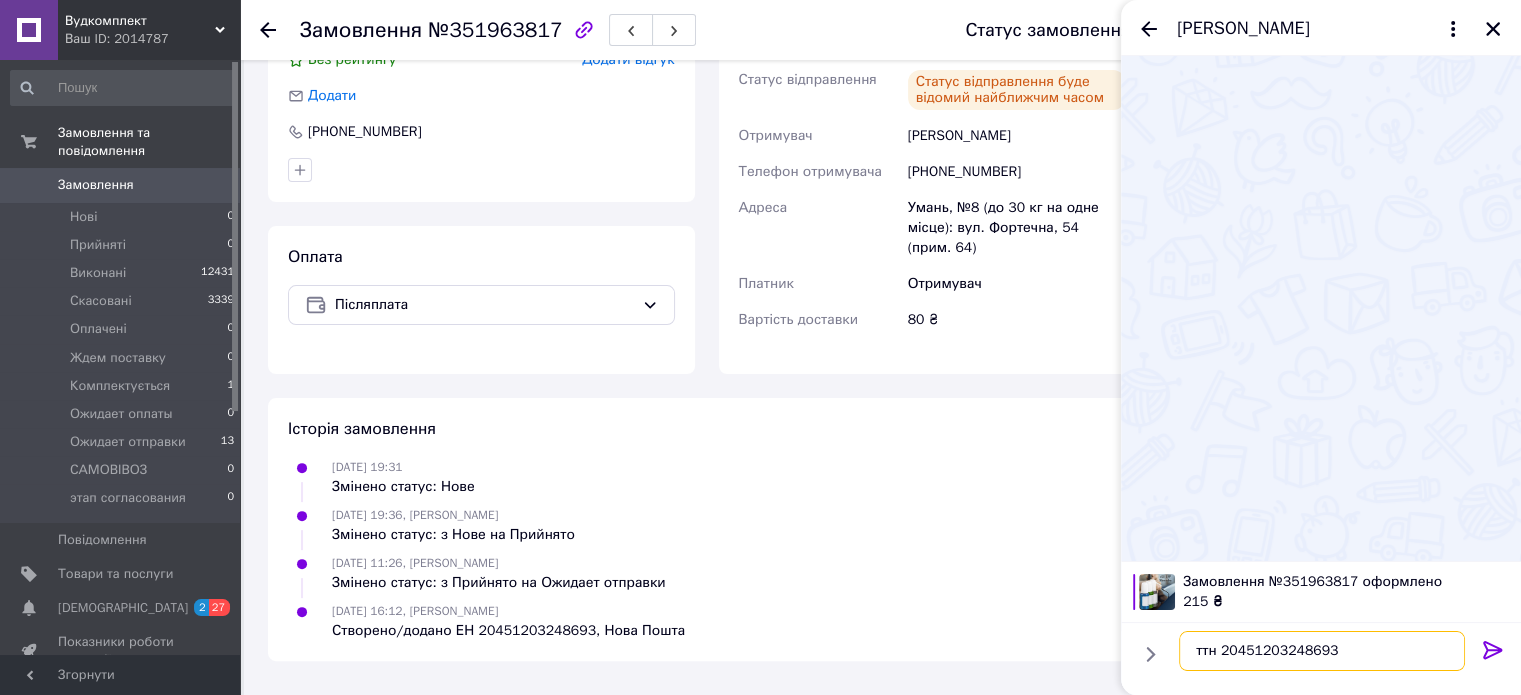type on "ттн 20451203248693" 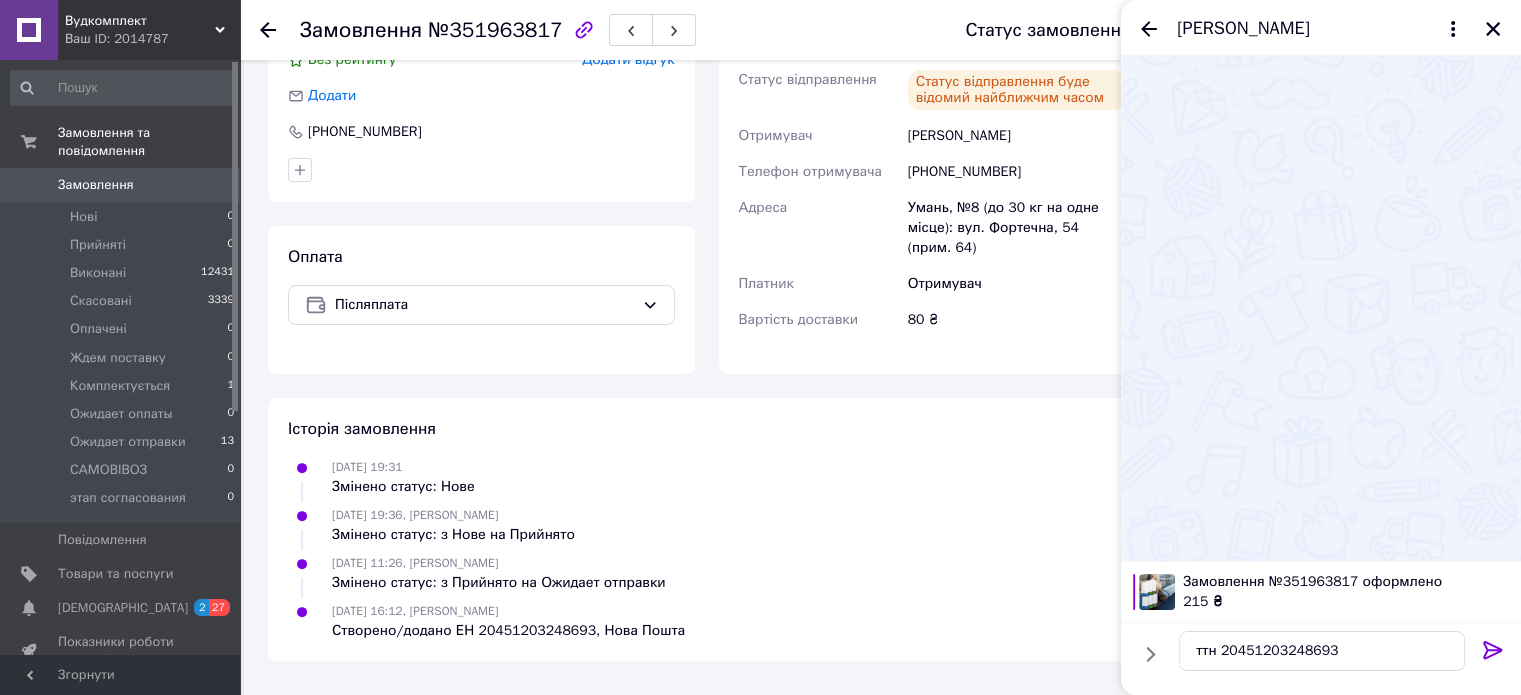 click 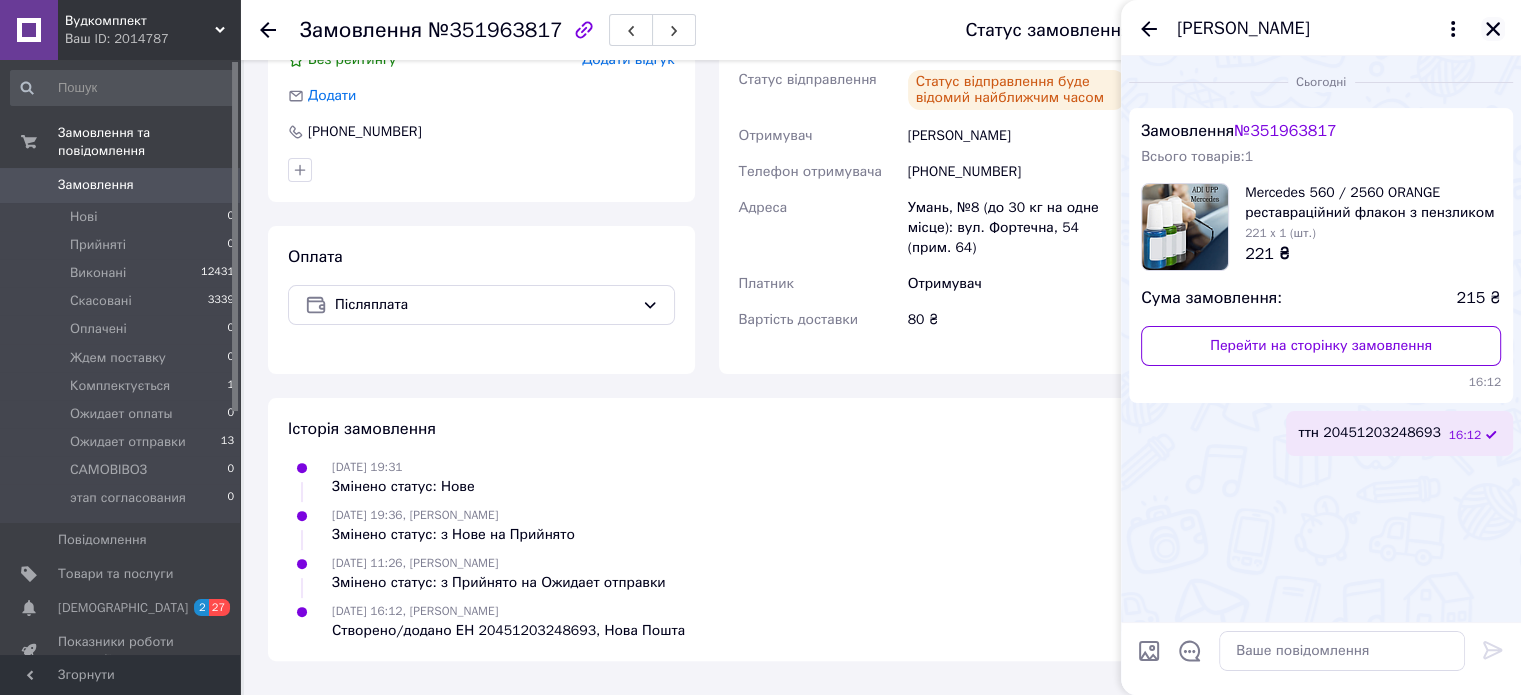 click 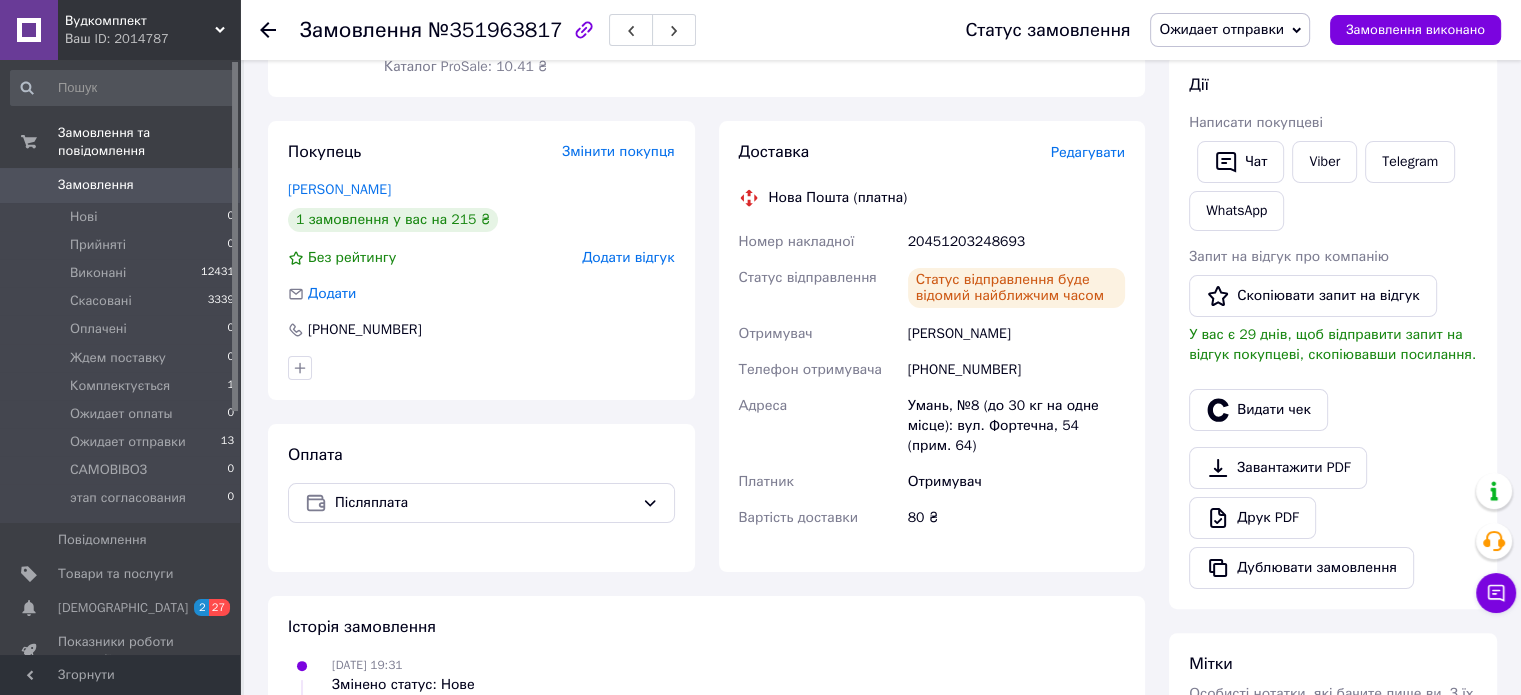 scroll, scrollTop: 344, scrollLeft: 0, axis: vertical 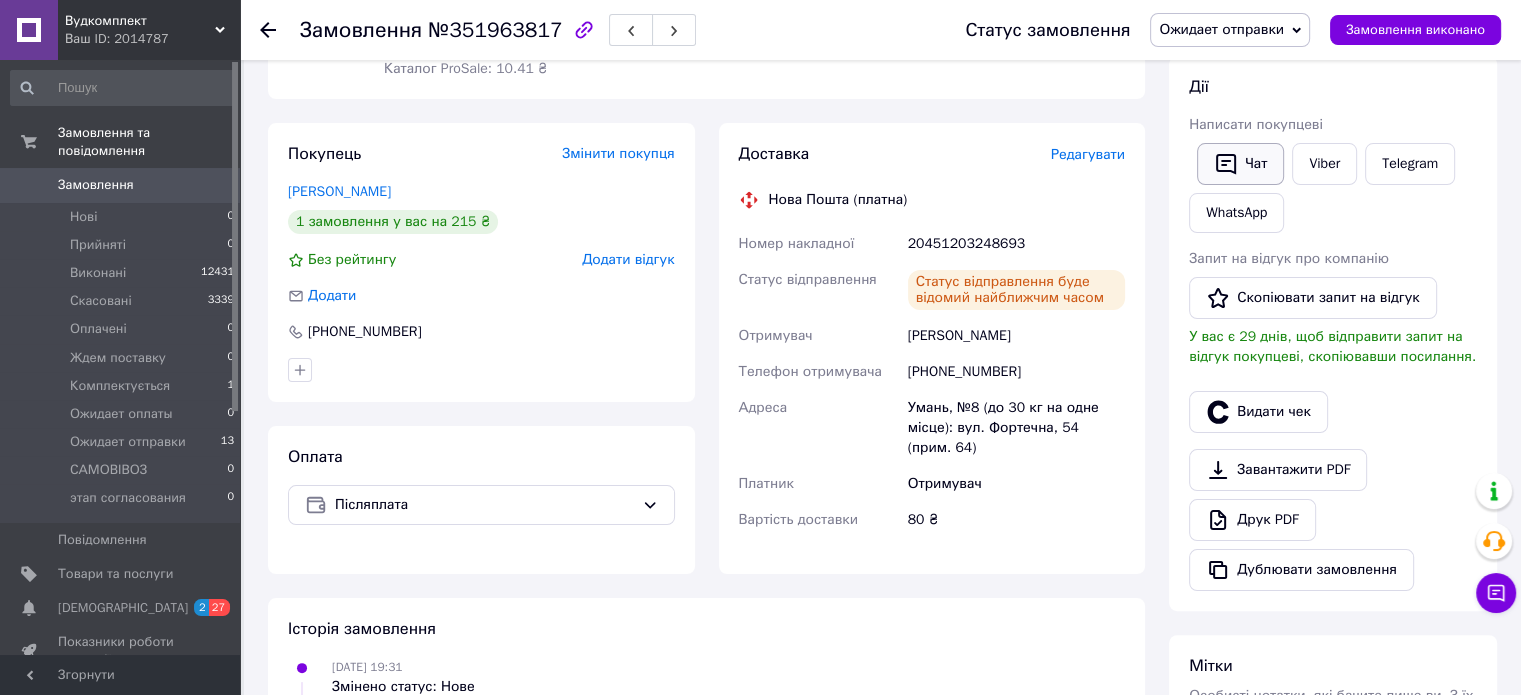 click 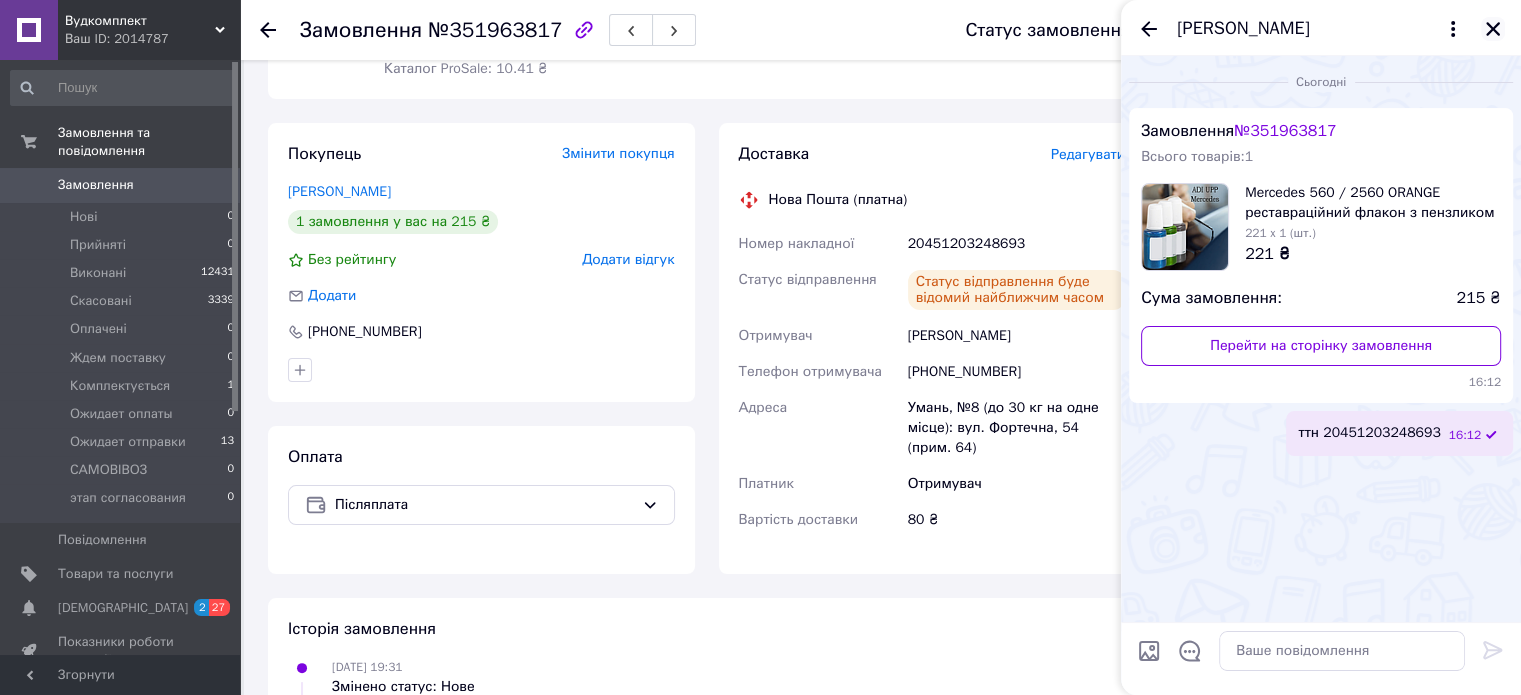 click 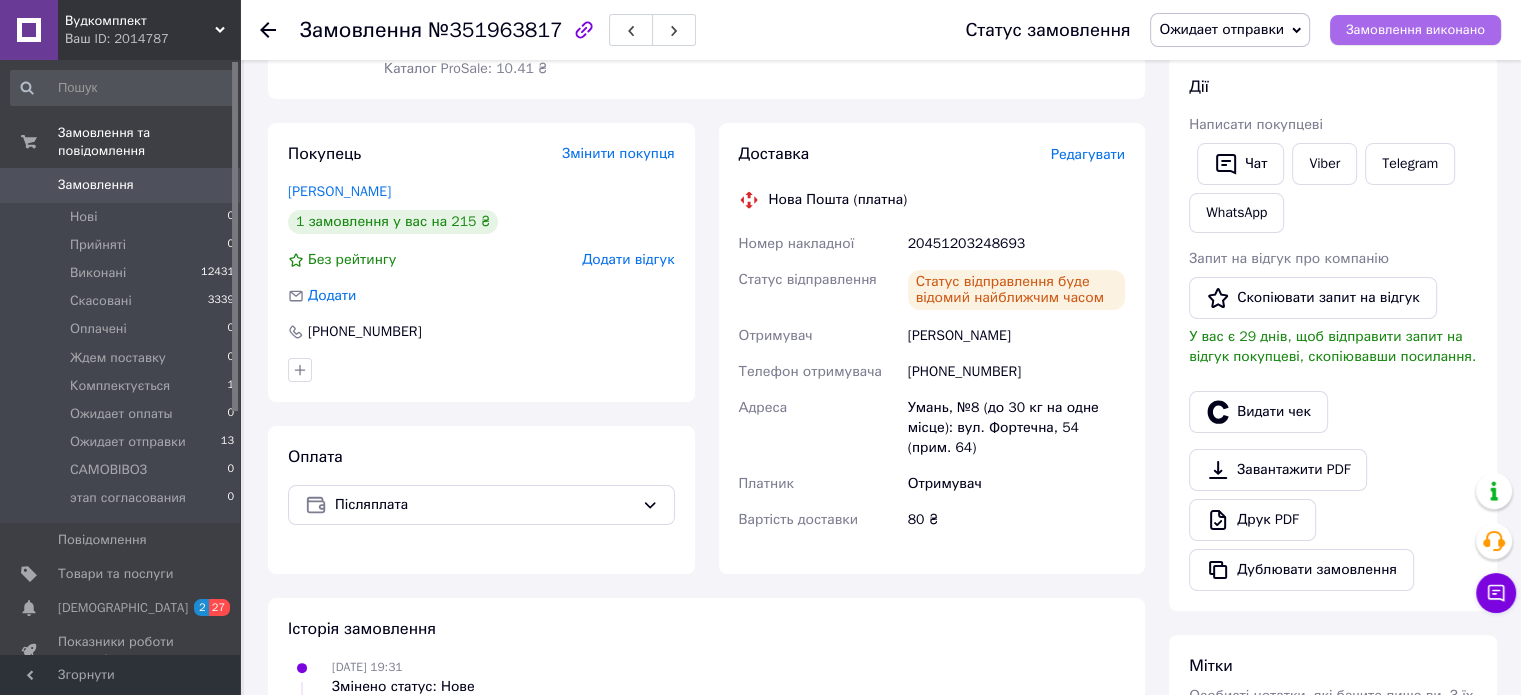 click on "Замовлення виконано" at bounding box center [1415, 30] 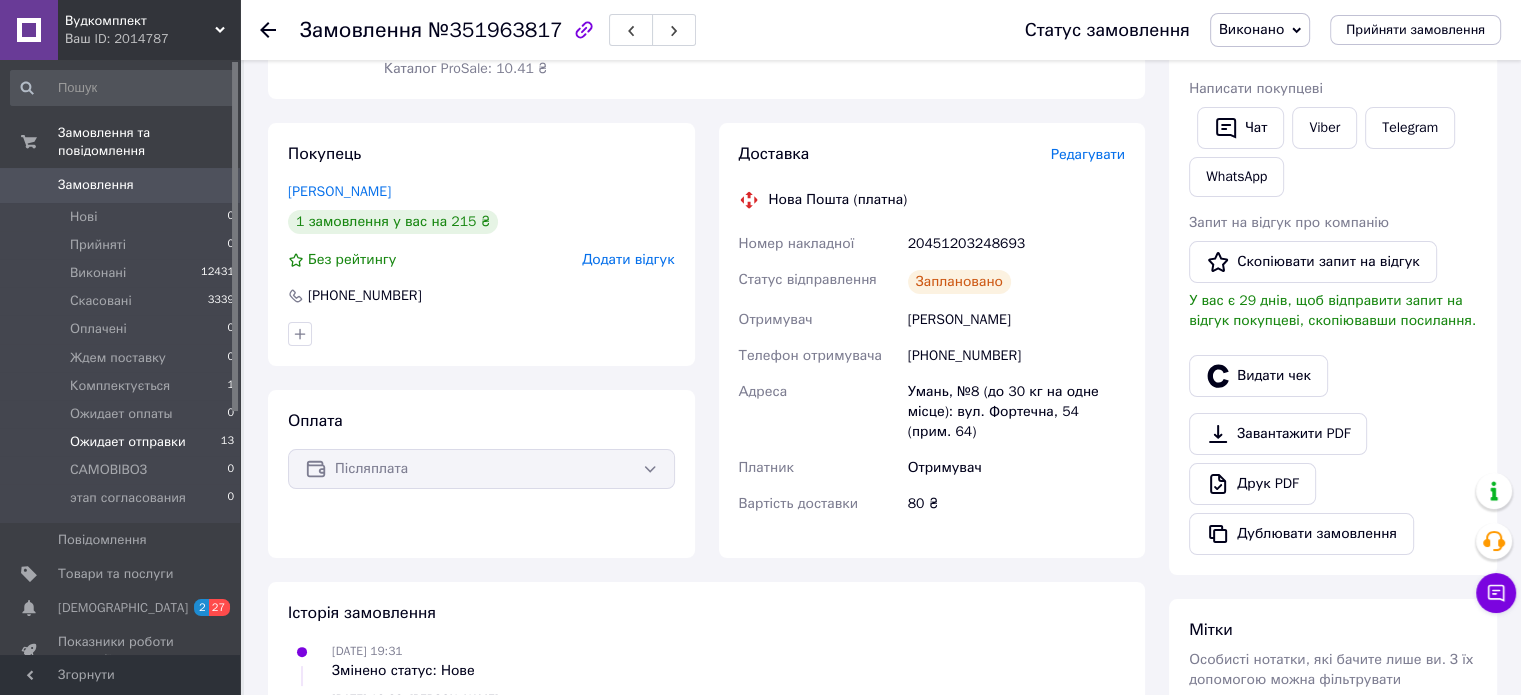 click on "Ожидает отправки" at bounding box center [128, 442] 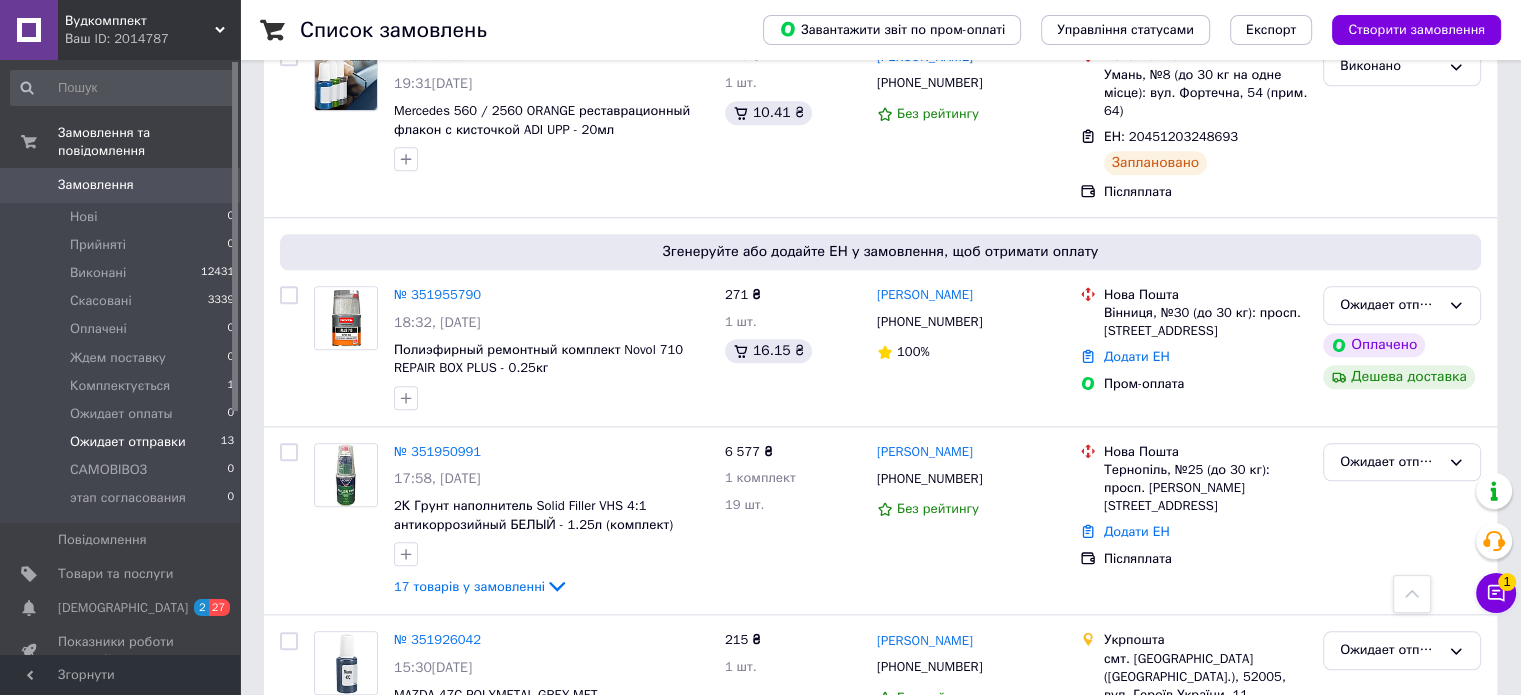 scroll, scrollTop: 2096, scrollLeft: 0, axis: vertical 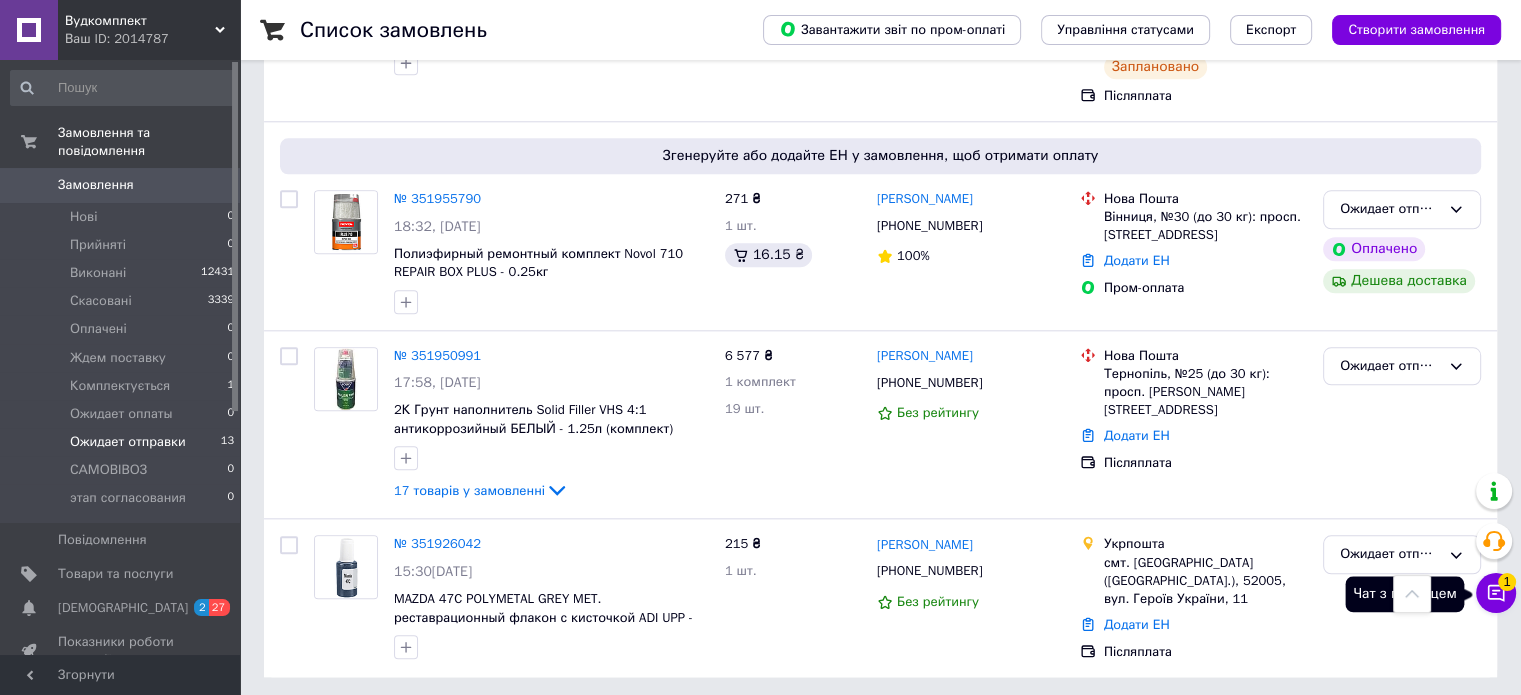 click on "Чат з покупцем 1" at bounding box center [1496, 593] 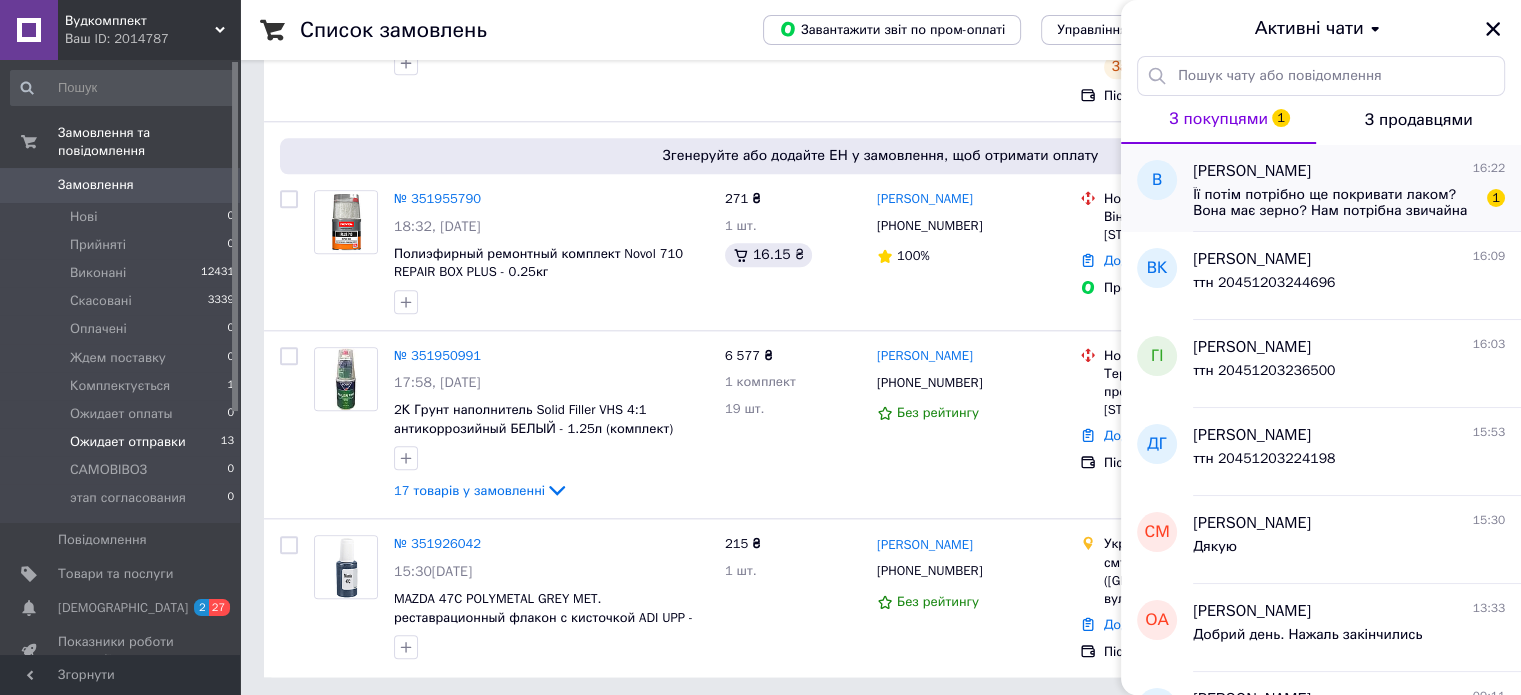 click on "Її потім потрібно ще покривати лаком? Вона має зерно? Нам потрібна звичайна акрилова фарба 340 олива пофарбувати   Ваз 2101,щоб була оригінал." at bounding box center (1335, 203) 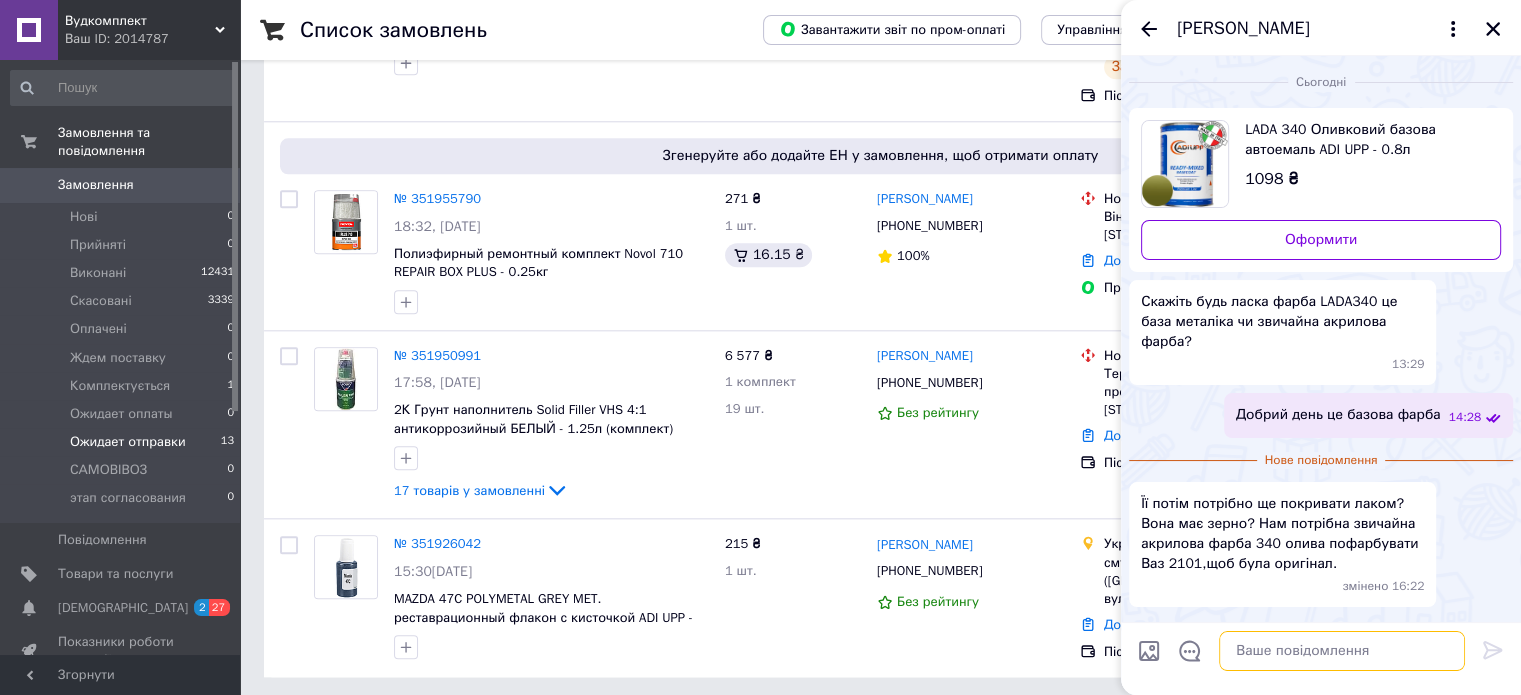 click at bounding box center (1342, 651) 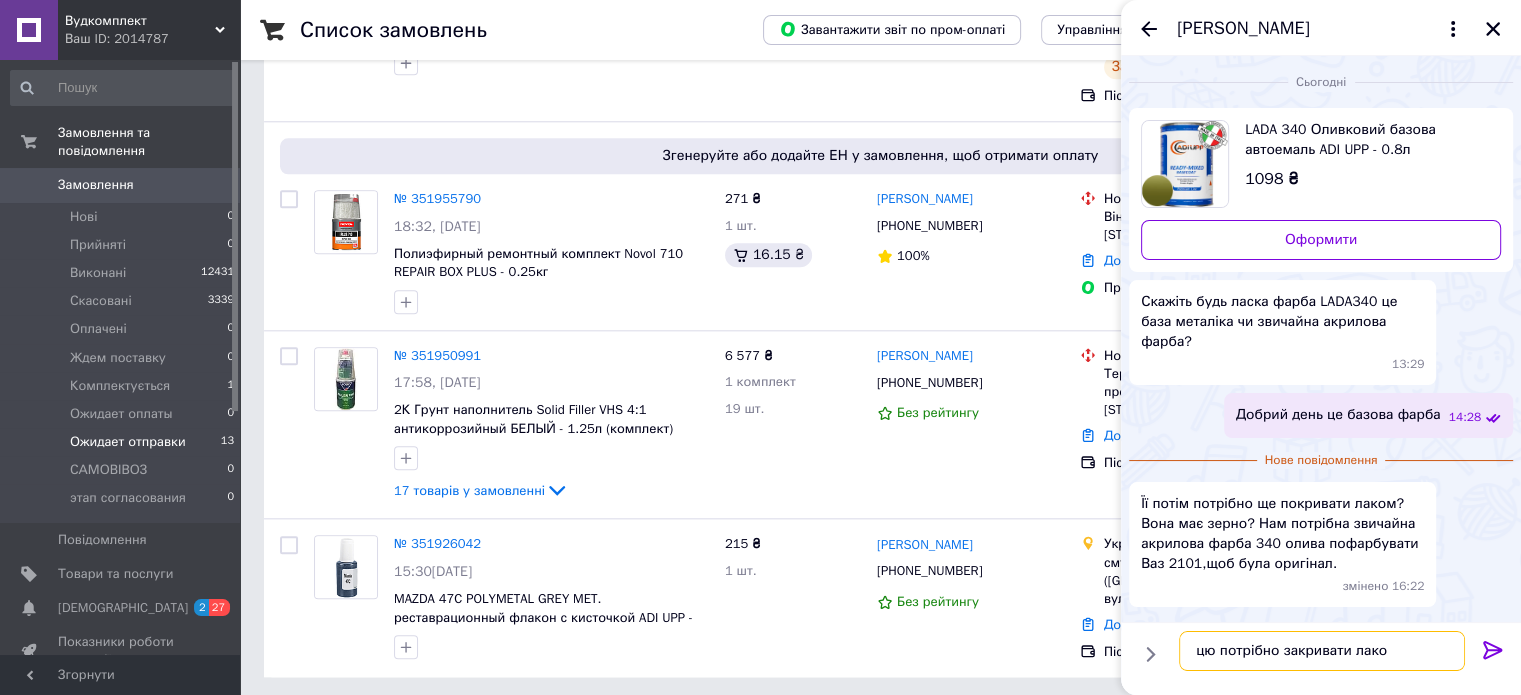 type on "цю потрібно закривати лаком" 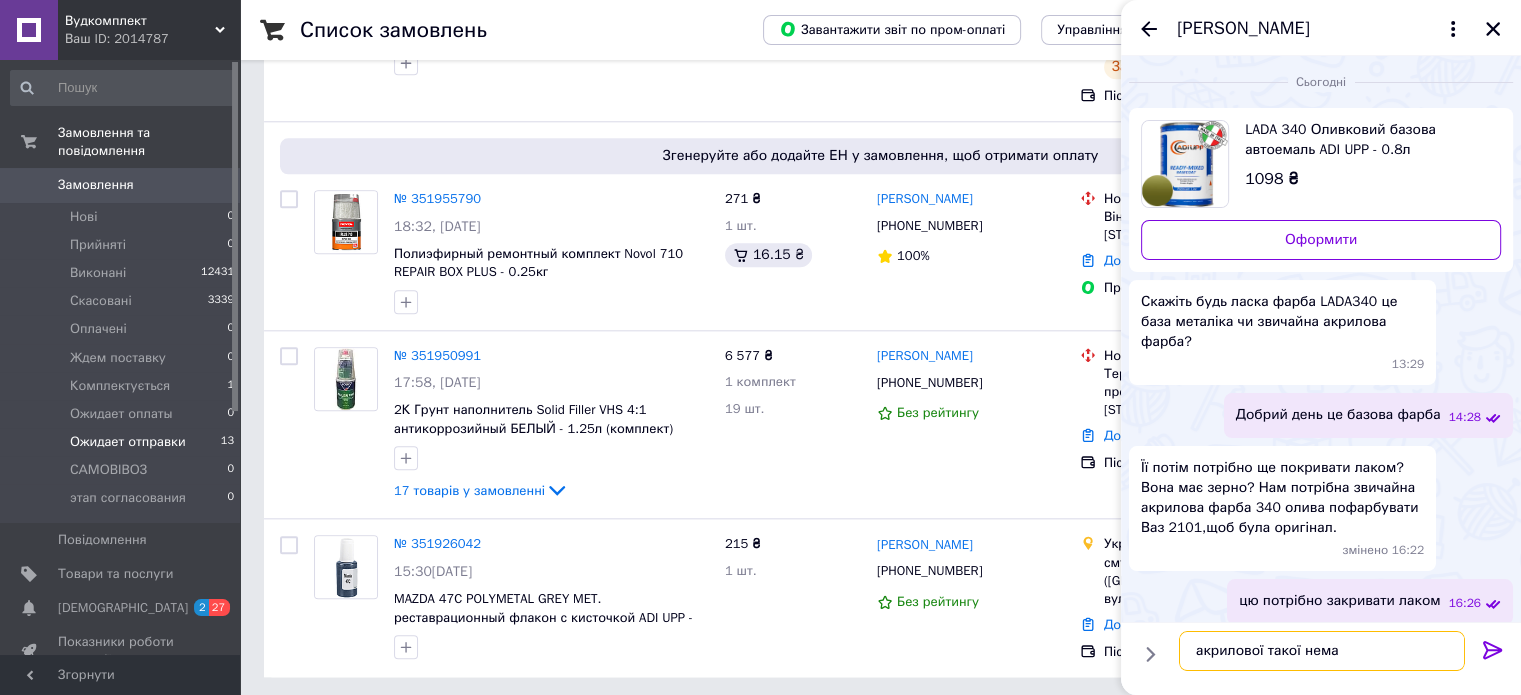type on "акрилової такої немає" 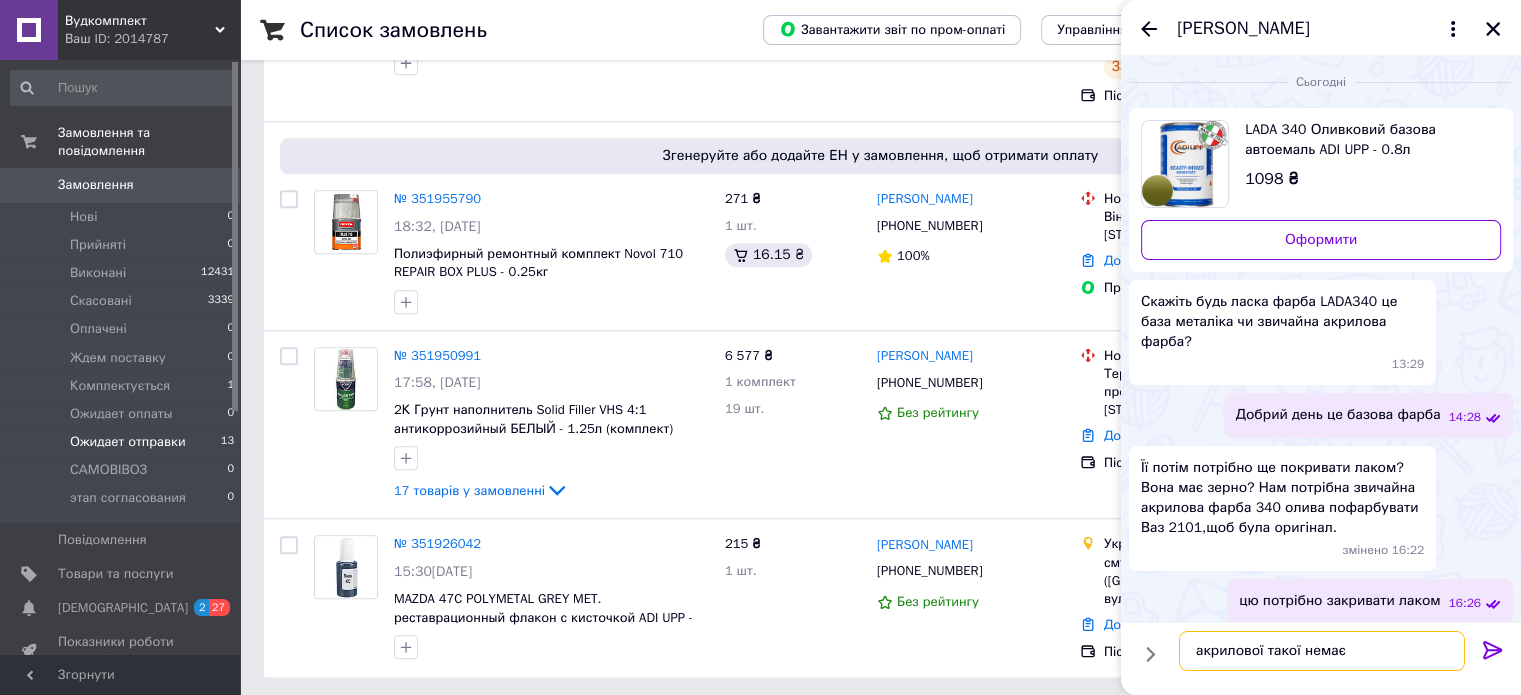 type 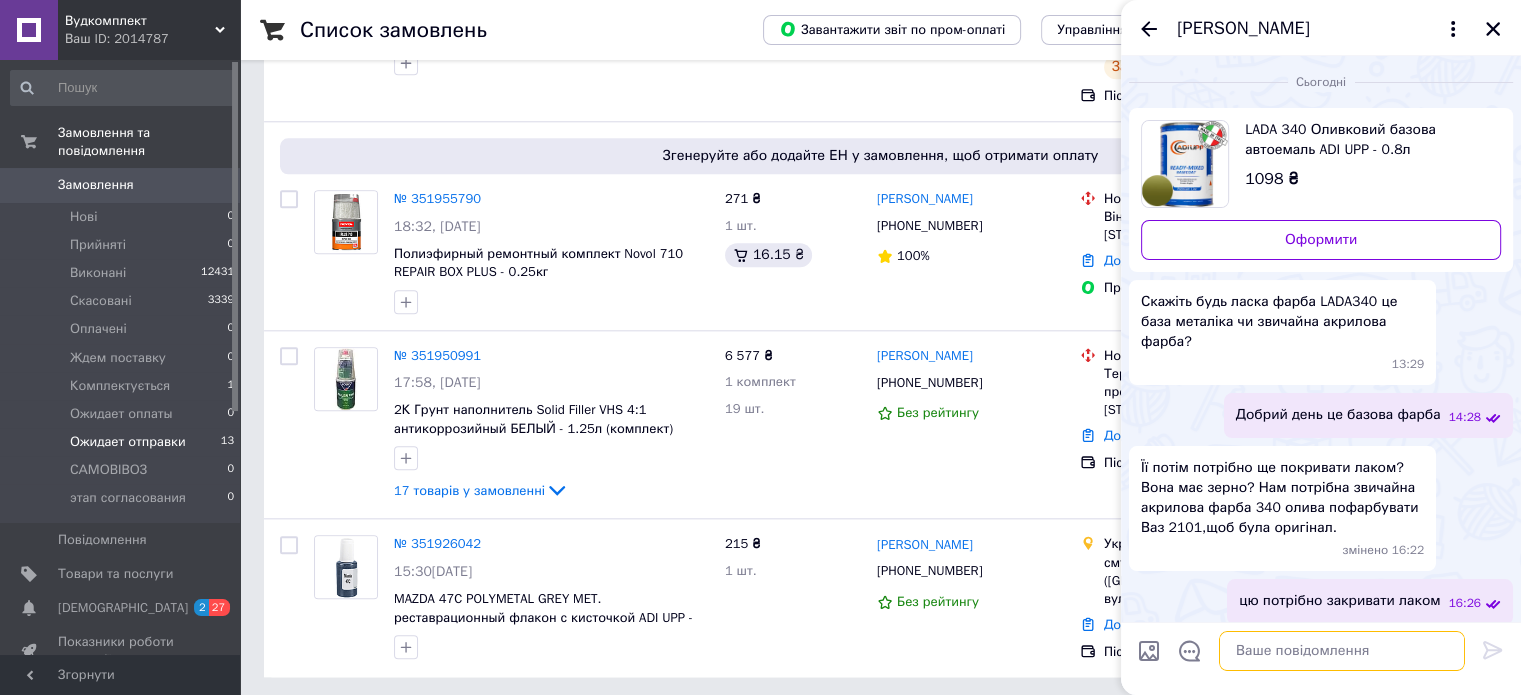 scroll, scrollTop: 43, scrollLeft: 0, axis: vertical 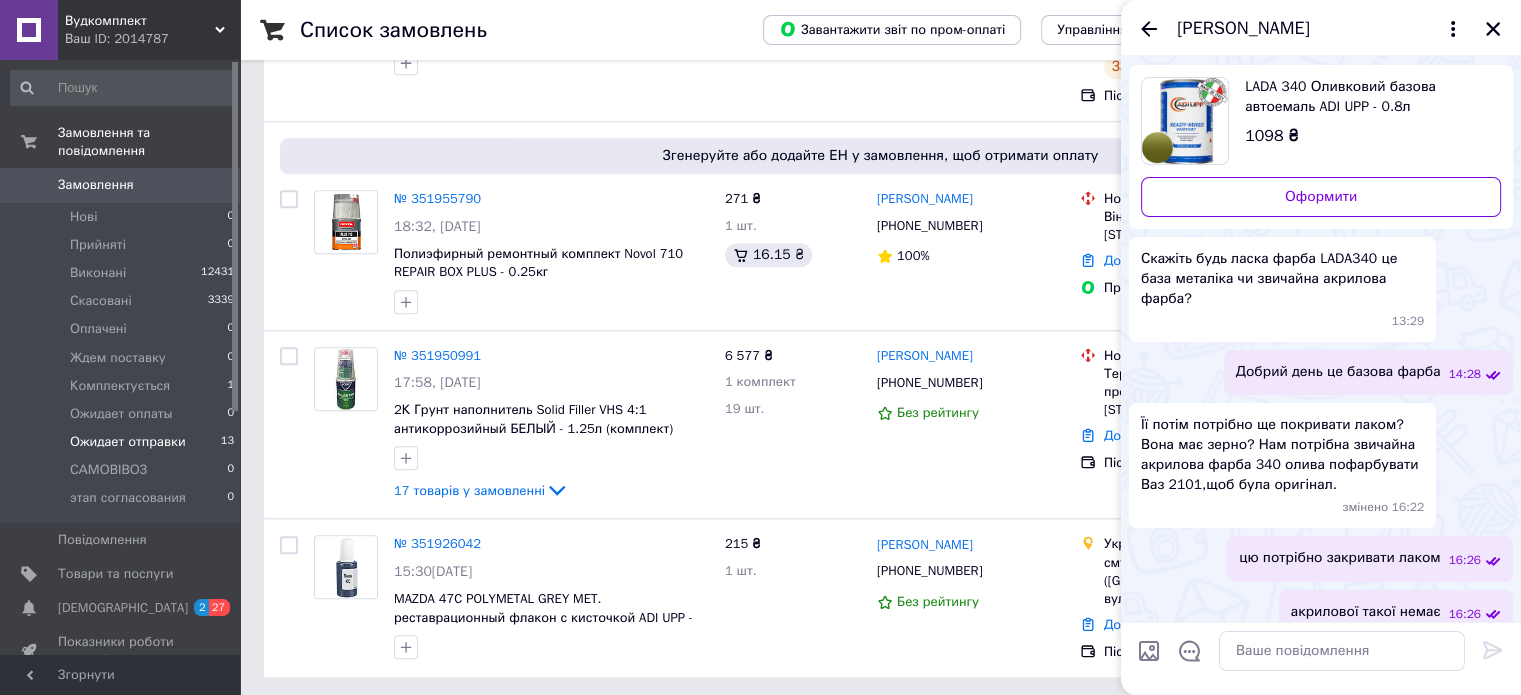 click on "LADA 340 Оливковий базова автоемаль ADI UPP - 0.8л" at bounding box center (1365, 97) 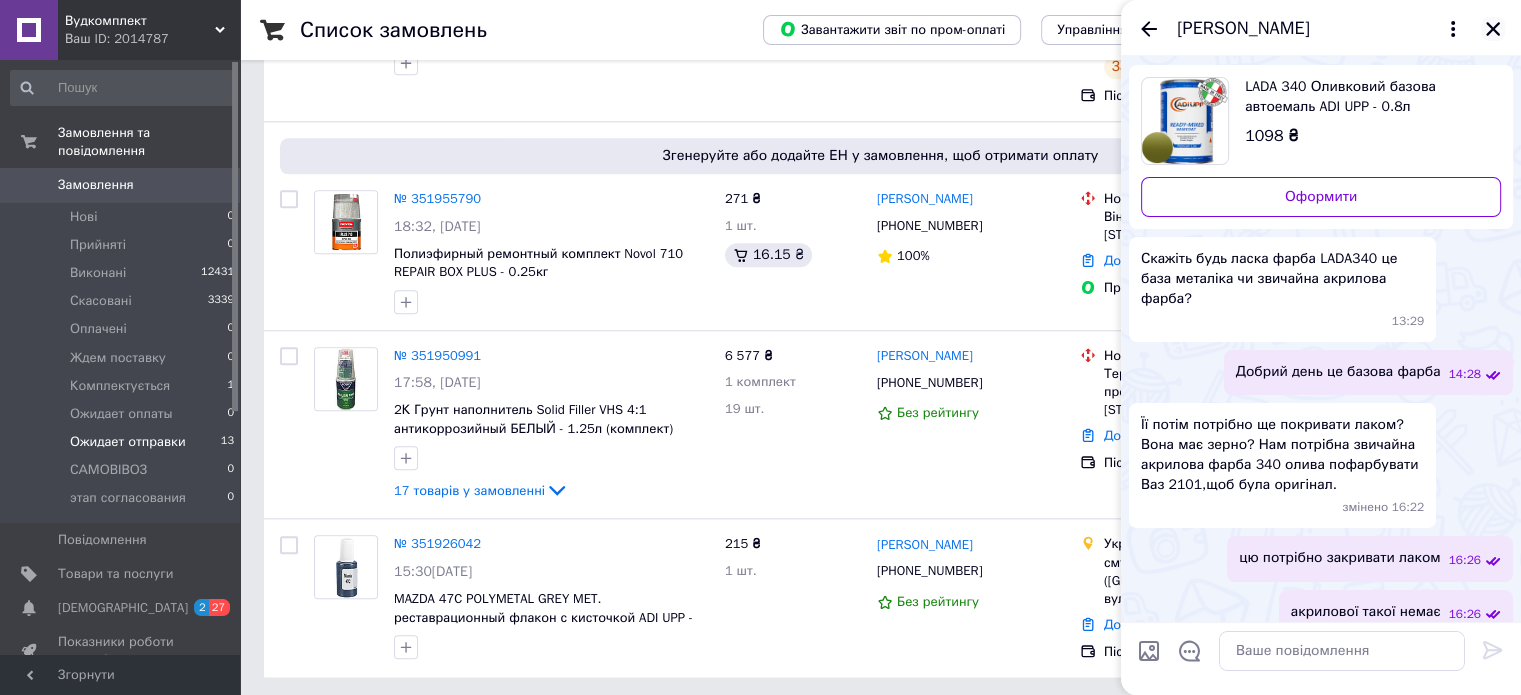 click 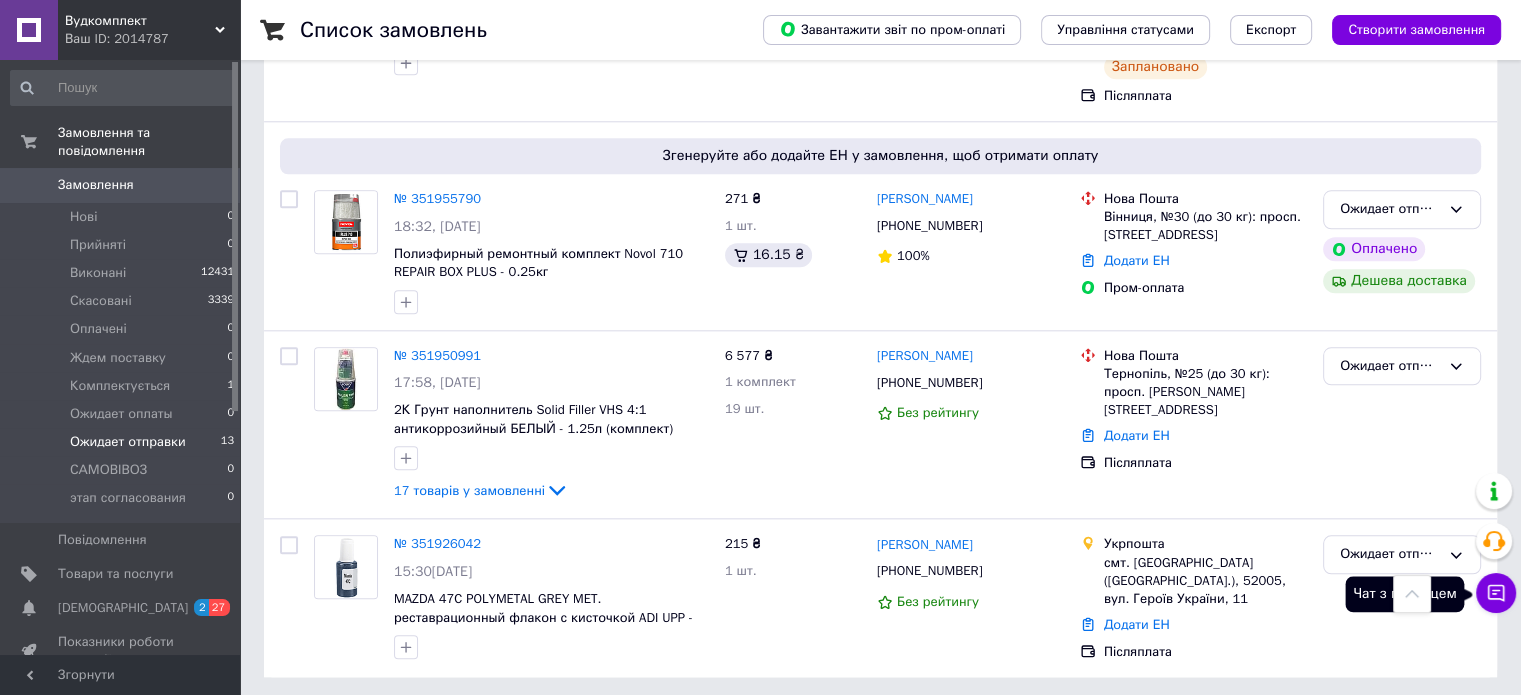 click 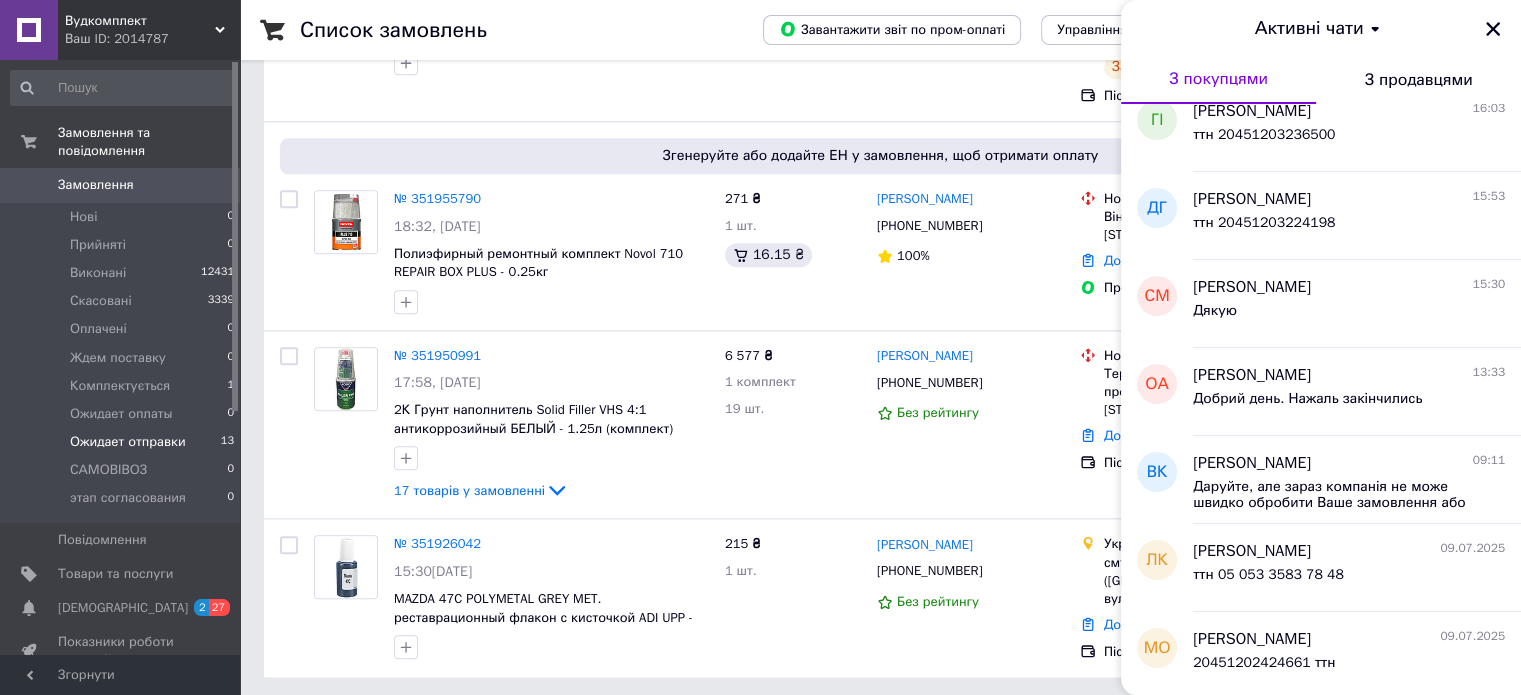 scroll, scrollTop: 200, scrollLeft: 0, axis: vertical 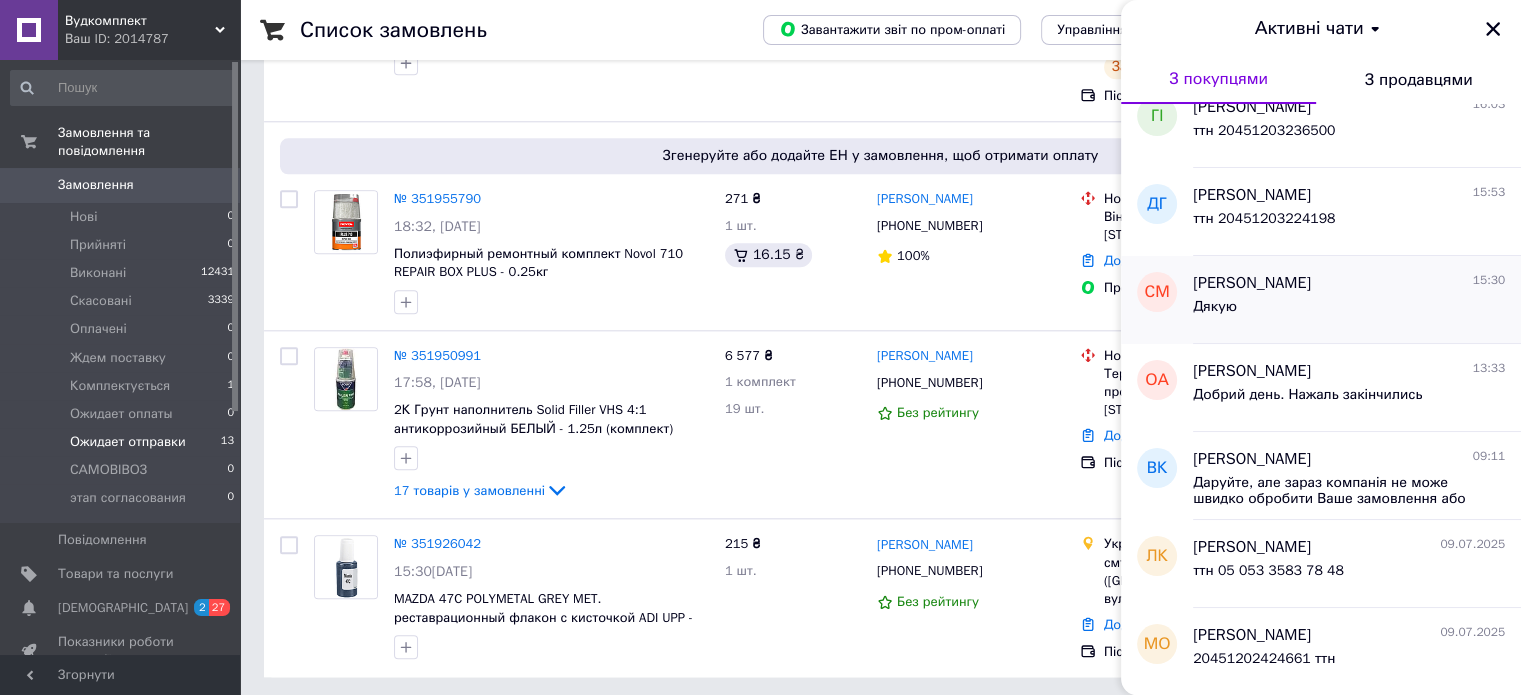 click on "Дякую" at bounding box center (1349, 311) 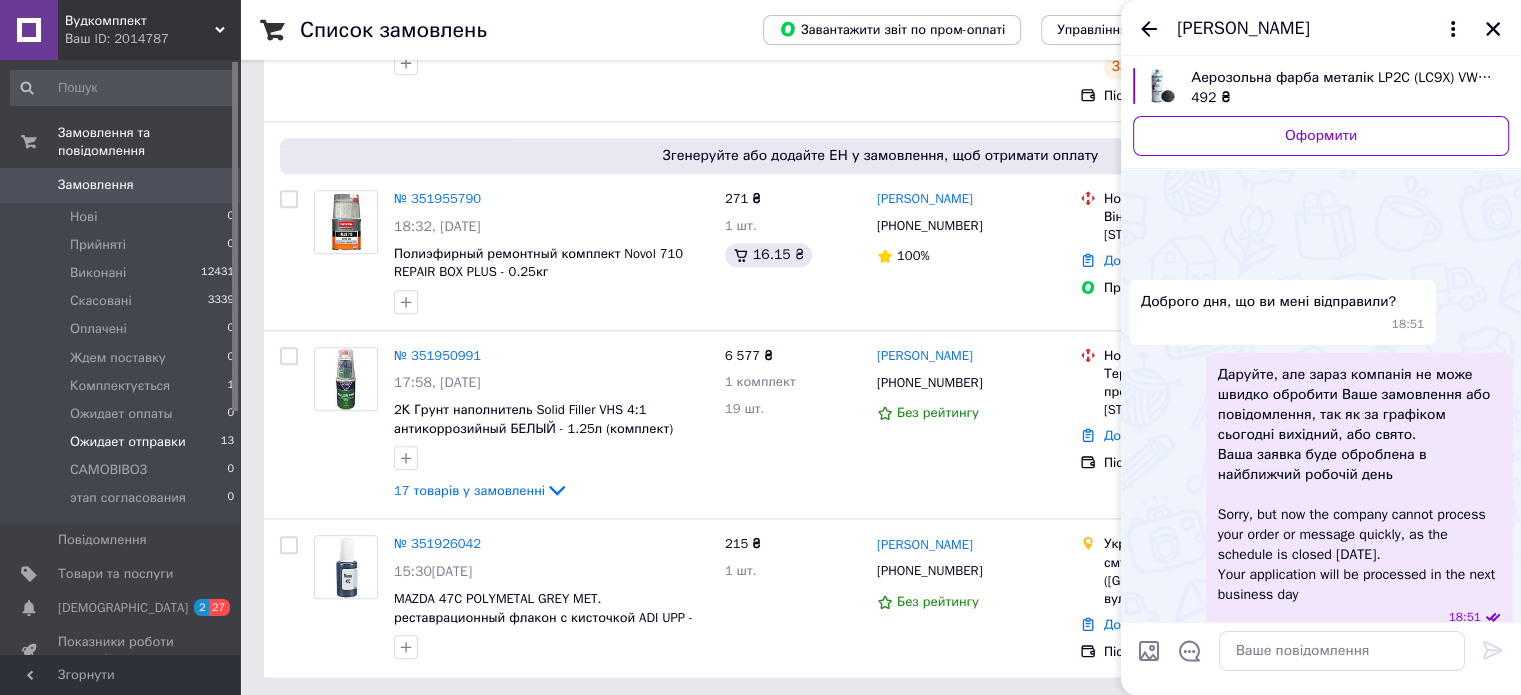 scroll, scrollTop: 3054, scrollLeft: 0, axis: vertical 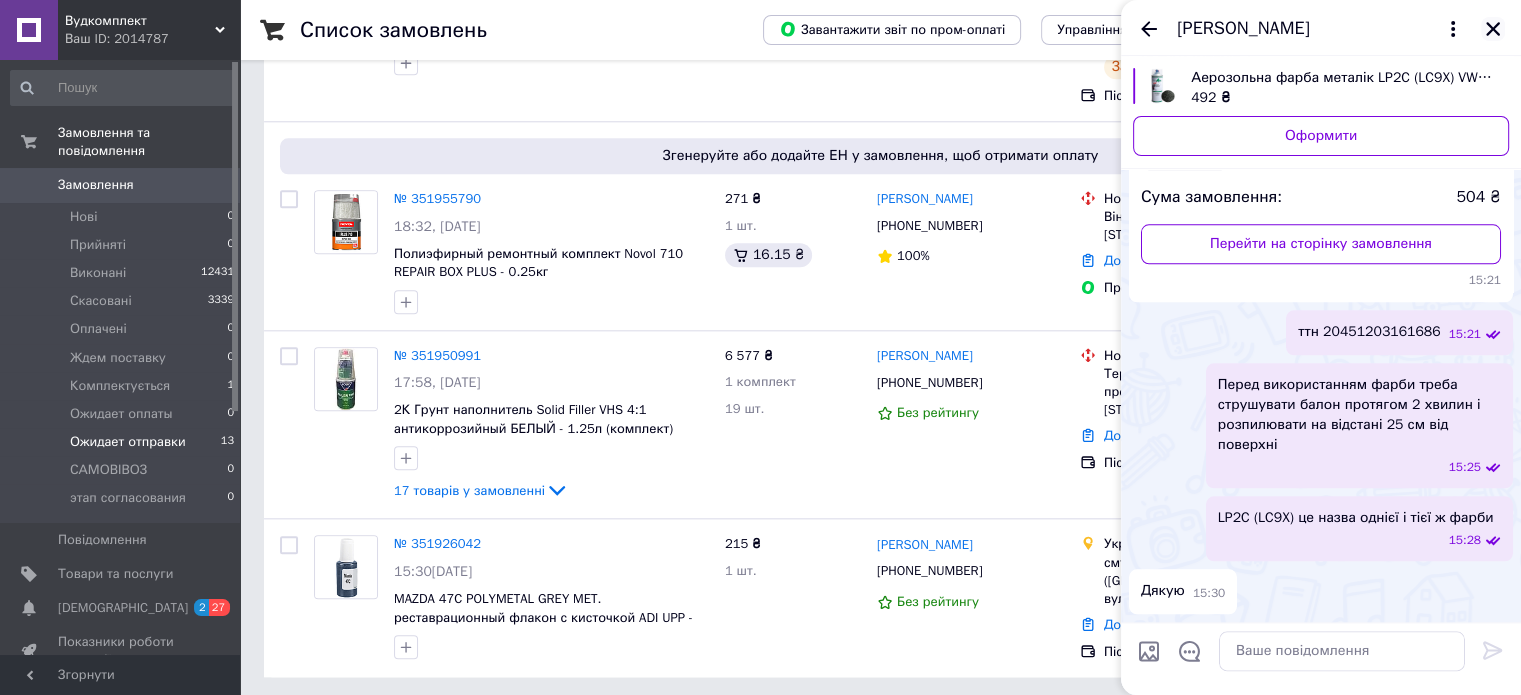 click 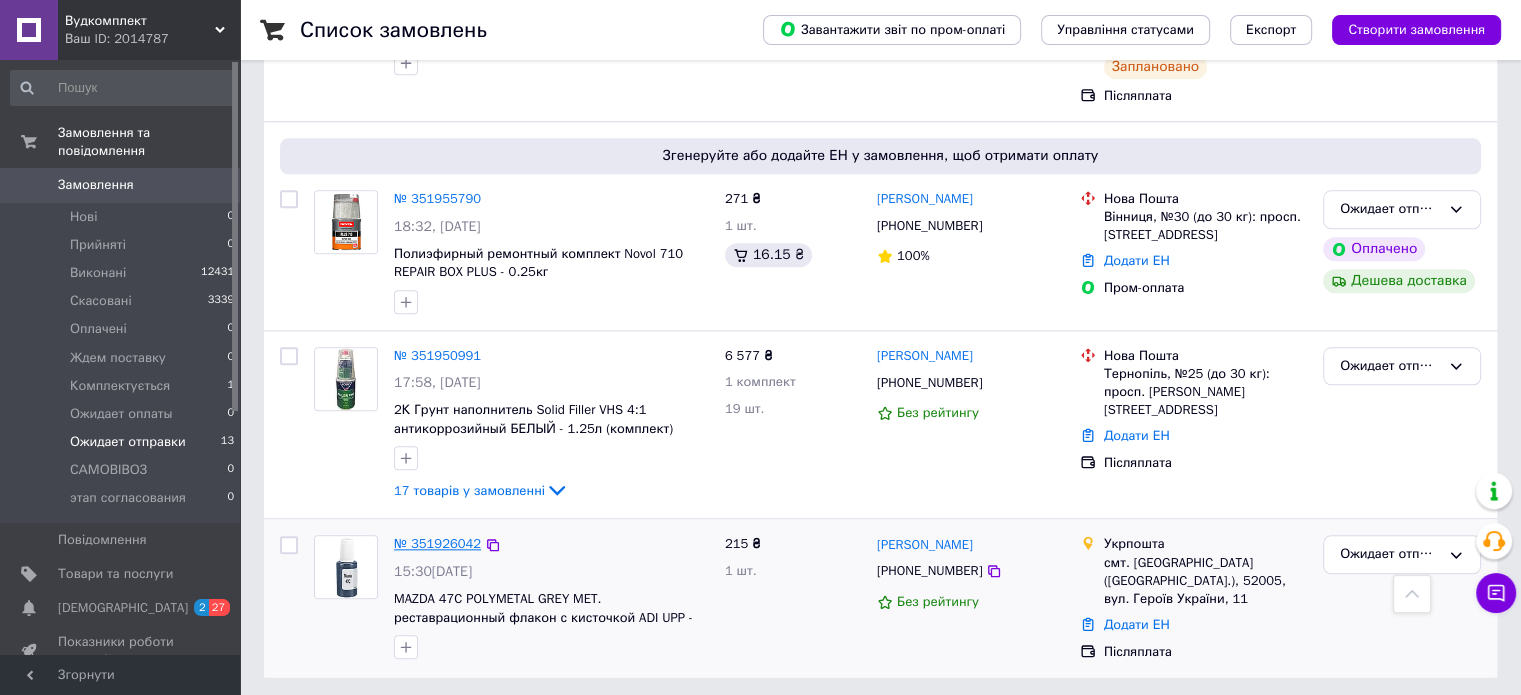 click on "№ 351926042" at bounding box center (437, 543) 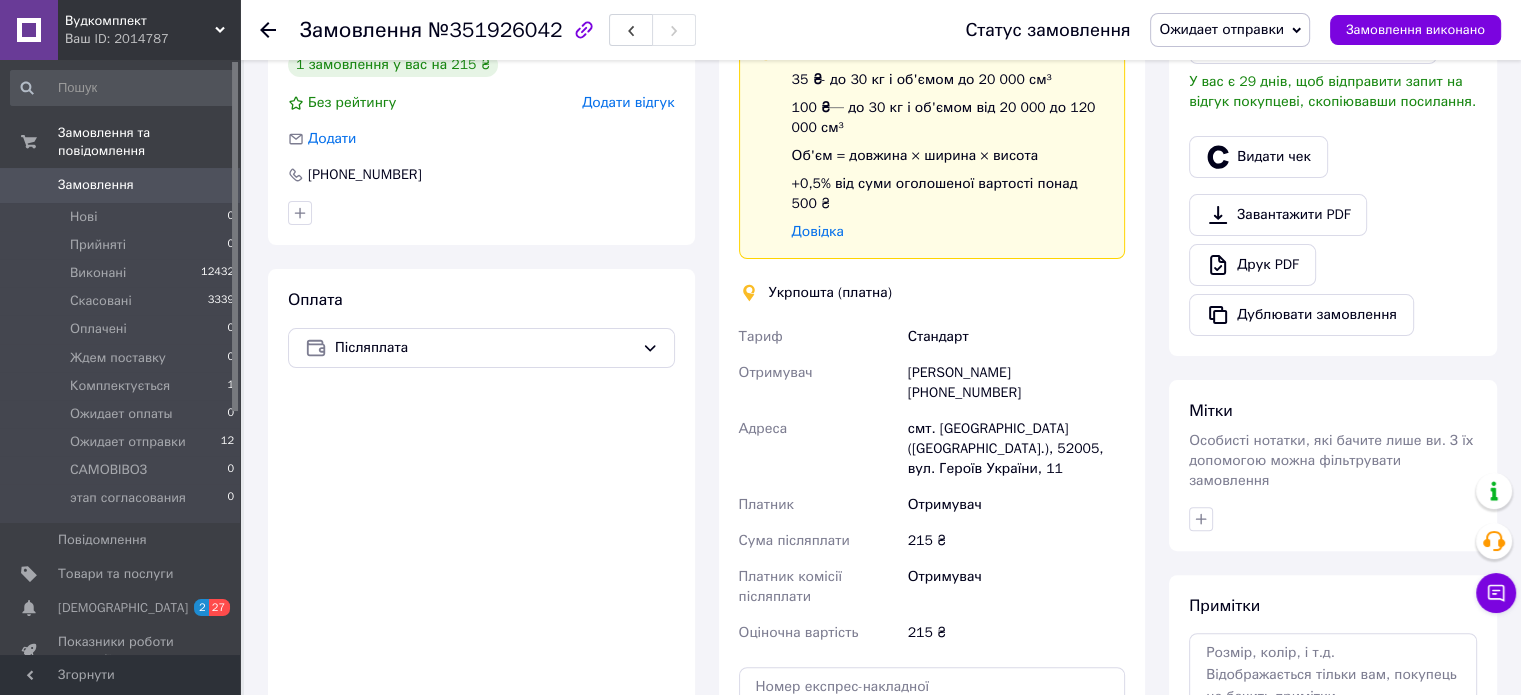 scroll, scrollTop: 518, scrollLeft: 0, axis: vertical 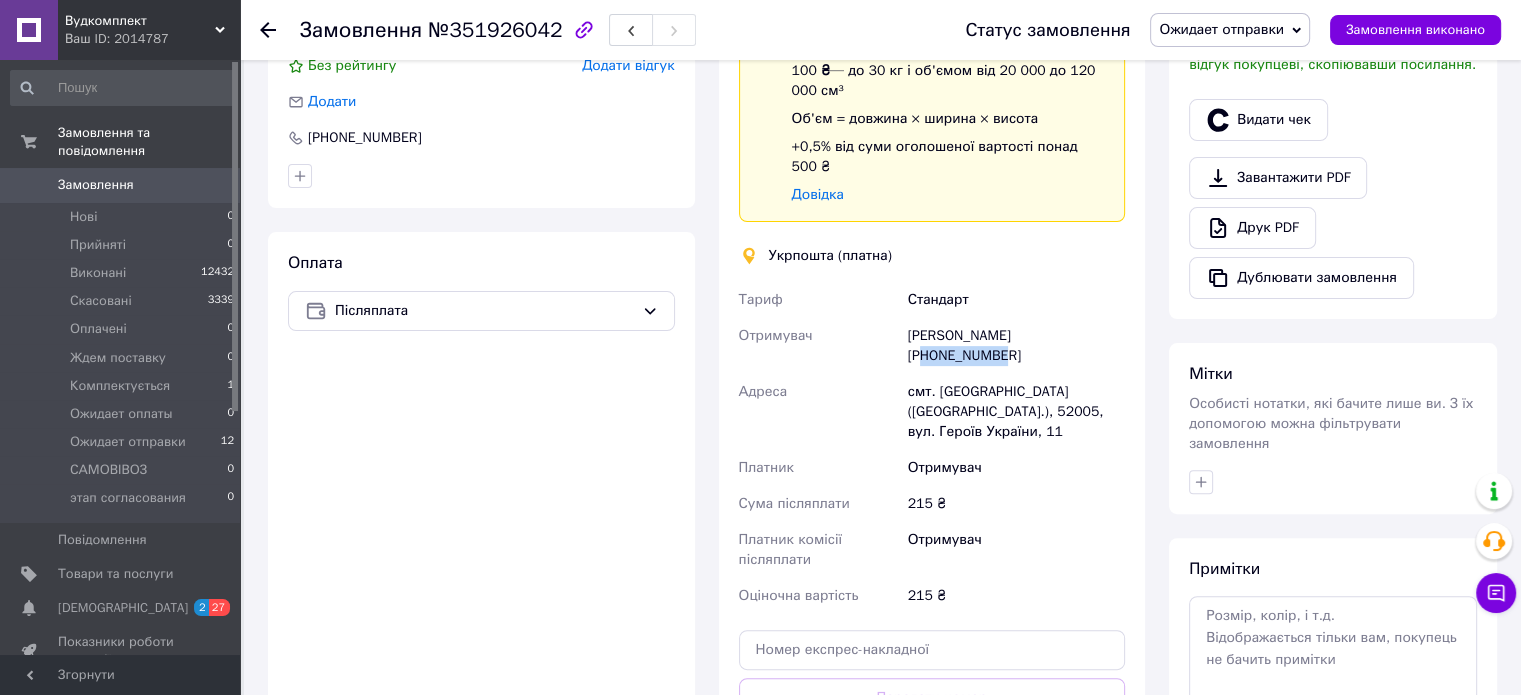 drag, startPoint x: 1030, startPoint y: 318, endPoint x: 1105, endPoint y: 327, distance: 75.53807 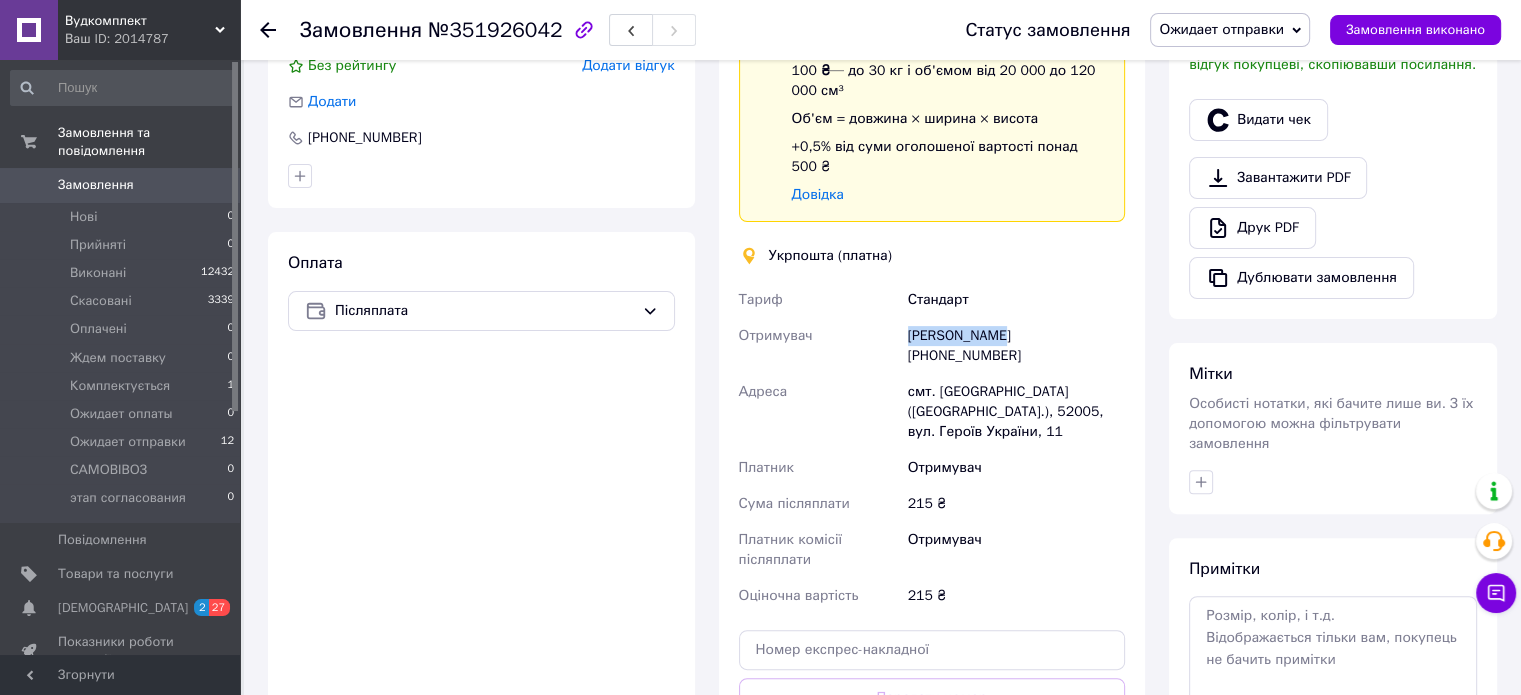 drag, startPoint x: 908, startPoint y: 316, endPoint x: 1000, endPoint y: 314, distance: 92.021736 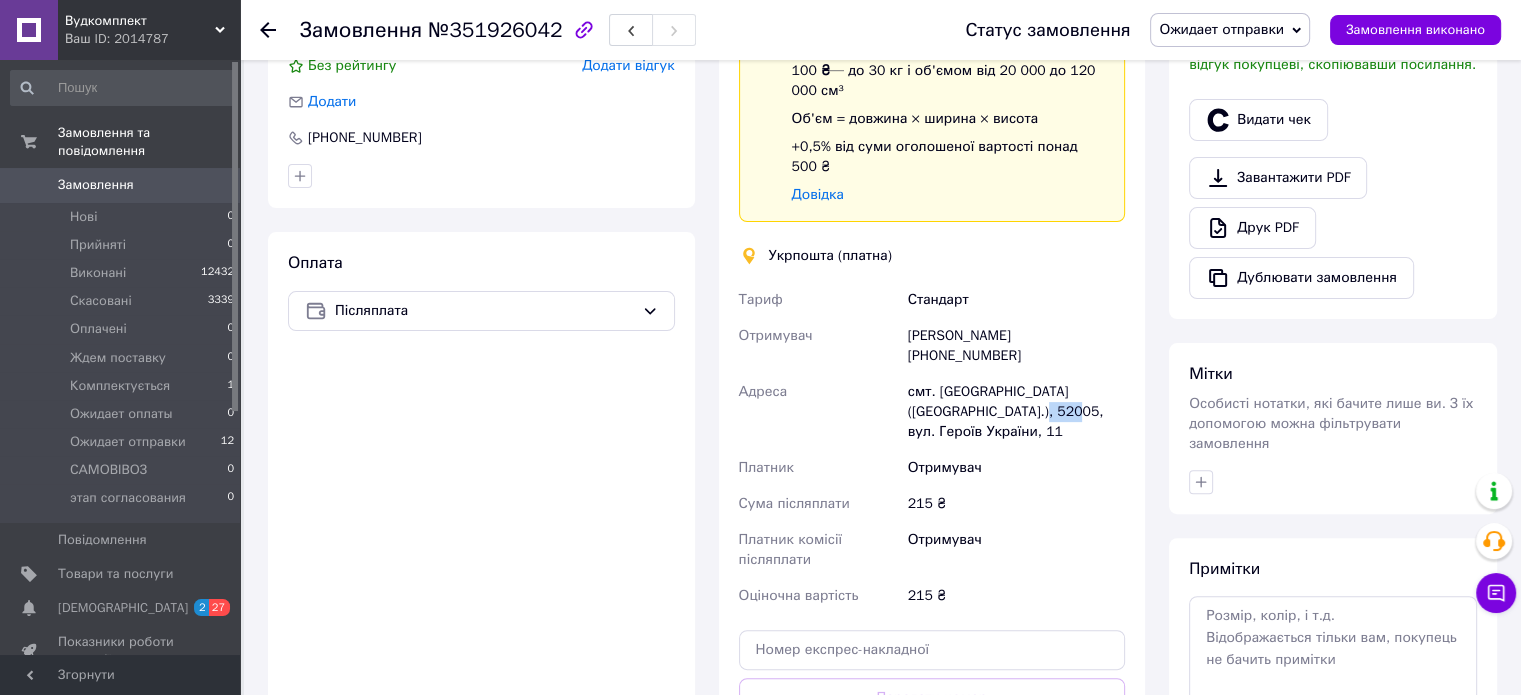 drag, startPoint x: 1072, startPoint y: 371, endPoint x: 1110, endPoint y: 374, distance: 38.118237 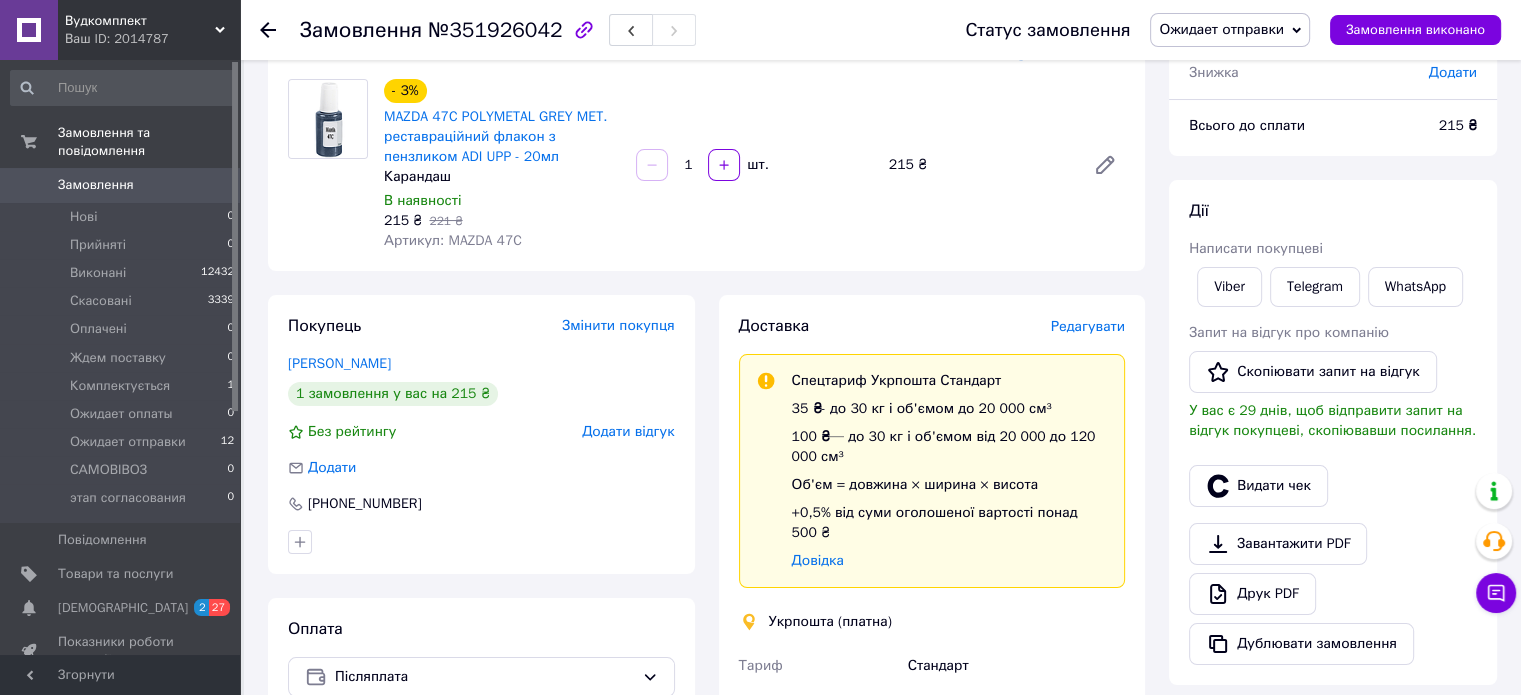 scroll, scrollTop: 118, scrollLeft: 0, axis: vertical 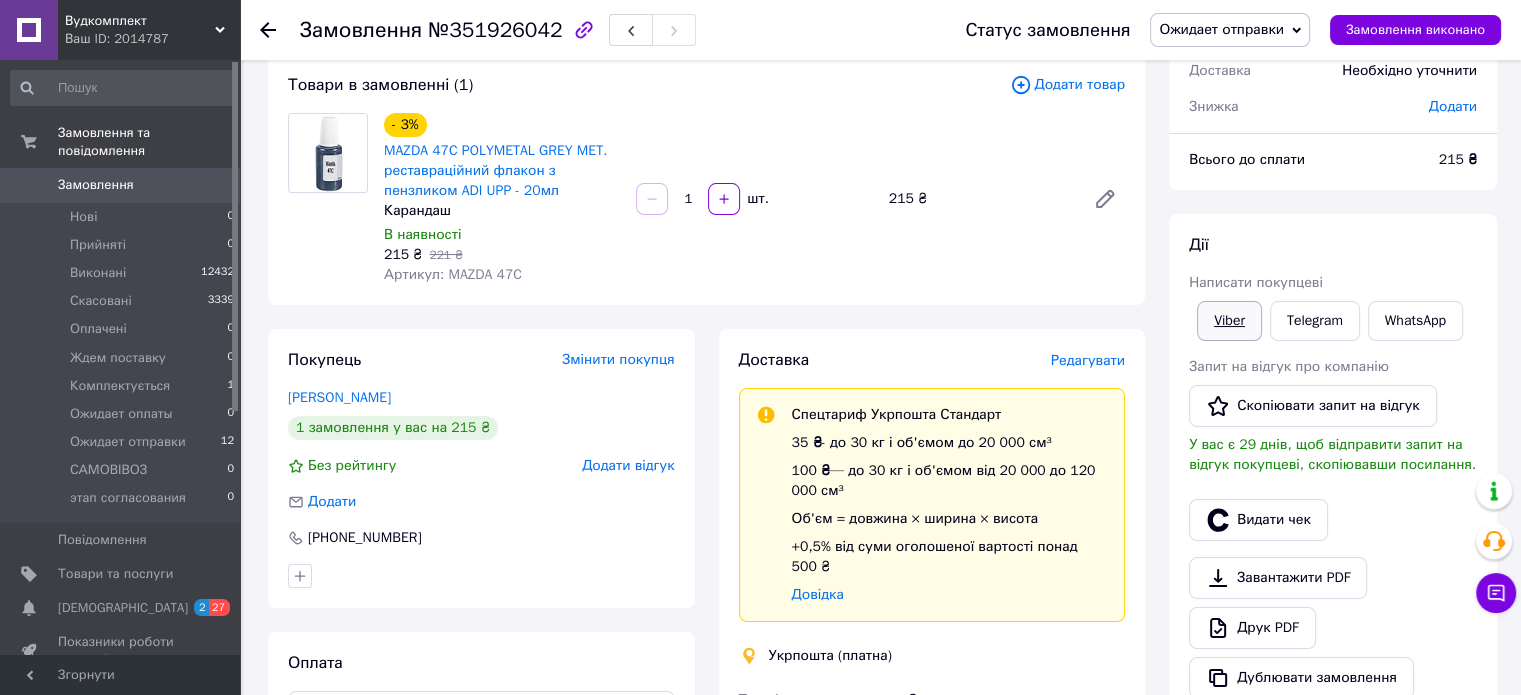 click on "Viber" at bounding box center [1229, 321] 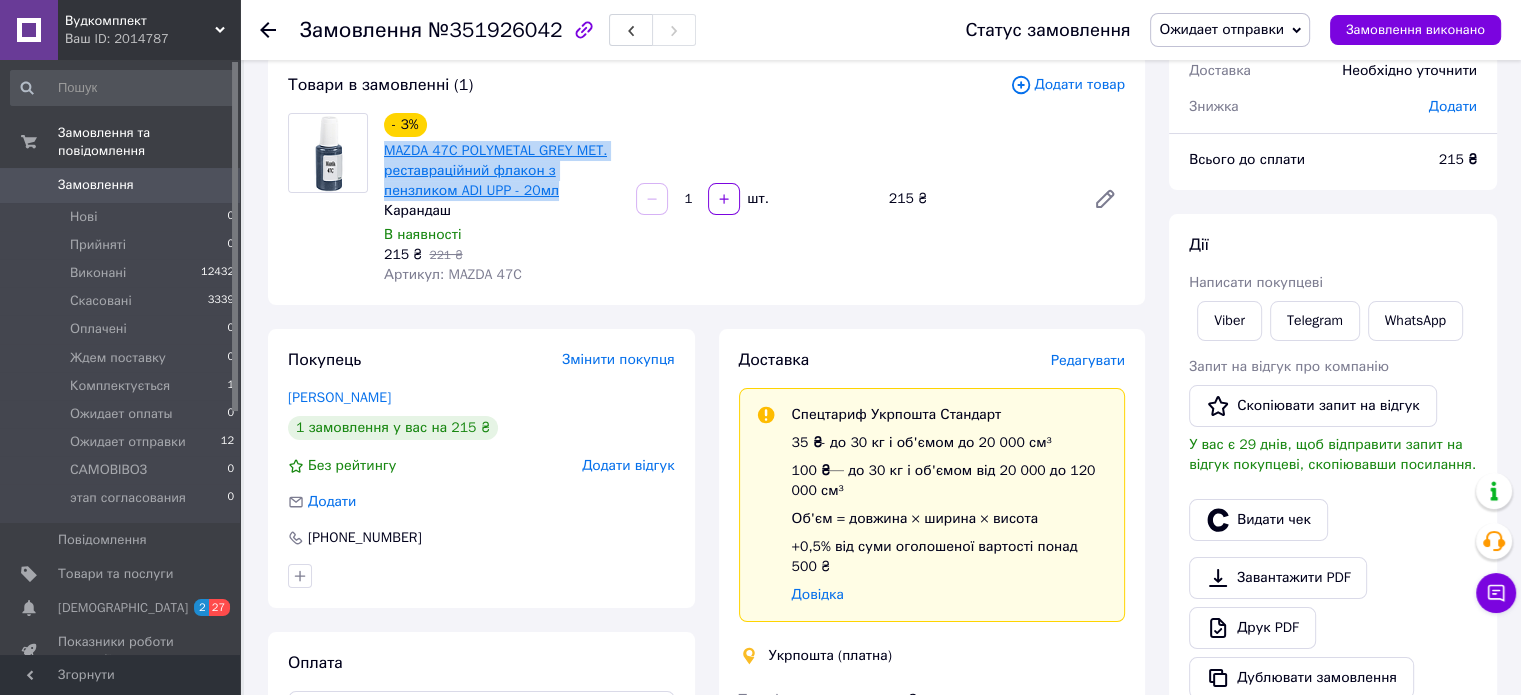 drag, startPoint x: 376, startPoint y: 147, endPoint x: 553, endPoint y: 189, distance: 181.91481 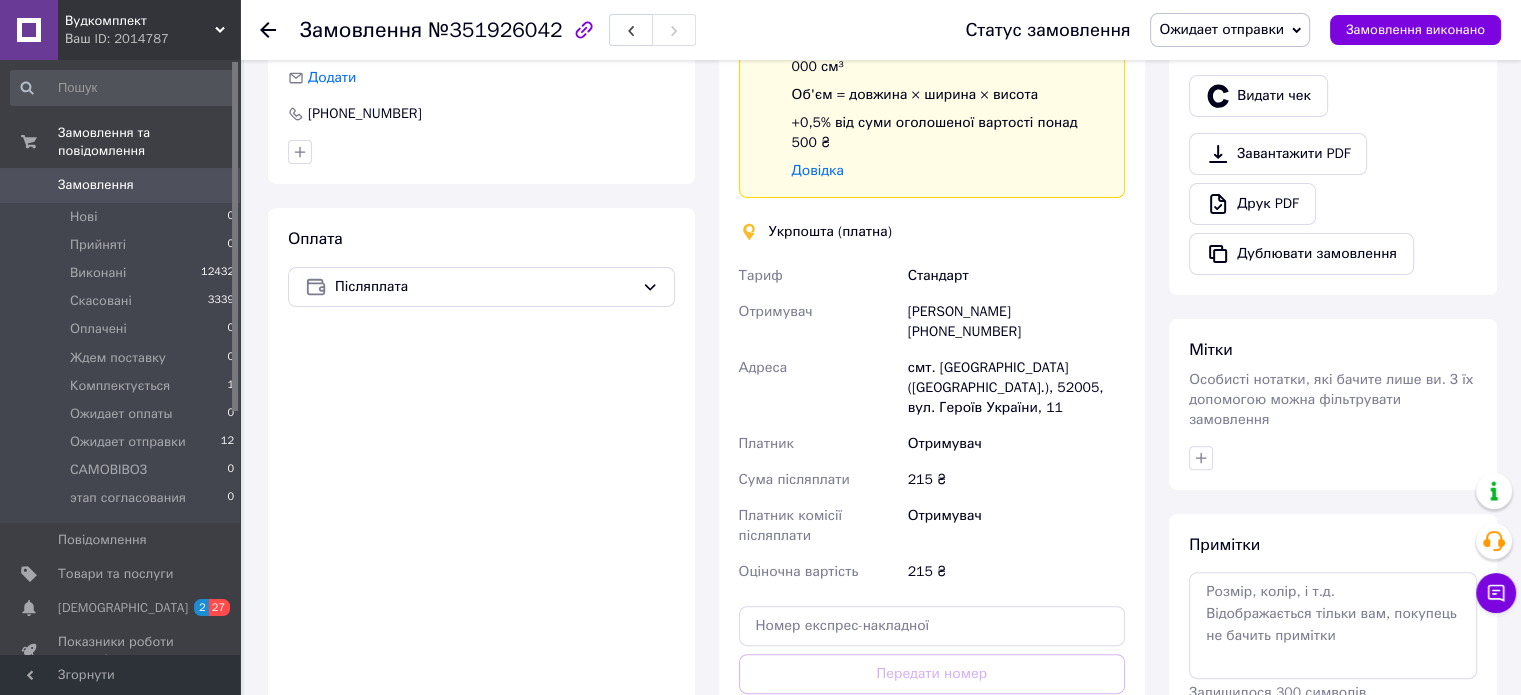 scroll, scrollTop: 618, scrollLeft: 0, axis: vertical 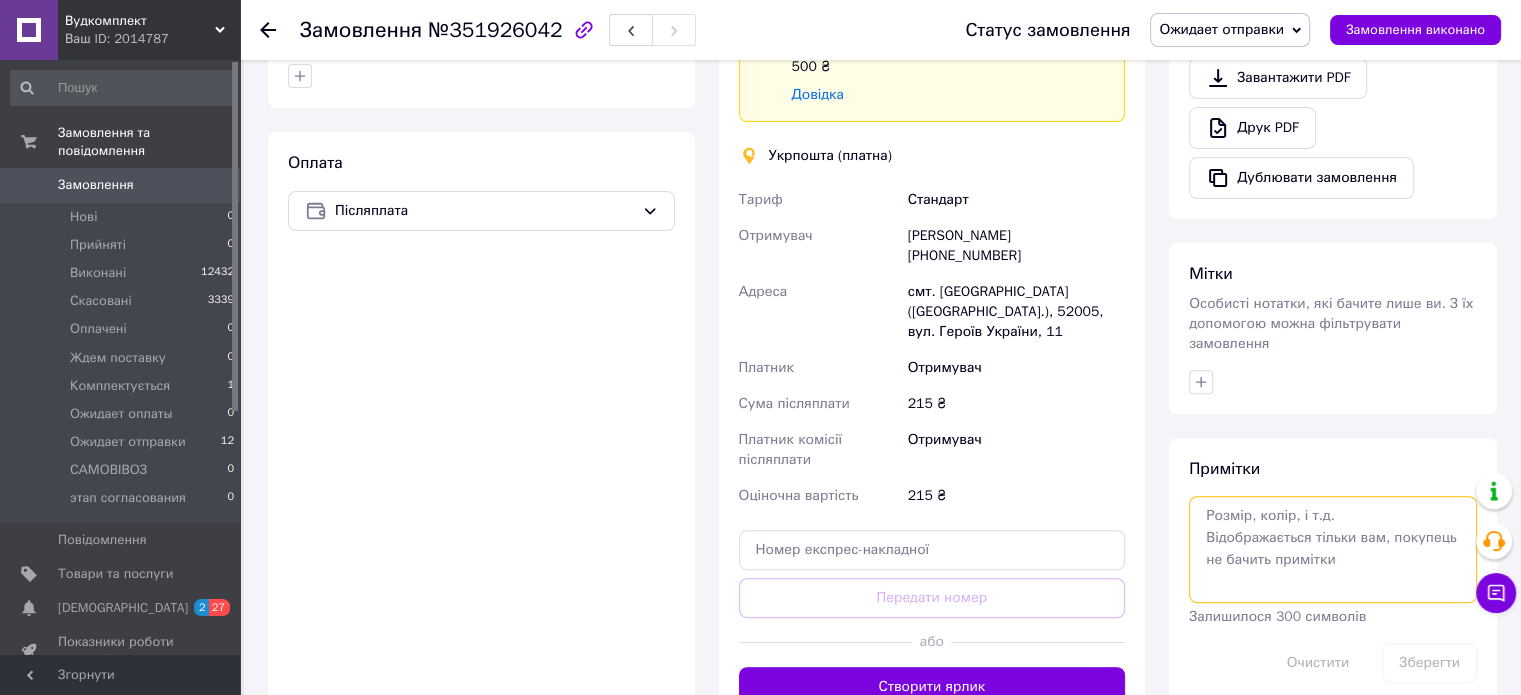 click at bounding box center [1333, 549] 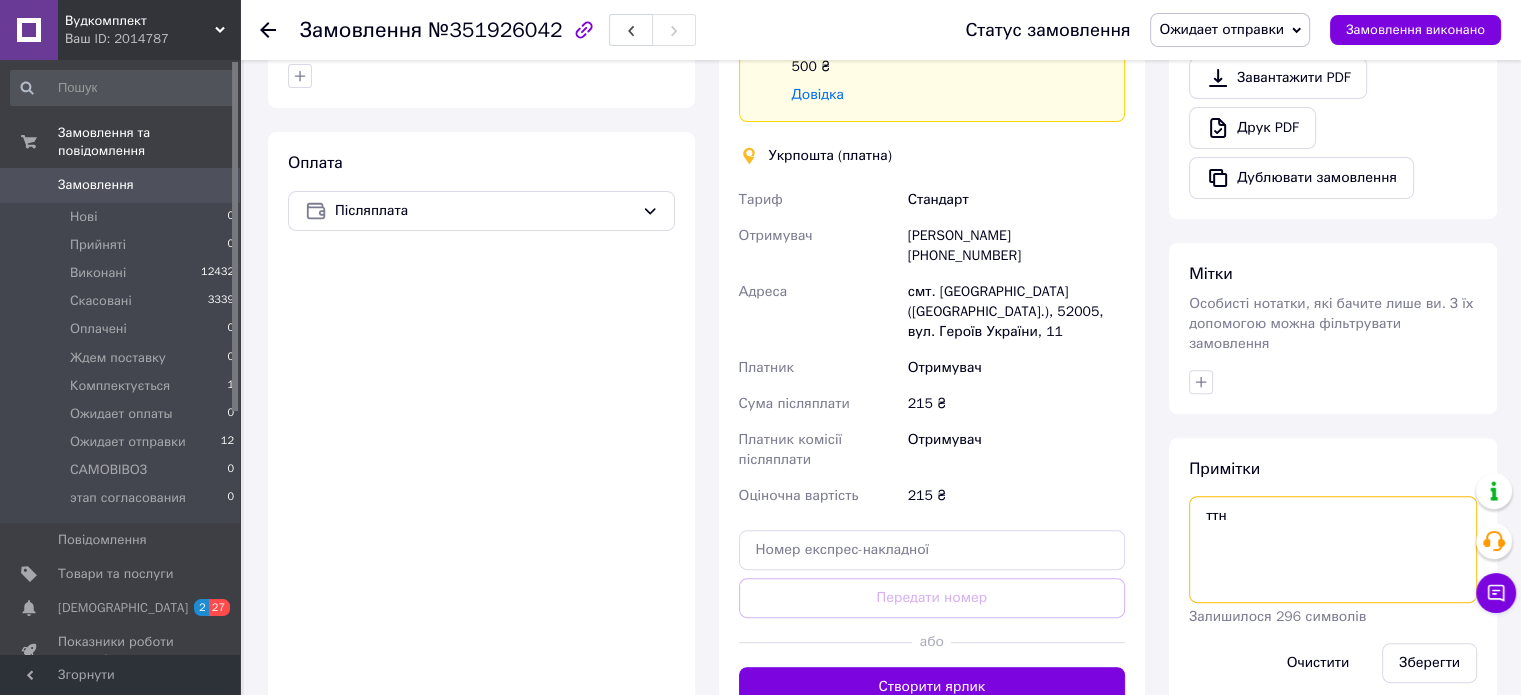 paste on "MAZDA 47C POLYMETAL GREY MET. реставраційний флакон з пензликом ADI UPP - 20мл" 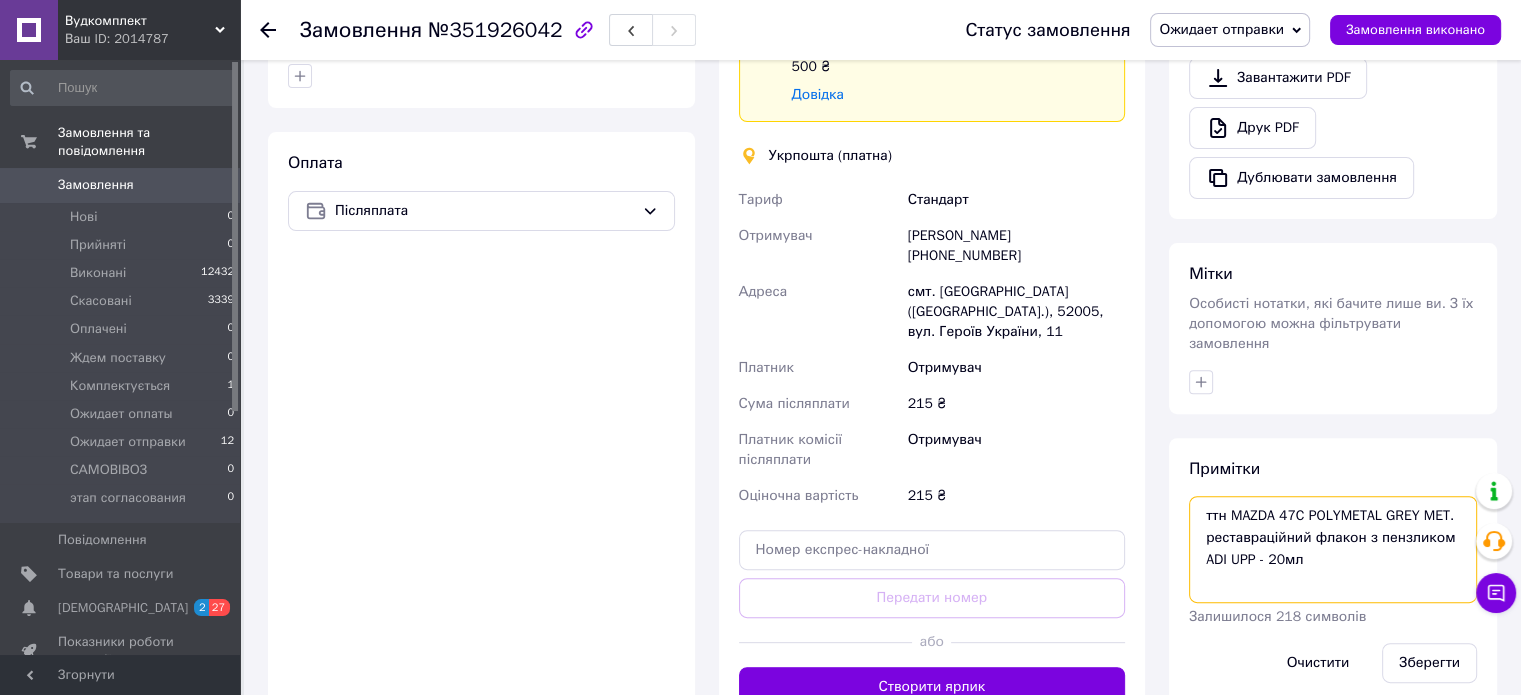 drag, startPoint x: 1226, startPoint y: 493, endPoint x: 1340, endPoint y: 543, distance: 124.48293 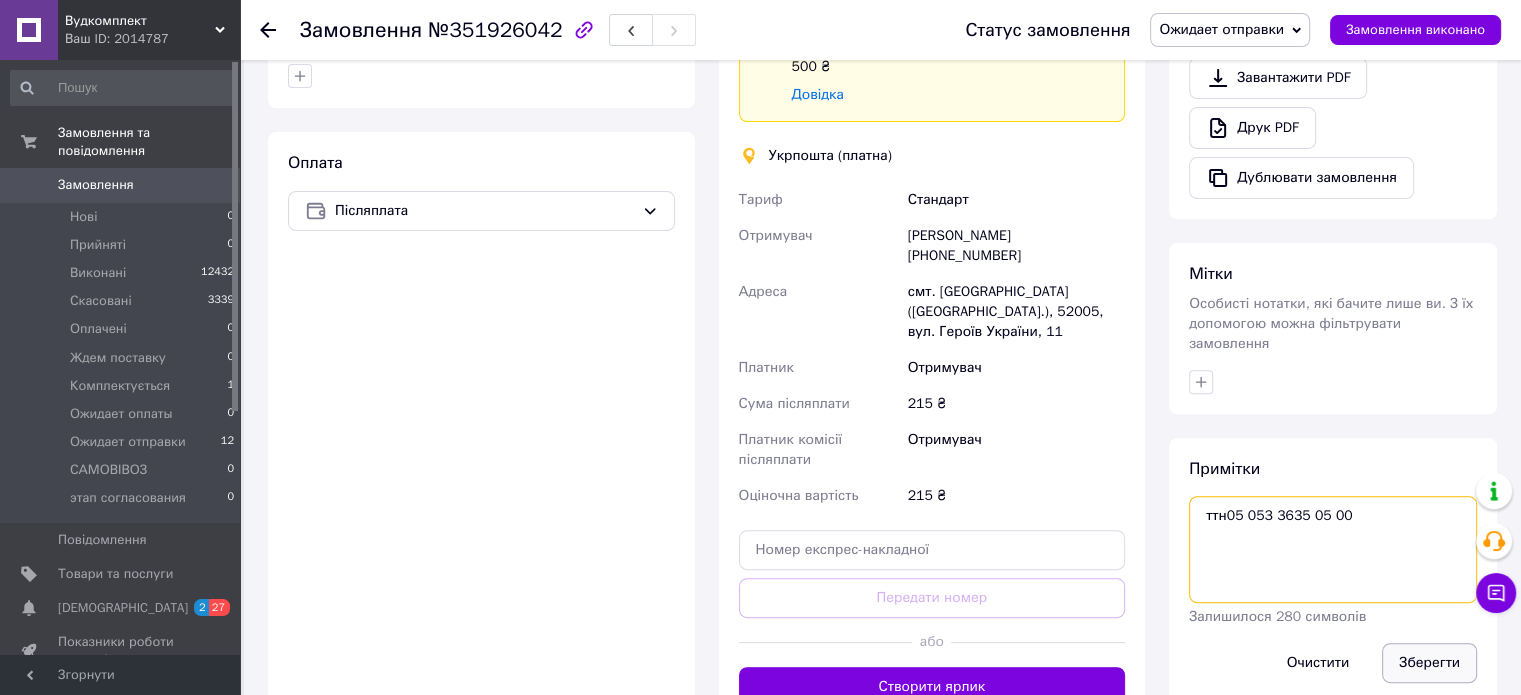 type on "ттн05 053 3635 05 00" 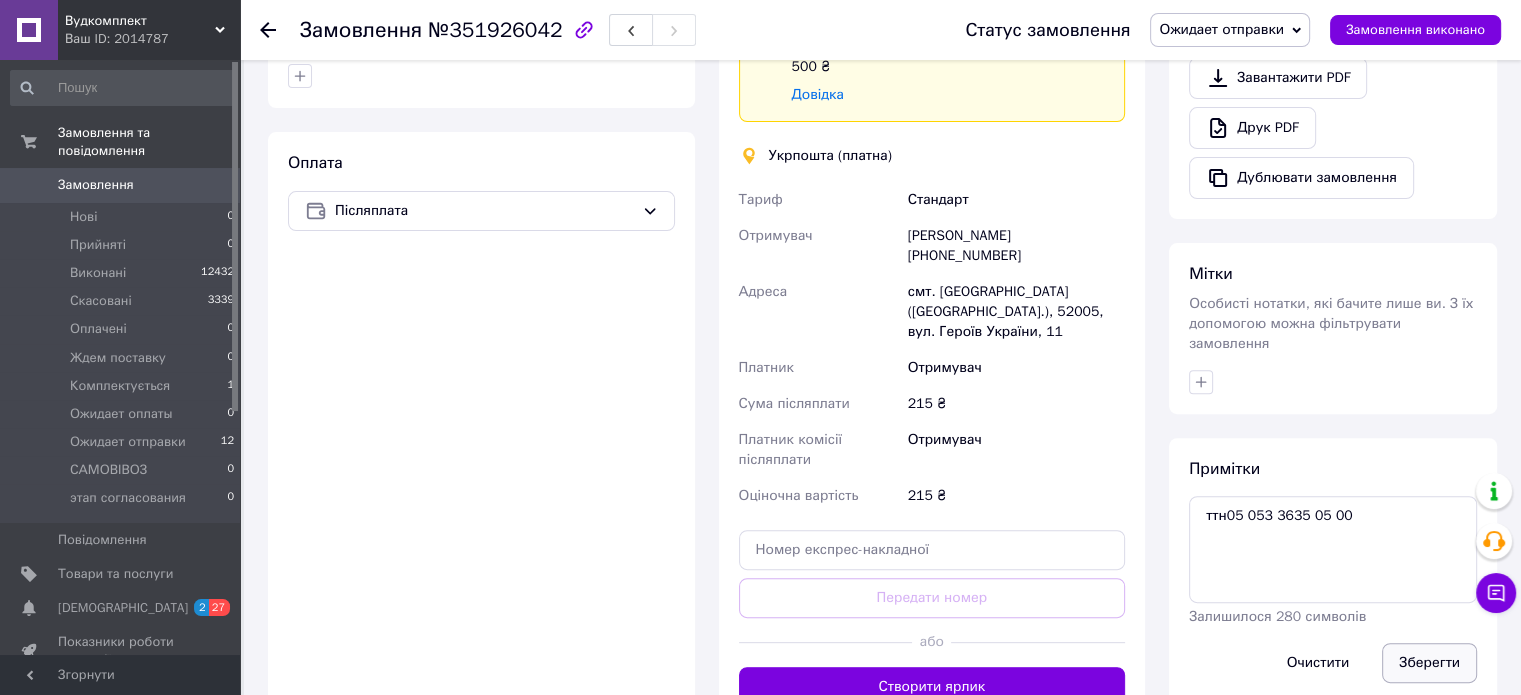 click on "Зберегти" at bounding box center (1429, 663) 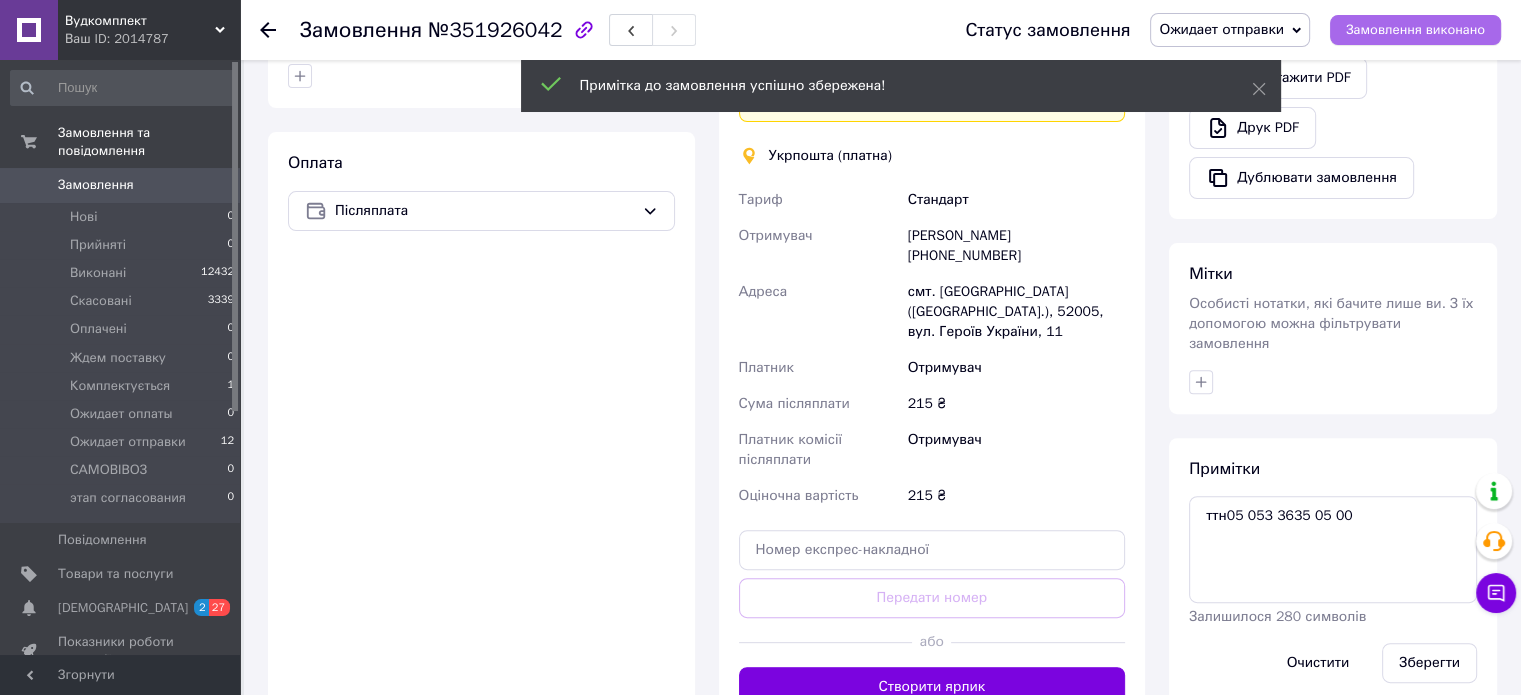 click on "Замовлення виконано" at bounding box center [1415, 30] 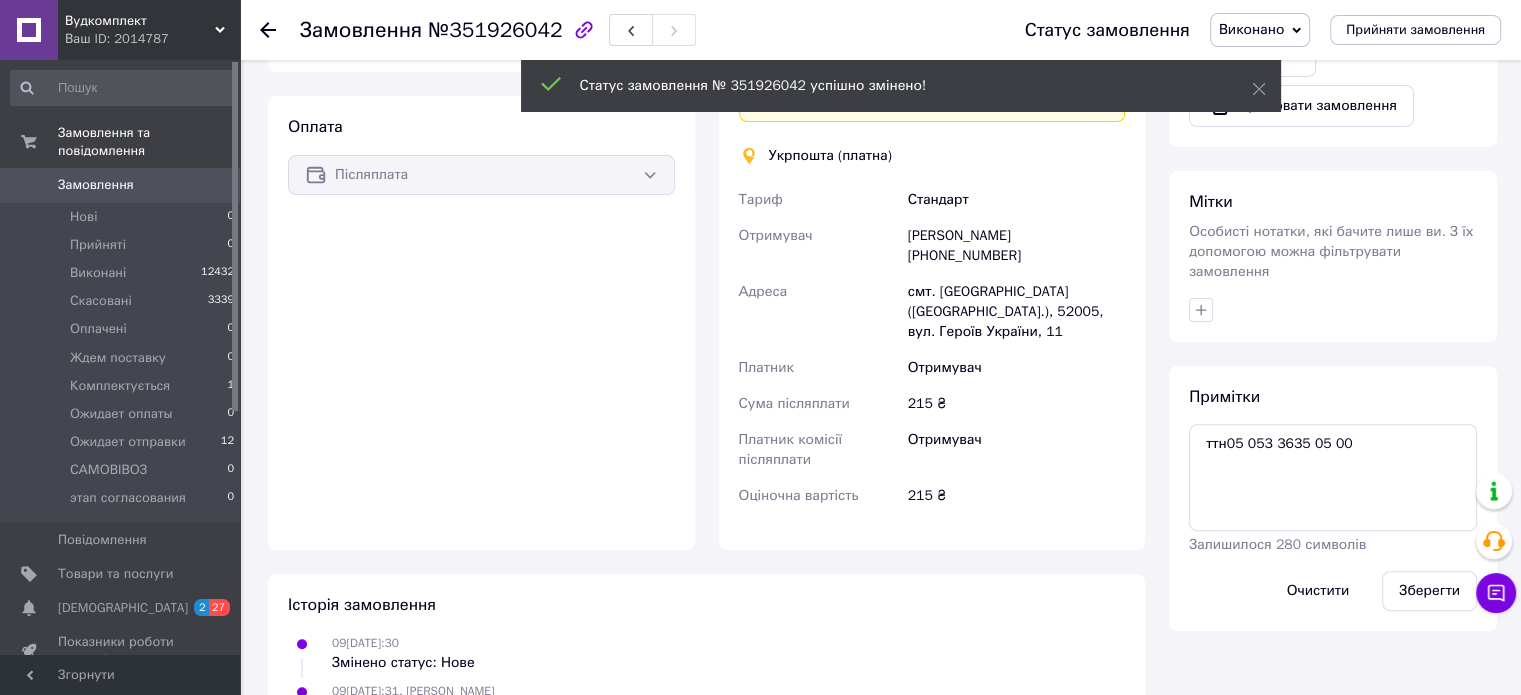 scroll, scrollTop: 582, scrollLeft: 0, axis: vertical 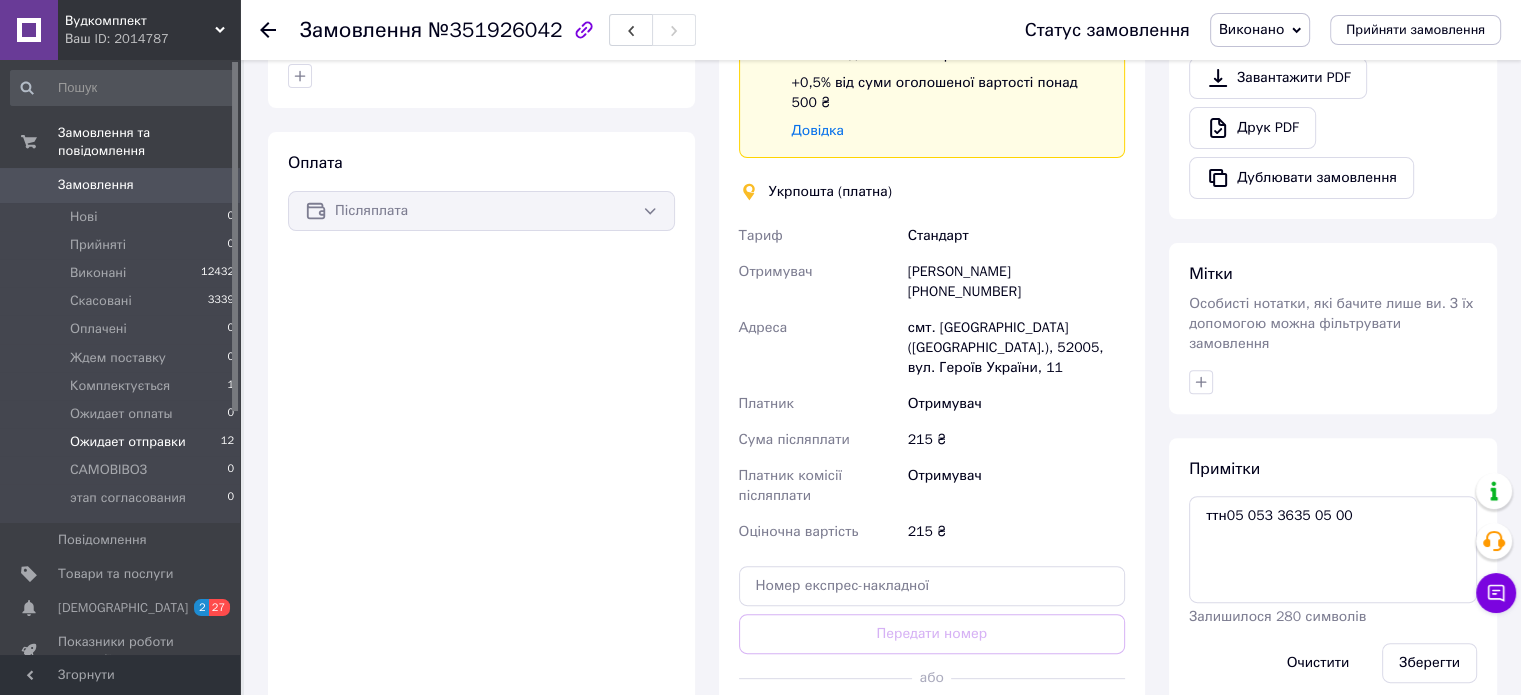 click on "Ожидает отправки" at bounding box center [128, 442] 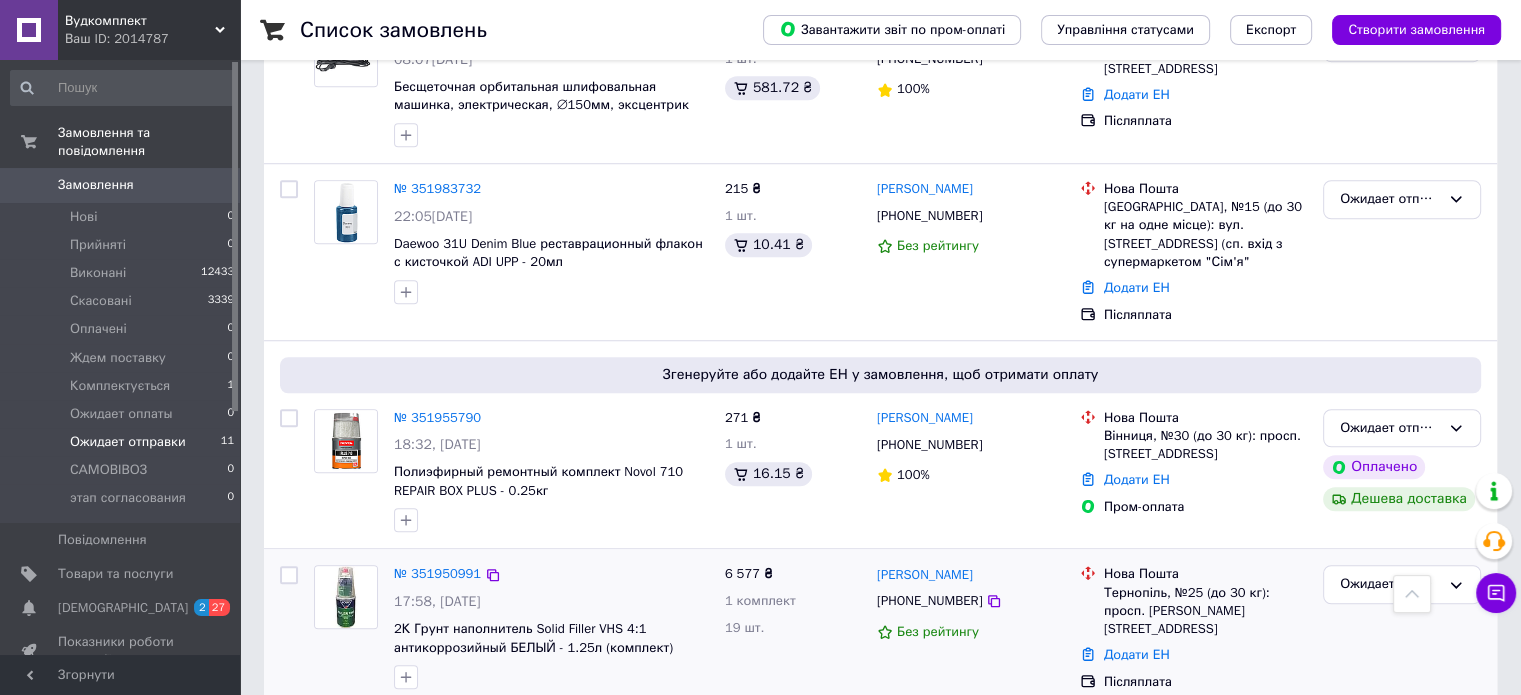 scroll, scrollTop: 1452, scrollLeft: 0, axis: vertical 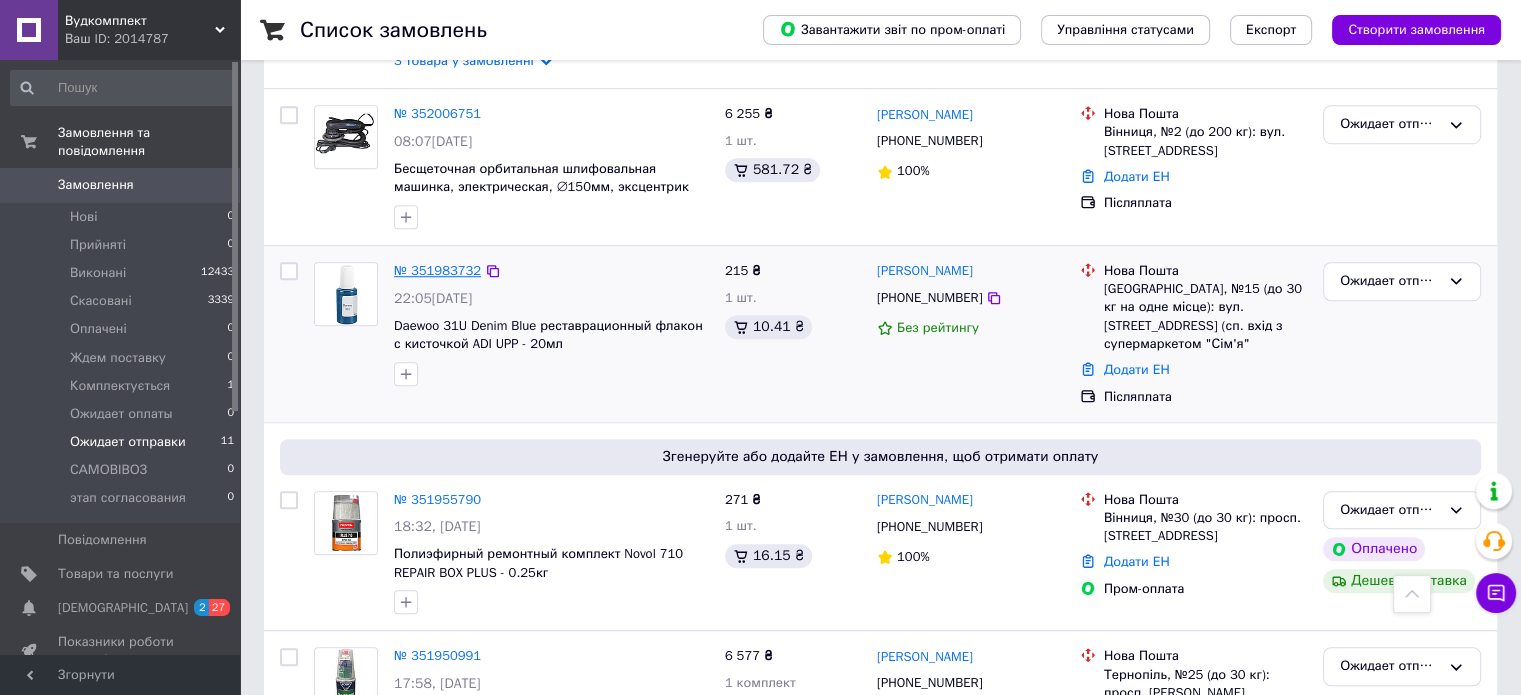 click on "№ 351983732" at bounding box center [437, 270] 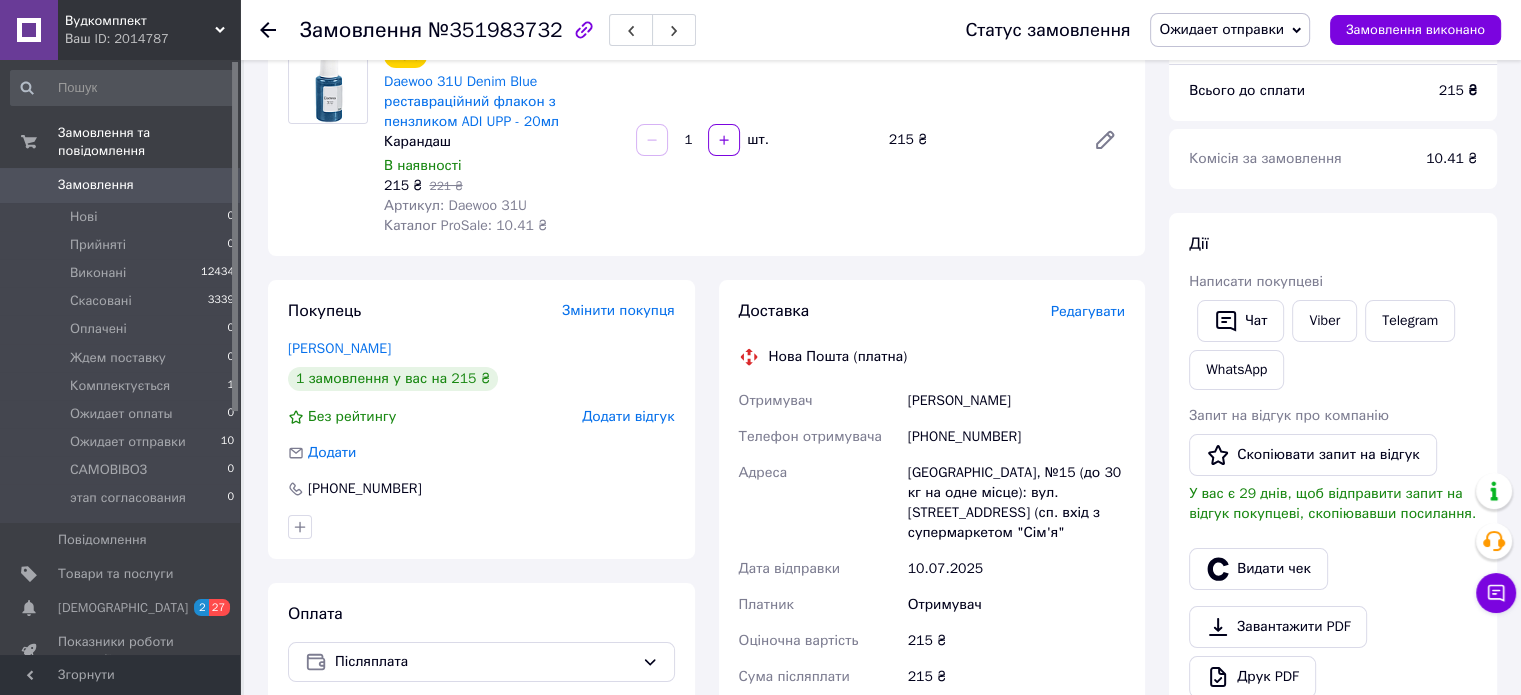 scroll, scrollTop: 108, scrollLeft: 0, axis: vertical 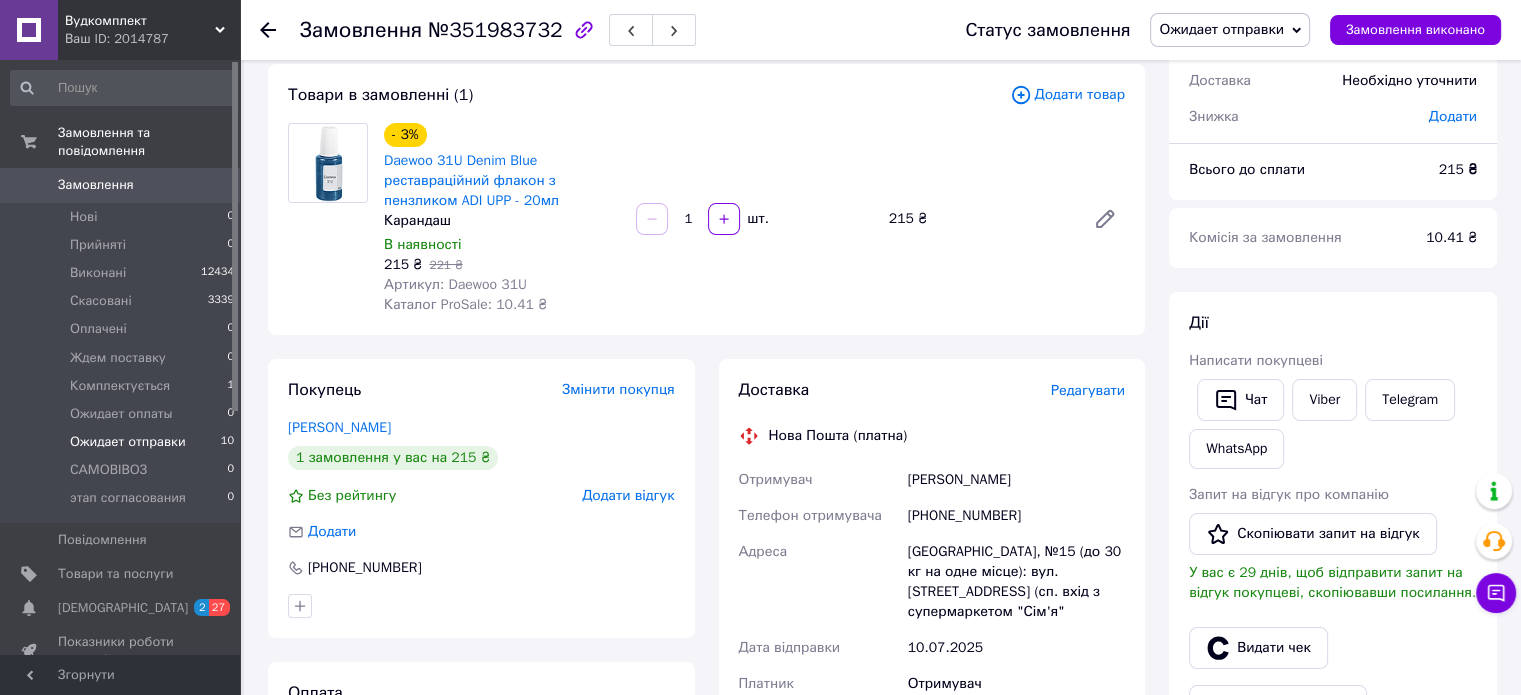 click on "Ожидает отправки" at bounding box center [128, 442] 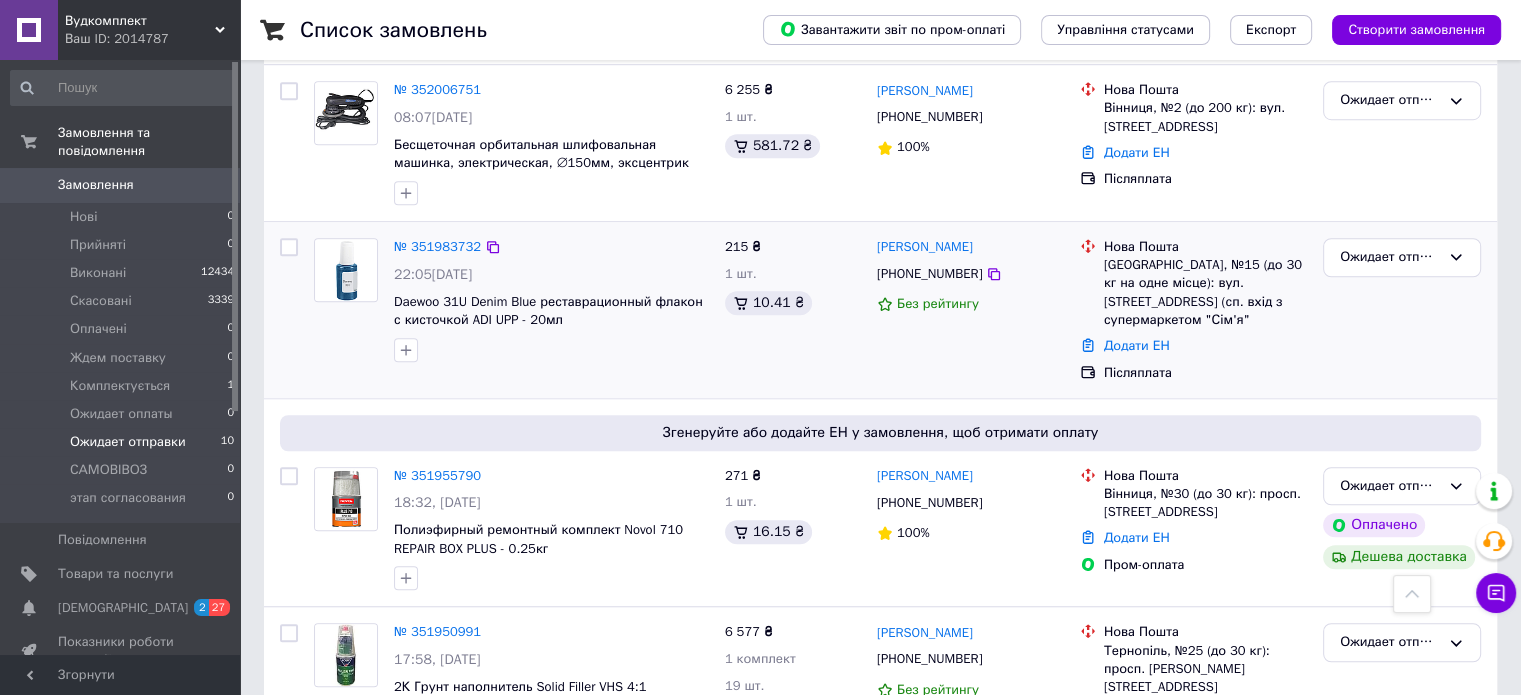 scroll, scrollTop: 1595, scrollLeft: 0, axis: vertical 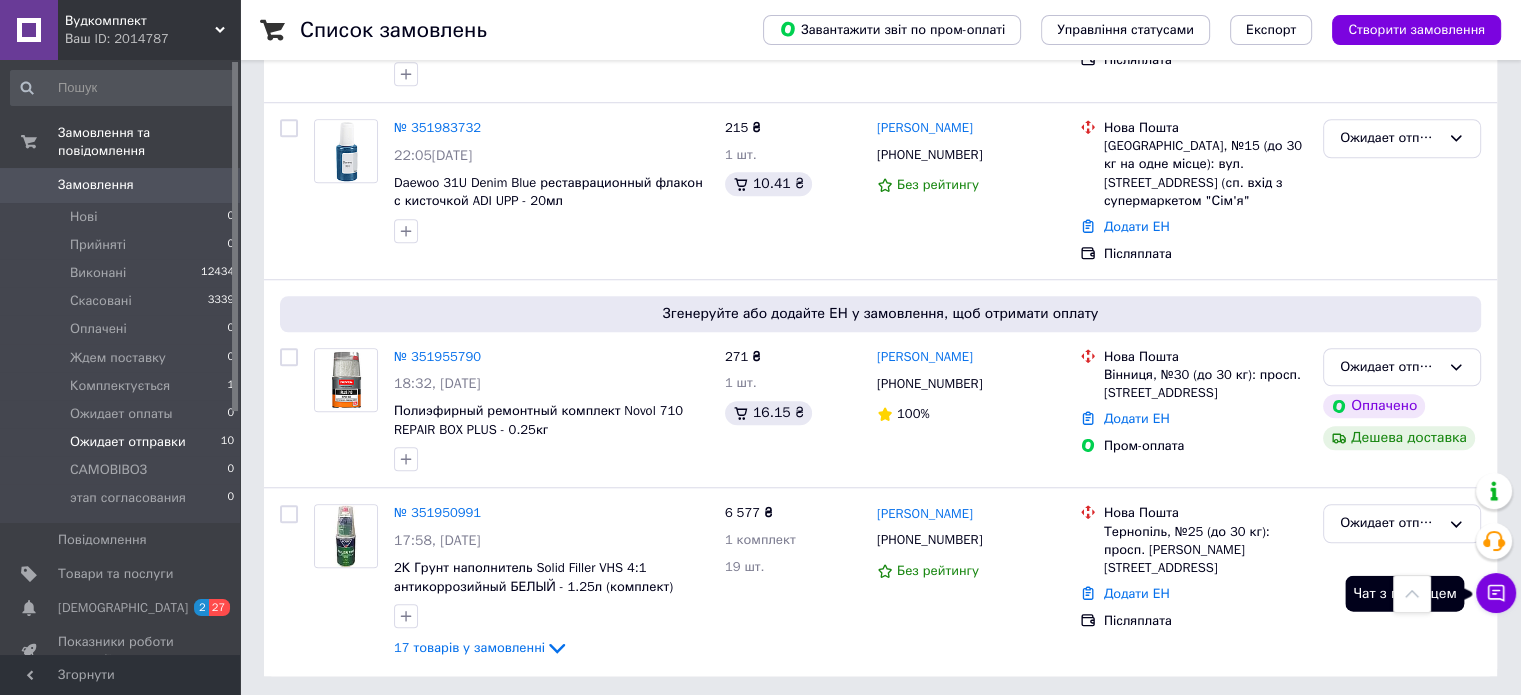 click 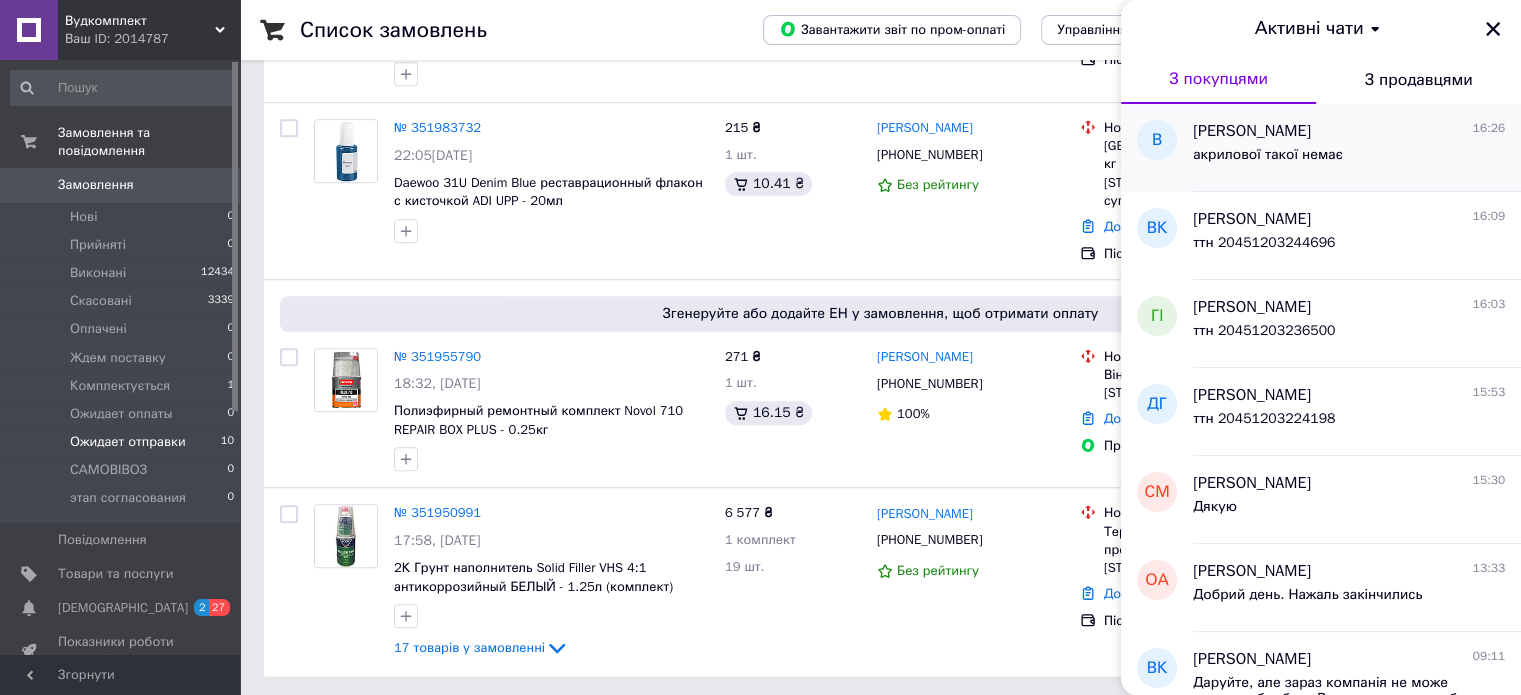 click on "акрилової такої немає" at bounding box center (1349, 159) 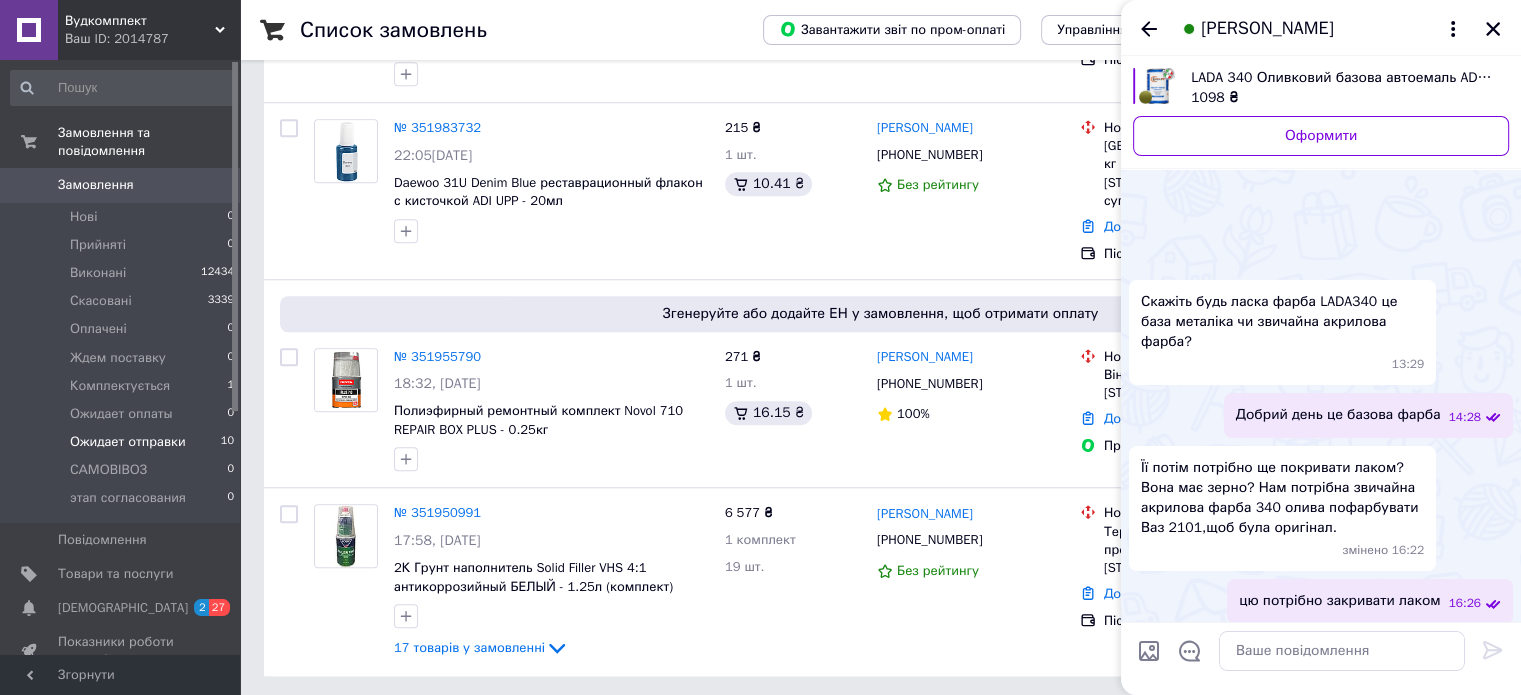 scroll, scrollTop: 212, scrollLeft: 0, axis: vertical 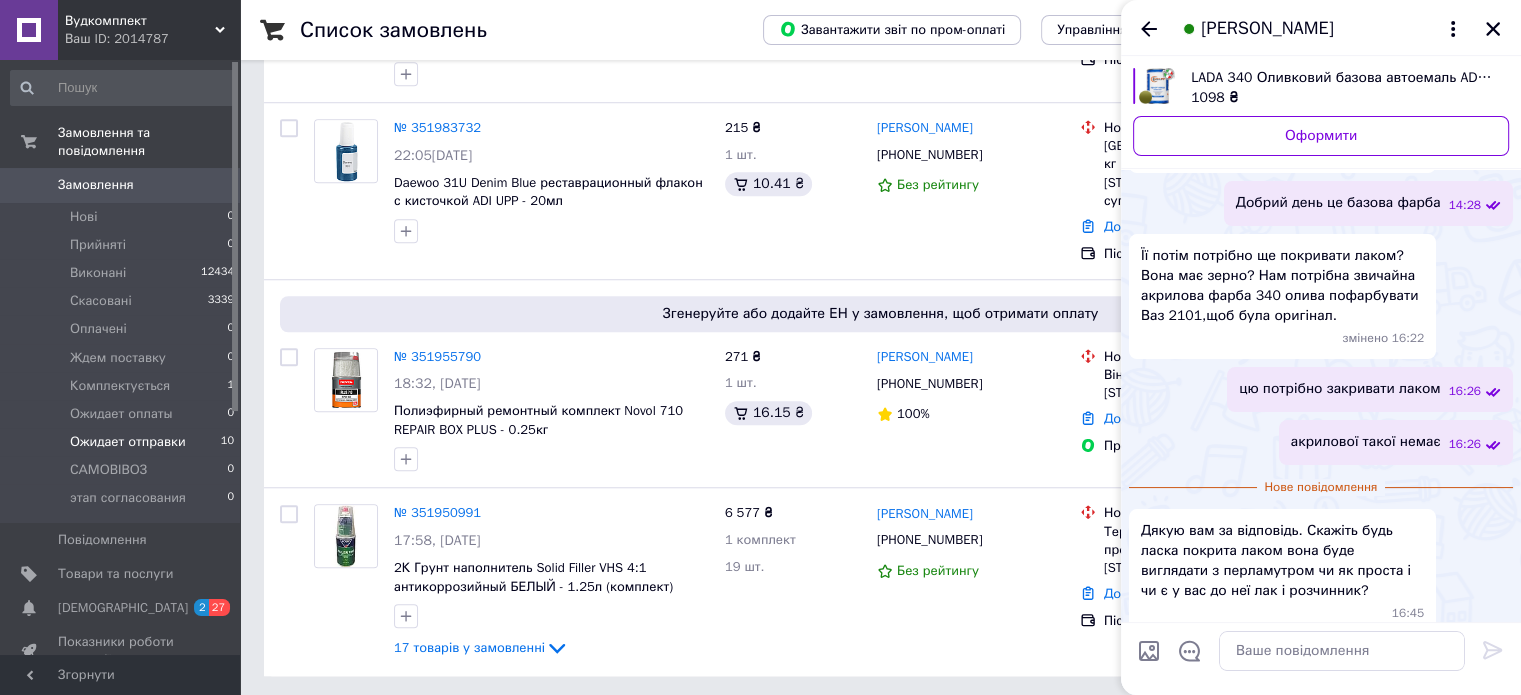 click on "LADA 340 Оливковий базова автоемаль ADI UPP - 0.8л" at bounding box center (1342, 78) 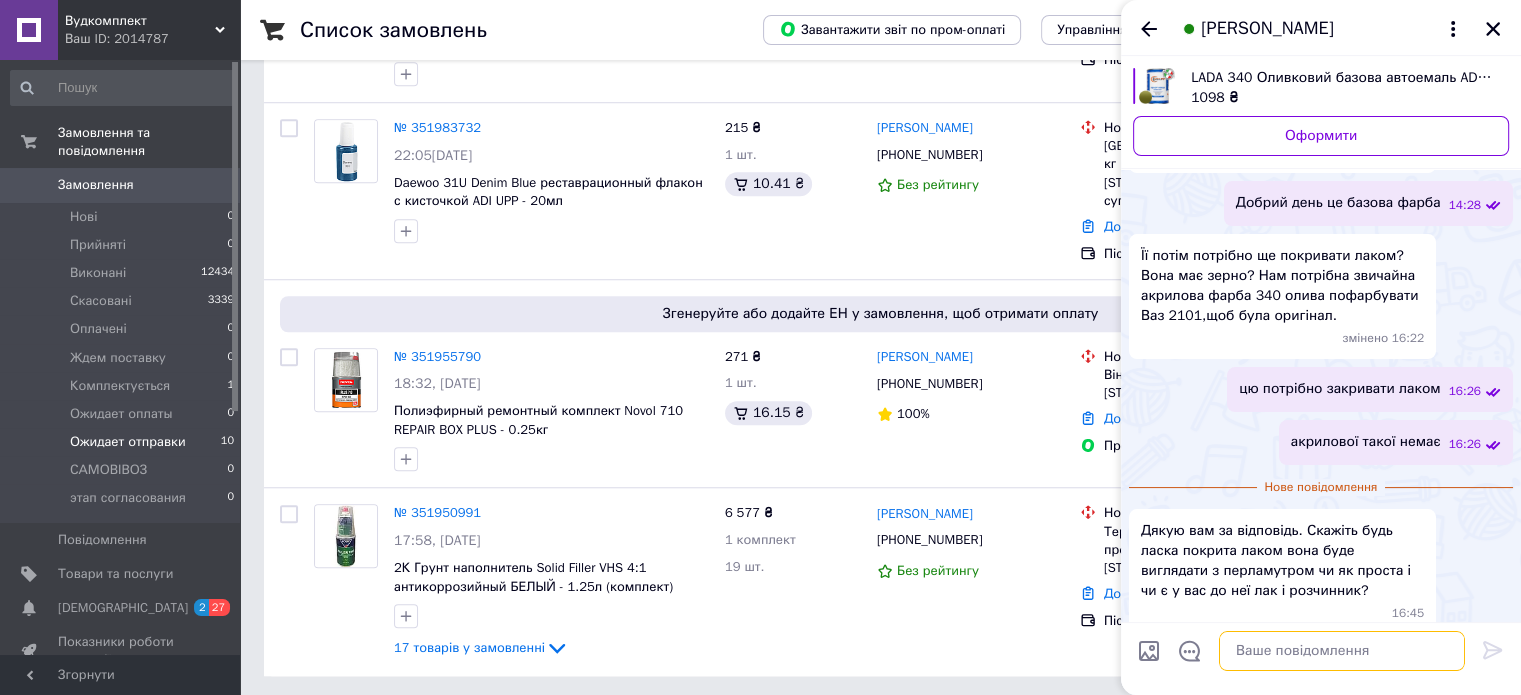 click at bounding box center [1342, 651] 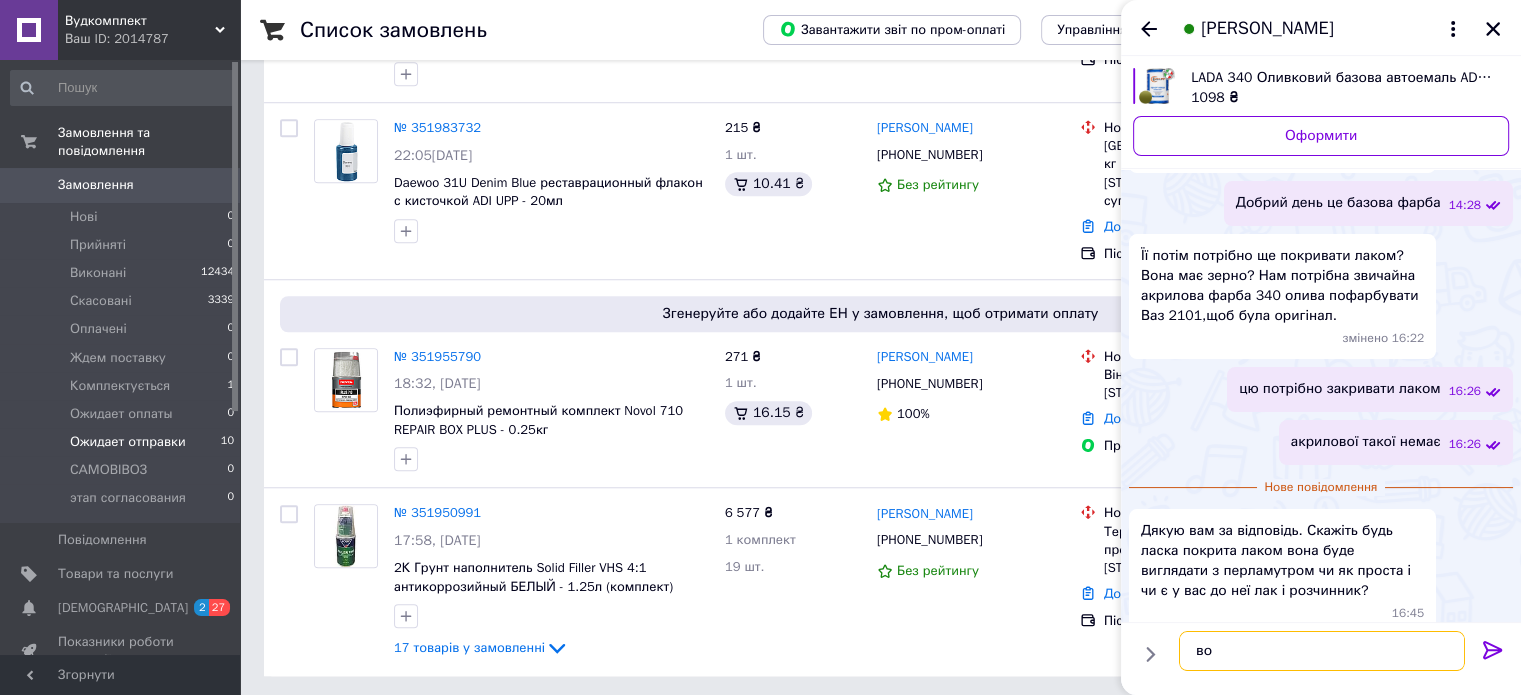 type on "в" 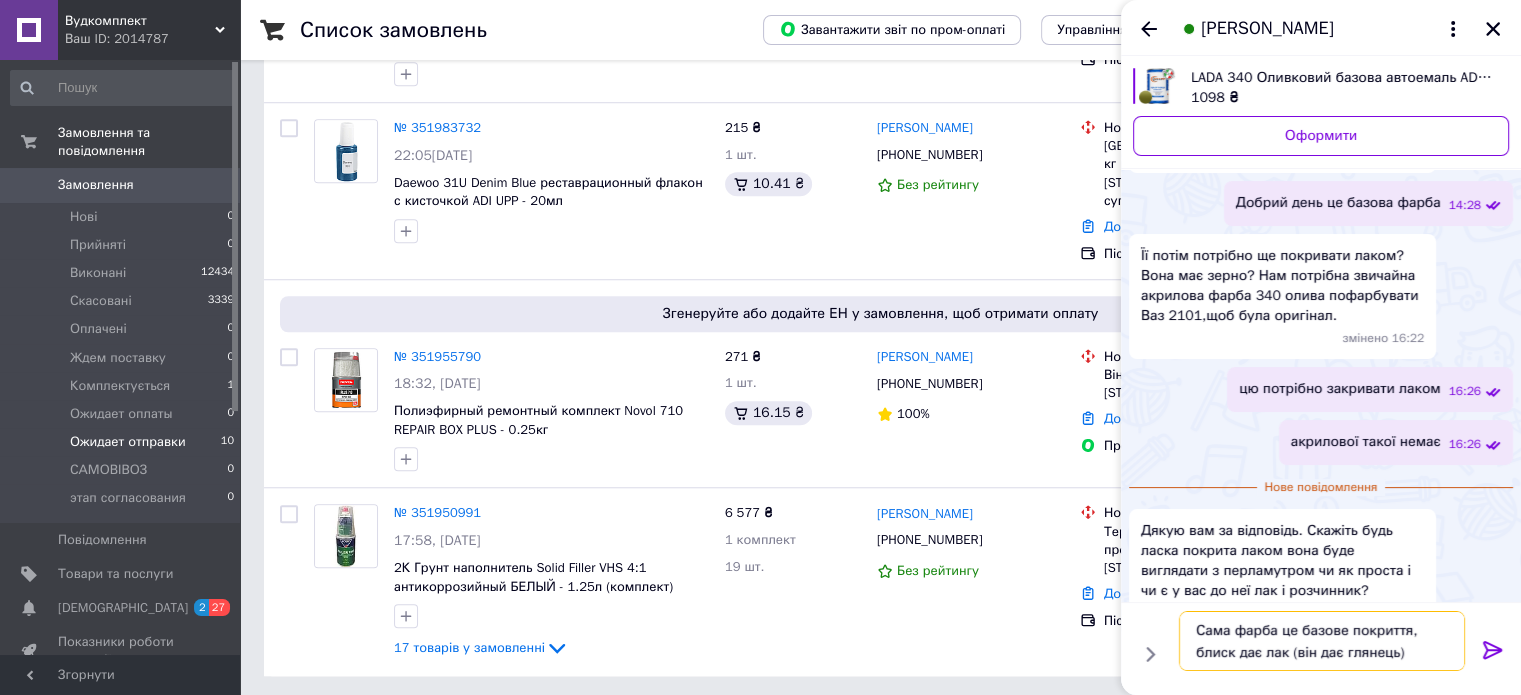 type on "Сама фарба це базове покриття, блиск дає лак (він дає глянець)" 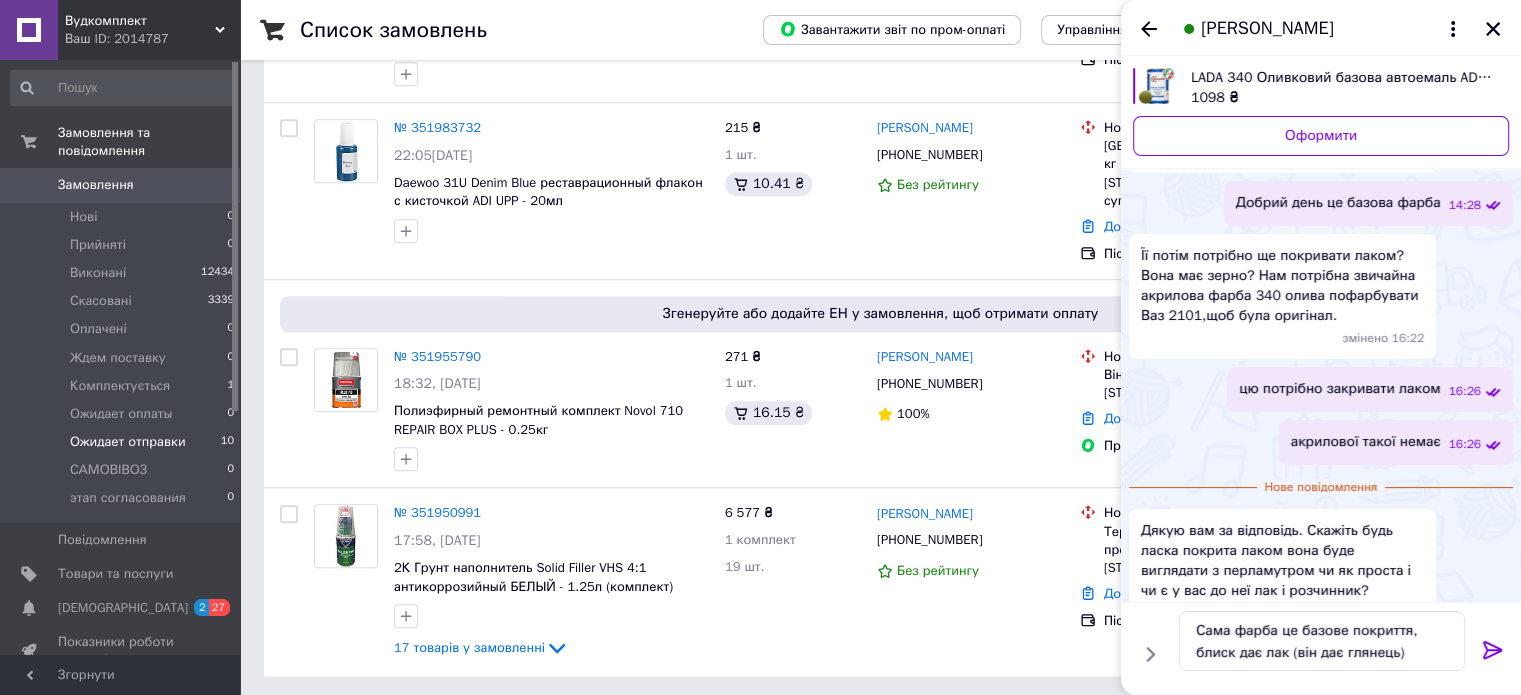 click 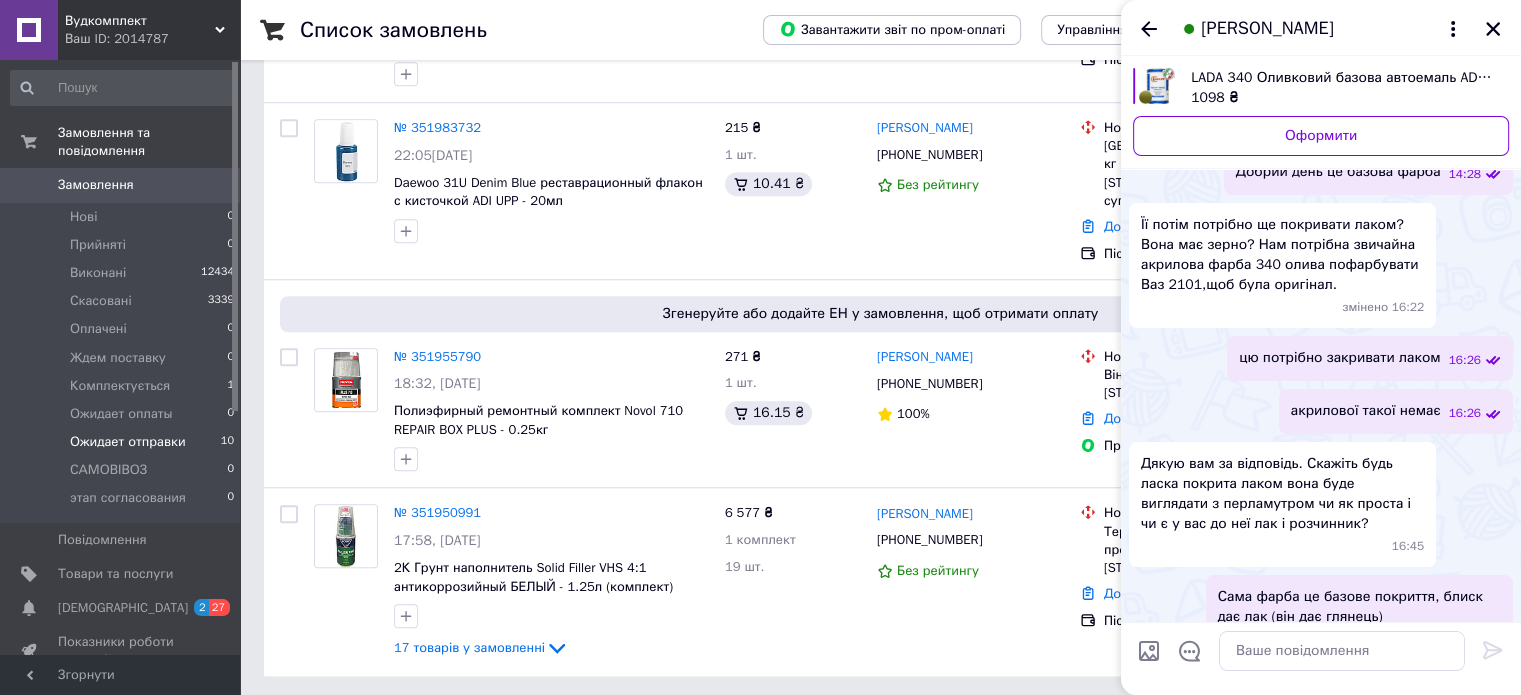 scroll, scrollTop: 218, scrollLeft: 0, axis: vertical 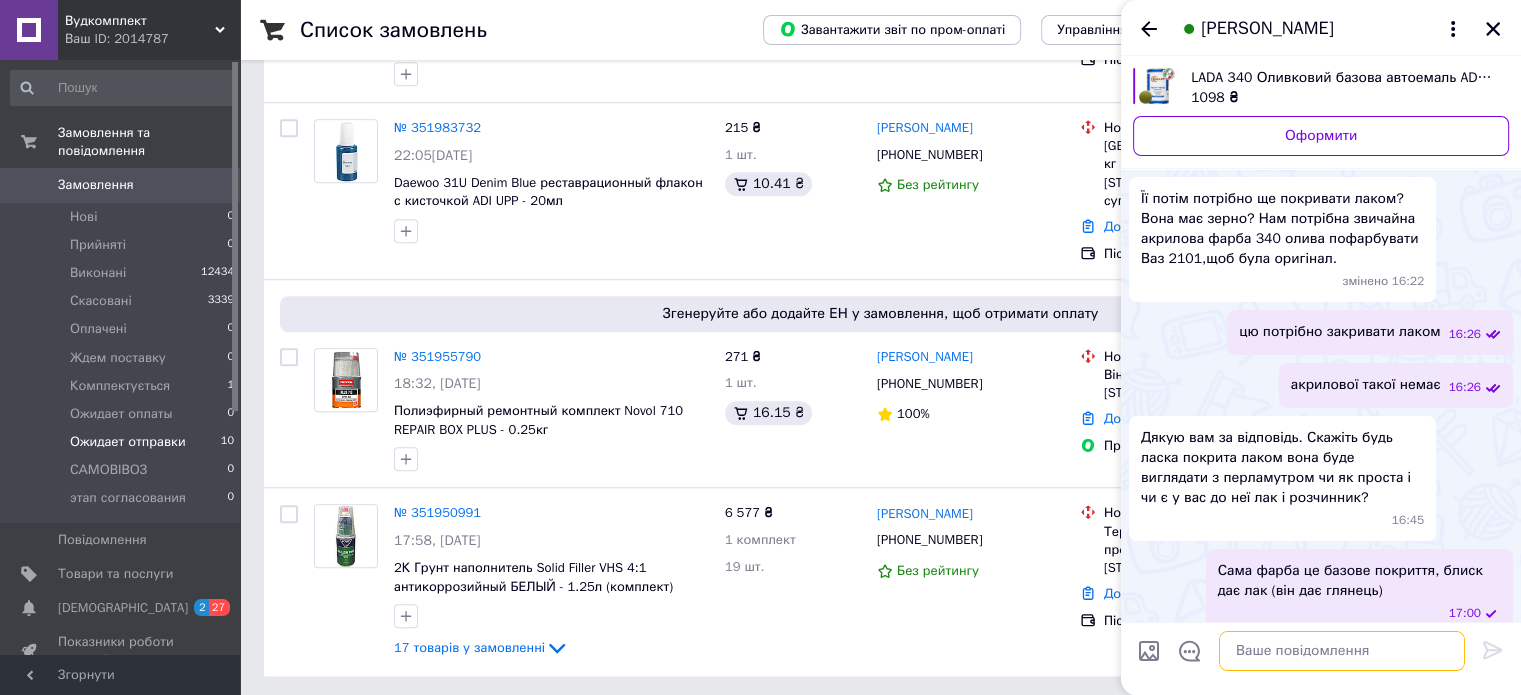 click at bounding box center [1342, 651] 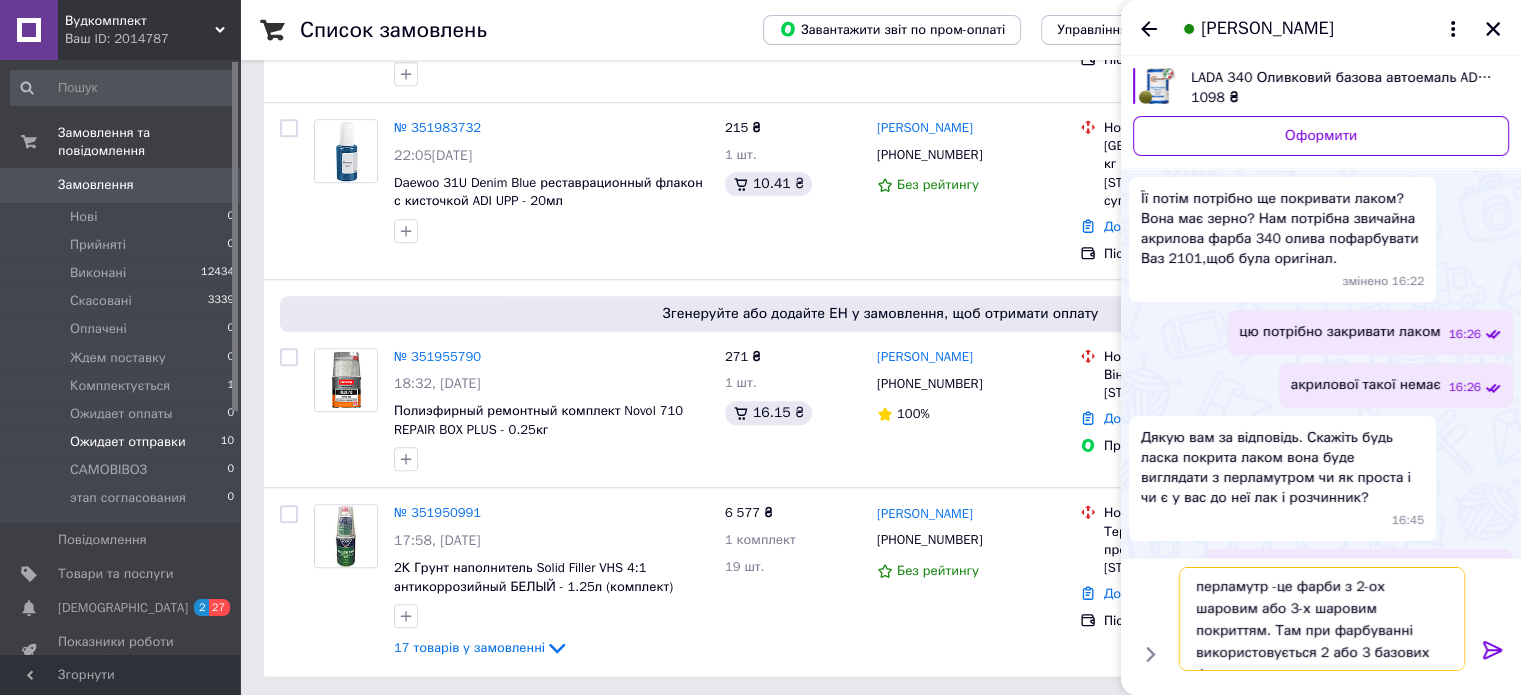 type on "перламутр -це фарби з 2-ох шаровим або 3-х шаровим покриттям. Там при фарбуванні використовується 2 або 3 базових фарб" 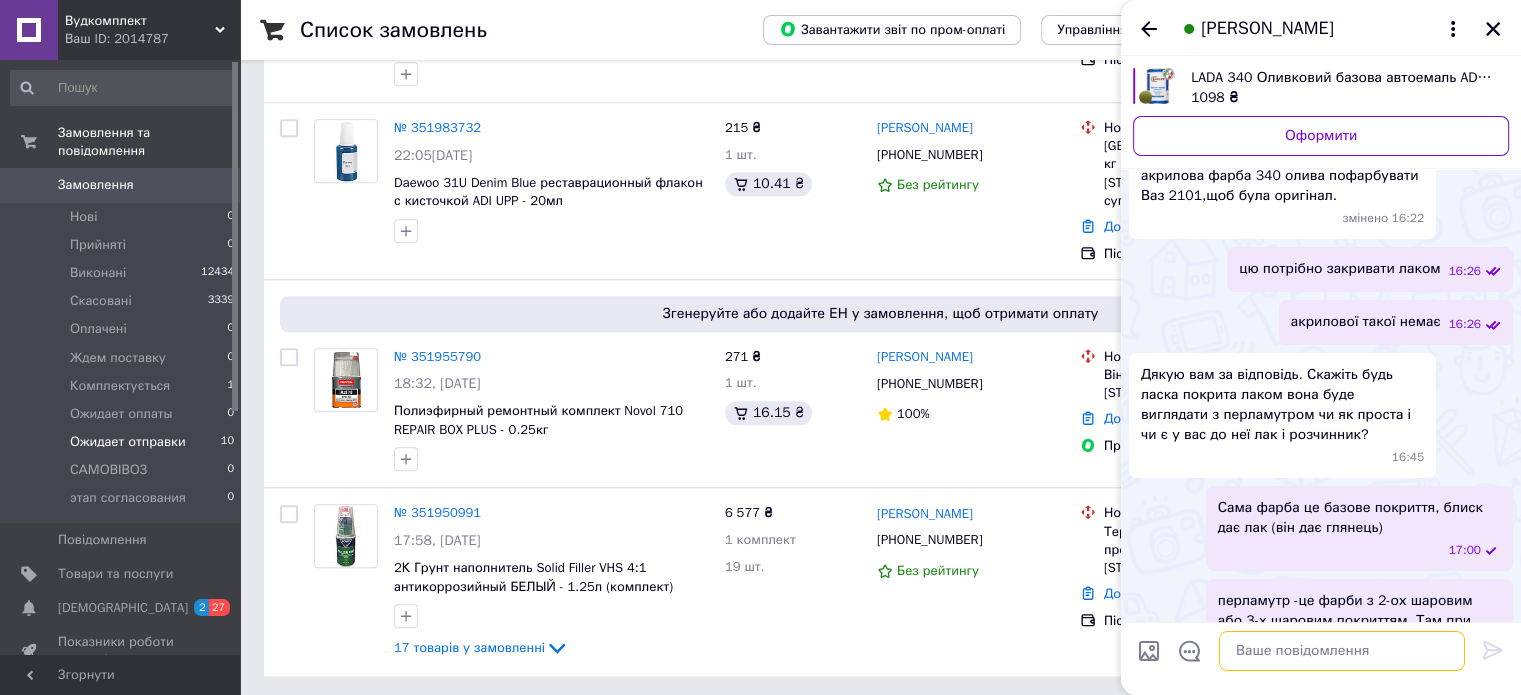 scroll, scrollTop: 351, scrollLeft: 0, axis: vertical 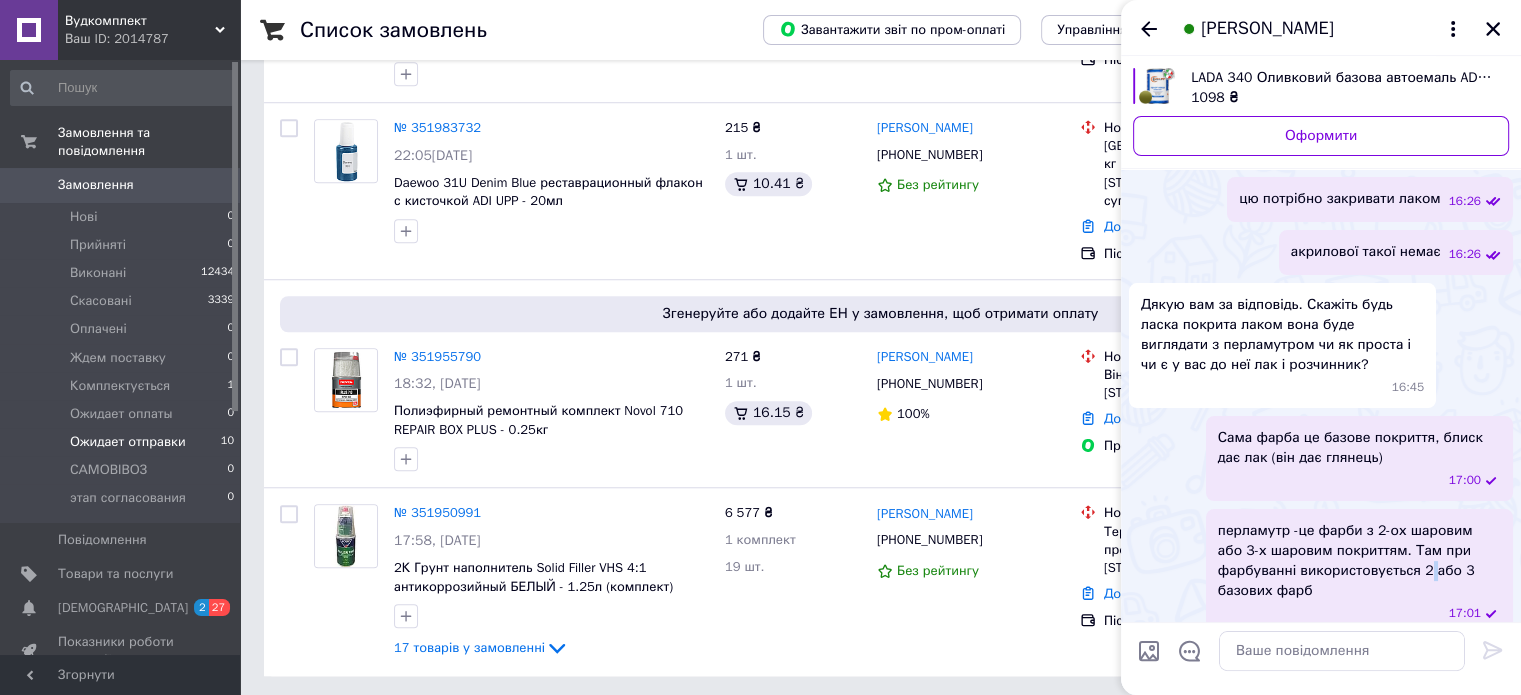drag, startPoint x: 1316, startPoint y: 536, endPoint x: 1424, endPoint y: 543, distance: 108.226616 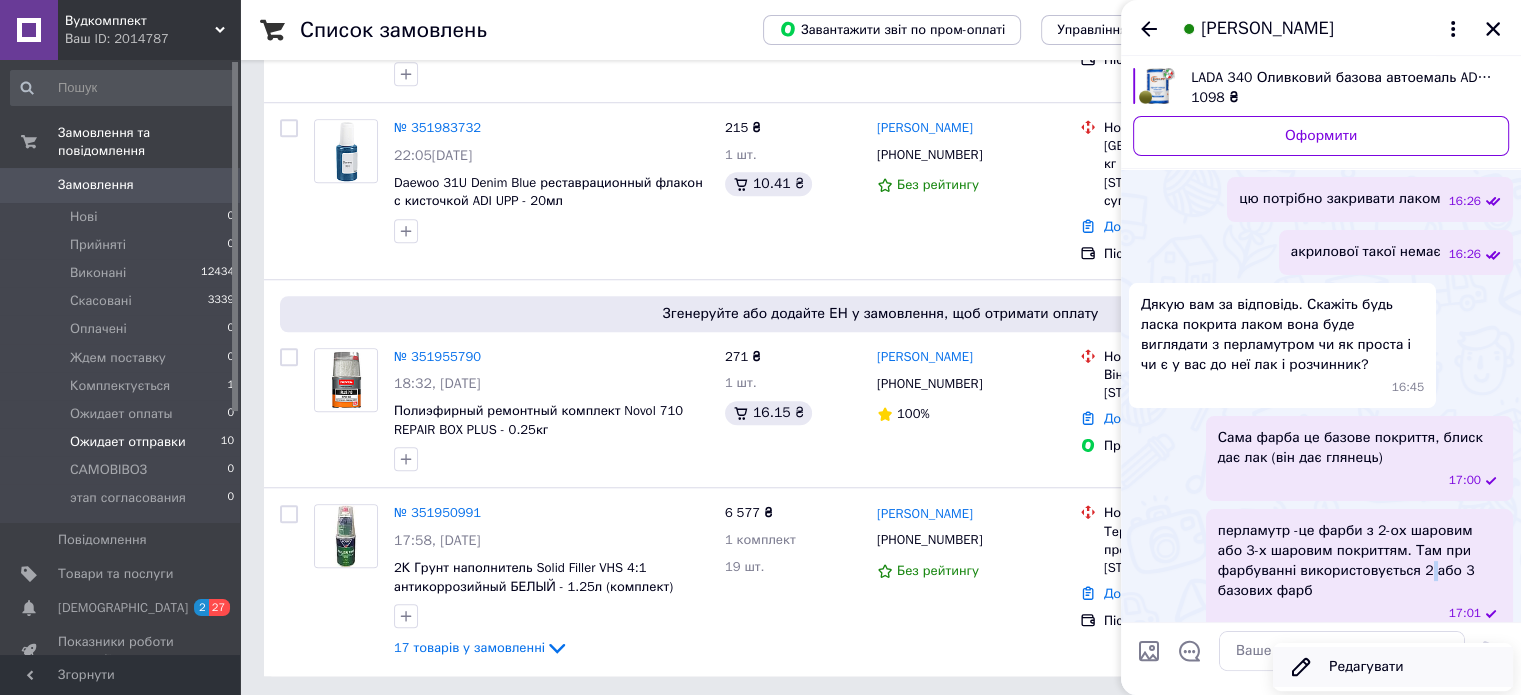 click on "Редагувати" at bounding box center (1393, 667) 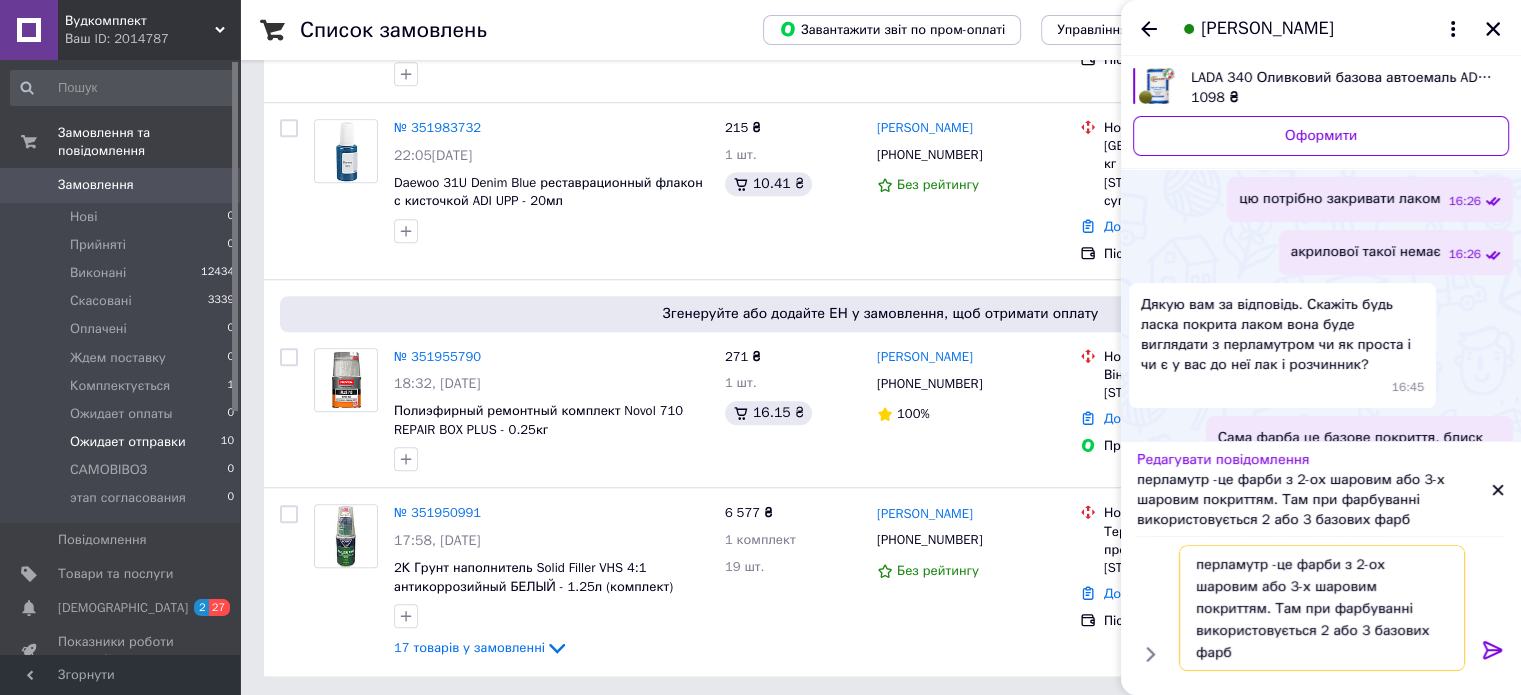 click on "перламутр -це фарби з 2-ох шаровим або 3-х шаровим покриттям. Там при фарбуванні використовується 2 або 3 базових фарб" at bounding box center [1322, 608] 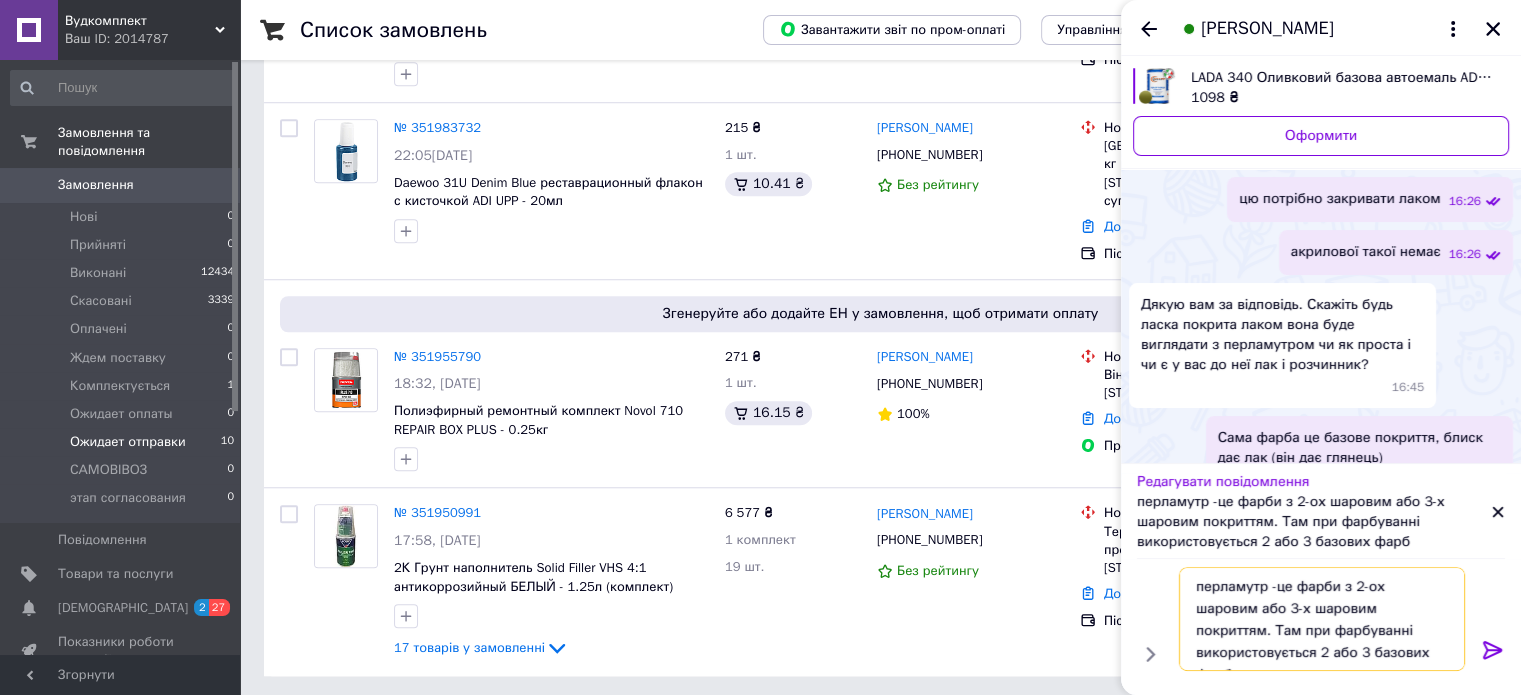 type on "перламутр -це фарби з 2-ох шаровим або 3-х шаровим покриттям. Там при фарбуванні використовується 2 або 3 базових фарб одного кольору" 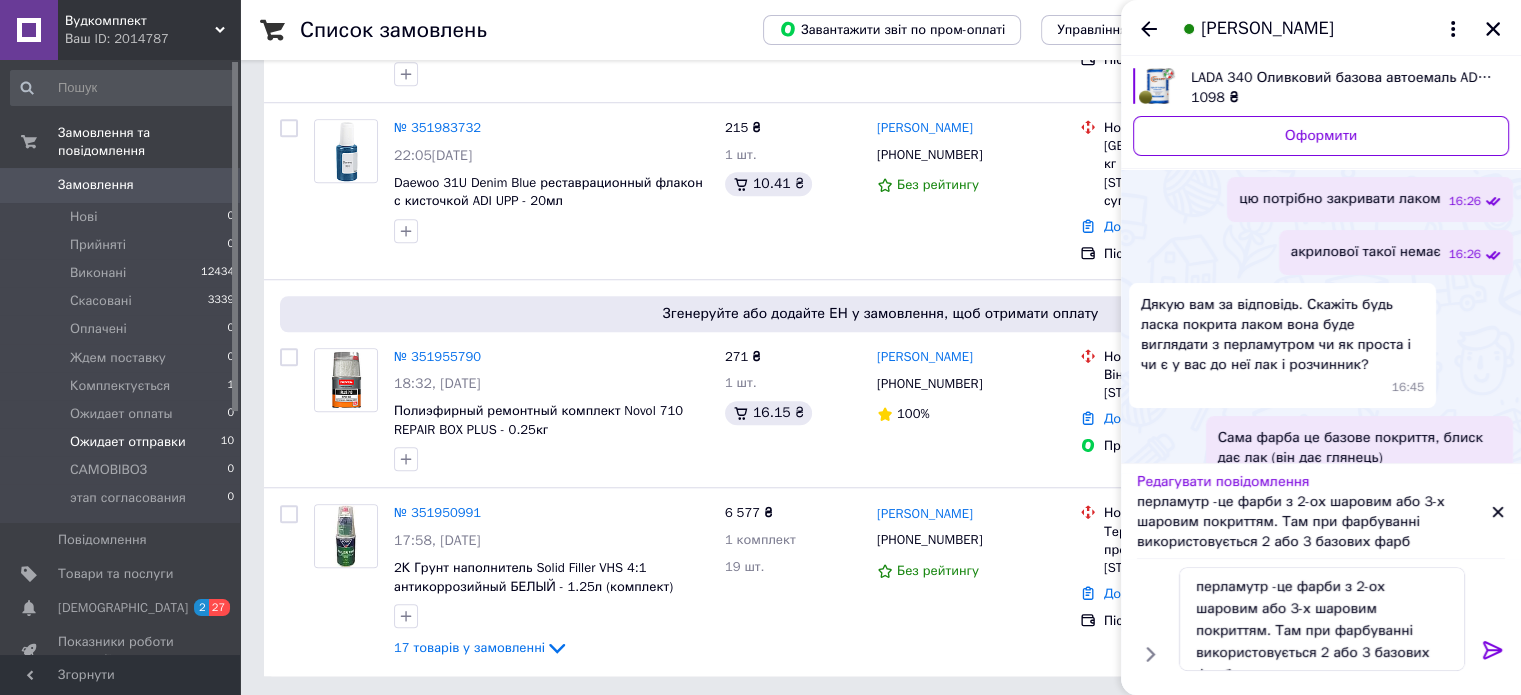 click 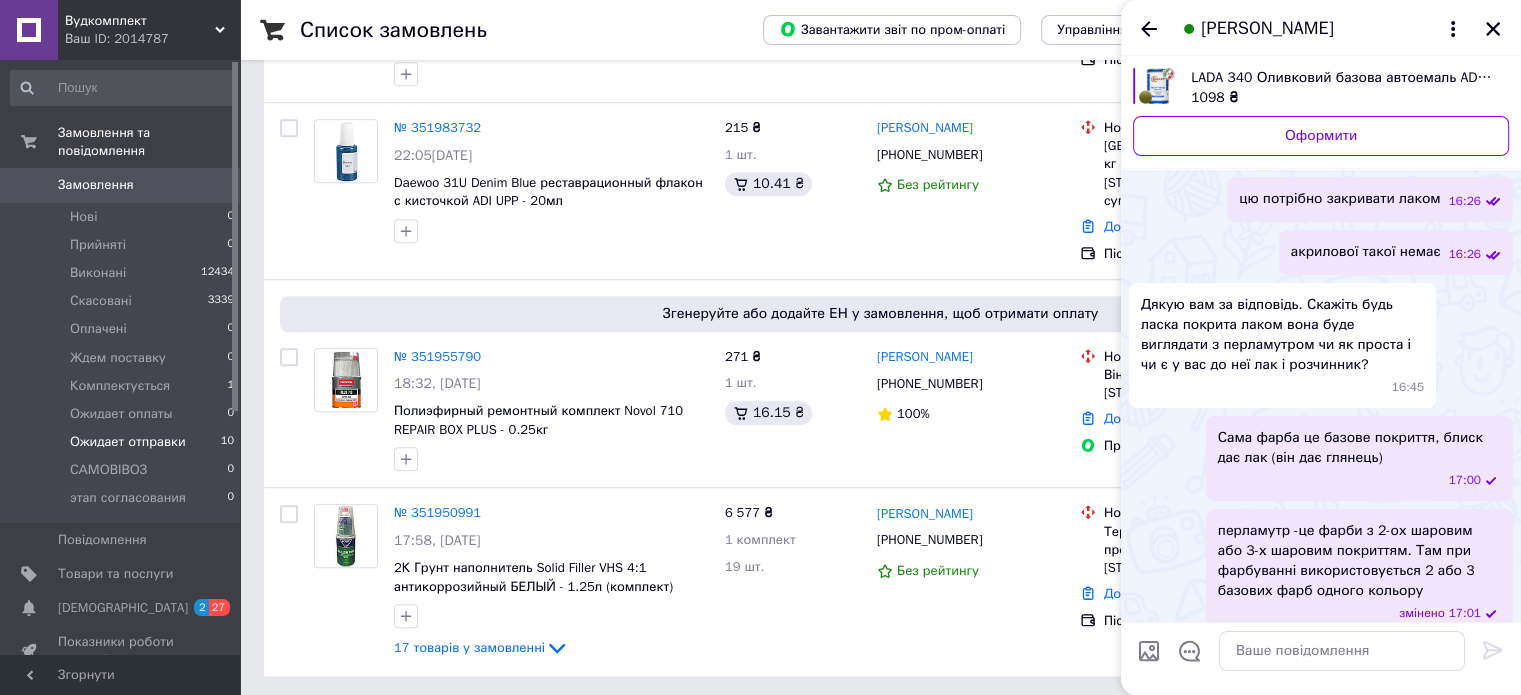 click on "LADA 340 Оливковий базова автоемаль ADI UPP - 0.8л" at bounding box center (1342, 78) 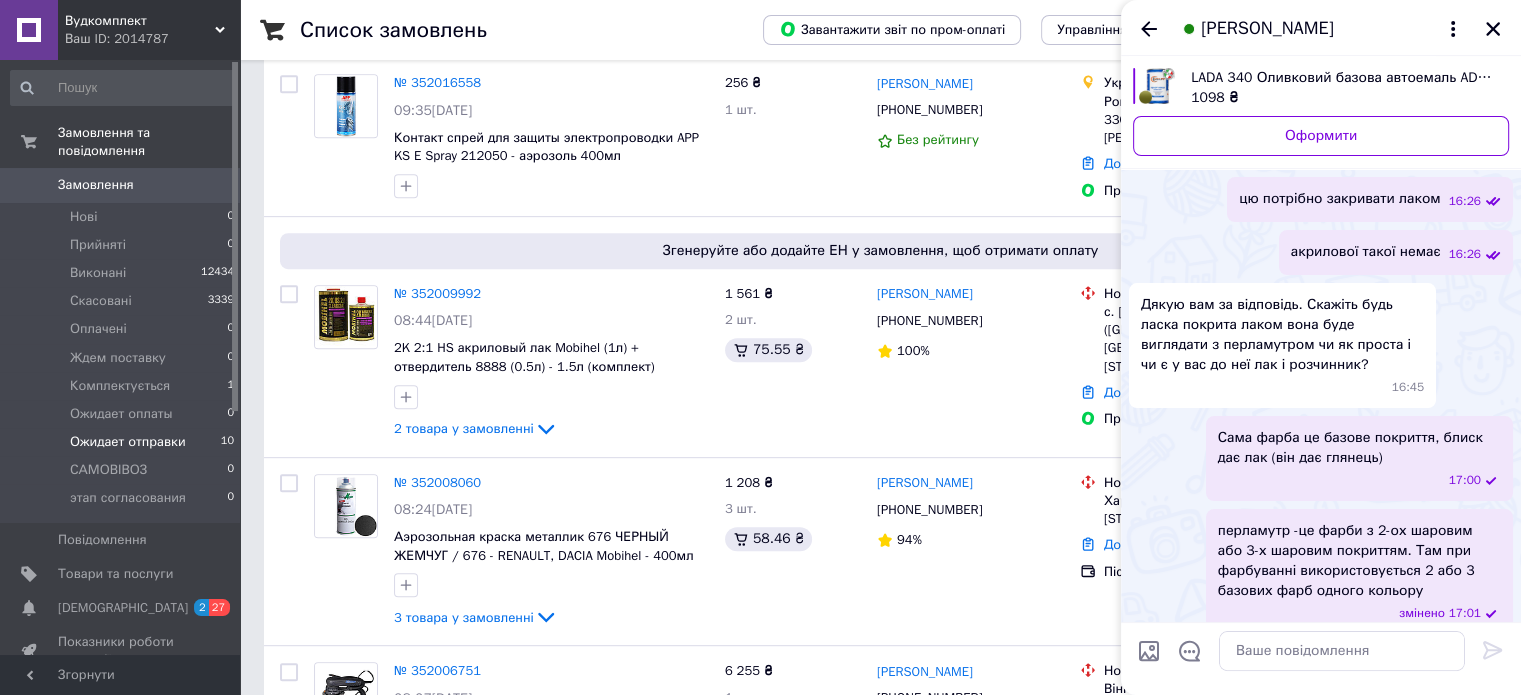 scroll, scrollTop: 795, scrollLeft: 0, axis: vertical 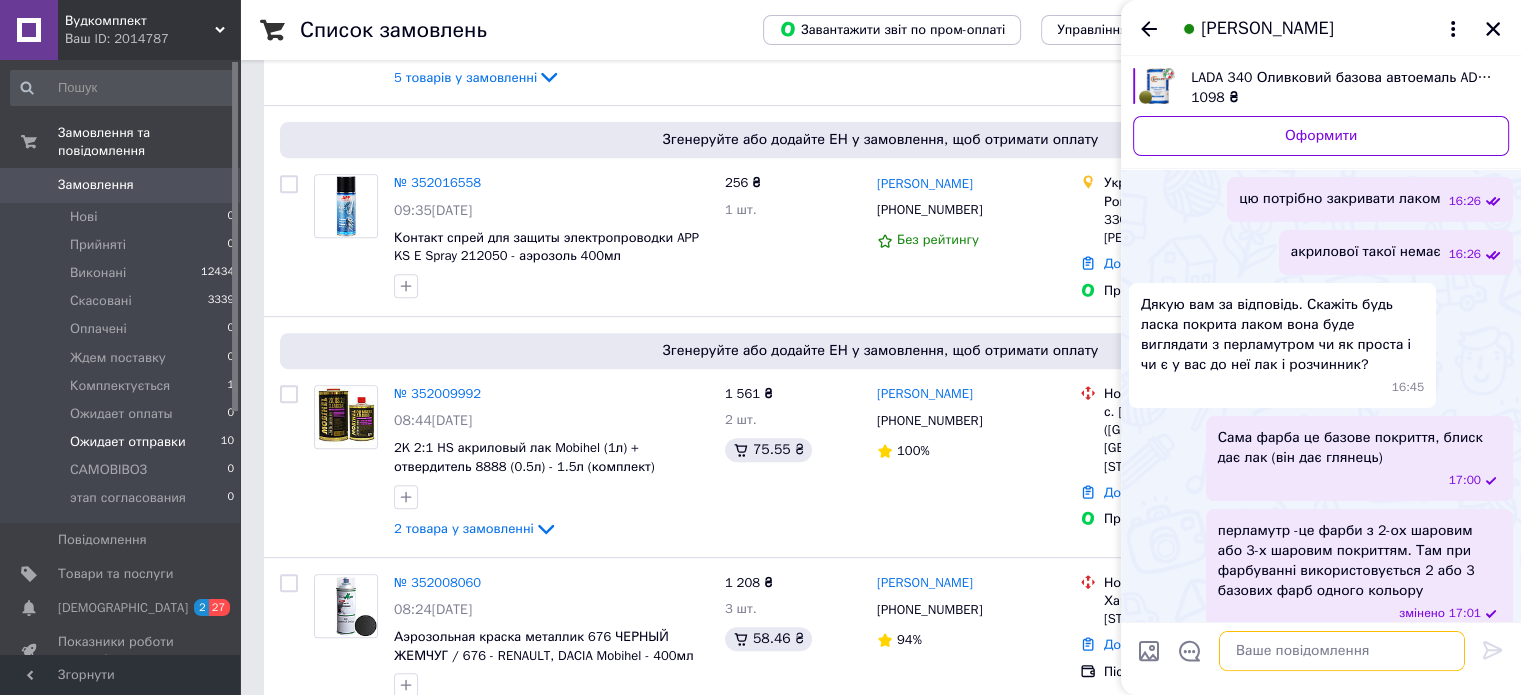 paste on "https://woodkomplekt.com.ua/ua/p2099493796-akrilovyj-lak-povyshennoj.html" 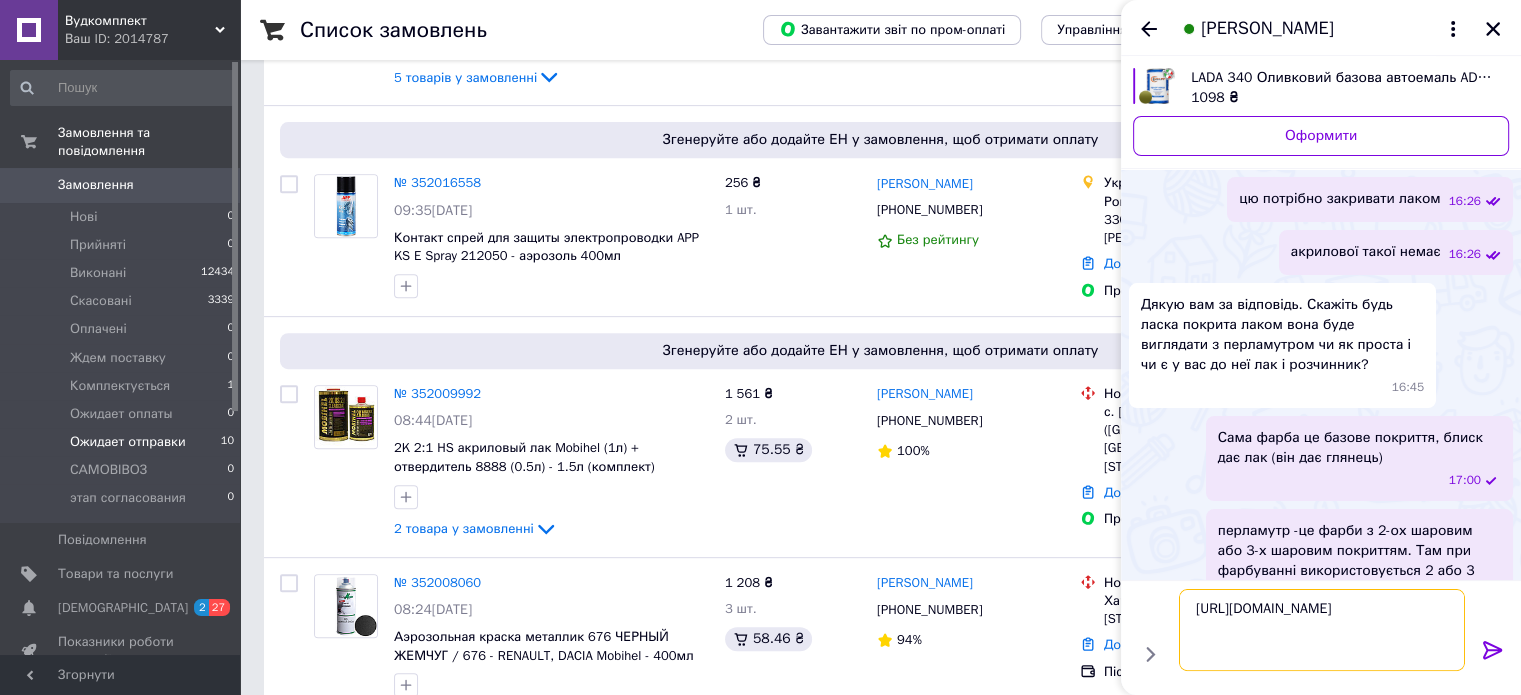 type on "https://woodkomplekt.com.ua/ua/p2099493796-akrilovyj-lak-povyshennoj.html" 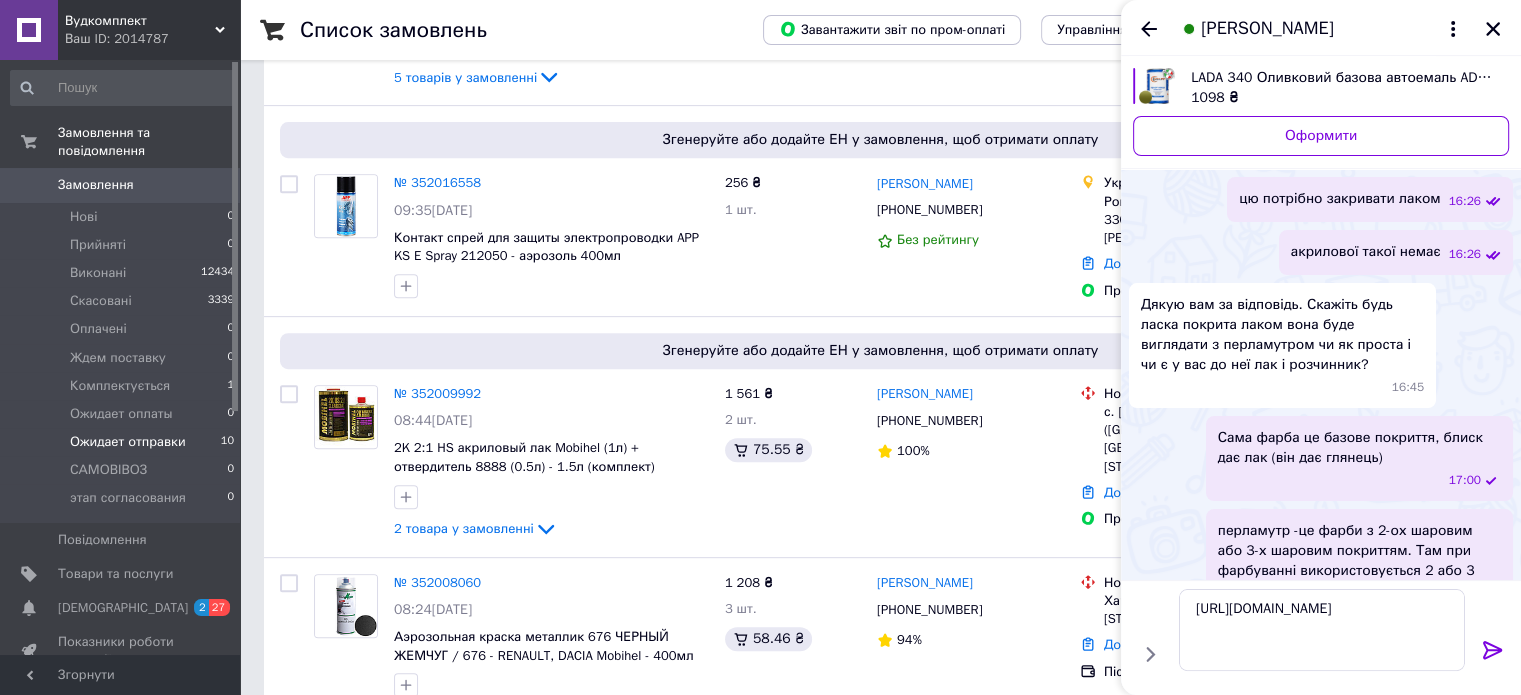 click 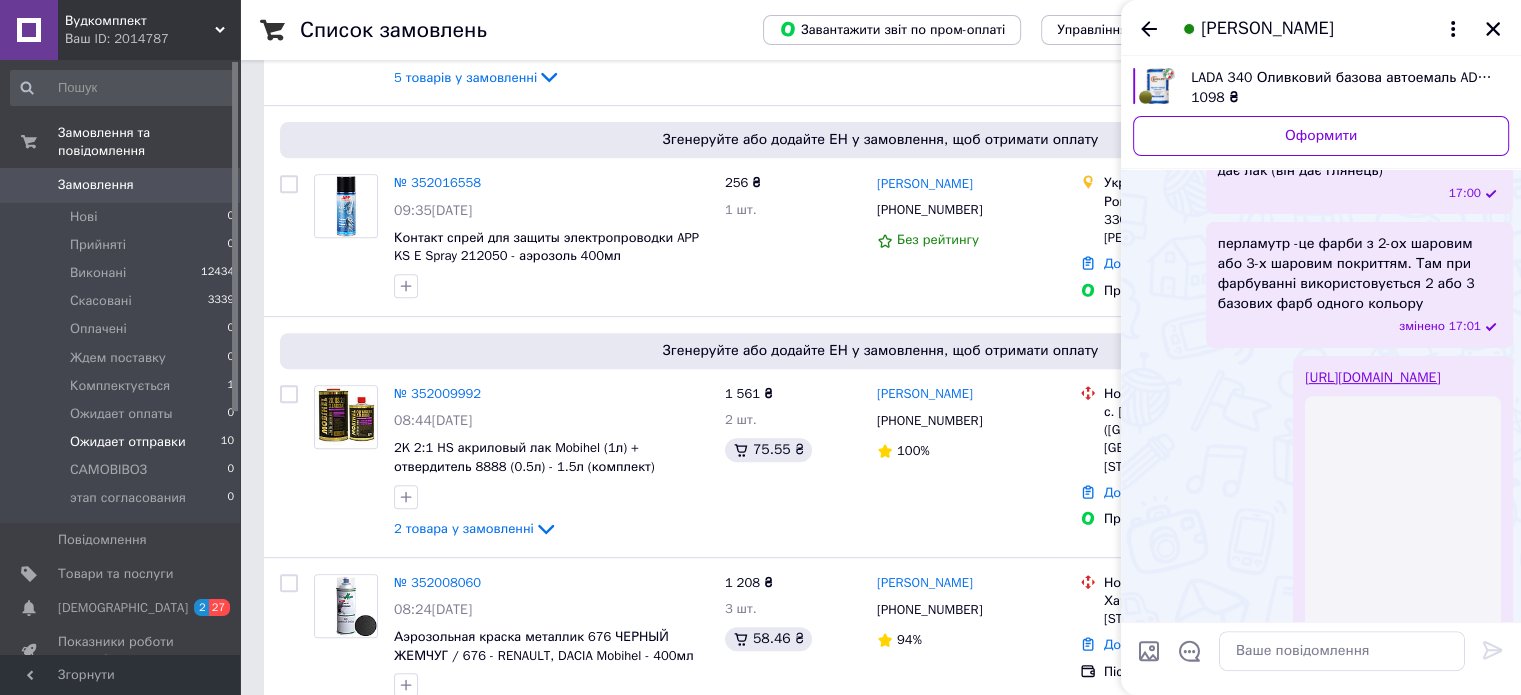 scroll, scrollTop: 651, scrollLeft: 0, axis: vertical 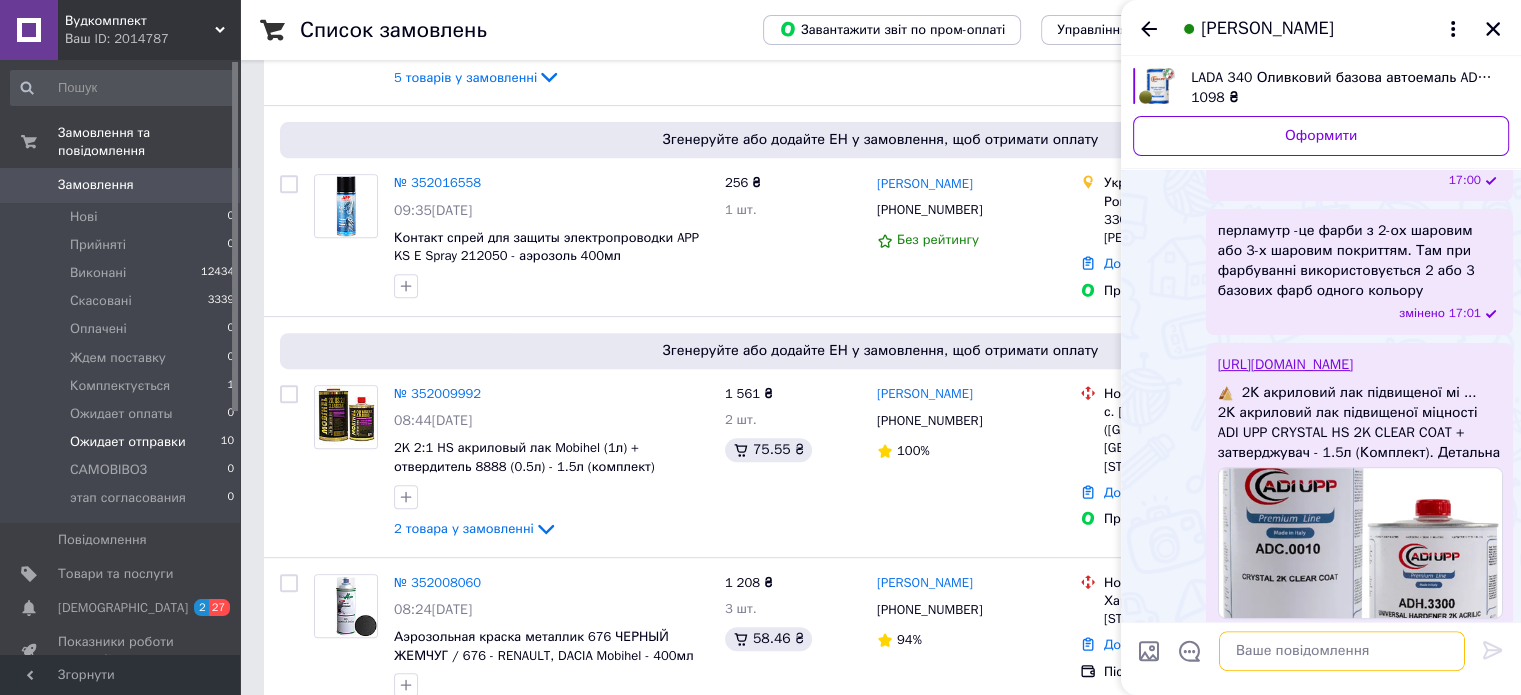 paste on "[URL][DOMAIN_NAME]" 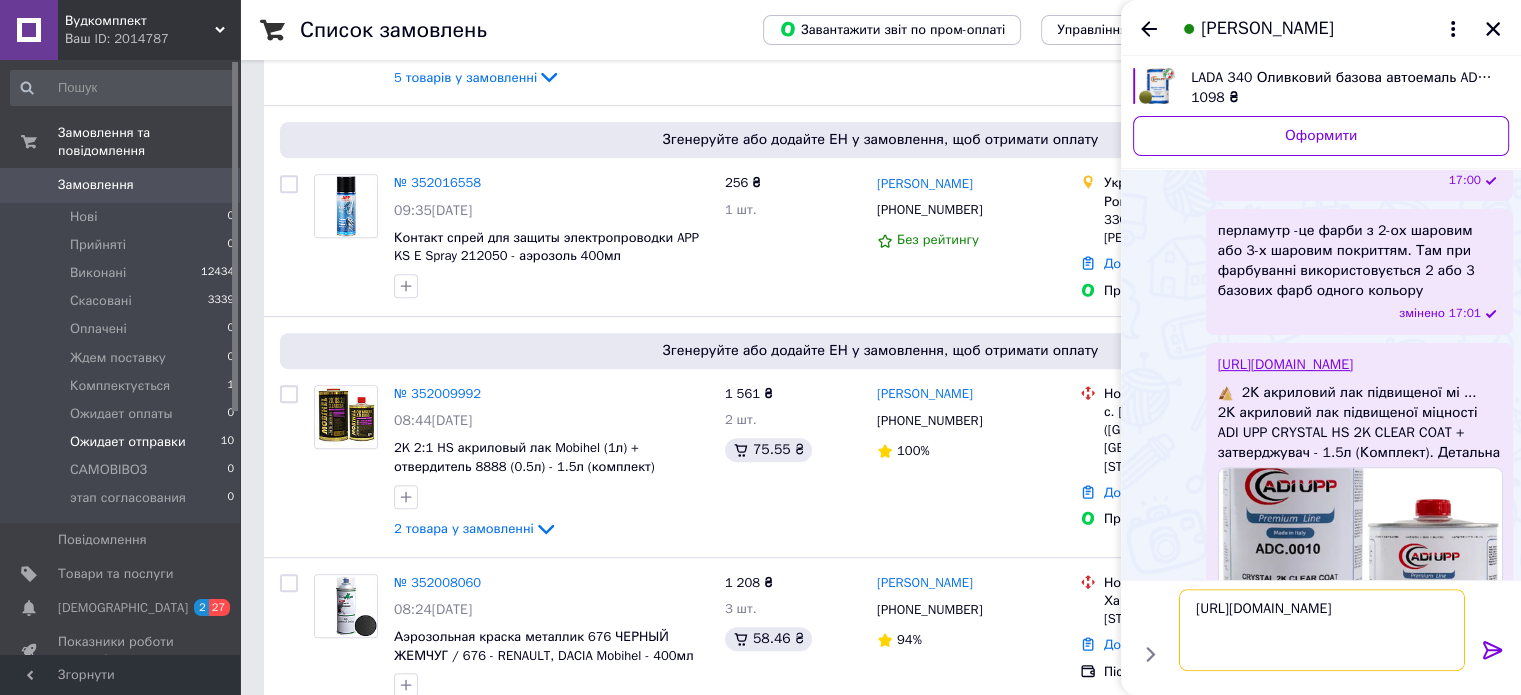 type on "[URL][DOMAIN_NAME]" 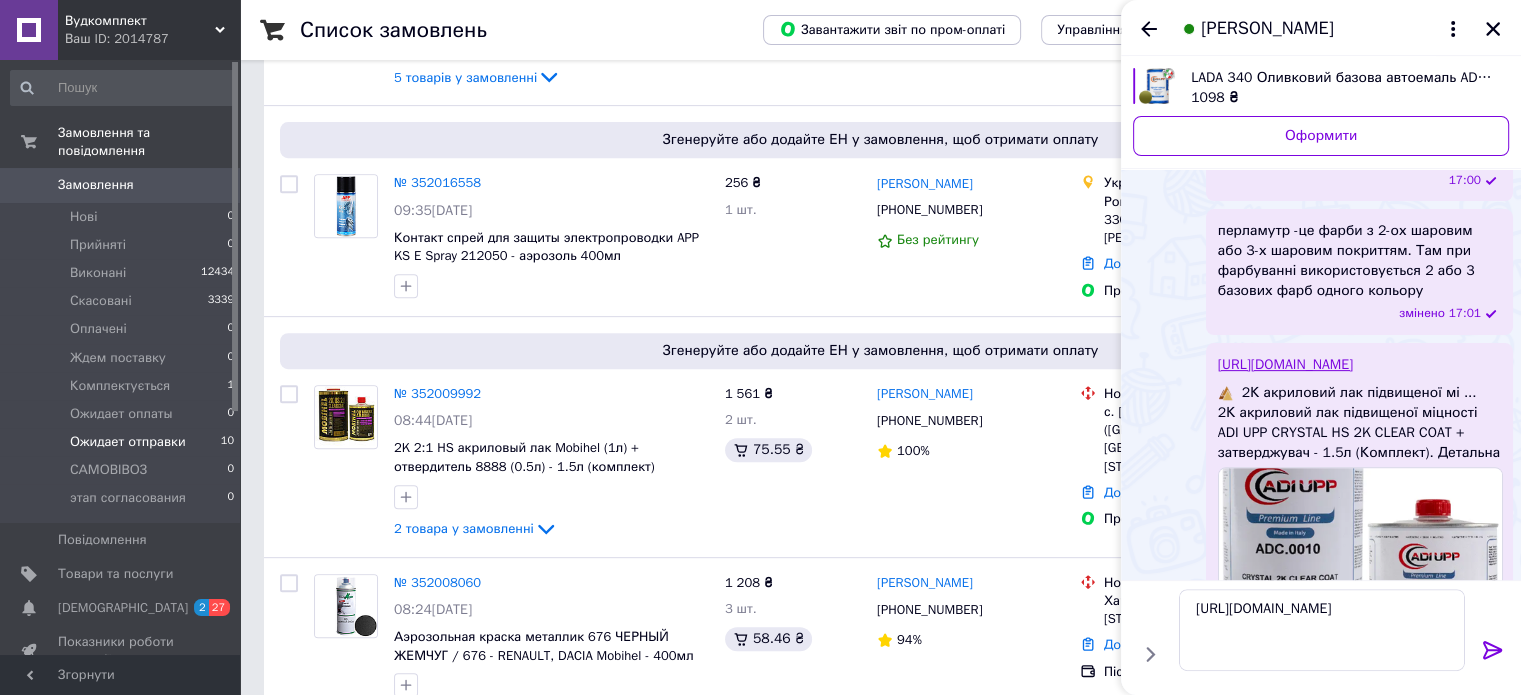 click 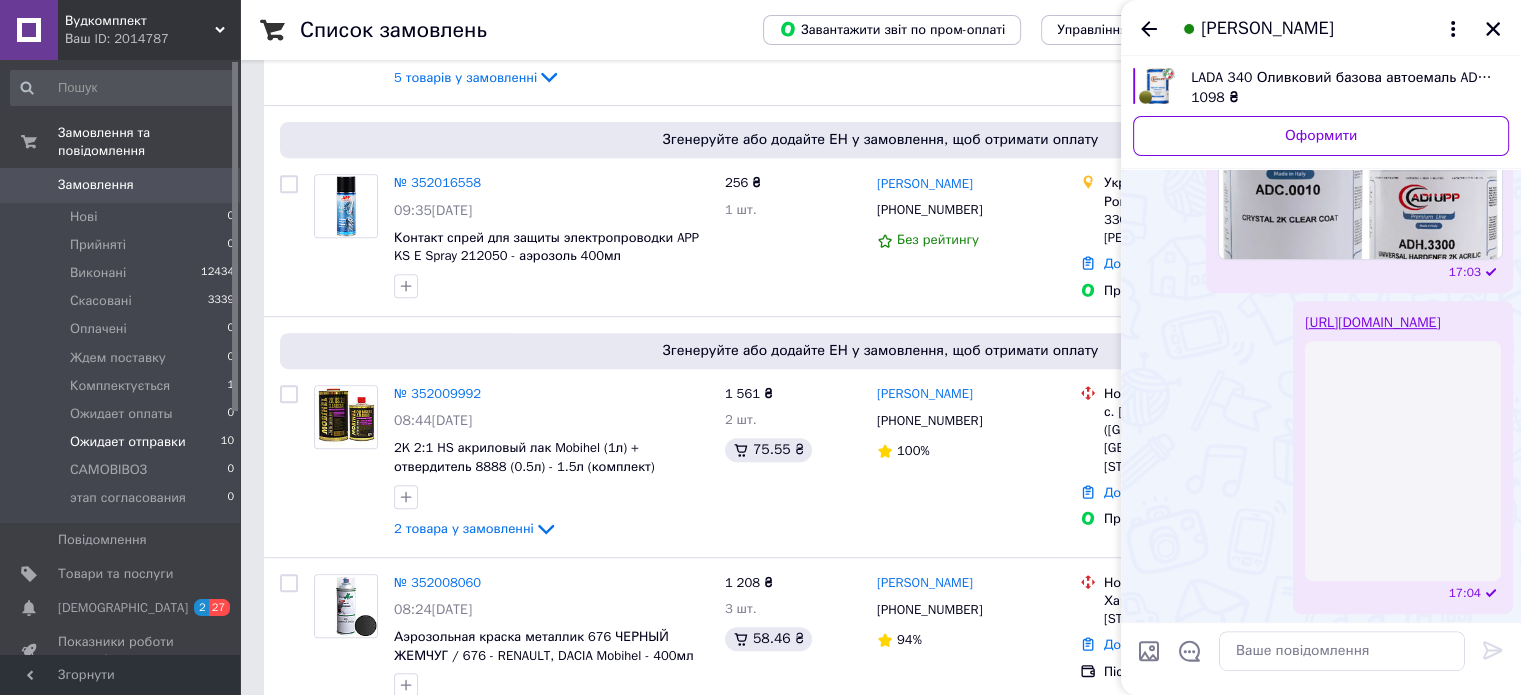 scroll, scrollTop: 1026, scrollLeft: 0, axis: vertical 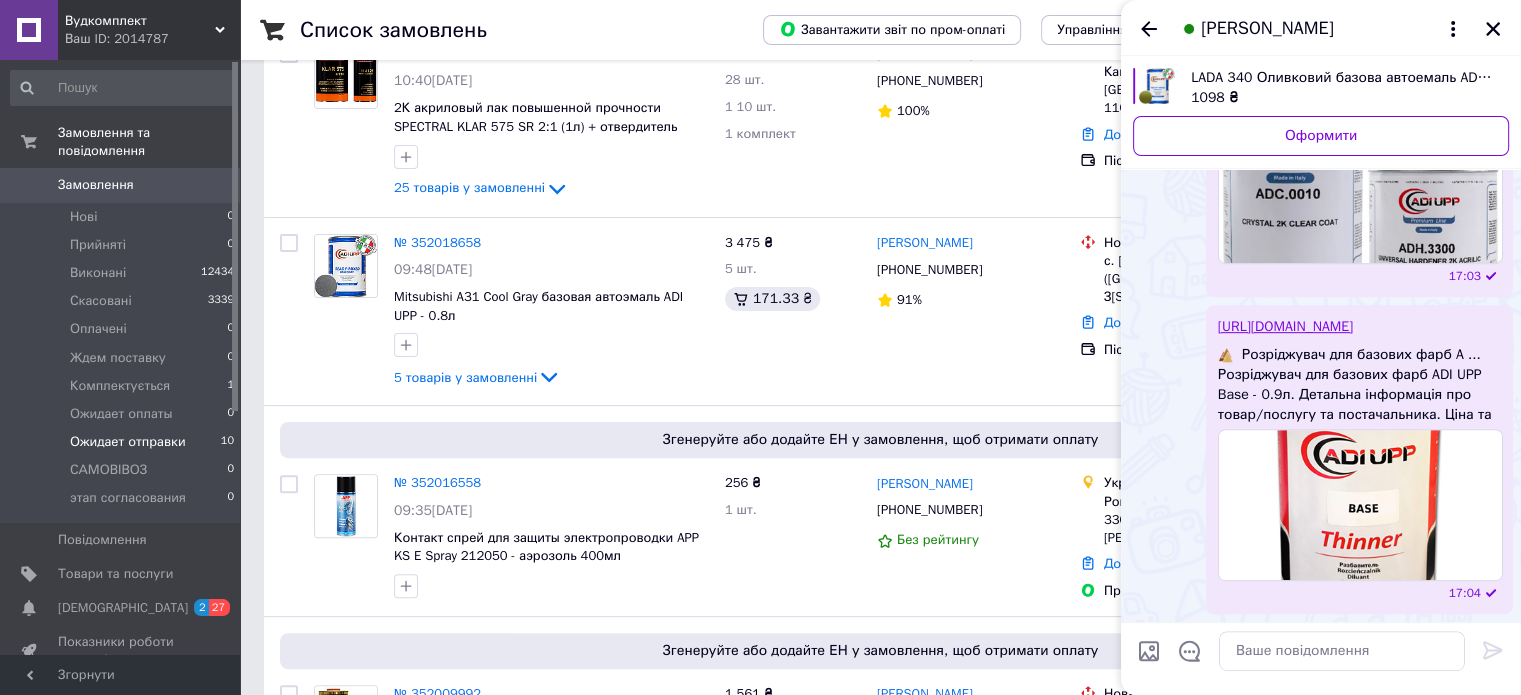 drag, startPoint x: 1487, startPoint y: 24, endPoint x: 1535, endPoint y: 122, distance: 109.12378 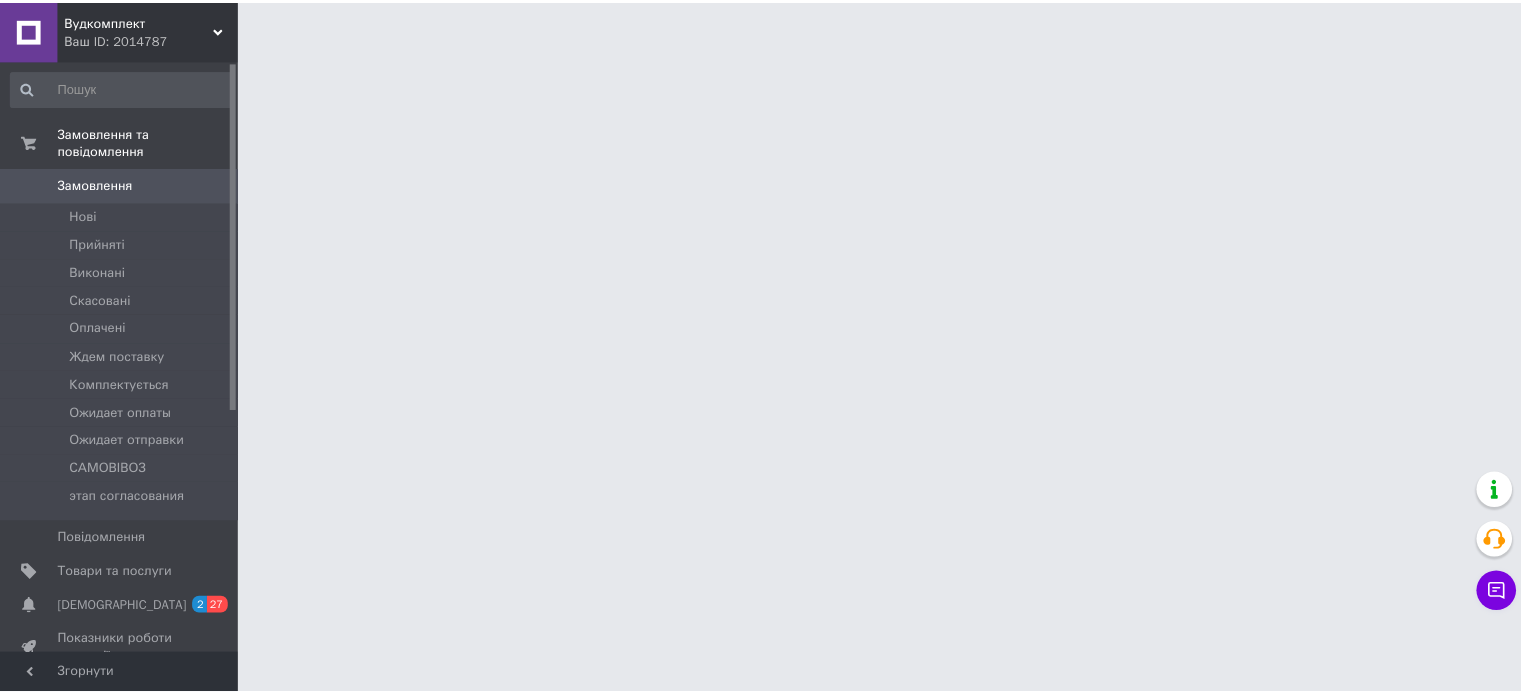 scroll, scrollTop: 0, scrollLeft: 0, axis: both 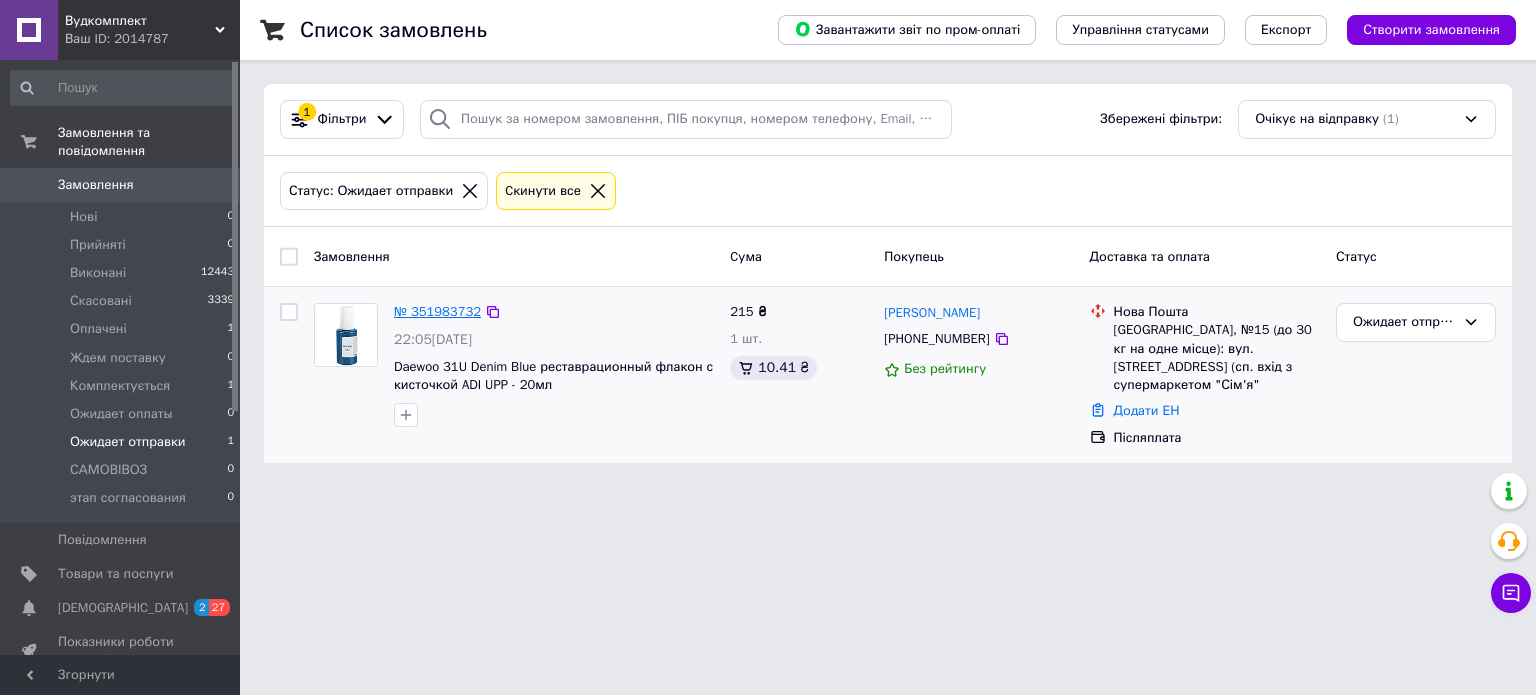 click on "№ 351983732" at bounding box center [437, 311] 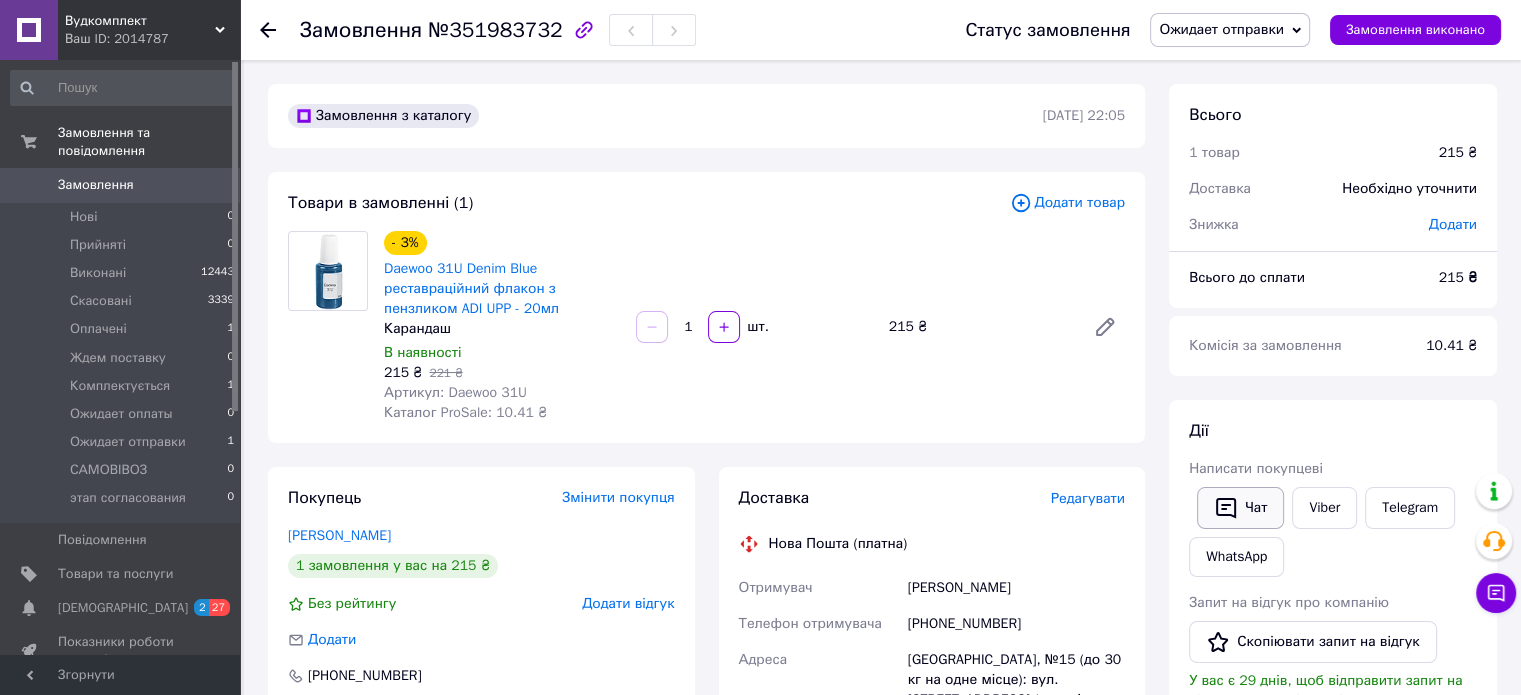 click on "Чат" at bounding box center [1240, 508] 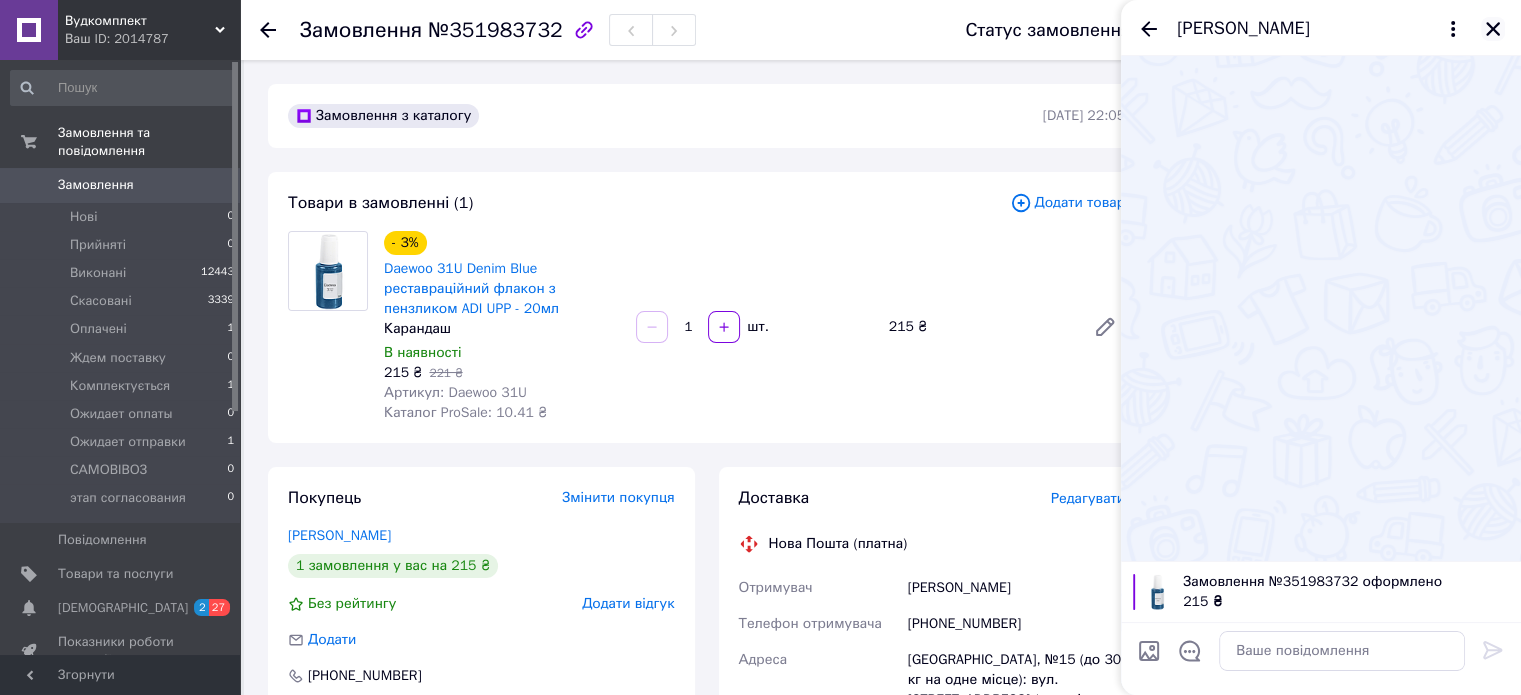 click 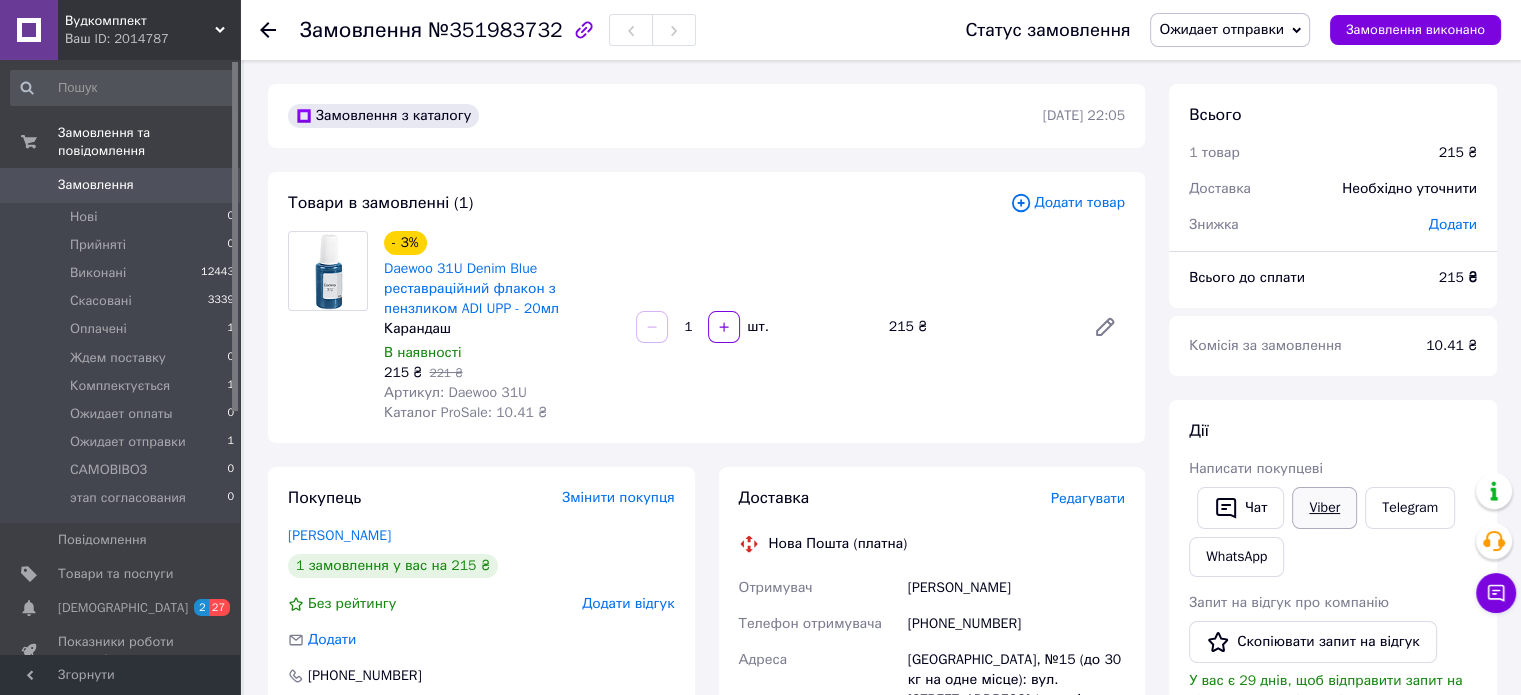 click on "Viber" at bounding box center (1324, 508) 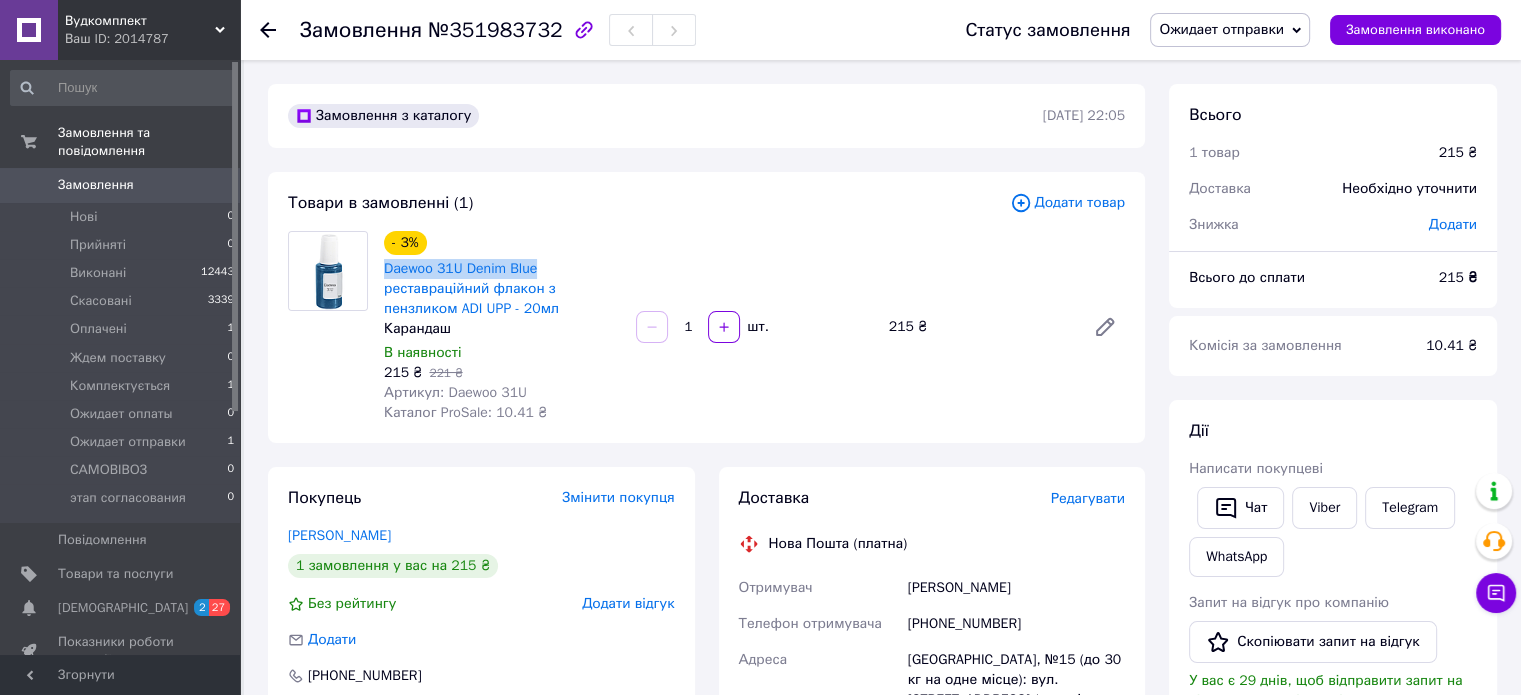 drag, startPoint x: 377, startPoint y: 271, endPoint x: 556, endPoint y: 267, distance: 179.0447 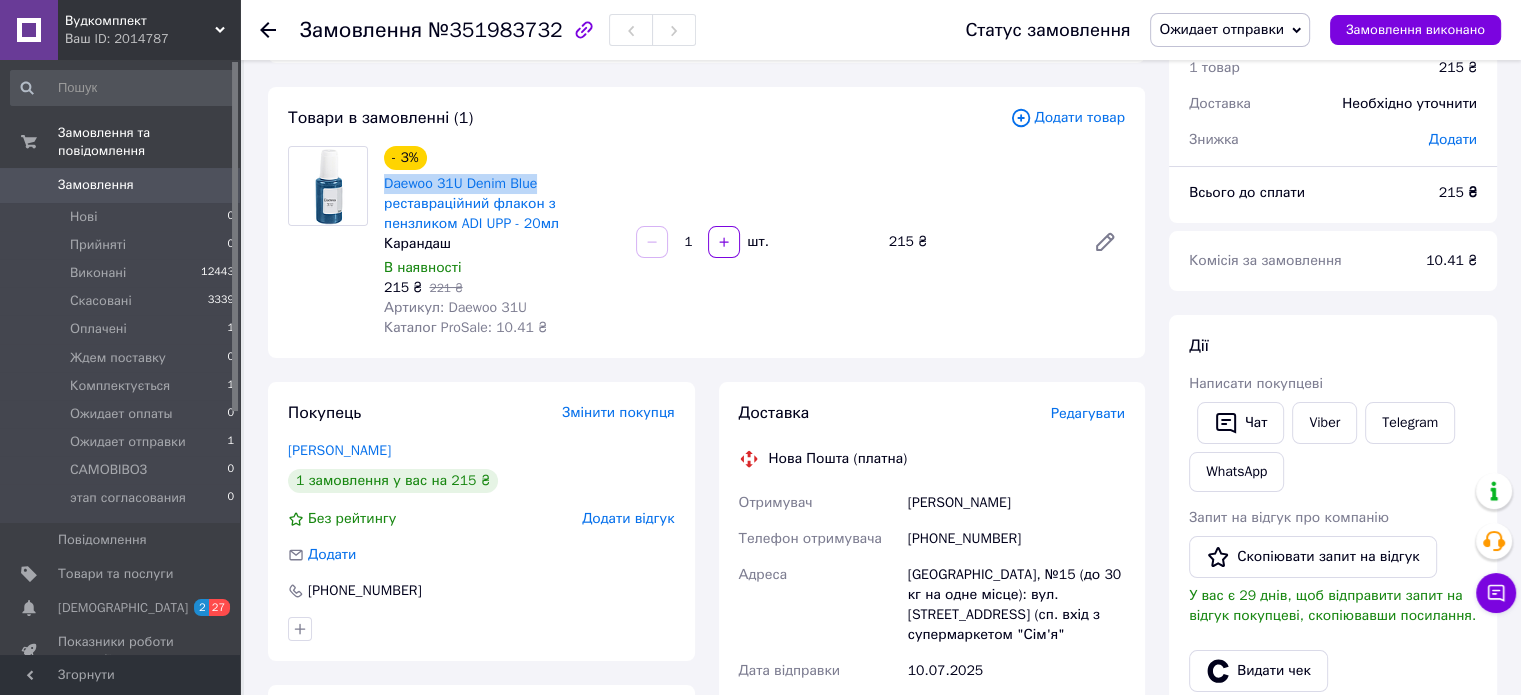 scroll, scrollTop: 200, scrollLeft: 0, axis: vertical 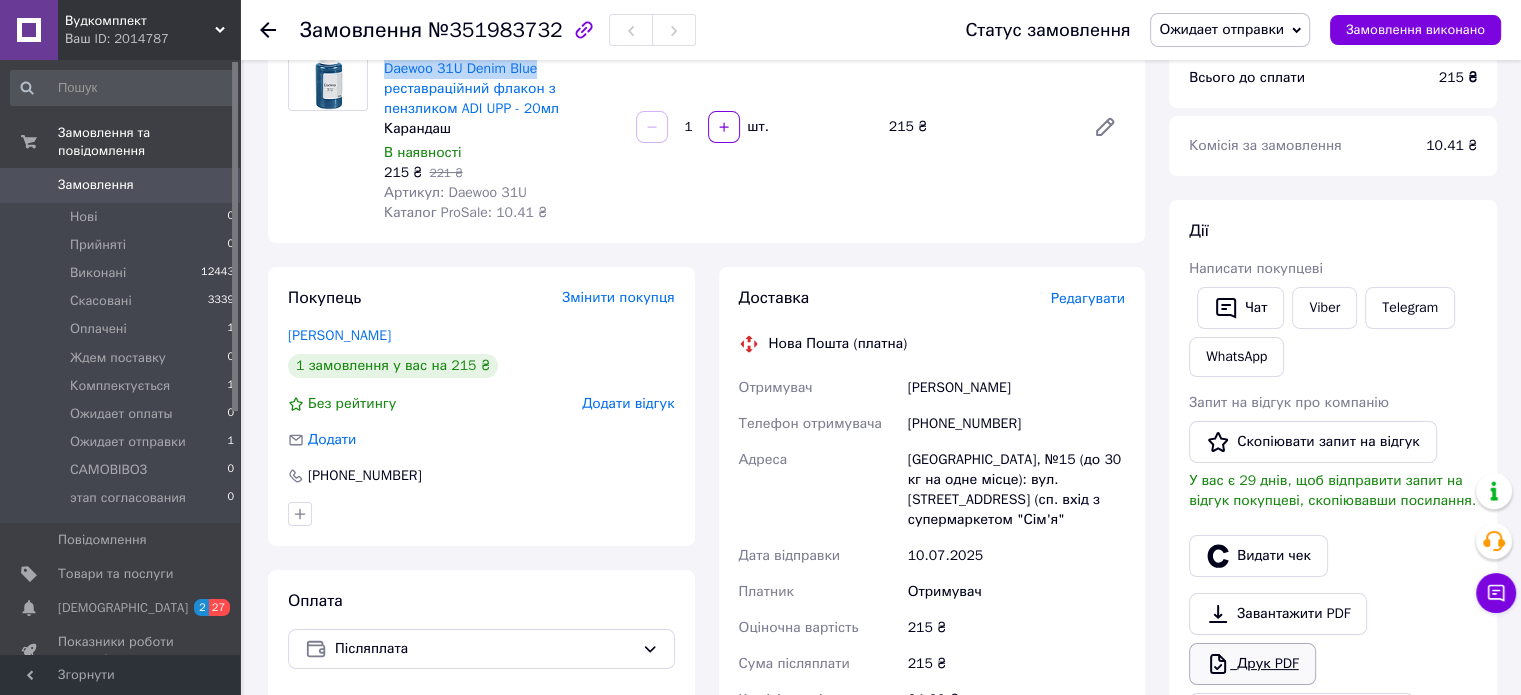 click on "Друк PDF" at bounding box center [1252, 664] 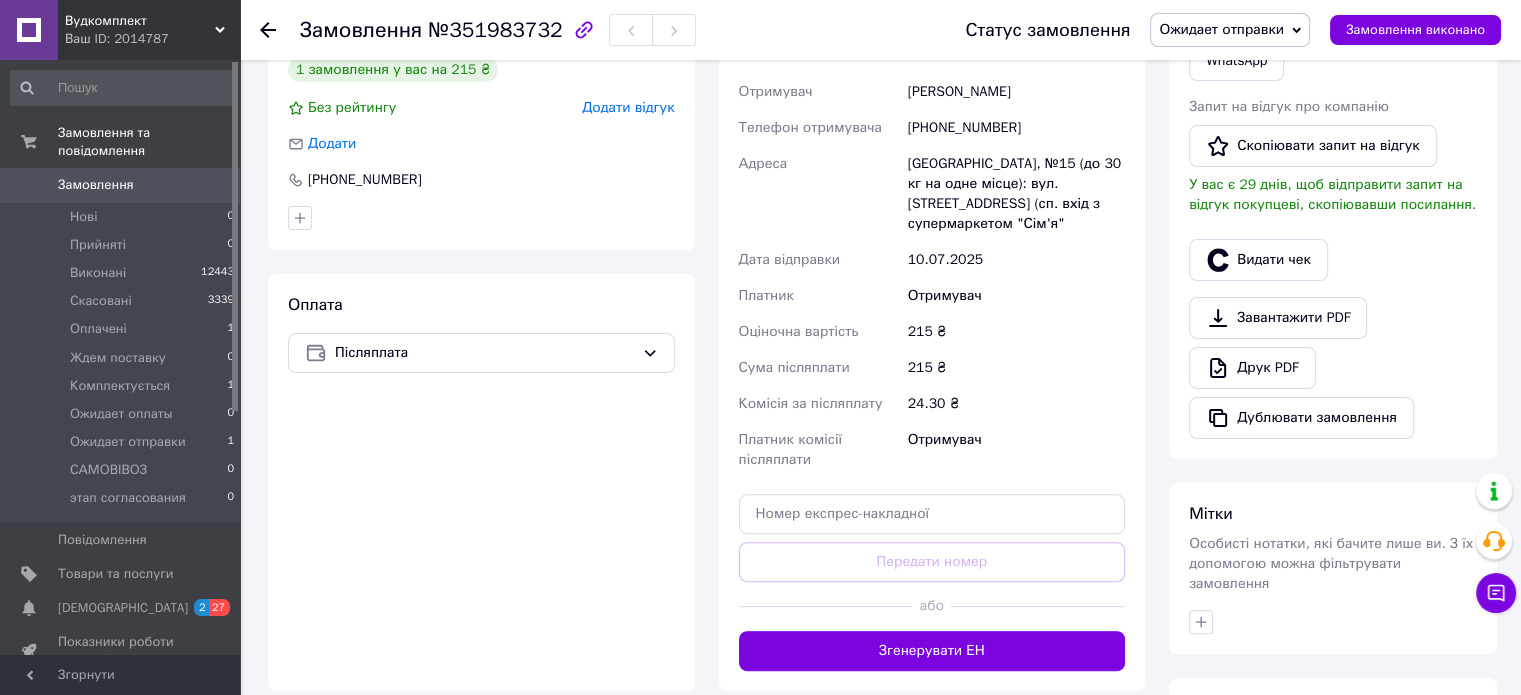 scroll, scrollTop: 500, scrollLeft: 0, axis: vertical 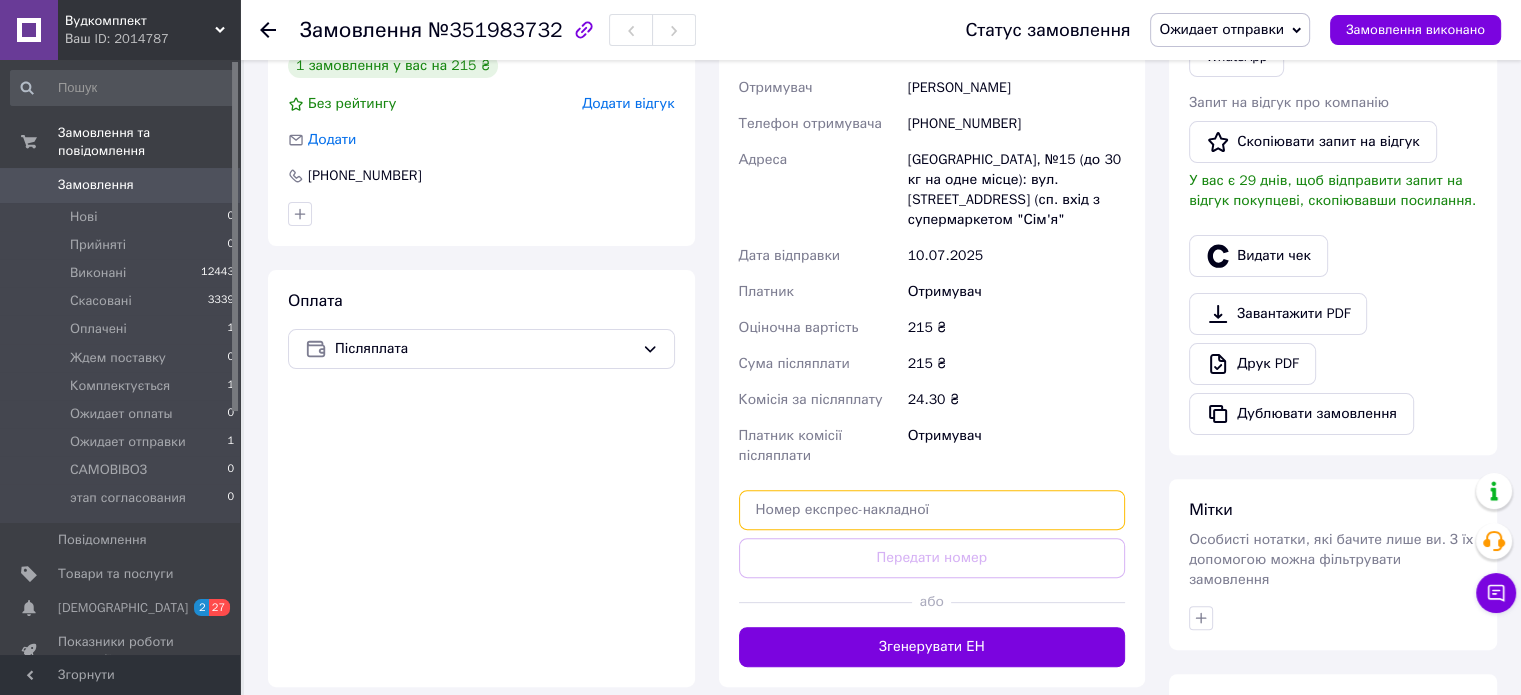 paste on "20451203346132" 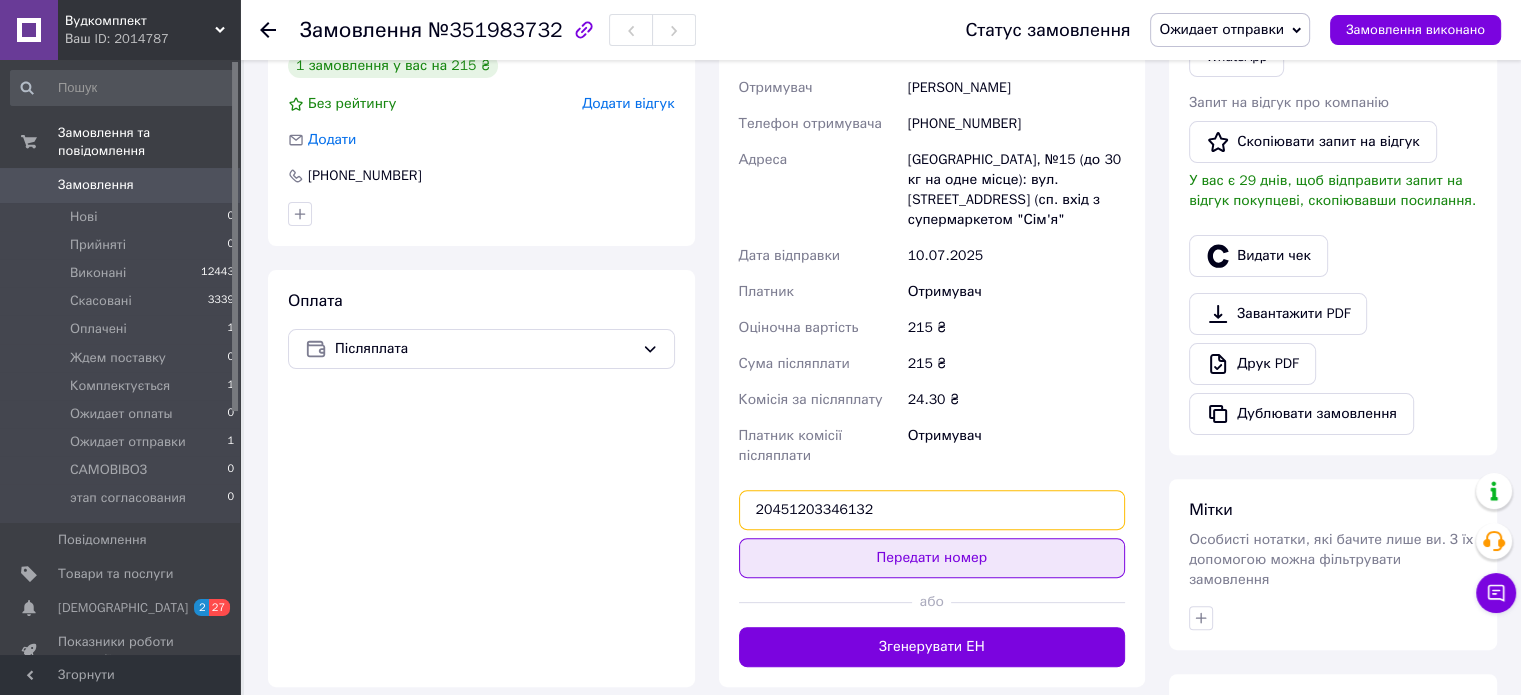 type on "20451203346132" 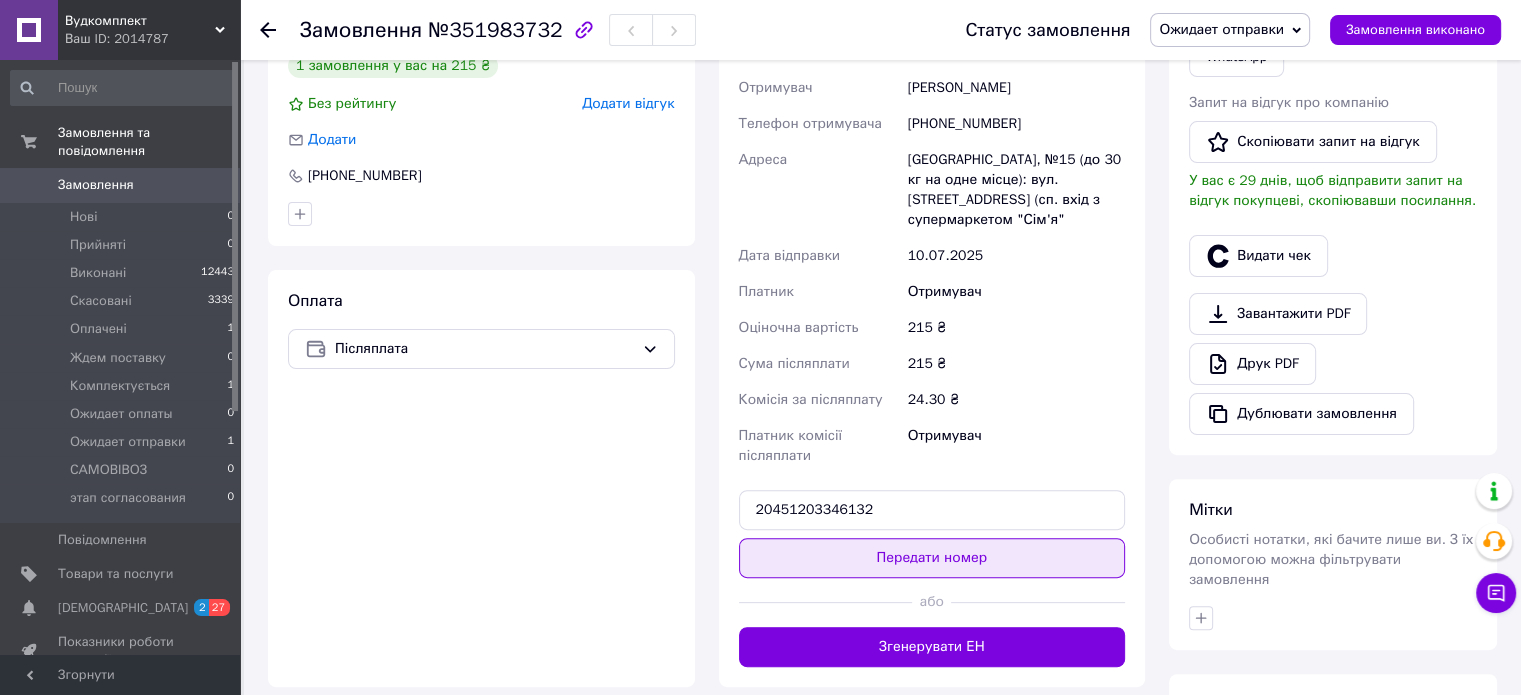 click on "Передати номер" at bounding box center (932, 558) 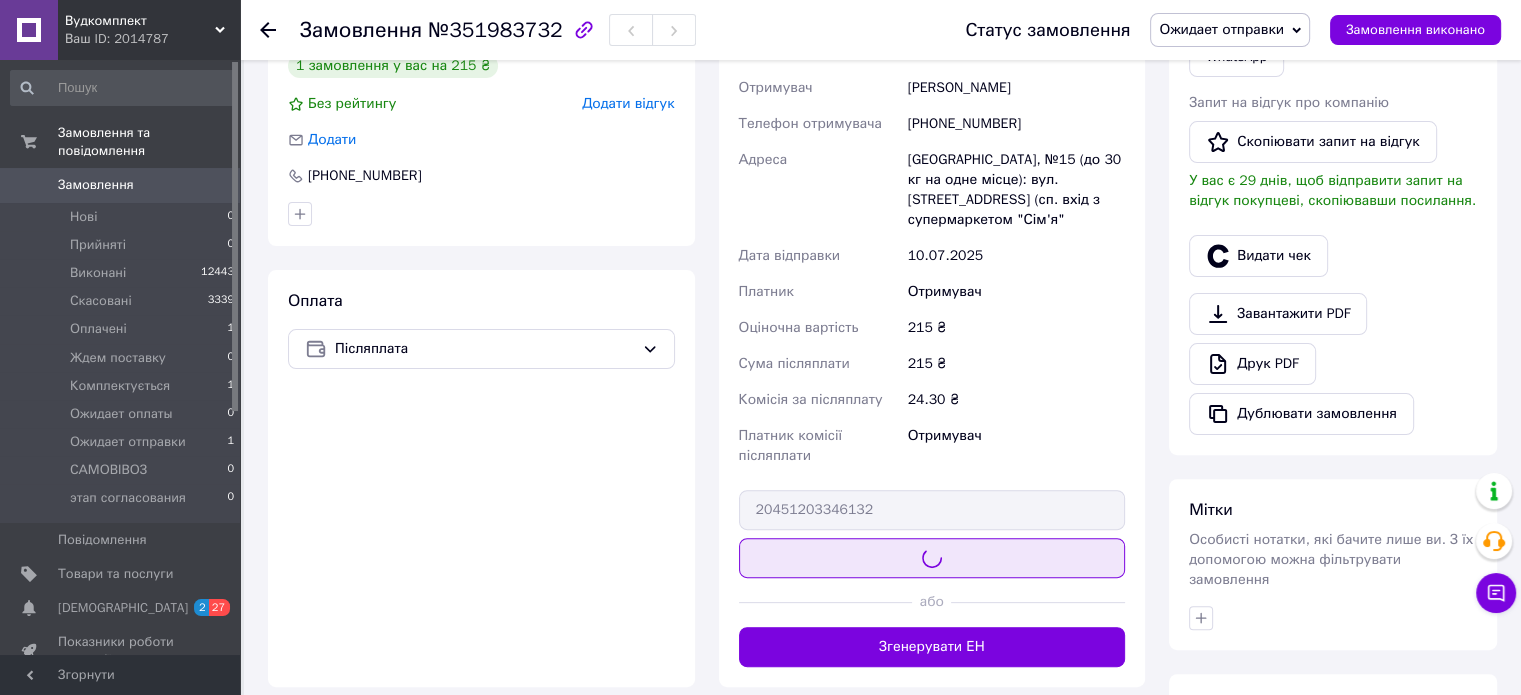 scroll, scrollTop: 300, scrollLeft: 0, axis: vertical 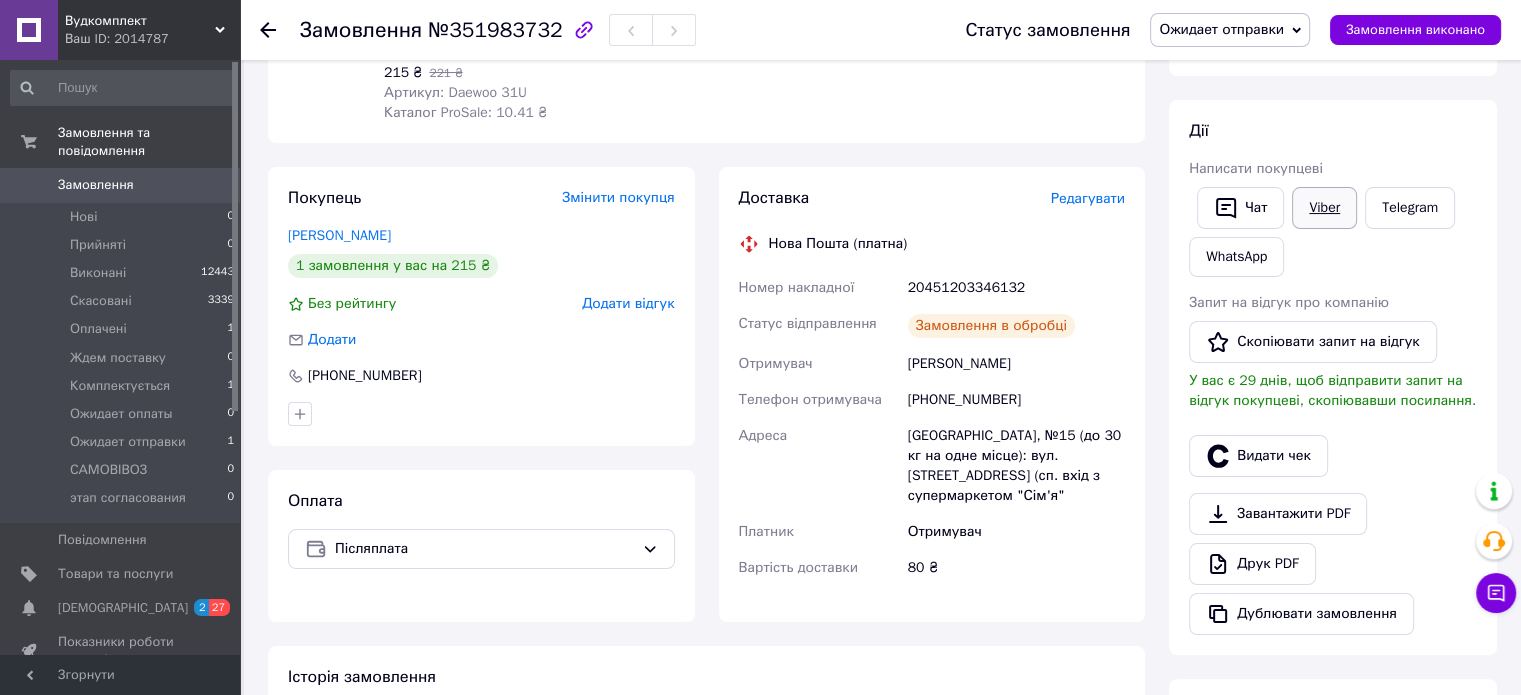 click on "Viber" at bounding box center [1324, 208] 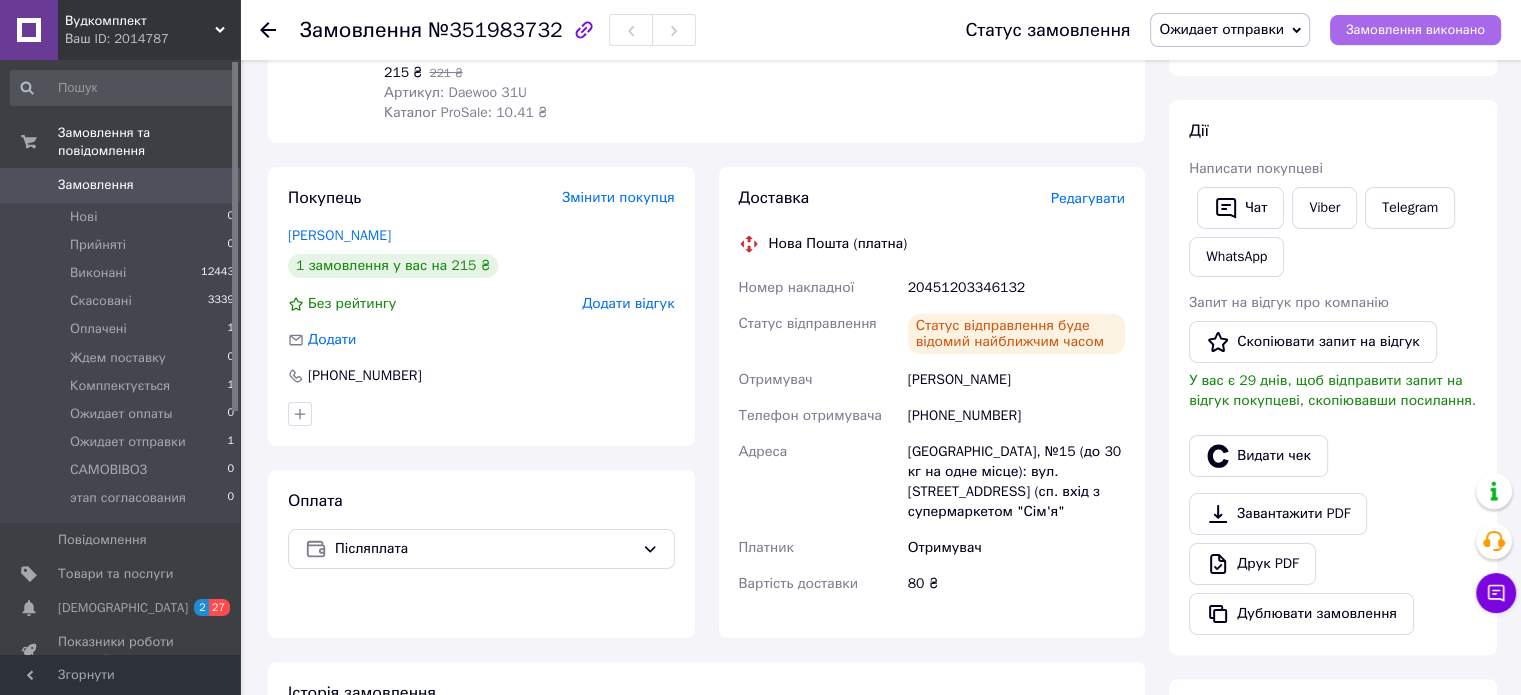 click on "Замовлення виконано" at bounding box center [1415, 30] 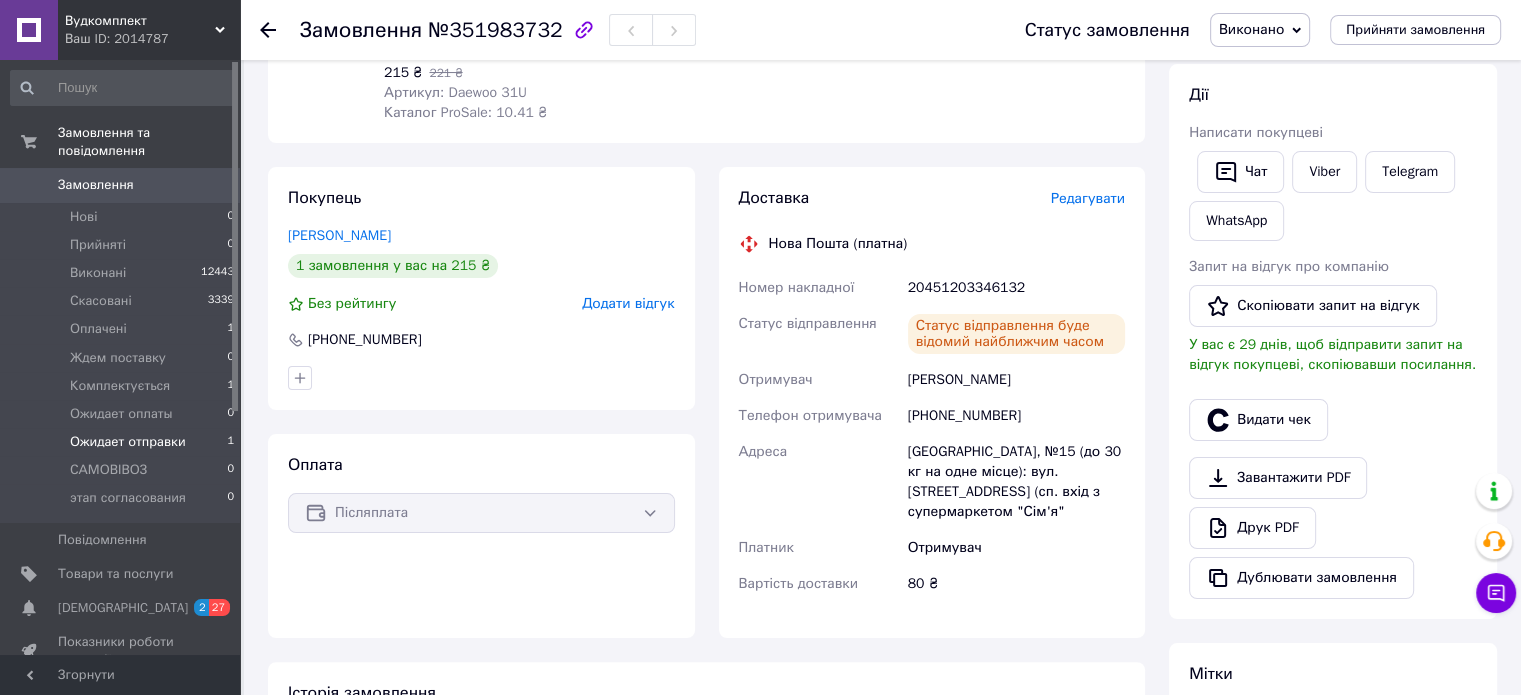 click on "Ожидает отправки" at bounding box center [128, 442] 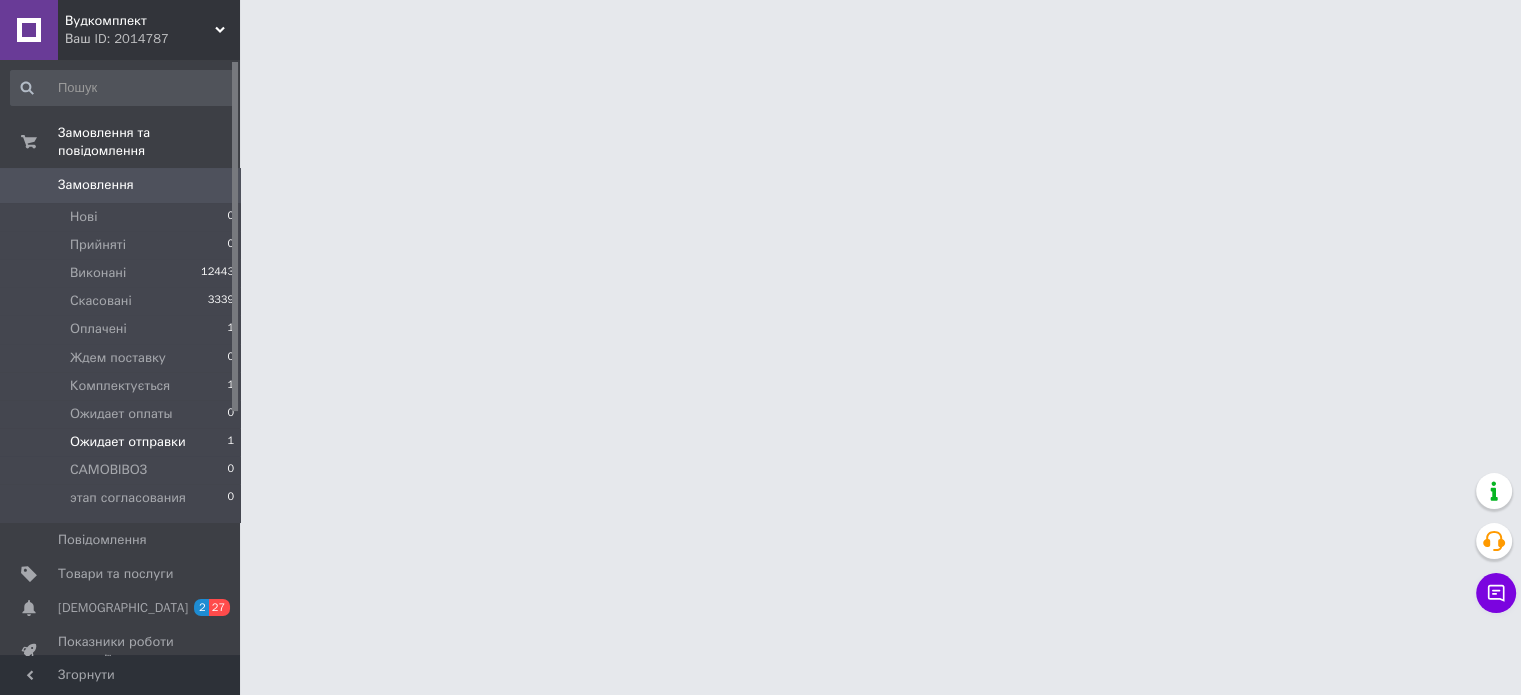 scroll, scrollTop: 0, scrollLeft: 0, axis: both 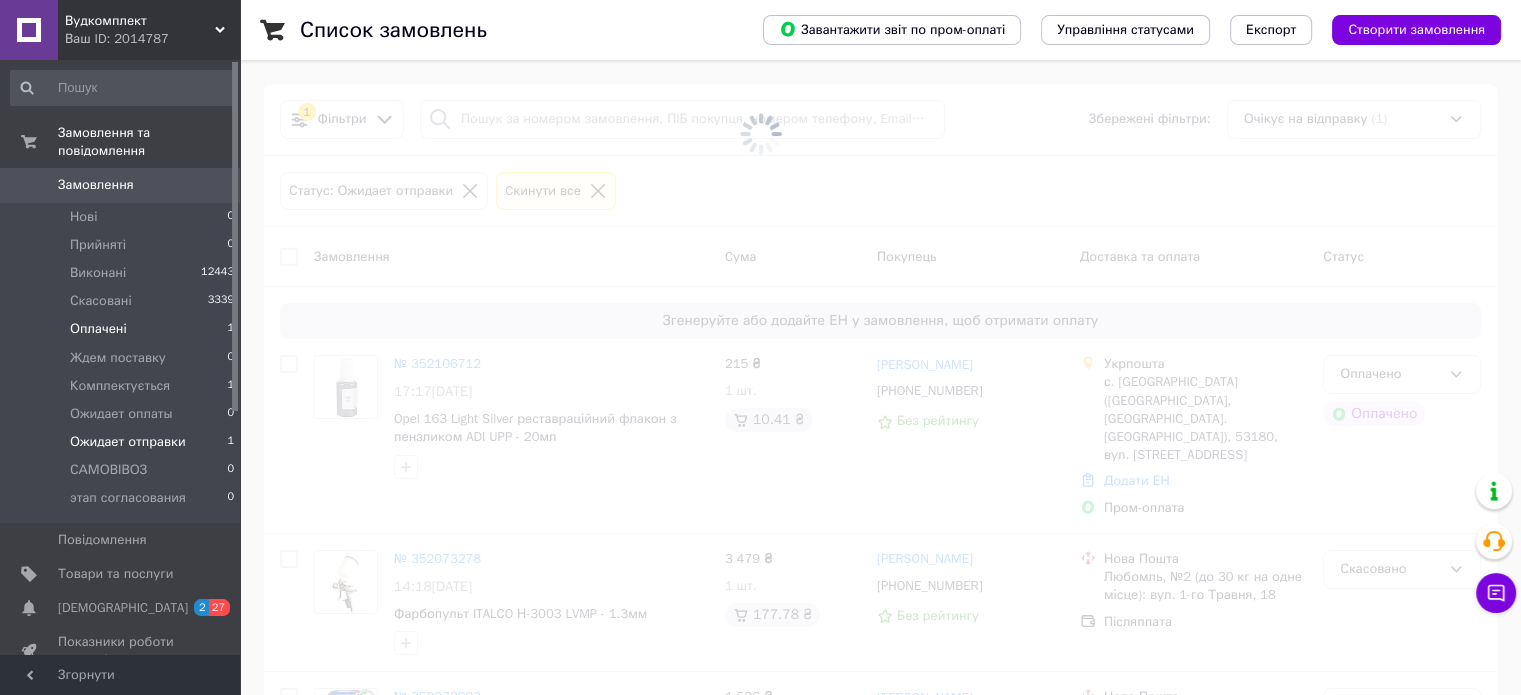 click on "Оплачені" at bounding box center [98, 329] 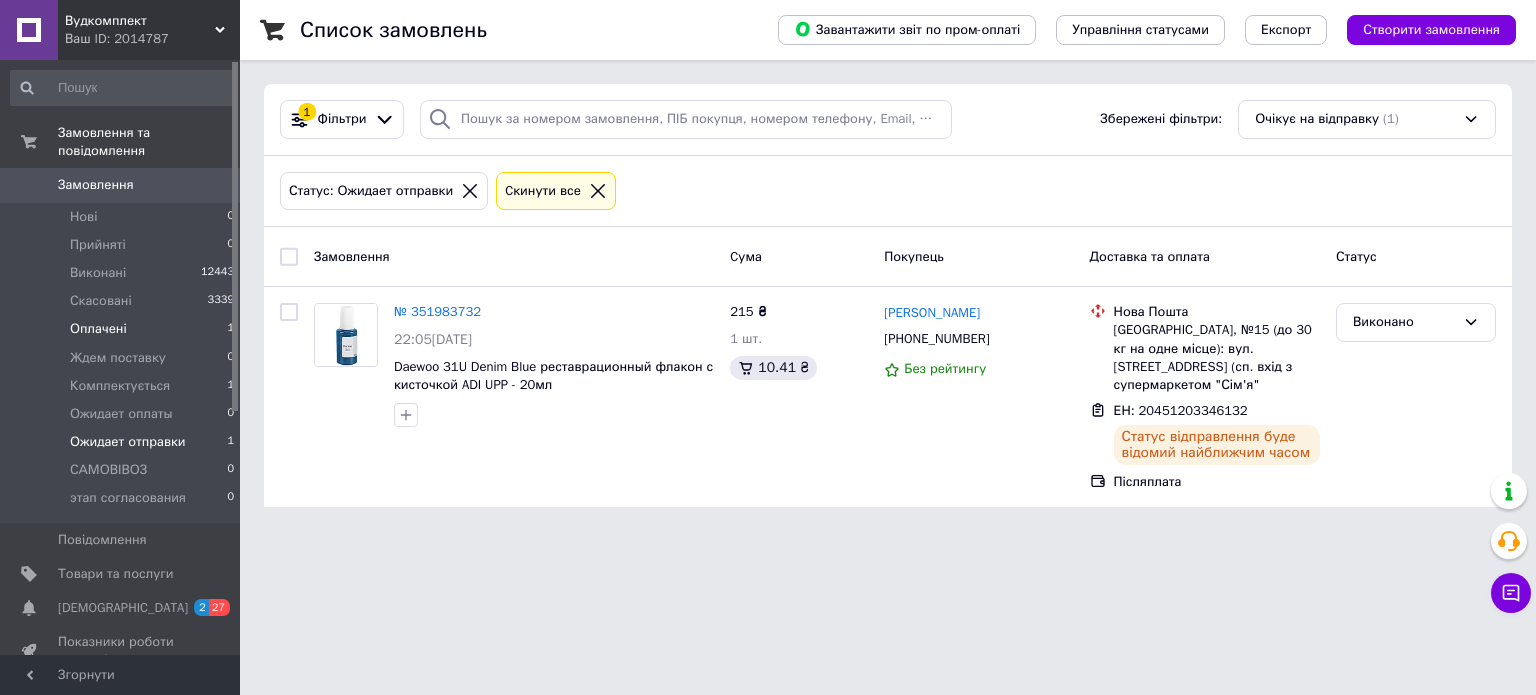 click on "Оплачені 1" at bounding box center [123, 329] 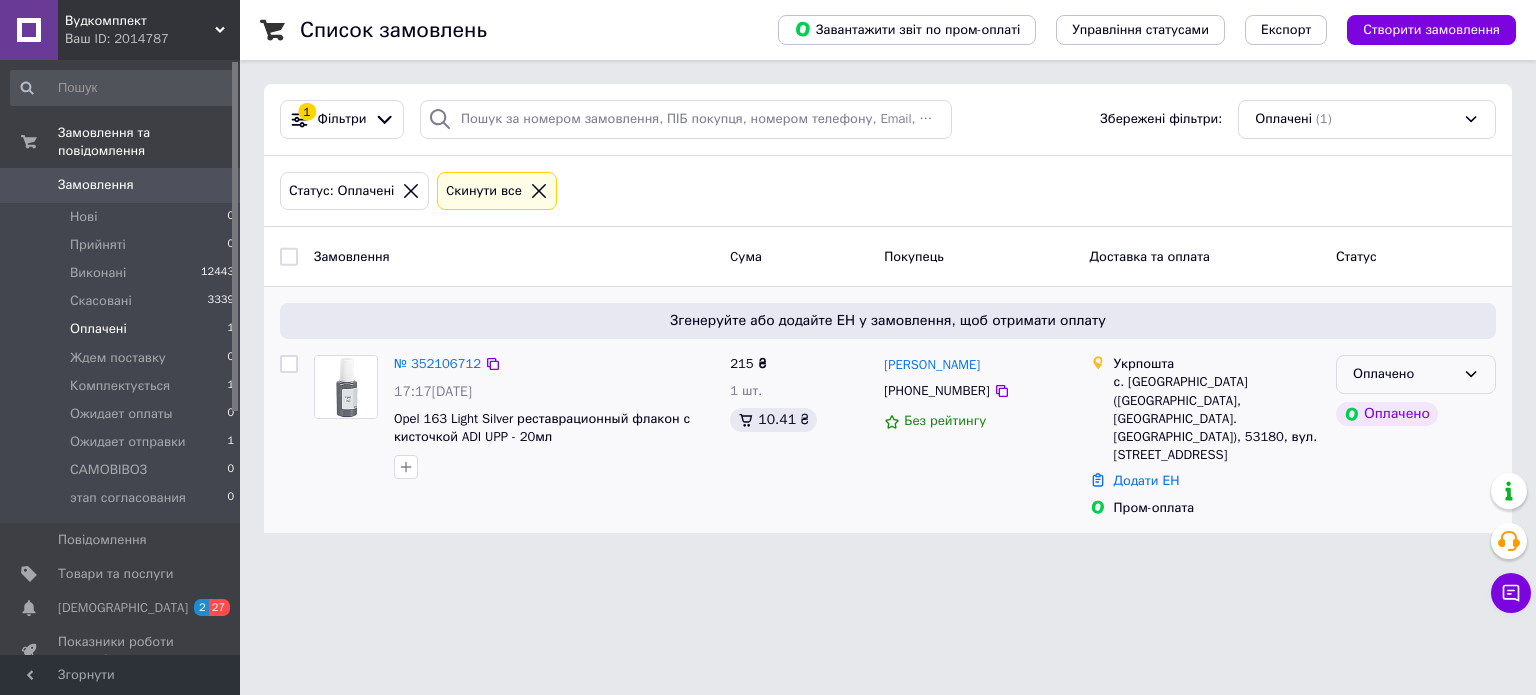 click on "Оплачено" at bounding box center [1404, 374] 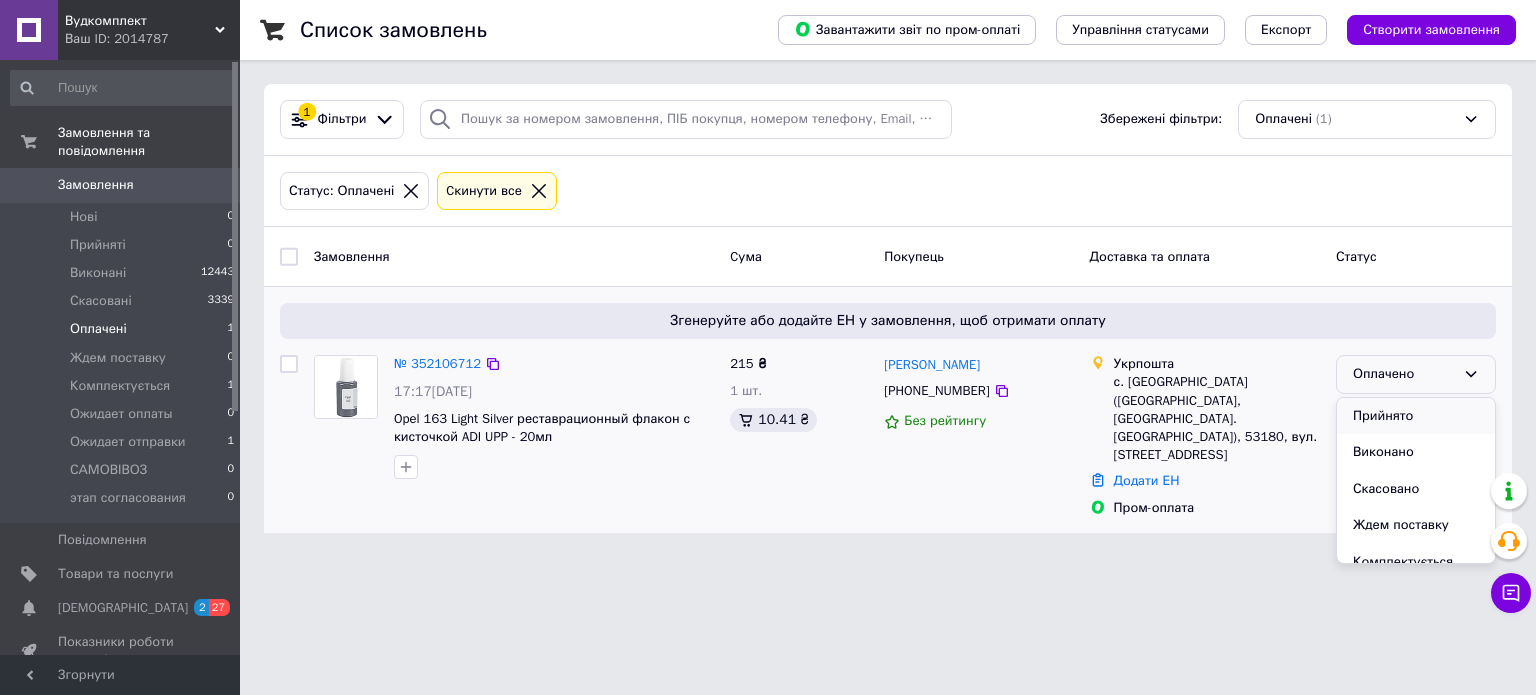 click on "Прийнято" at bounding box center (1416, 416) 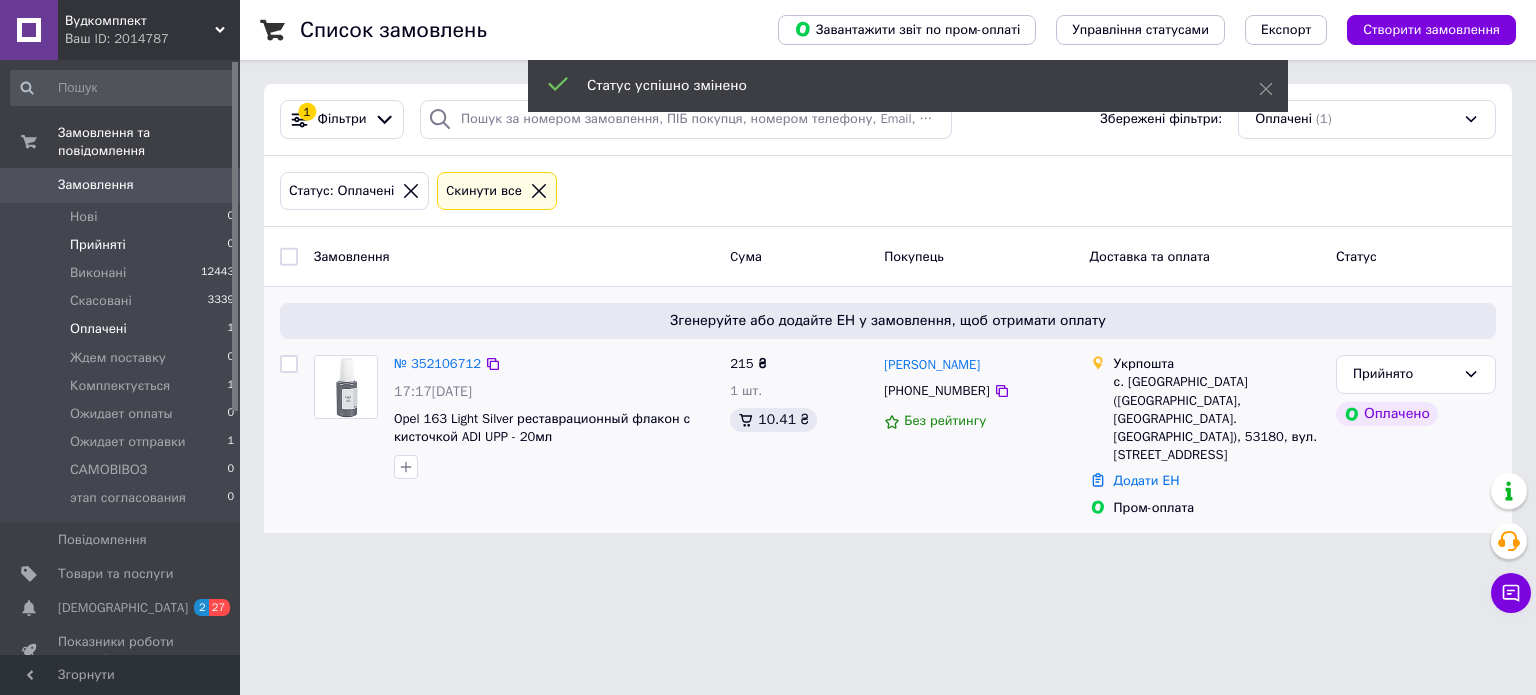 click on "Прийняті" at bounding box center (98, 245) 